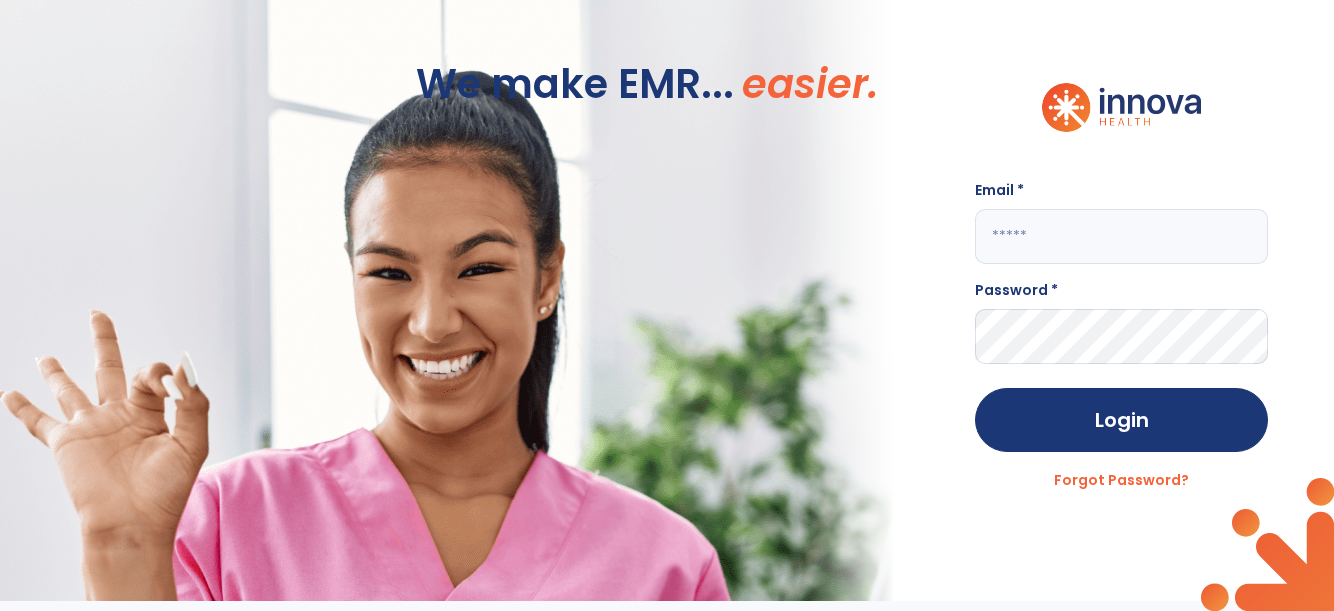 scroll, scrollTop: 0, scrollLeft: 0, axis: both 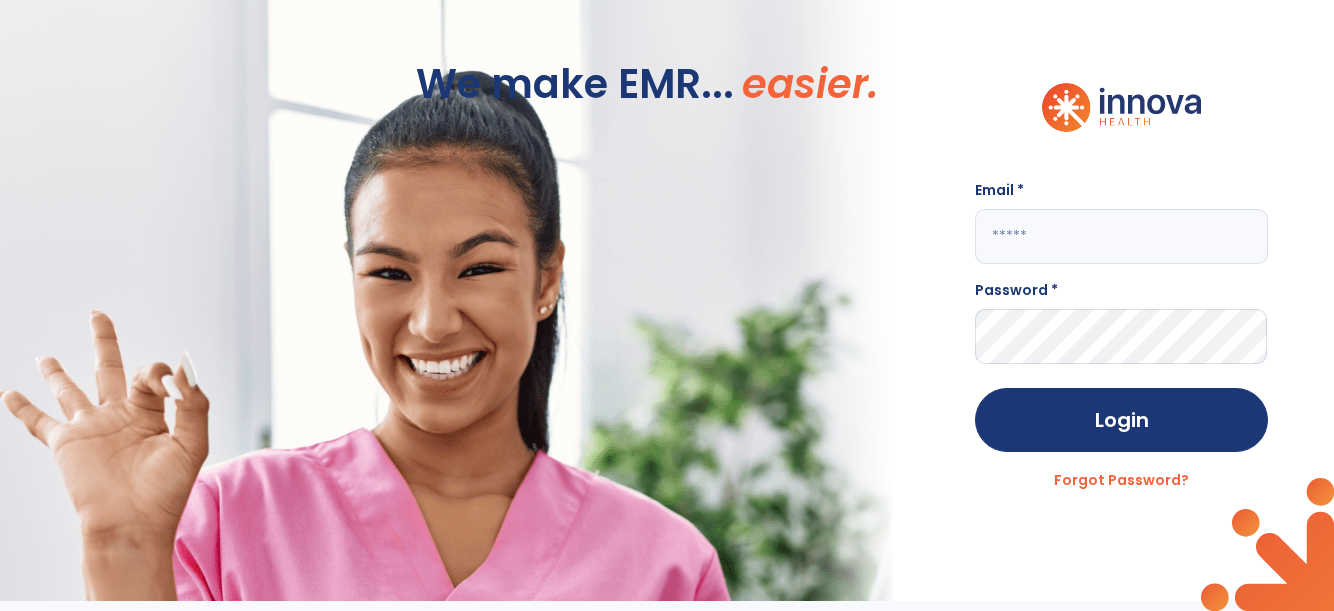 click 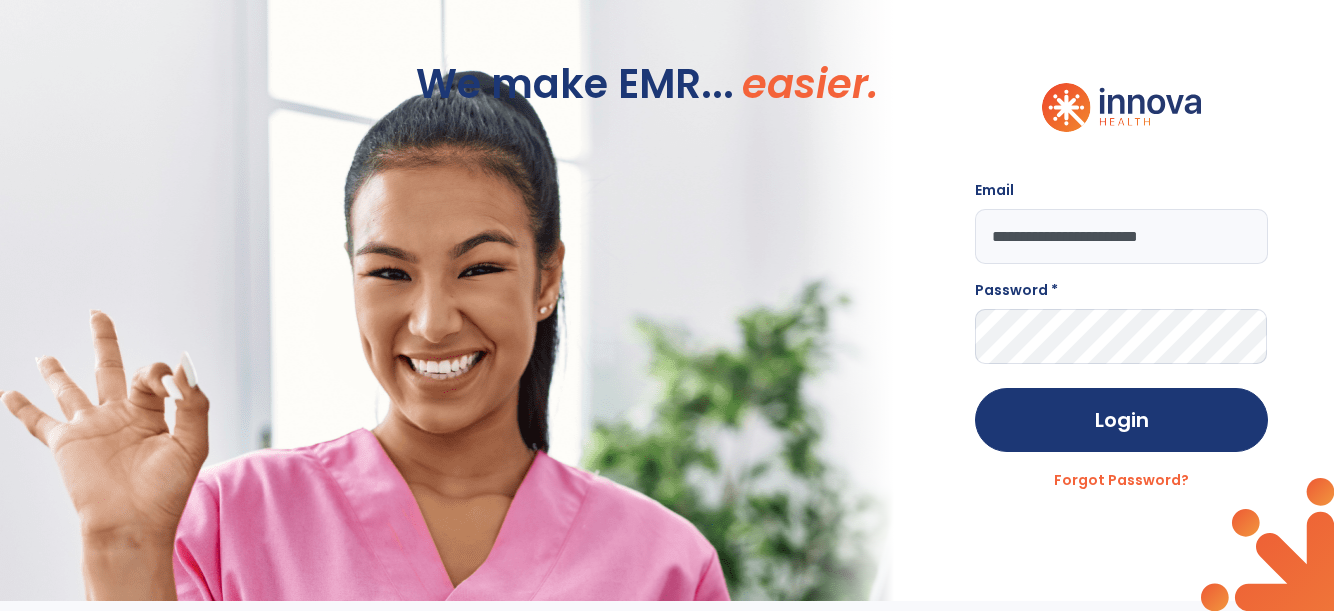 type on "**********" 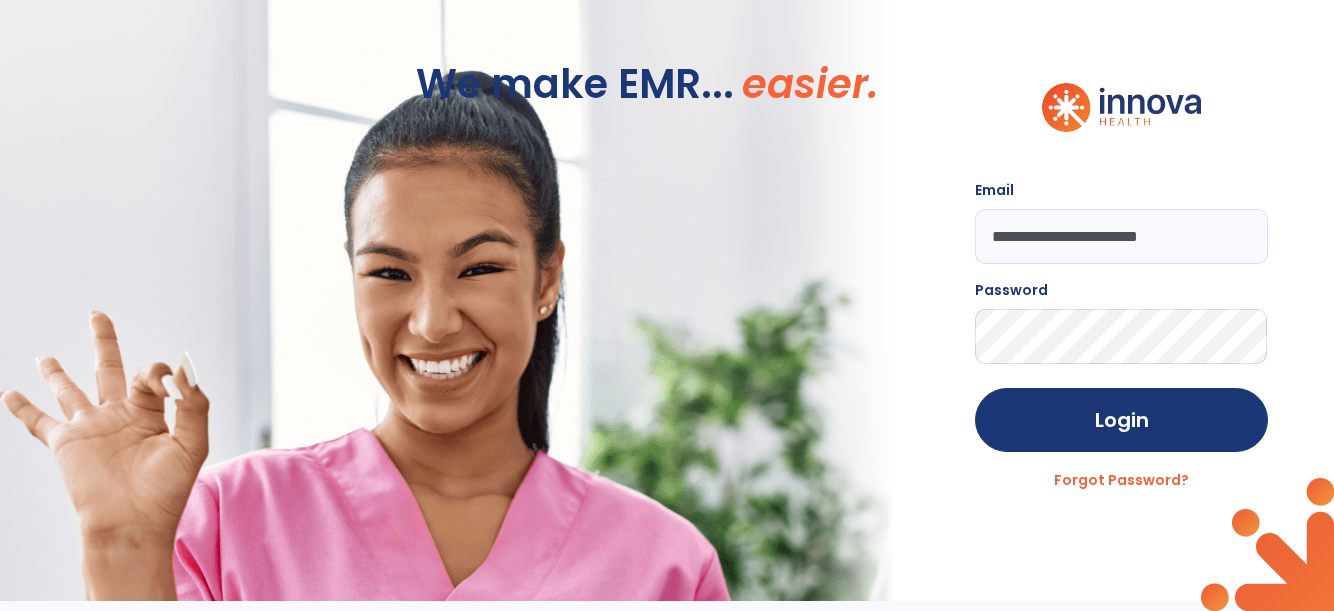 click on "Login" 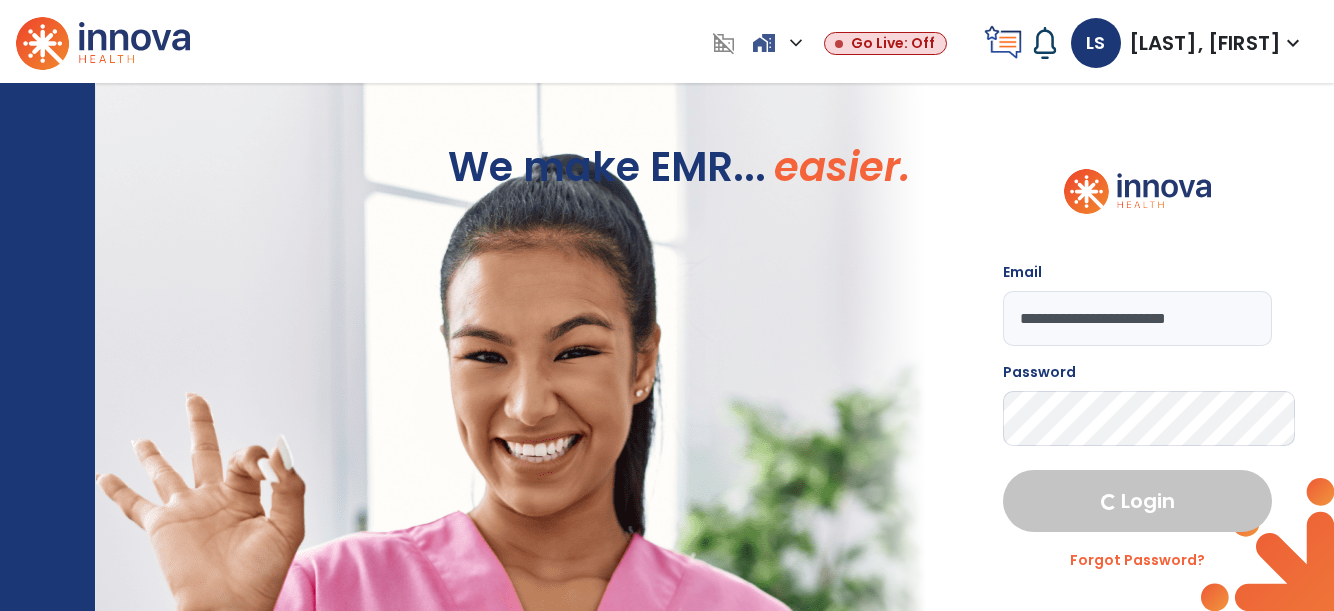 select on "****" 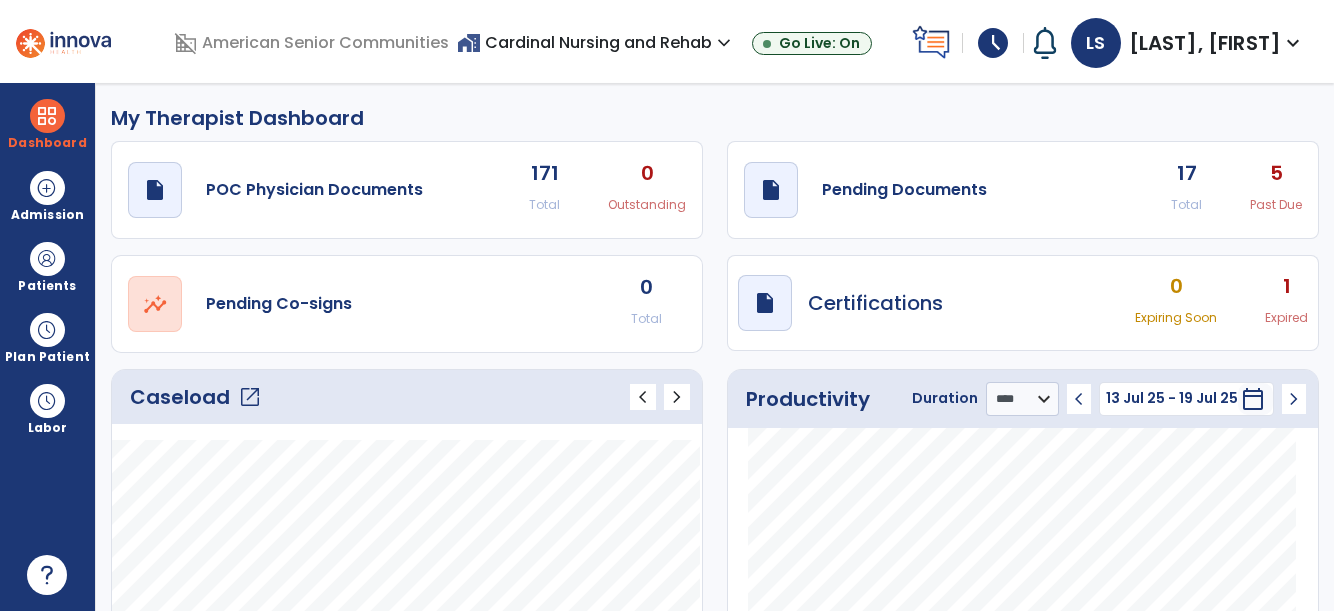 click on "open_in_new" 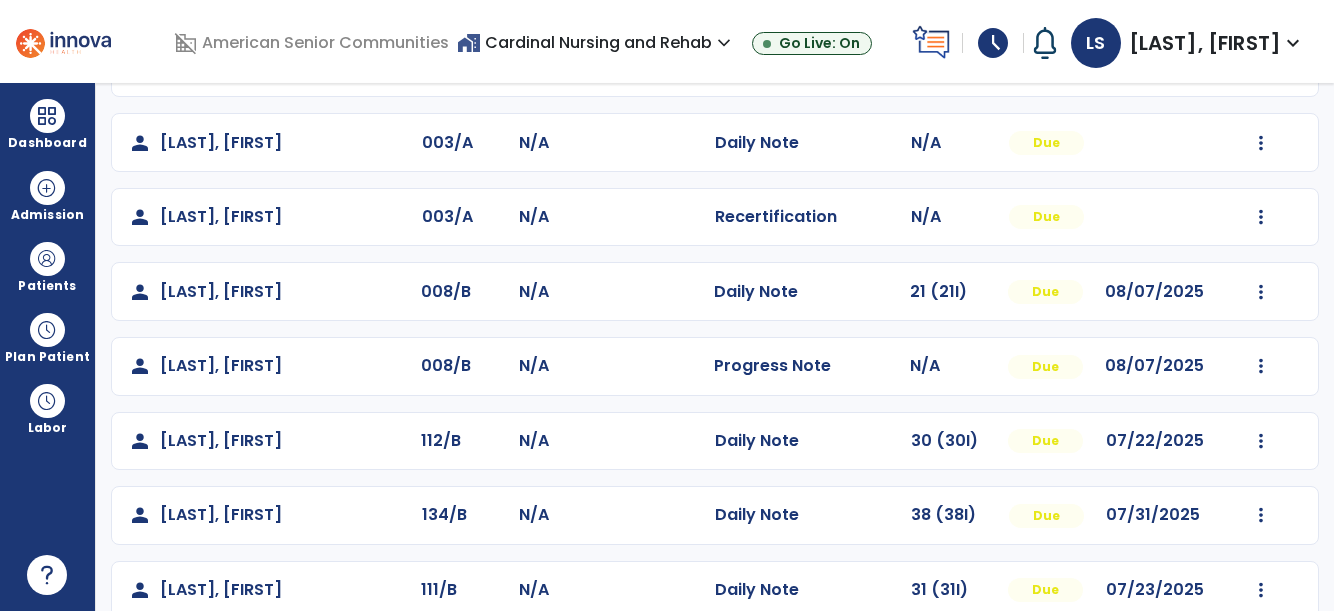scroll, scrollTop: 0, scrollLeft: 0, axis: both 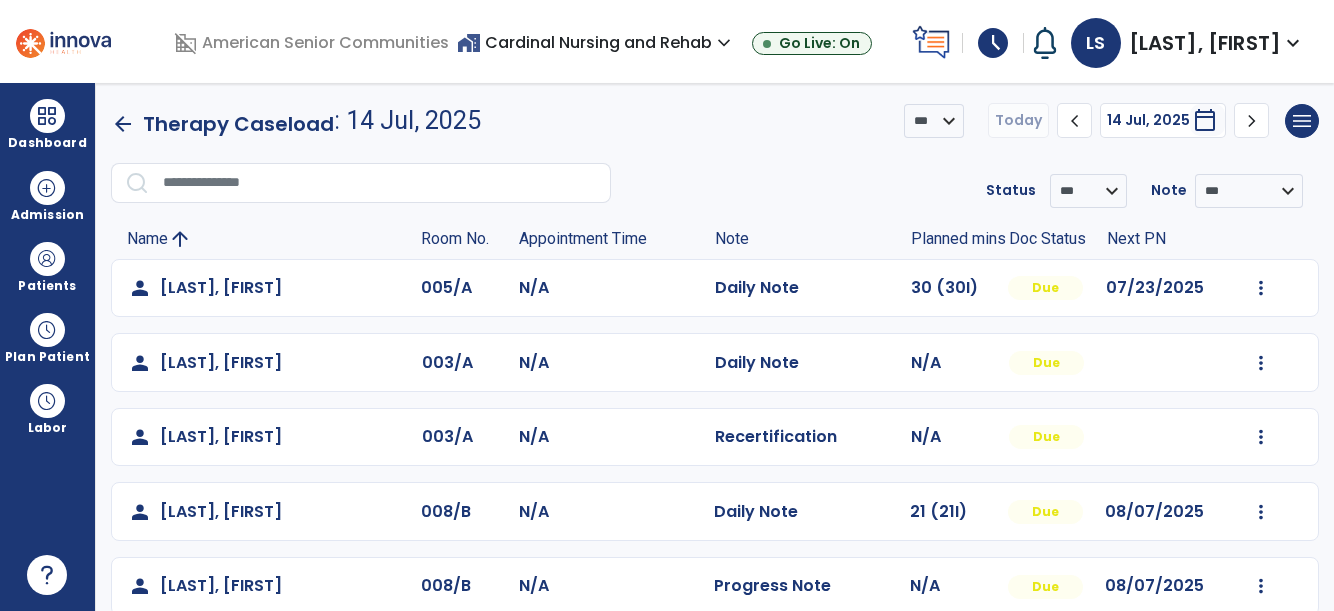 click on "home_work   Cardinal Nursing and Rehab   expand_more" at bounding box center (596, 42) 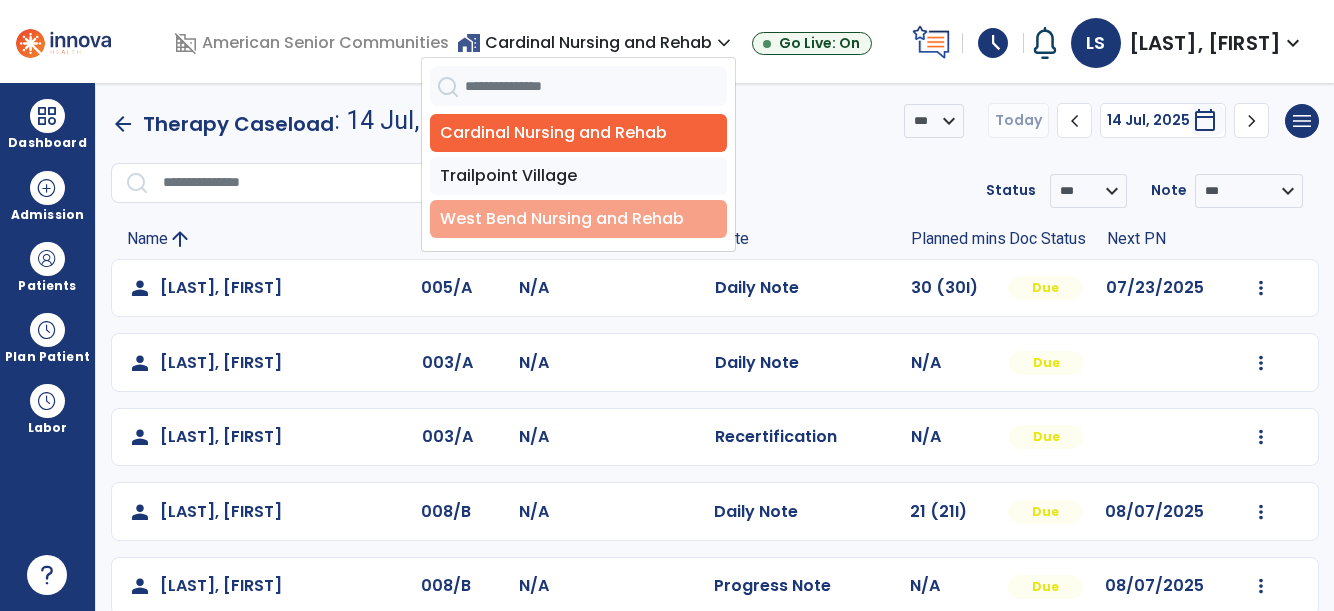 click on "West Bend Nursing and Rehab" at bounding box center (578, 219) 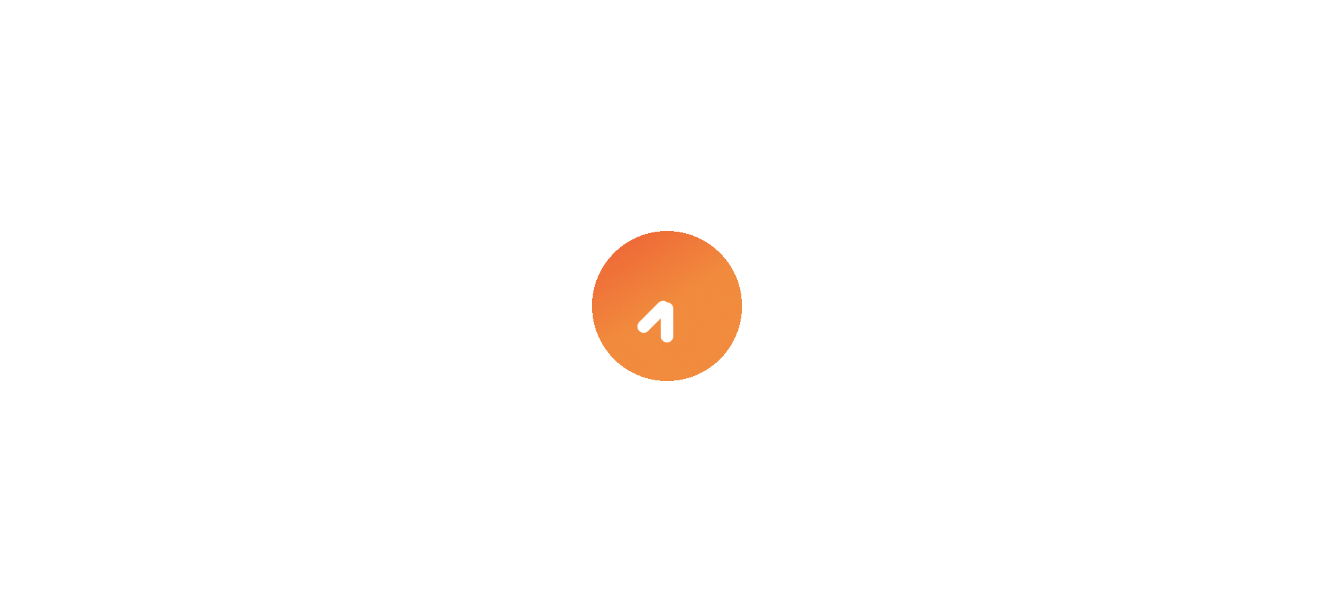 scroll, scrollTop: 0, scrollLeft: 0, axis: both 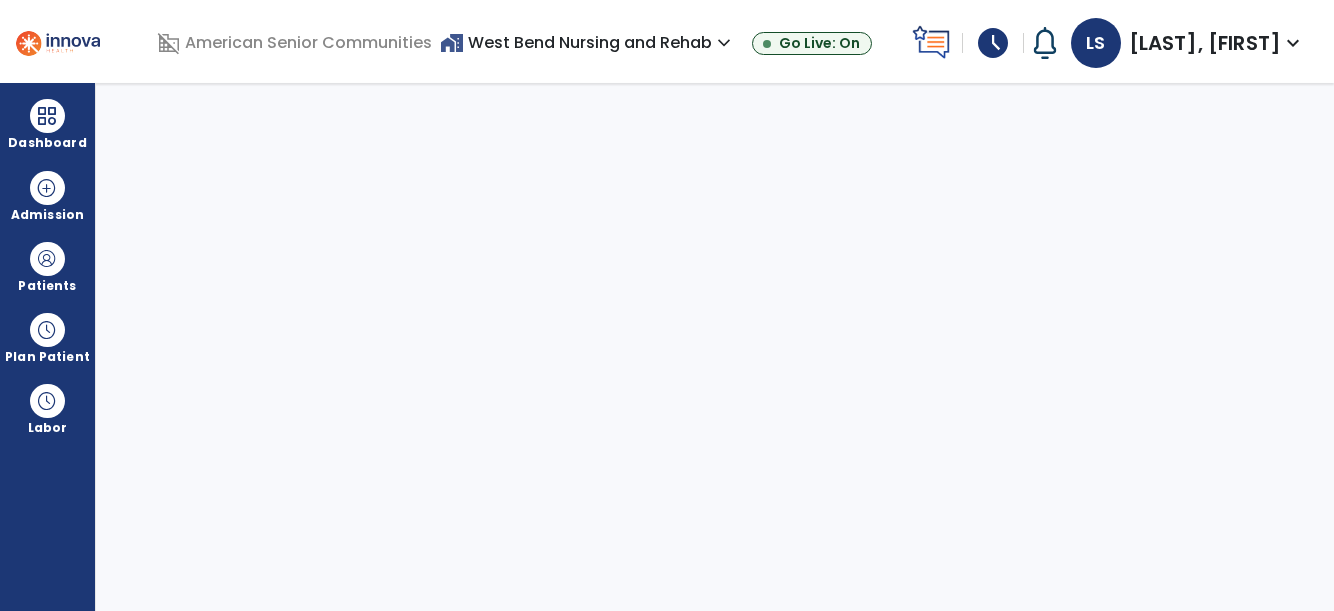 select on "****" 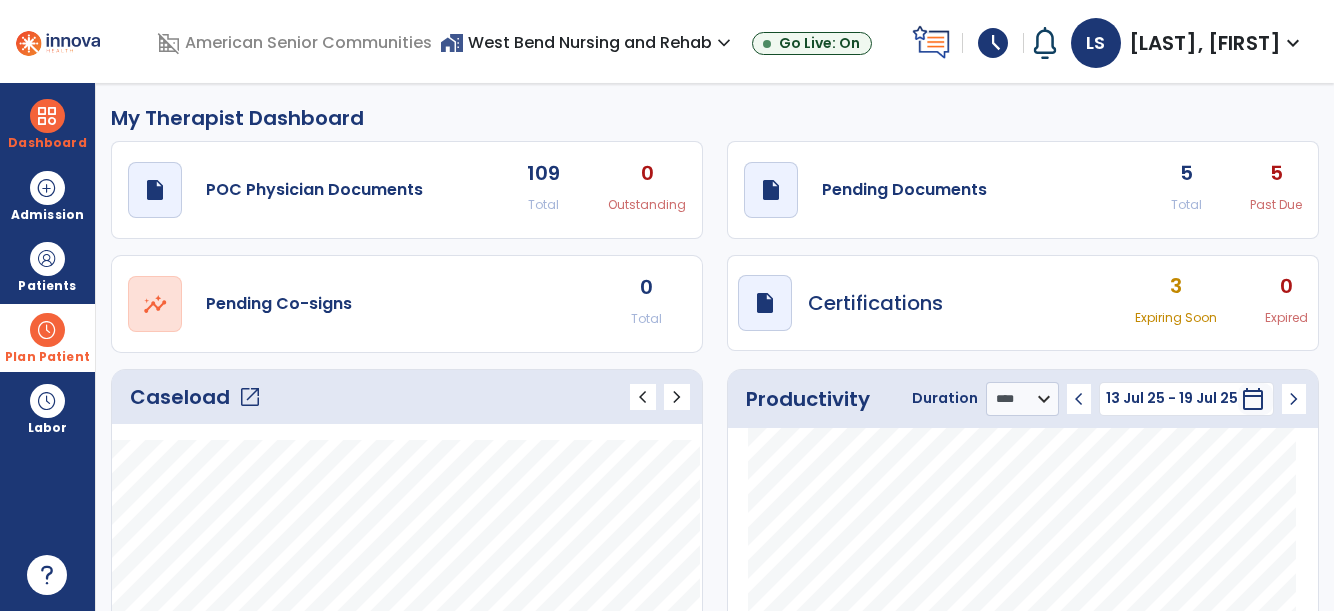 click at bounding box center [47, 330] 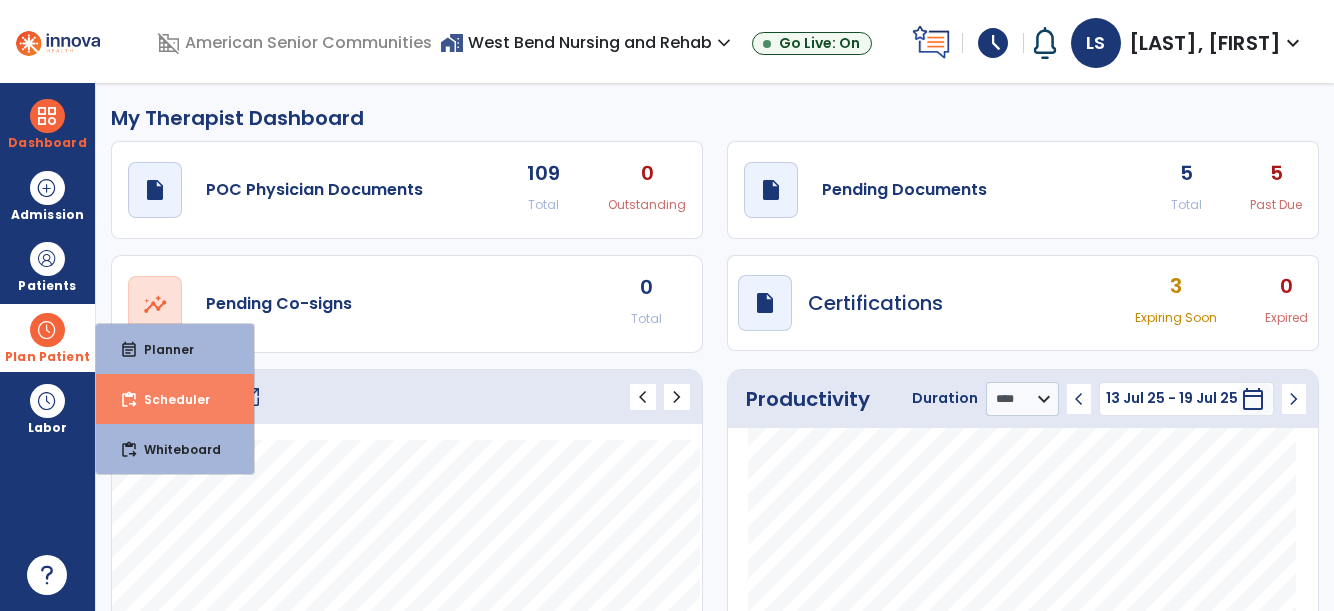 click on "Scheduler" at bounding box center [169, 399] 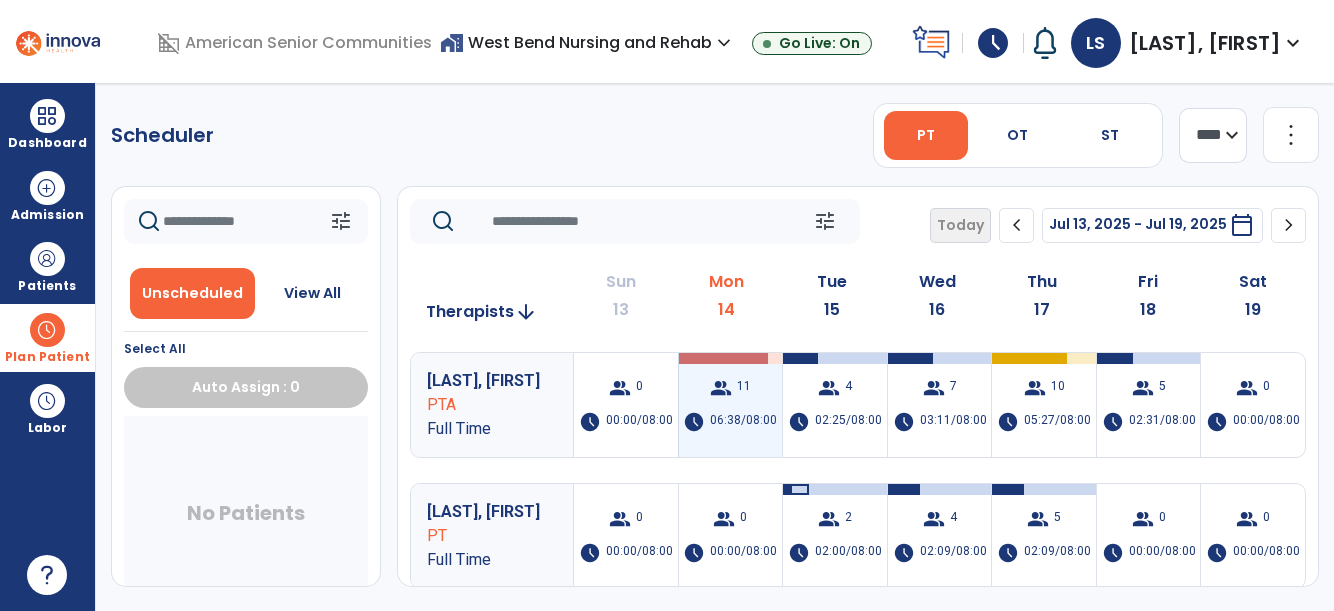 click on "group  11  schedule  06:38/08:00" at bounding box center (731, 405) 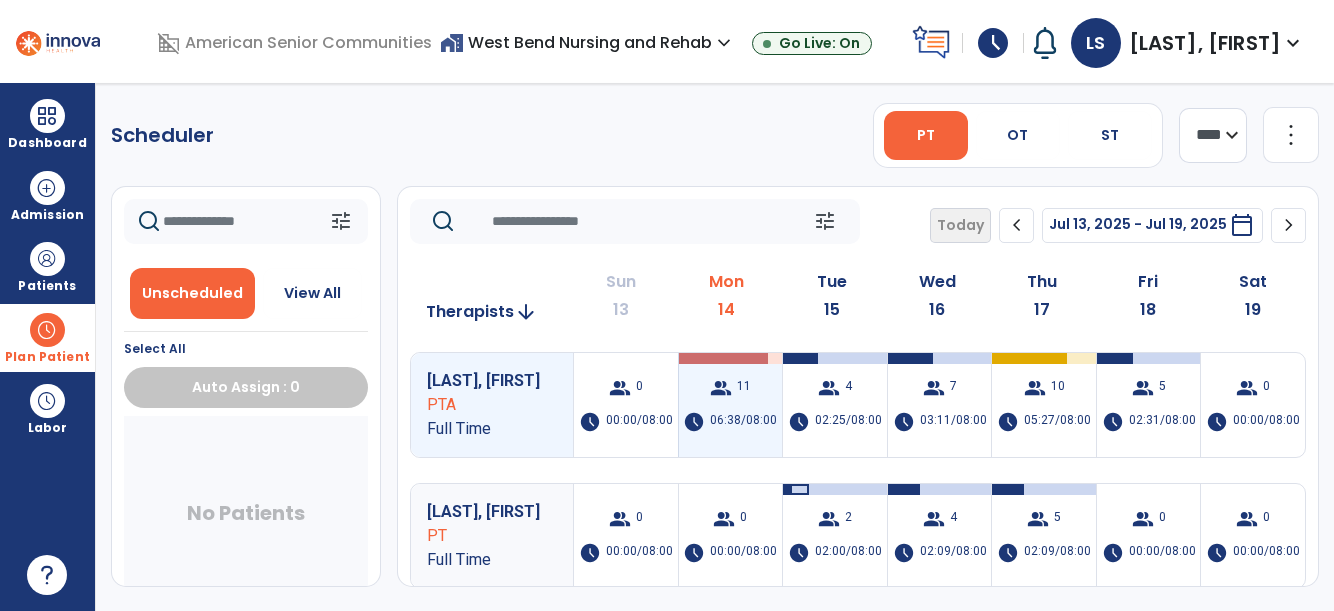 click on "group  11  schedule  06:38/08:00" at bounding box center (731, 405) 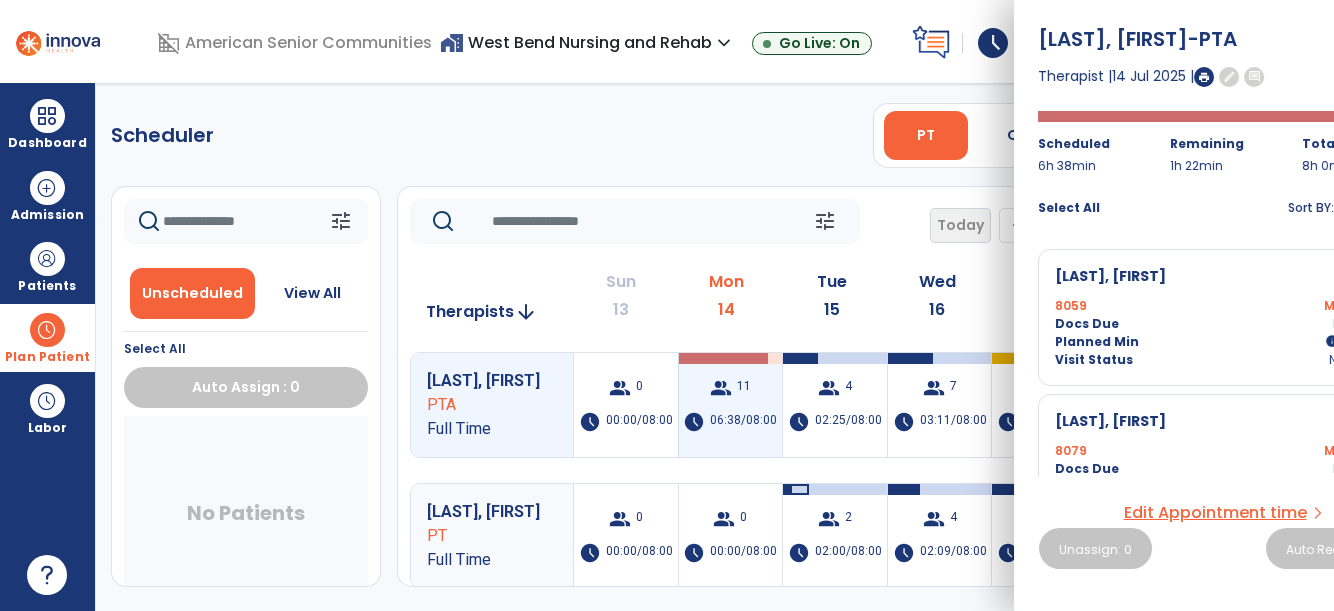 click on "group  11  schedule  06:38/08:00" at bounding box center [731, 405] 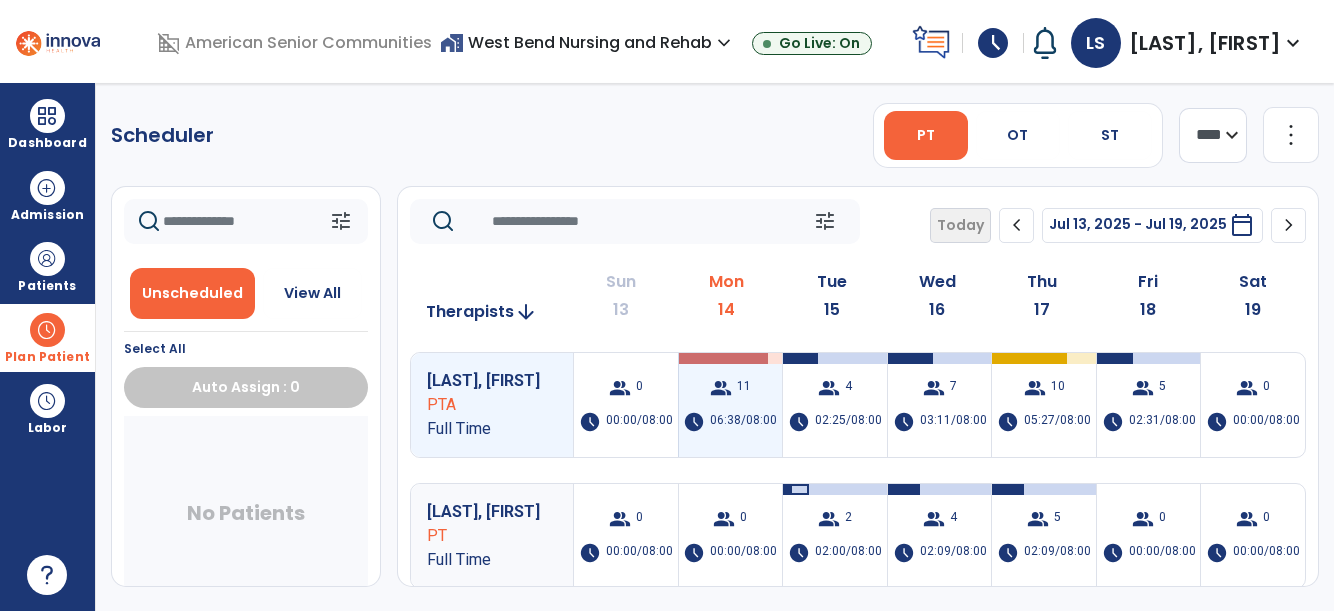 click on "group  11  schedule  06:38/08:00" at bounding box center [731, 405] 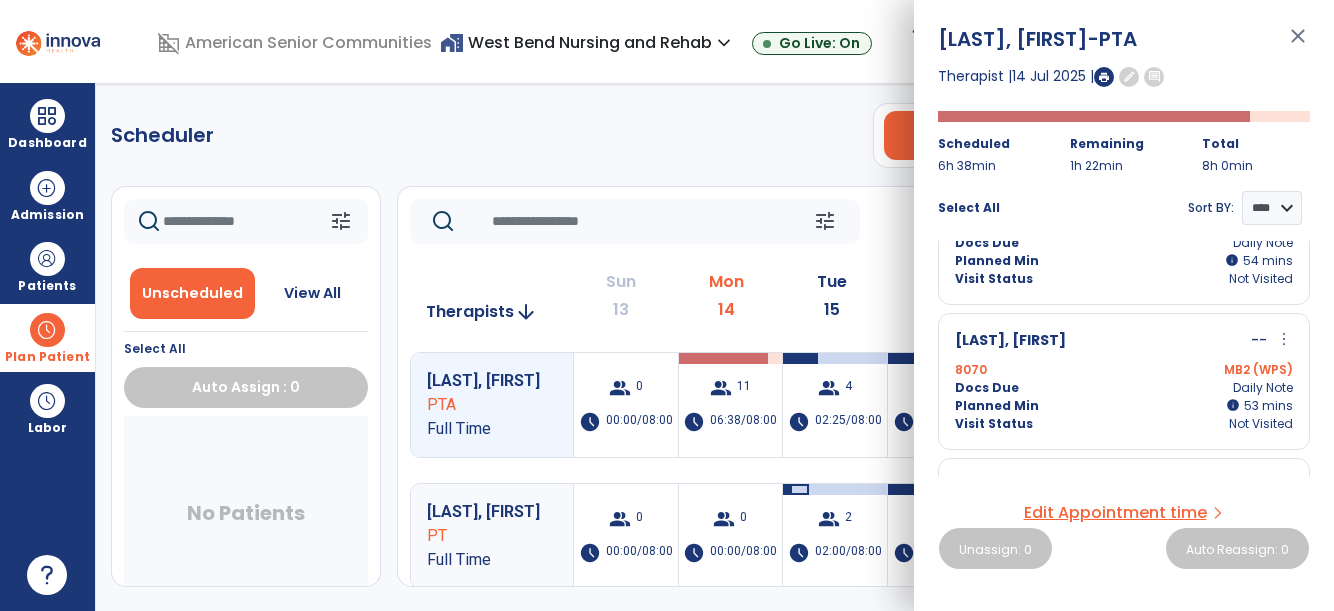 scroll, scrollTop: 0, scrollLeft: 0, axis: both 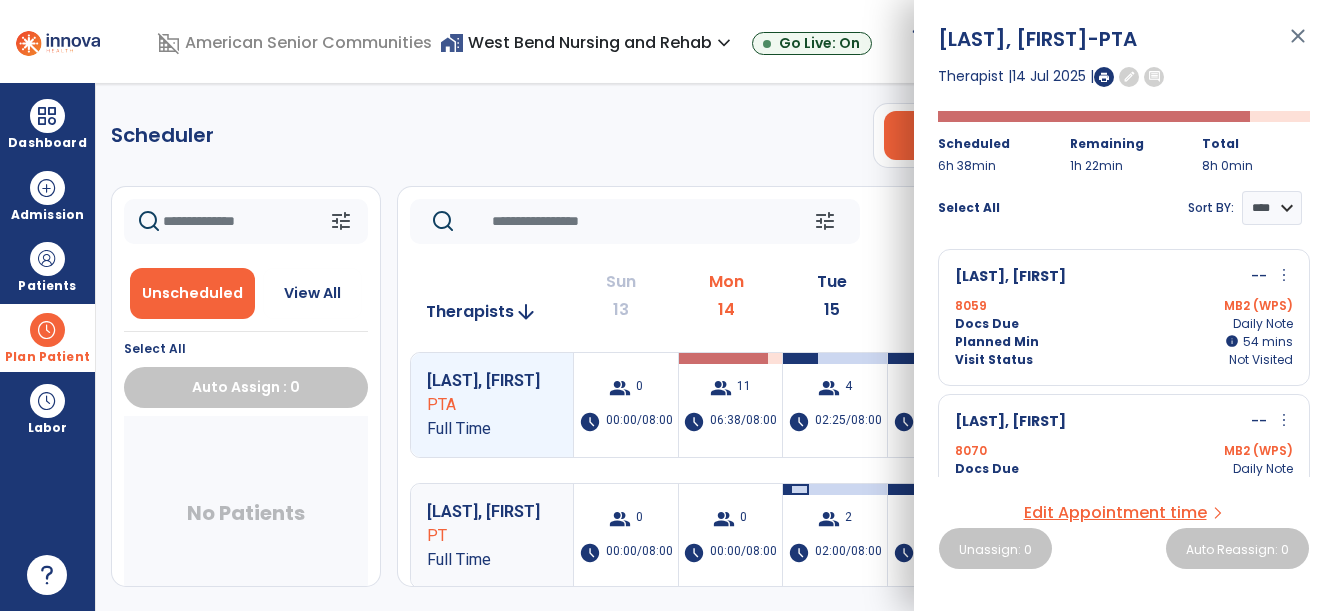 click on "close" at bounding box center (1298, 45) 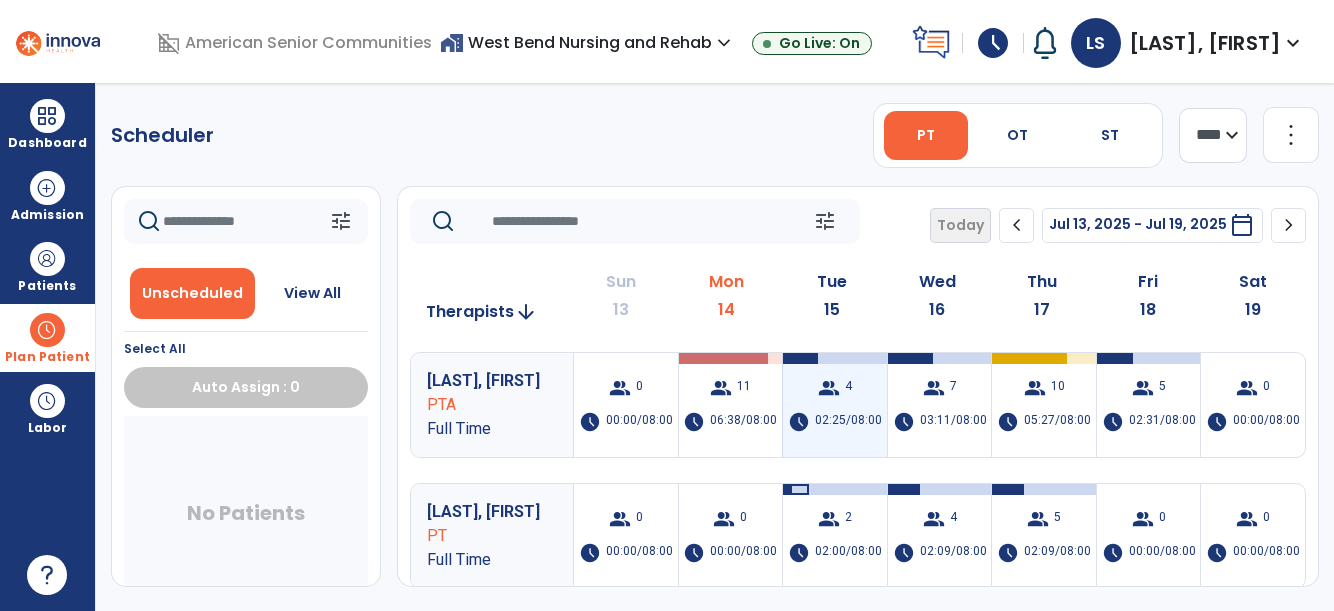 click on "4" at bounding box center [848, 388] 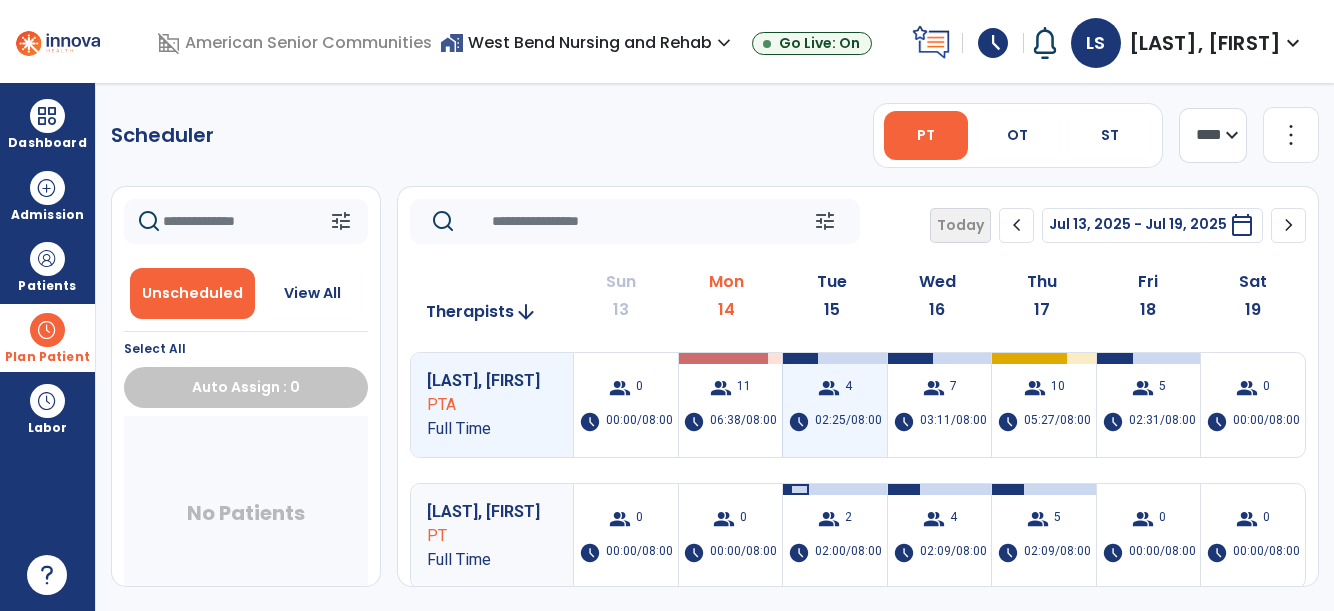 click on "4" at bounding box center (848, 388) 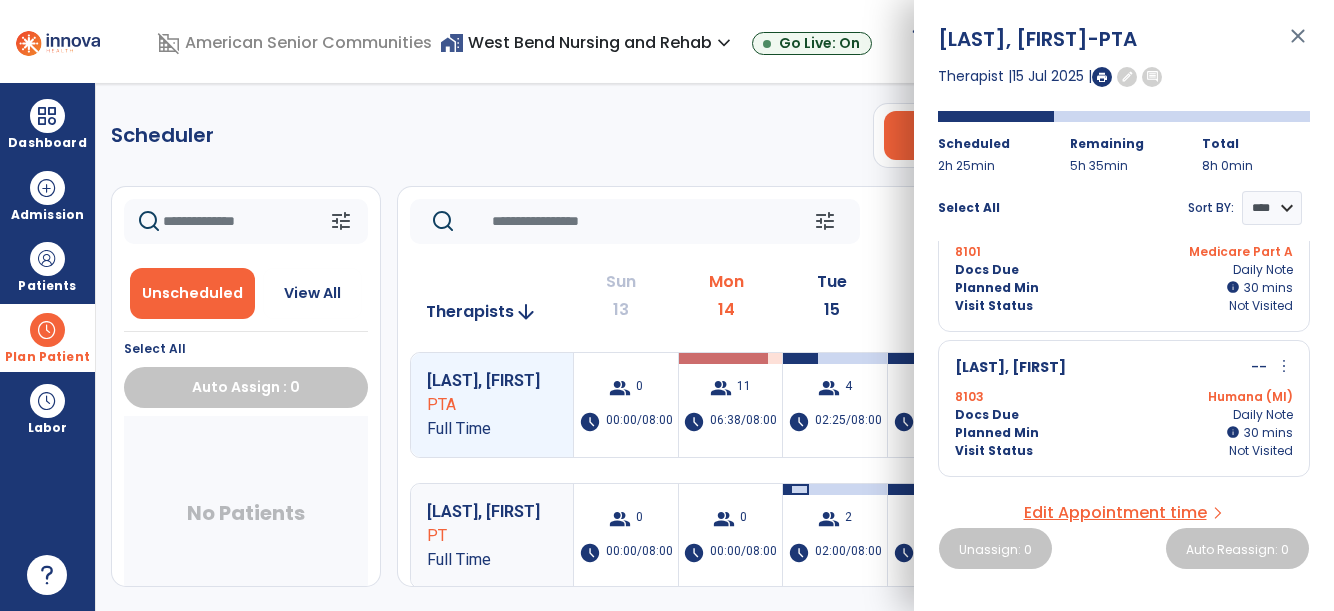 scroll, scrollTop: 0, scrollLeft: 0, axis: both 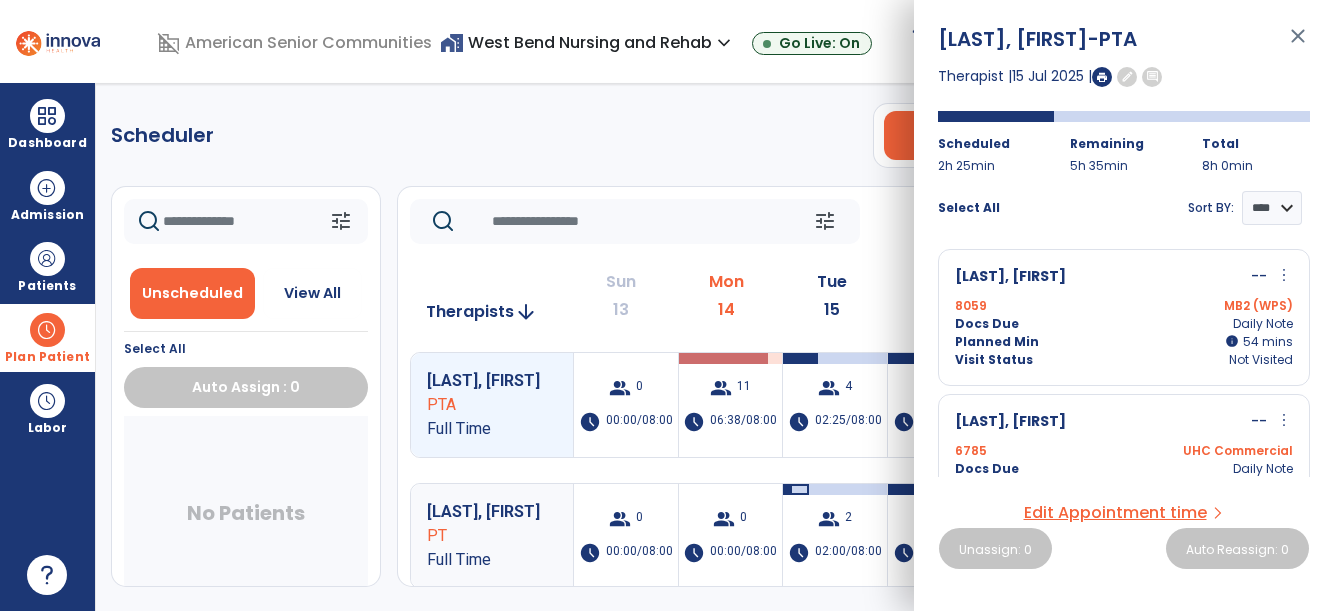 click on "Scheduler   PT   OT   ST  **** *** more_vert  Manage Labor   View All Therapists   Print" 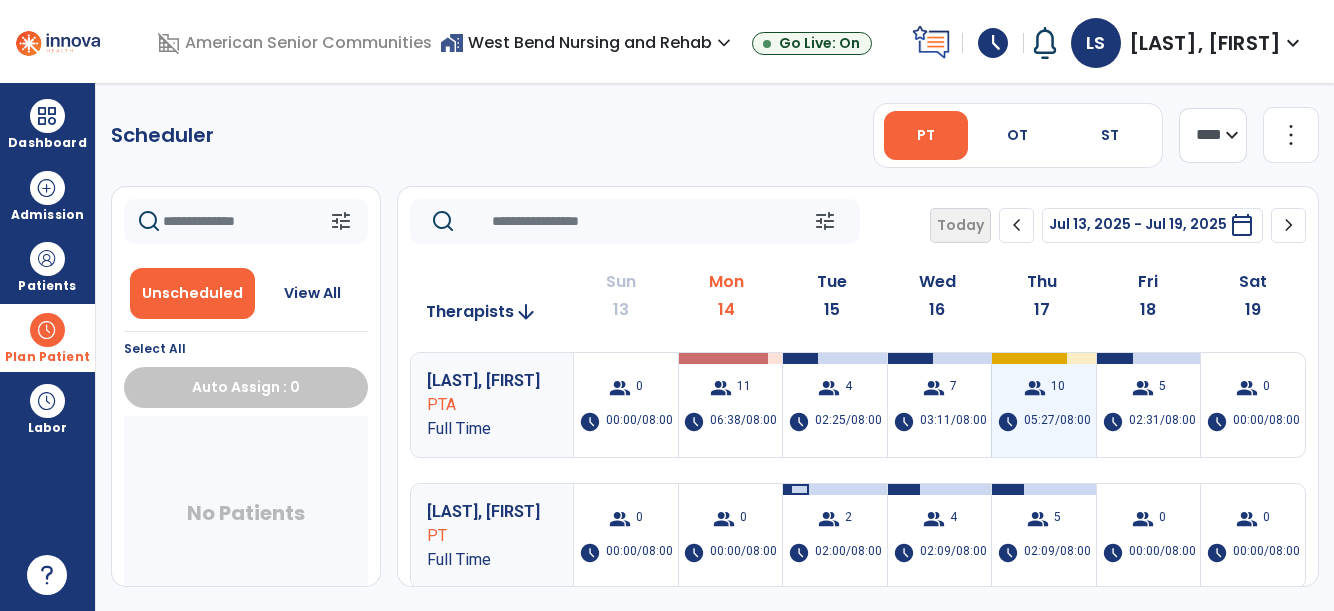 click on "05:27/08:00" at bounding box center [1057, 422] 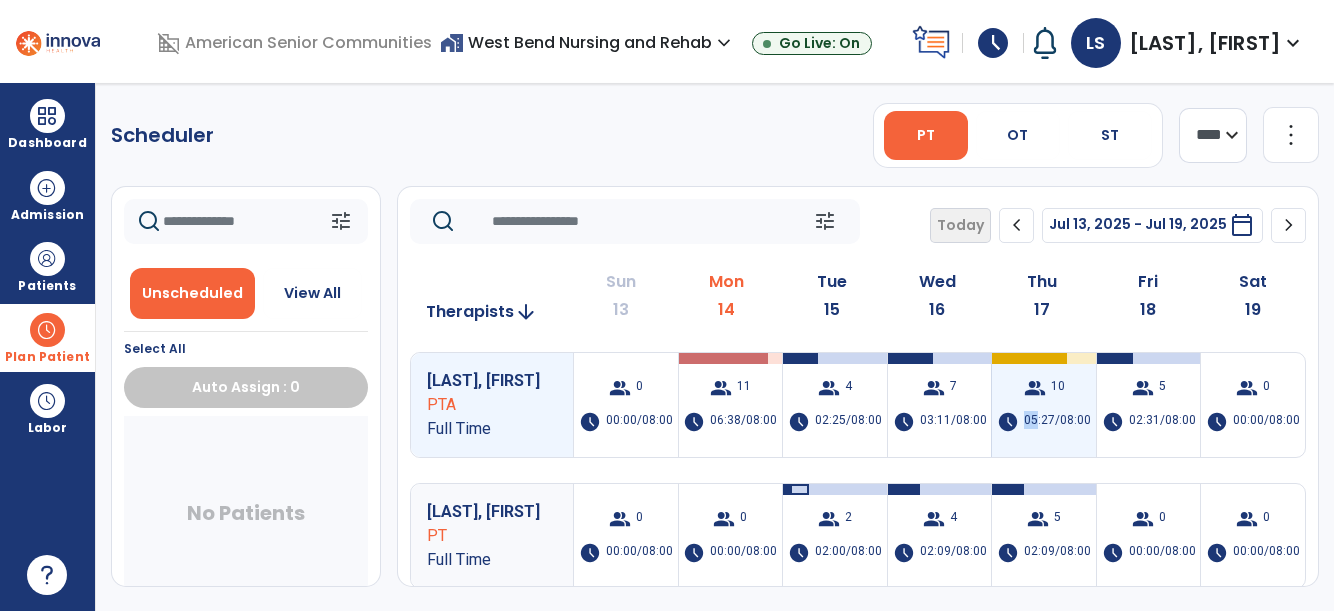 click on "05:27/08:00" at bounding box center (1057, 422) 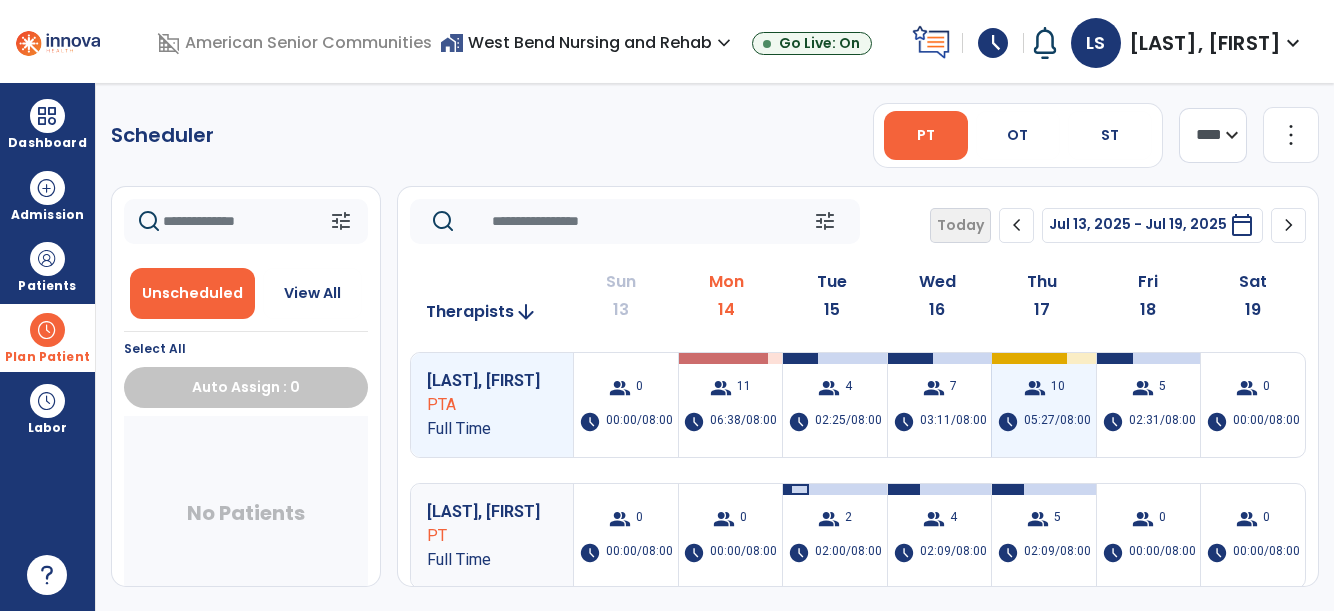drag, startPoint x: 1031, startPoint y: 431, endPoint x: 1040, endPoint y: 439, distance: 12.0415945 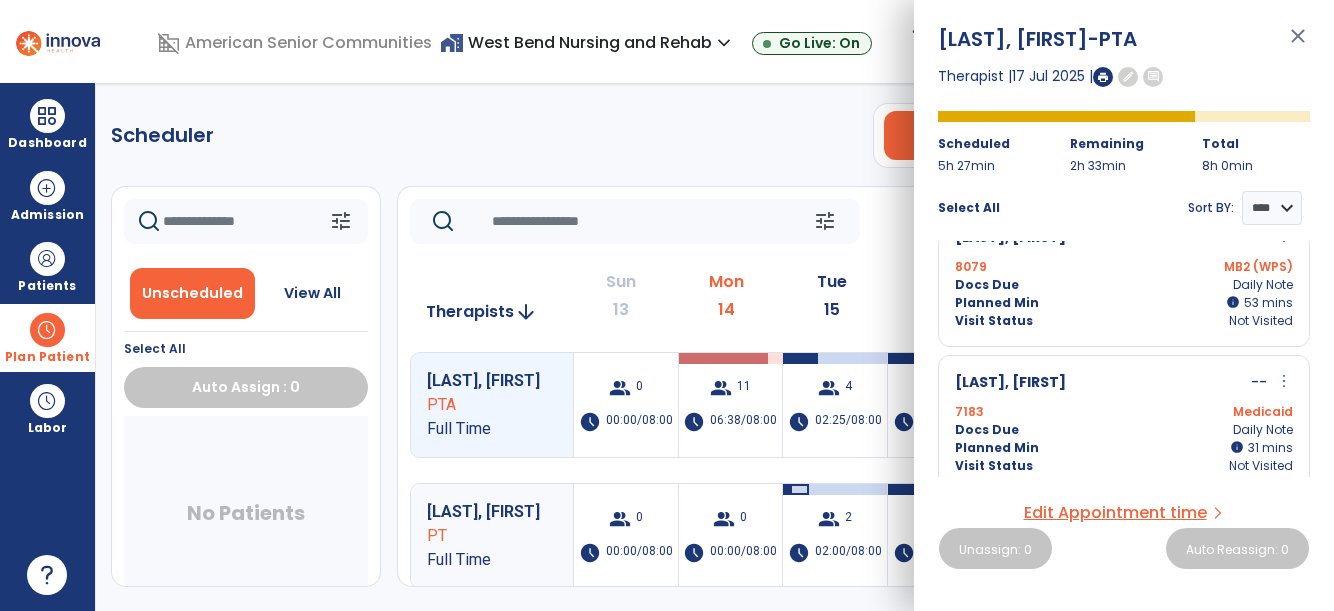 scroll, scrollTop: 190, scrollLeft: 0, axis: vertical 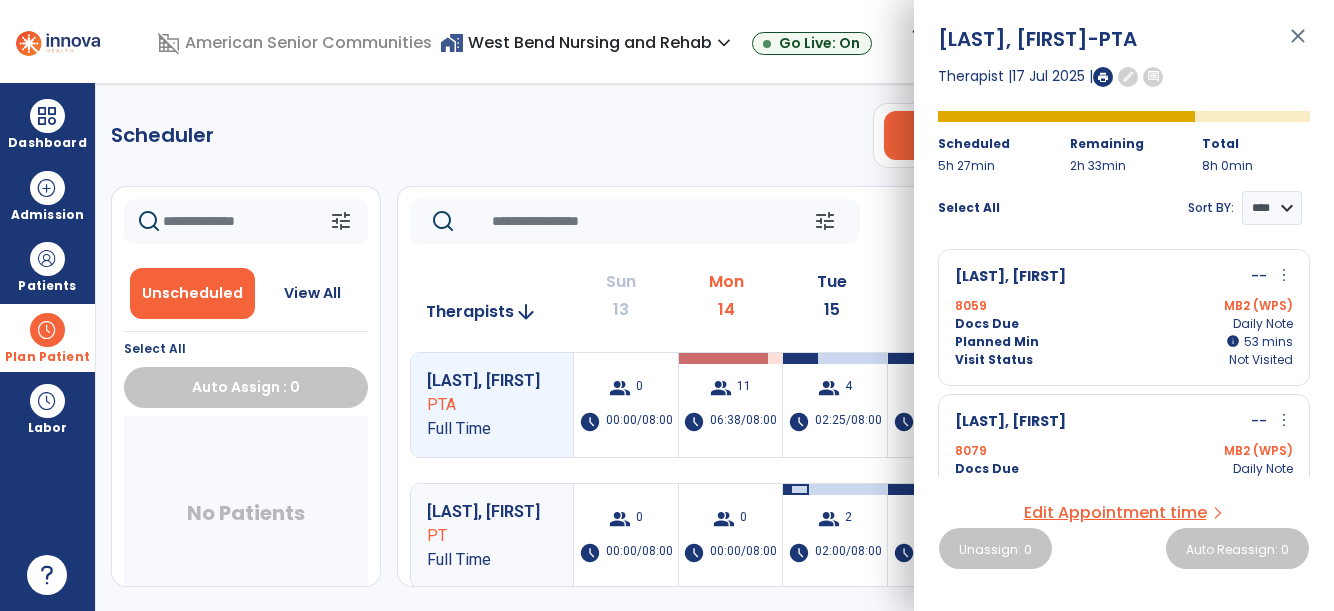 click on "close" at bounding box center [1298, 45] 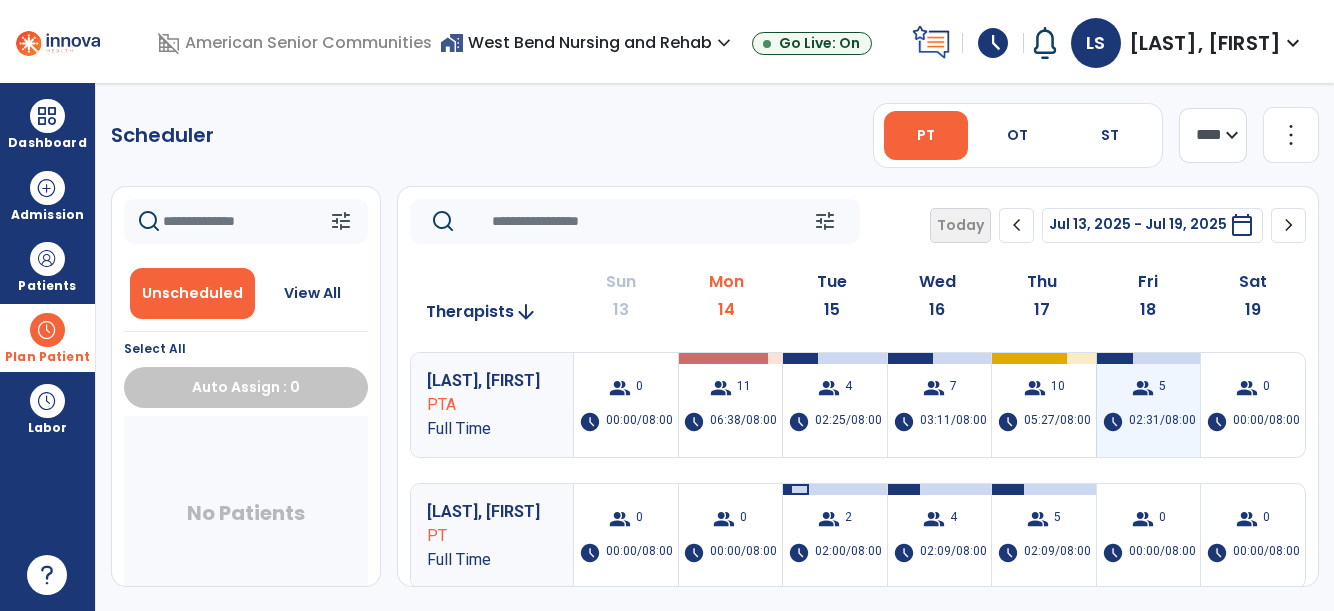 click on "group  5  schedule  02:31/08:00" at bounding box center (1149, 405) 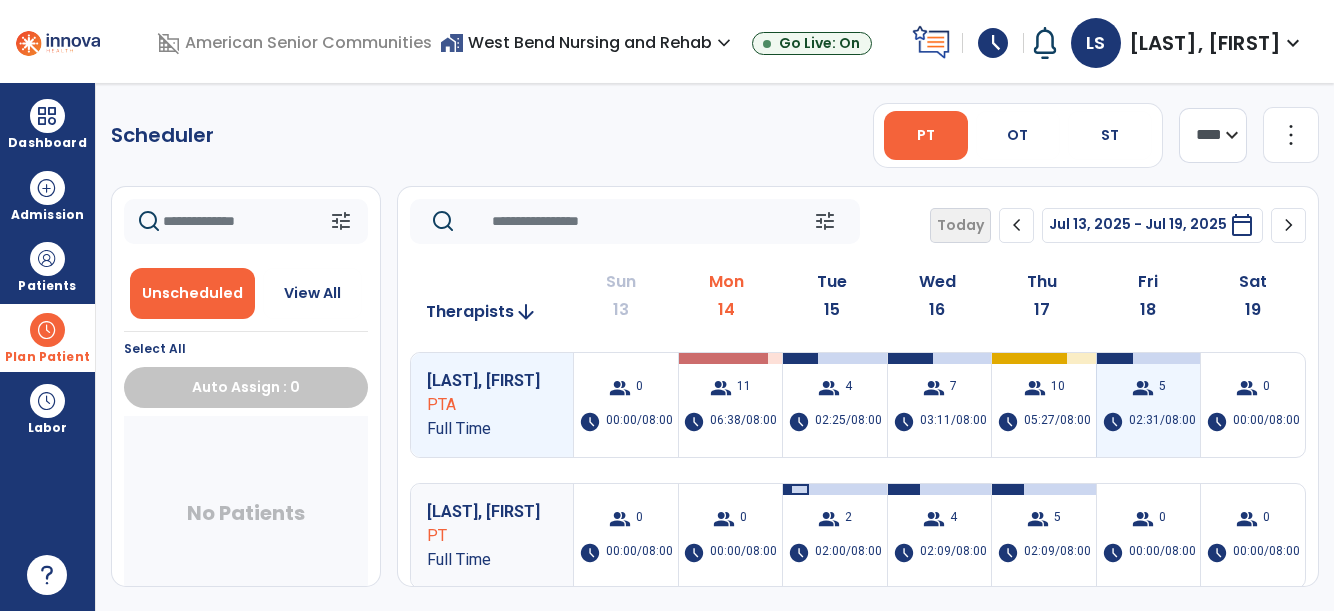 click on "group  5  schedule  02:31/08:00" at bounding box center [1149, 405] 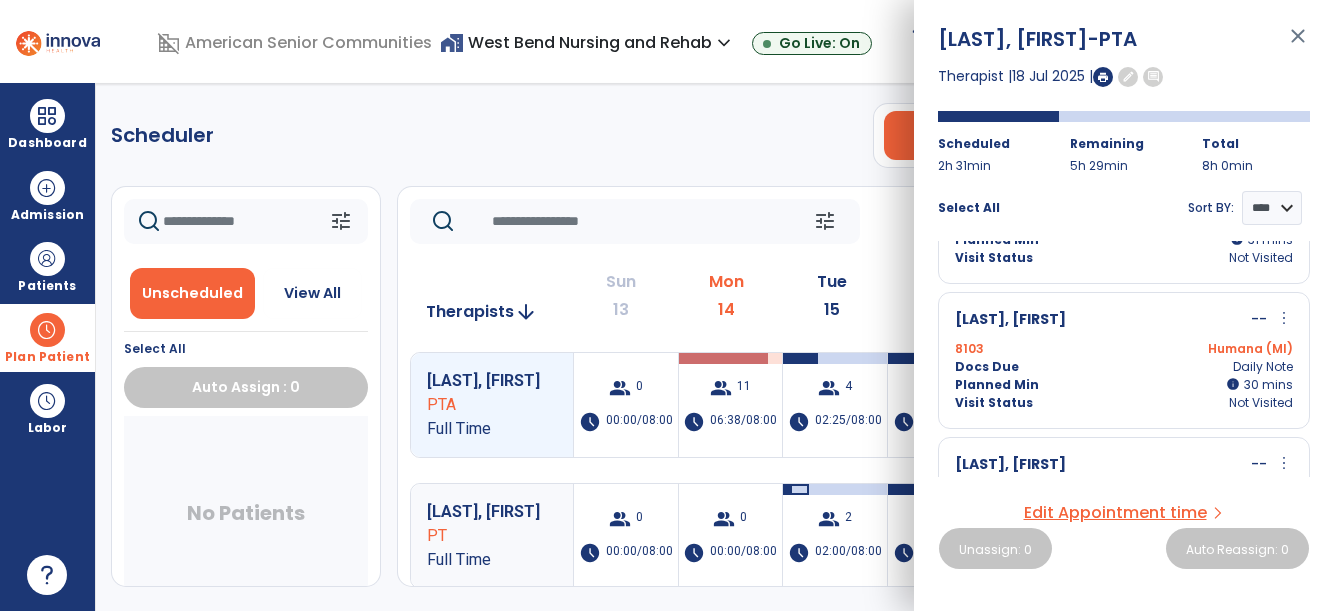 scroll, scrollTop: 0, scrollLeft: 0, axis: both 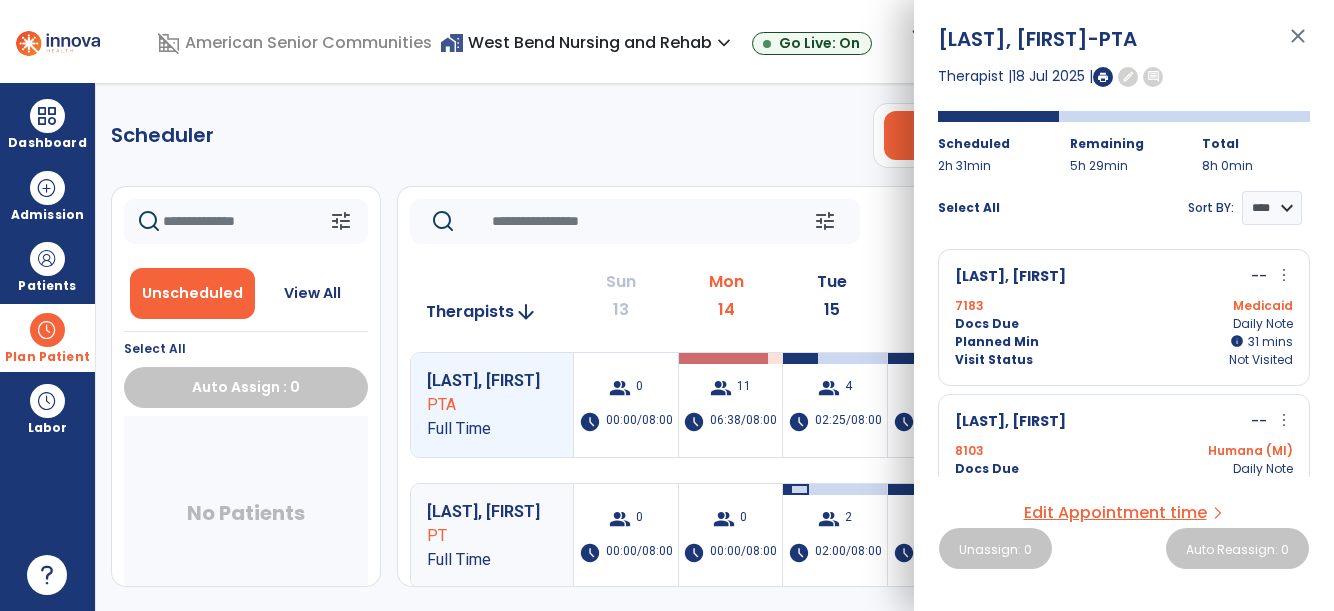 click at bounding box center (47, 330) 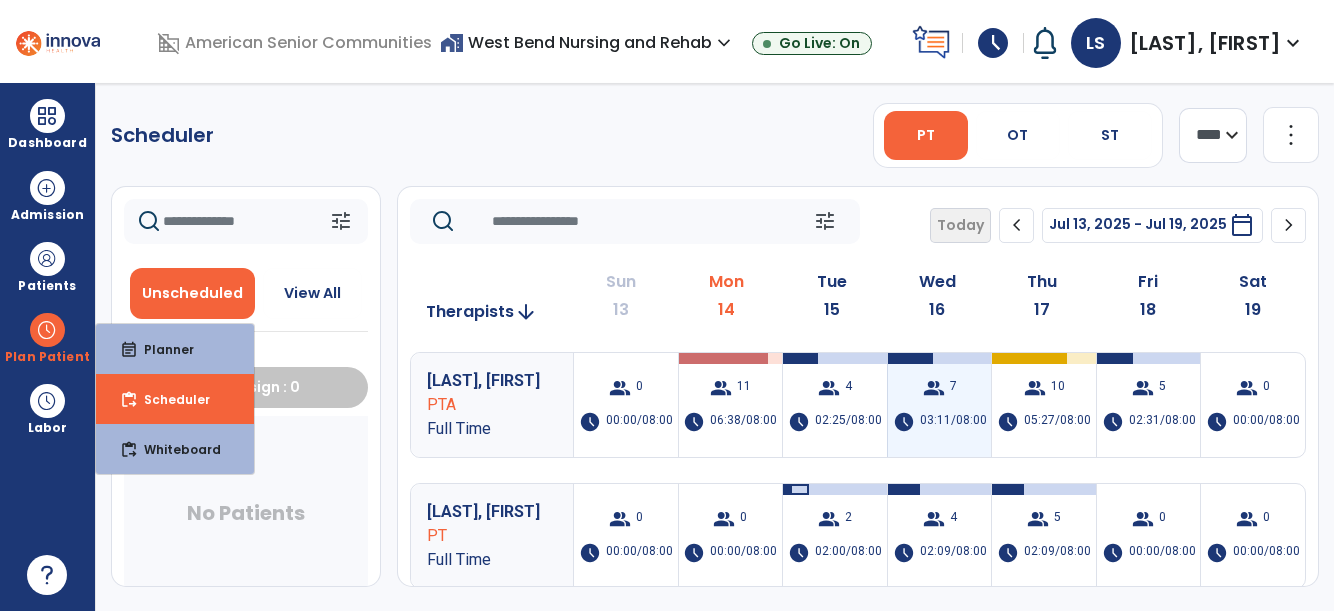 click on "group  7" at bounding box center (940, 388) 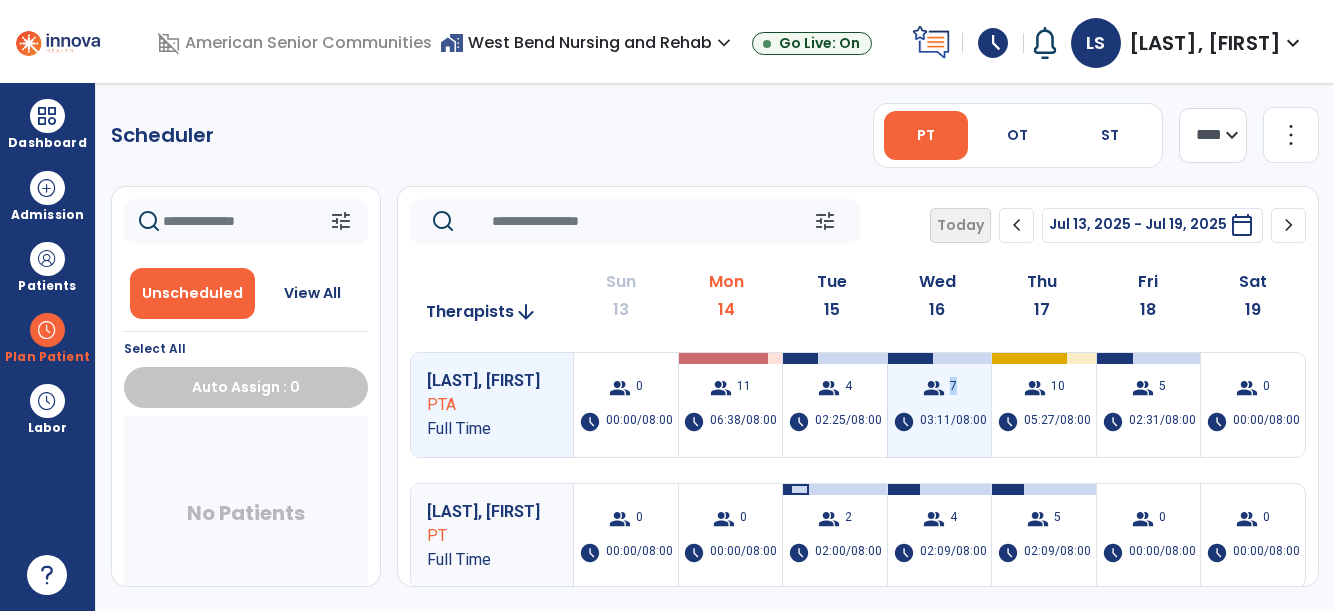 click on "group  7" at bounding box center (940, 388) 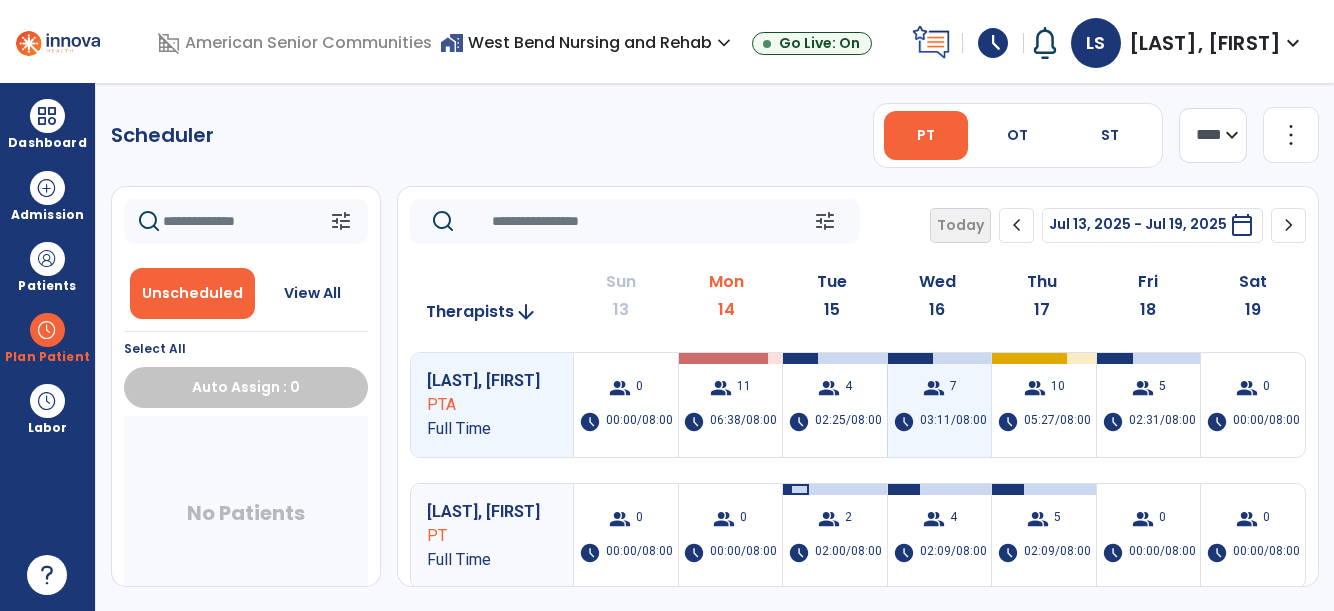drag, startPoint x: 947, startPoint y: 376, endPoint x: 950, endPoint y: 413, distance: 37.12142 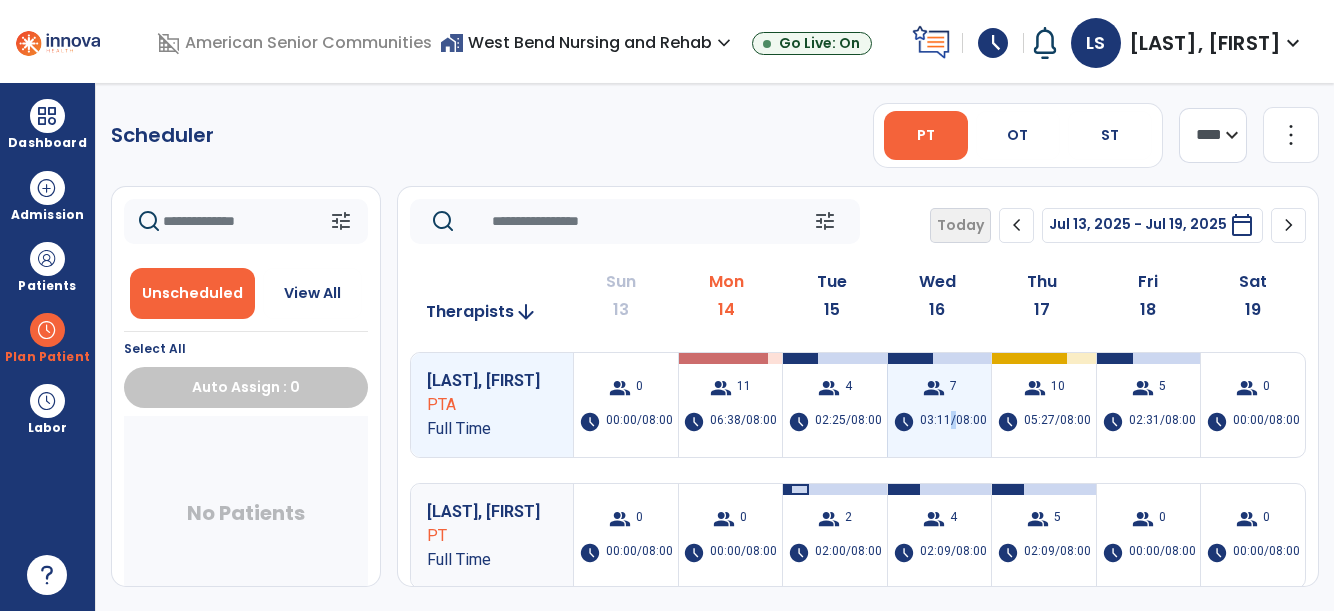 click on "03:11/08:00" at bounding box center (953, 422) 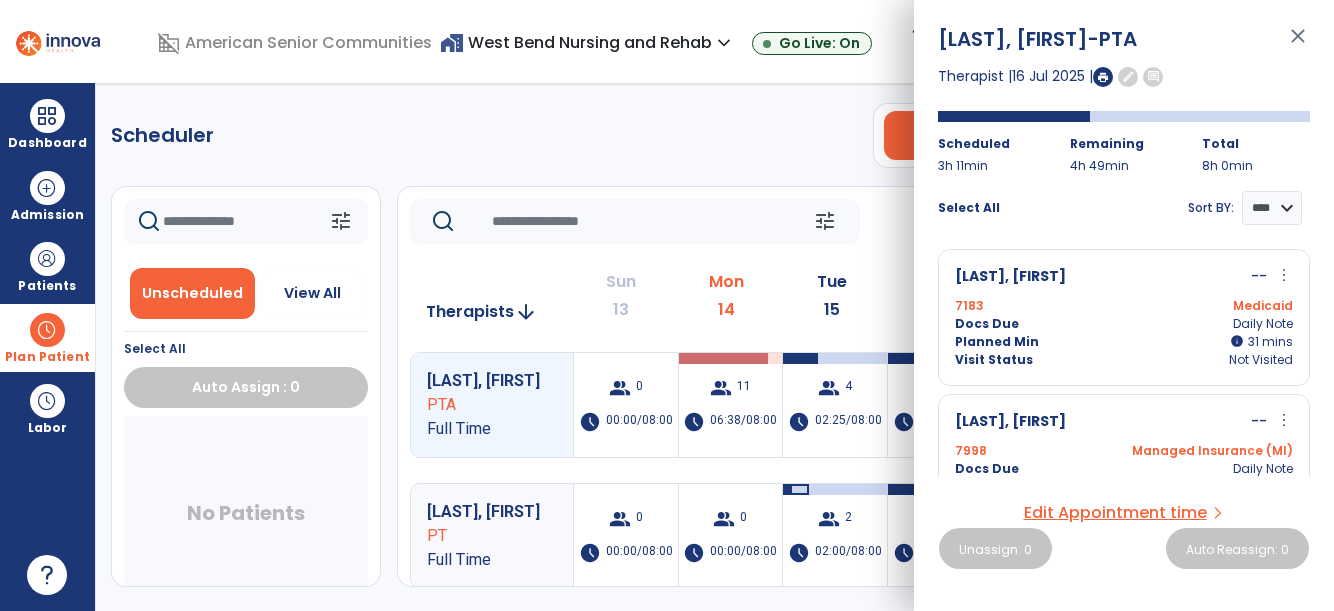 click at bounding box center (47, 330) 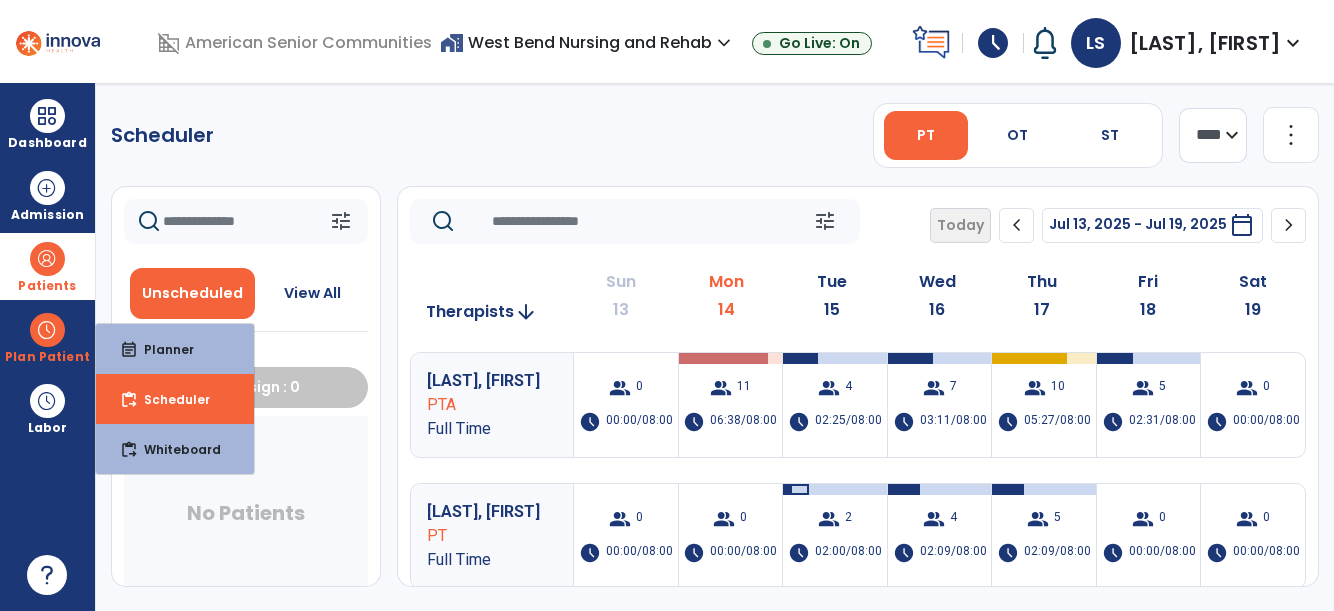 click at bounding box center (47, 259) 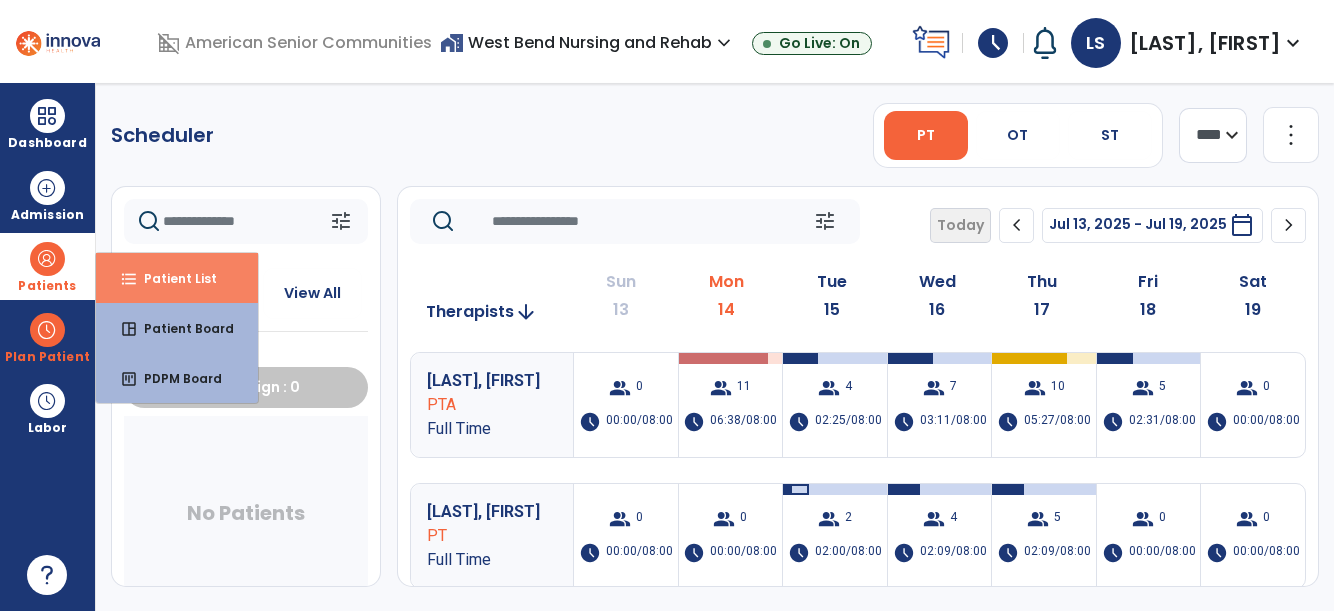 click on "format_list_bulleted" at bounding box center (129, 279) 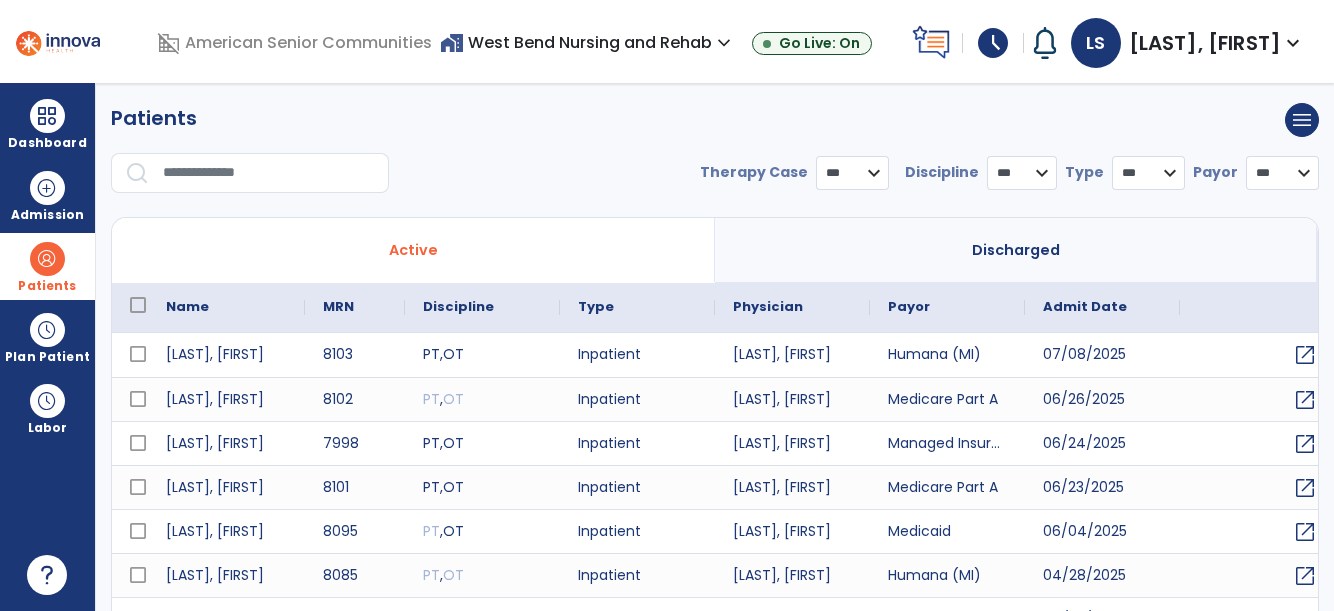 select on "***" 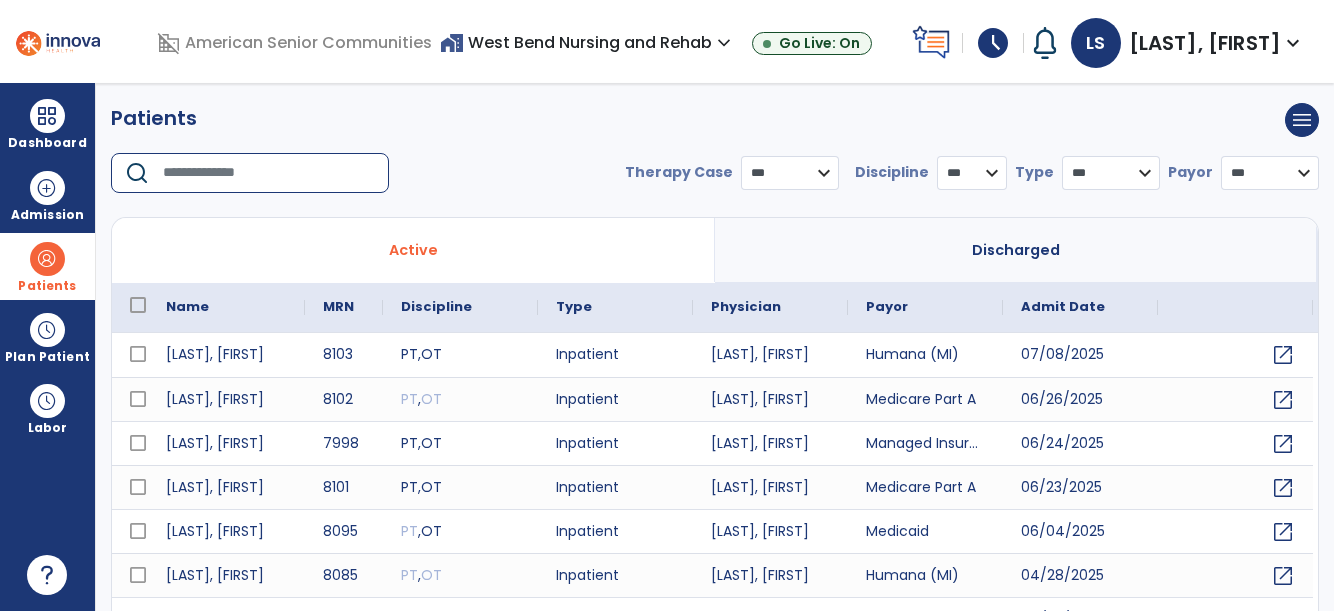 click at bounding box center (269, 173) 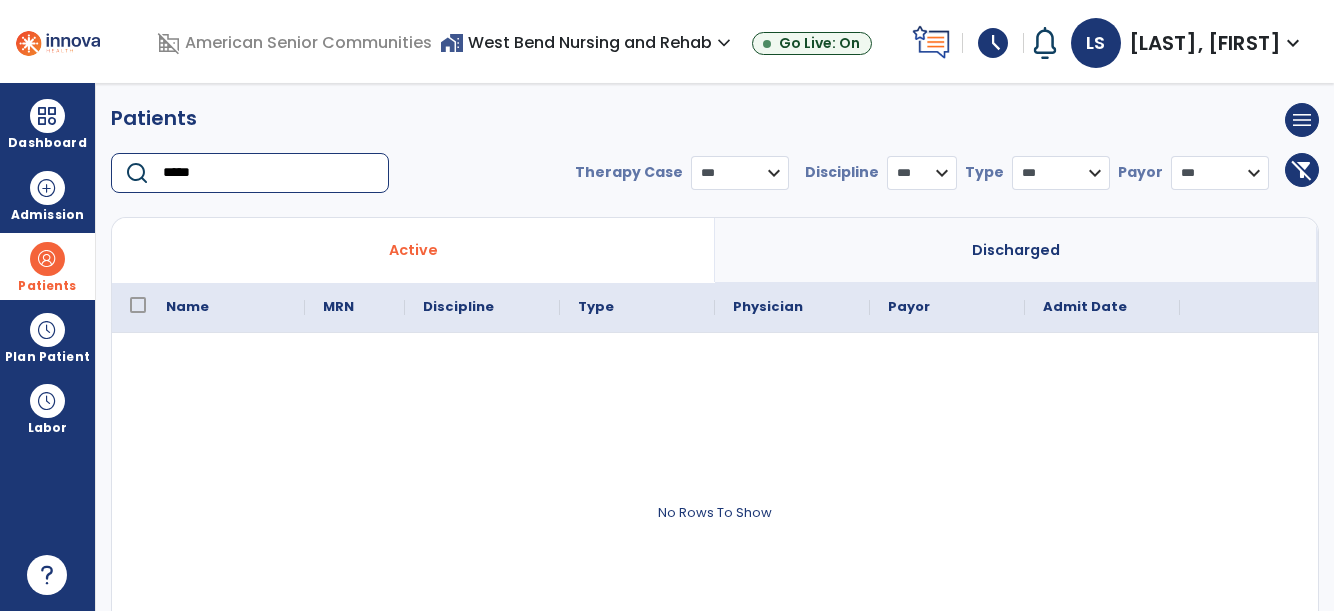type on "*****" 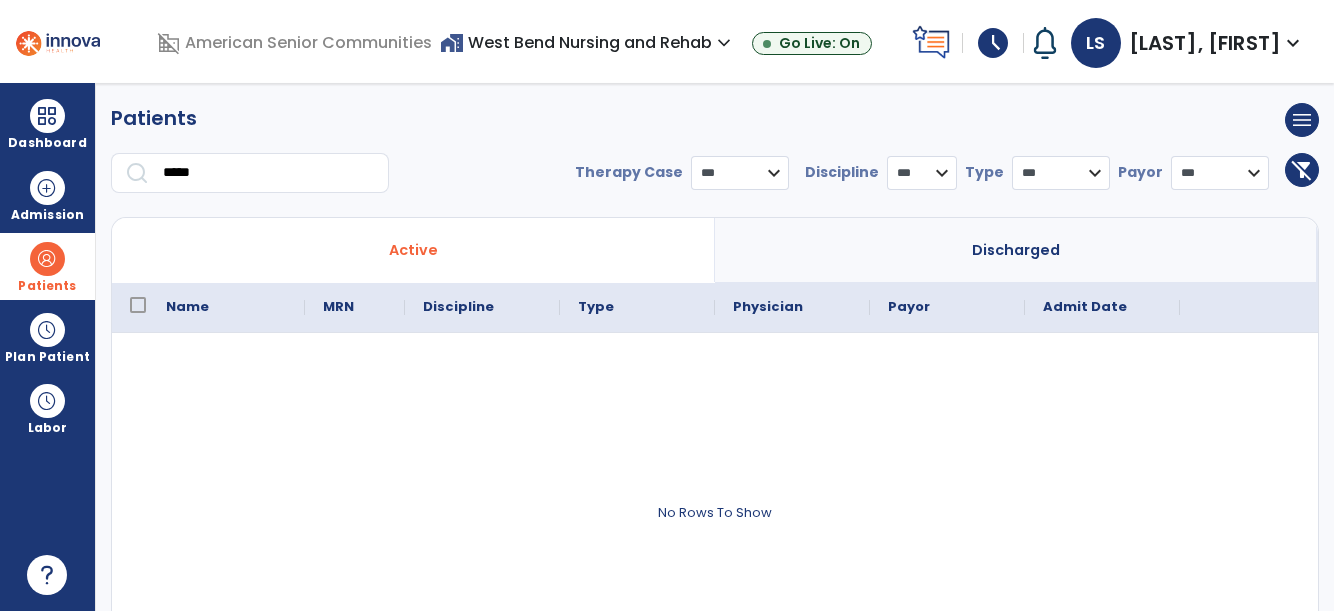click on "Discharged" at bounding box center [1016, 250] 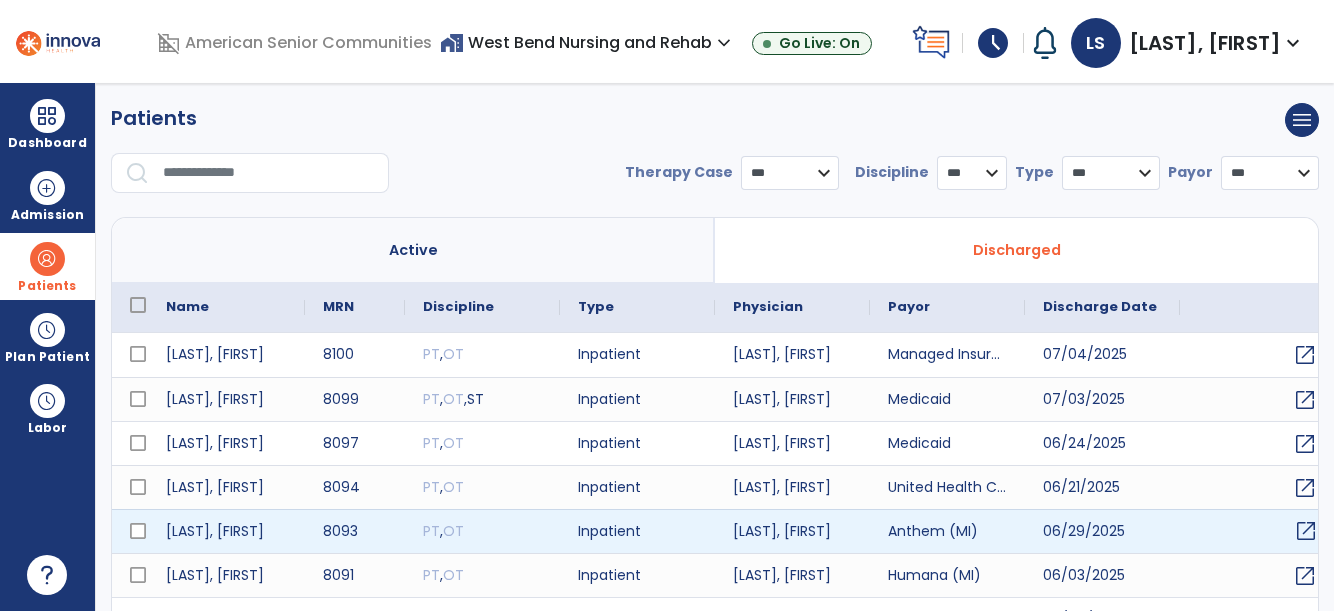 click on "open_in_new" at bounding box center [1306, 531] 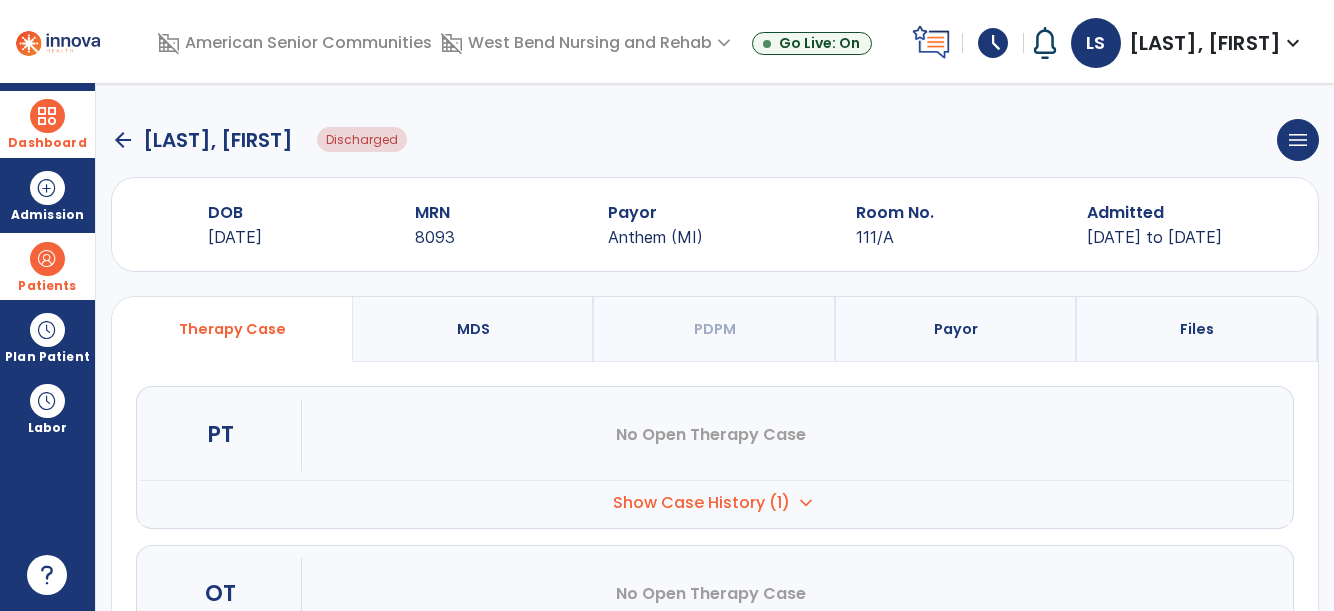 click at bounding box center (47, 116) 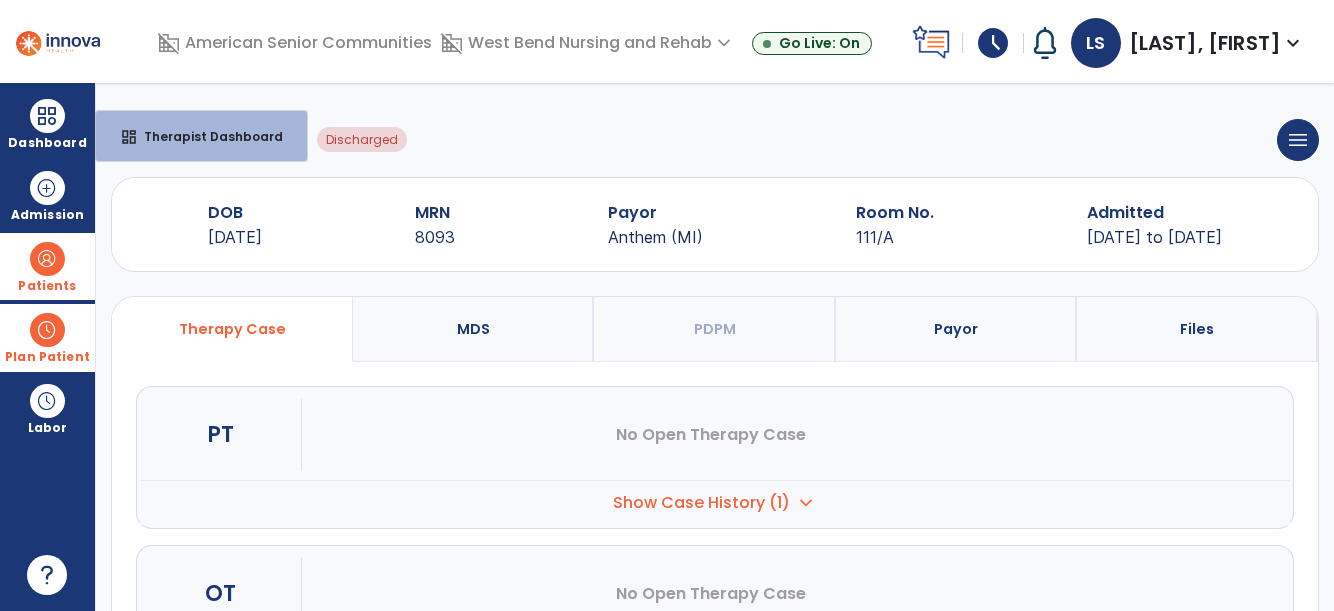 click at bounding box center [47, 330] 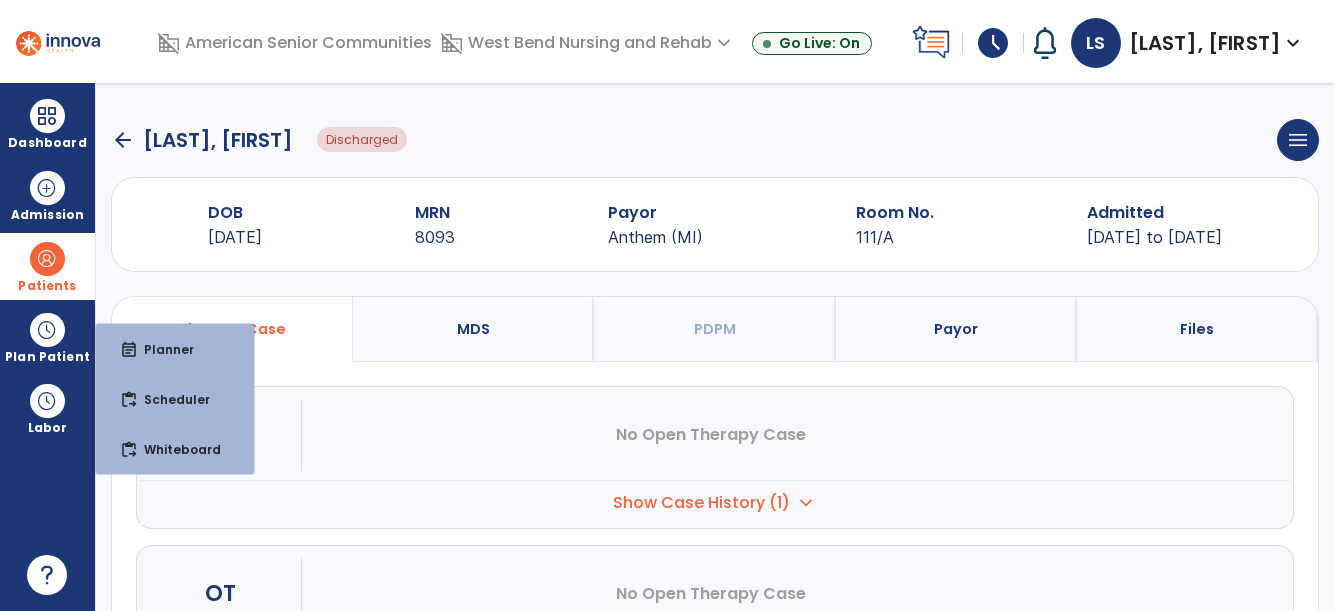 click on "Patients" at bounding box center [47, 266] 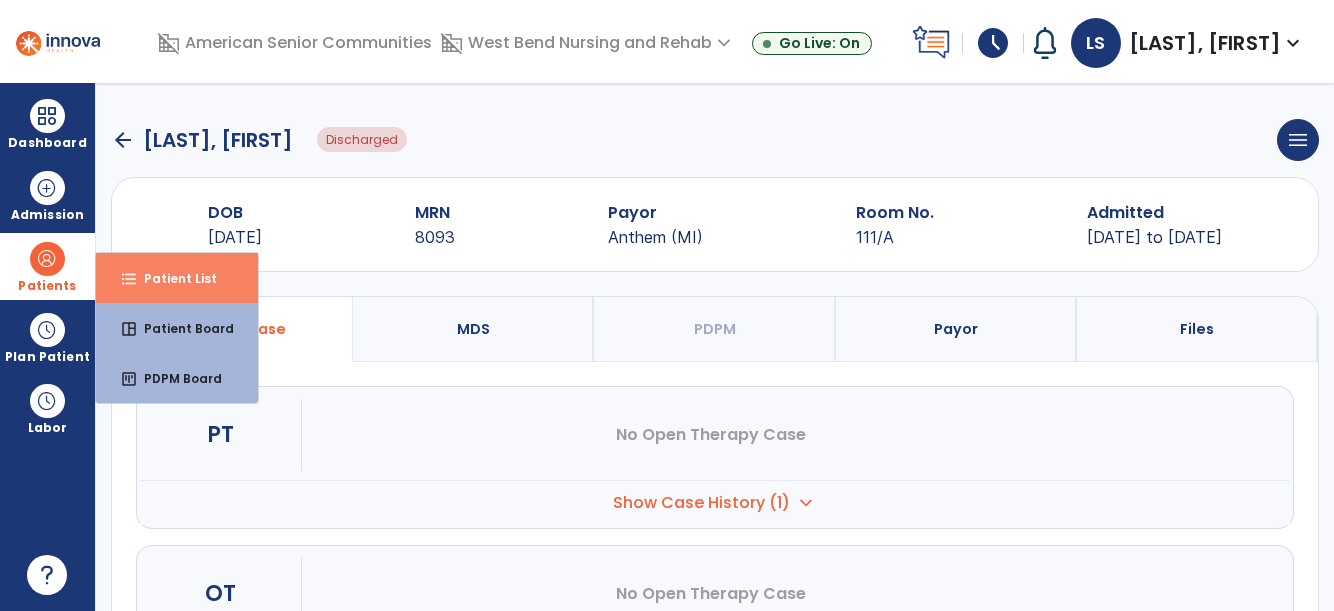 click on "format_list_bulleted" at bounding box center [129, 279] 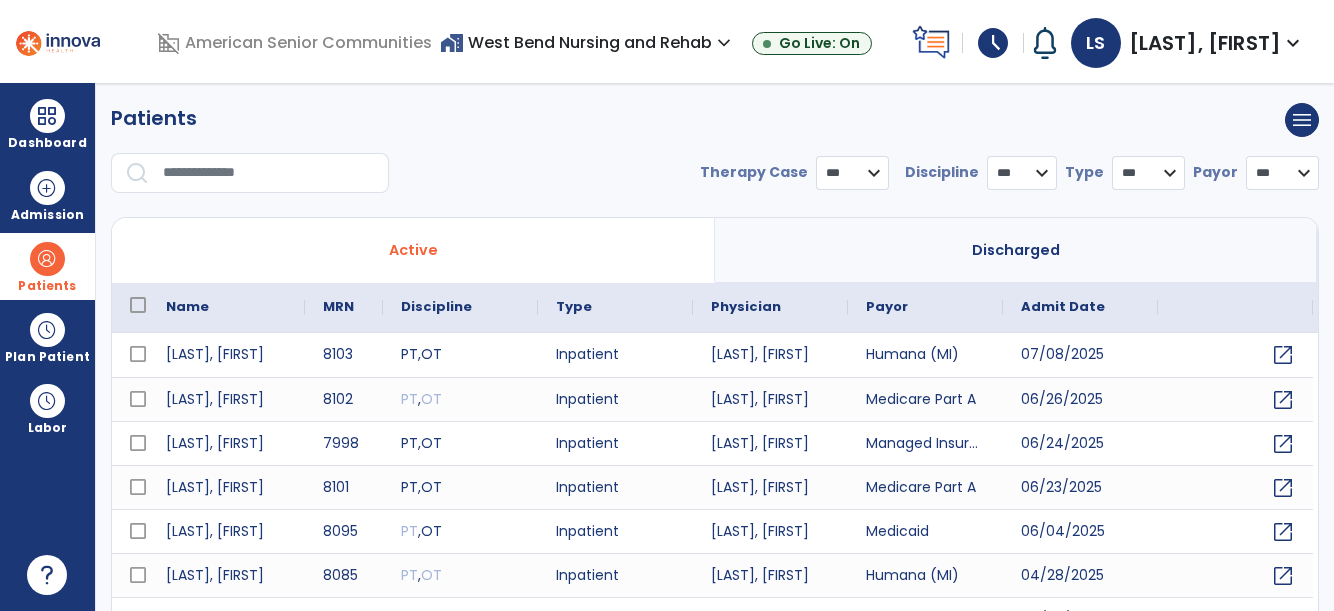 select on "***" 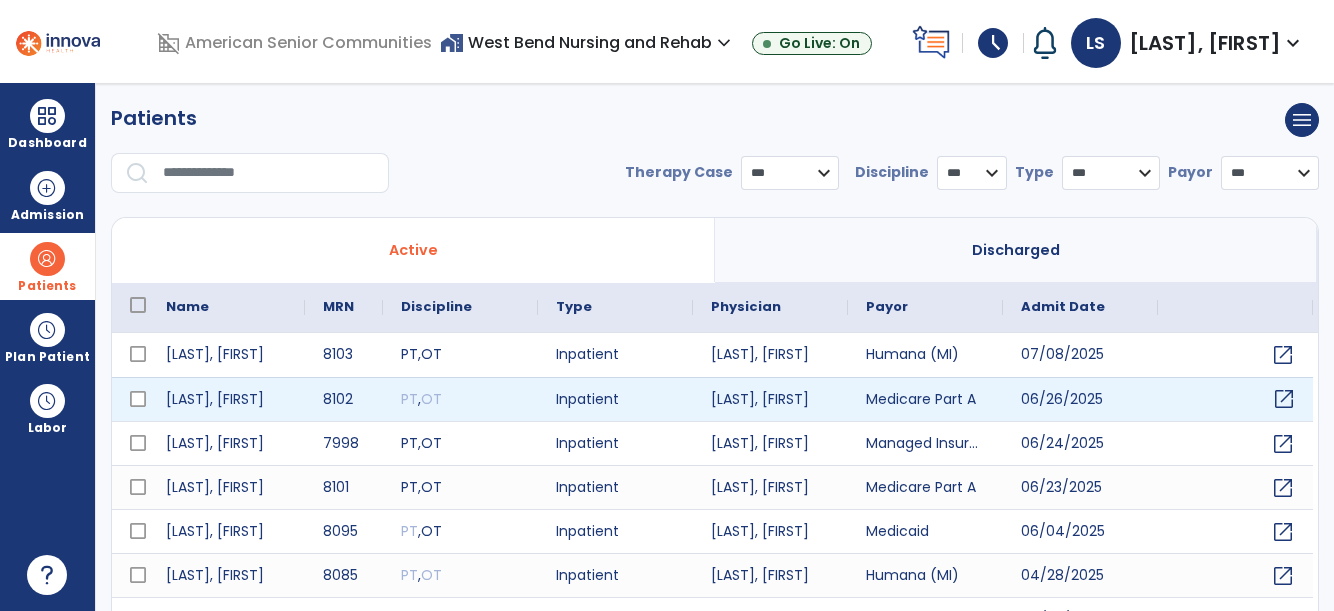 click on "open_in_new" at bounding box center [1284, 399] 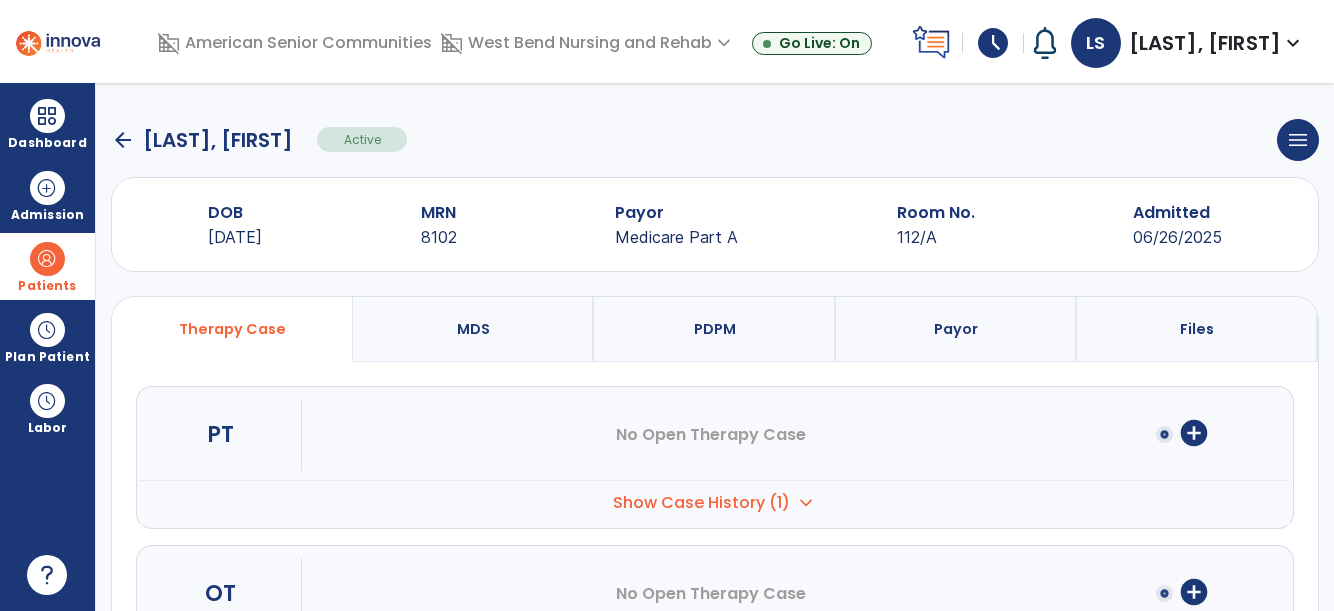 click on "expand_more" at bounding box center (806, 503) 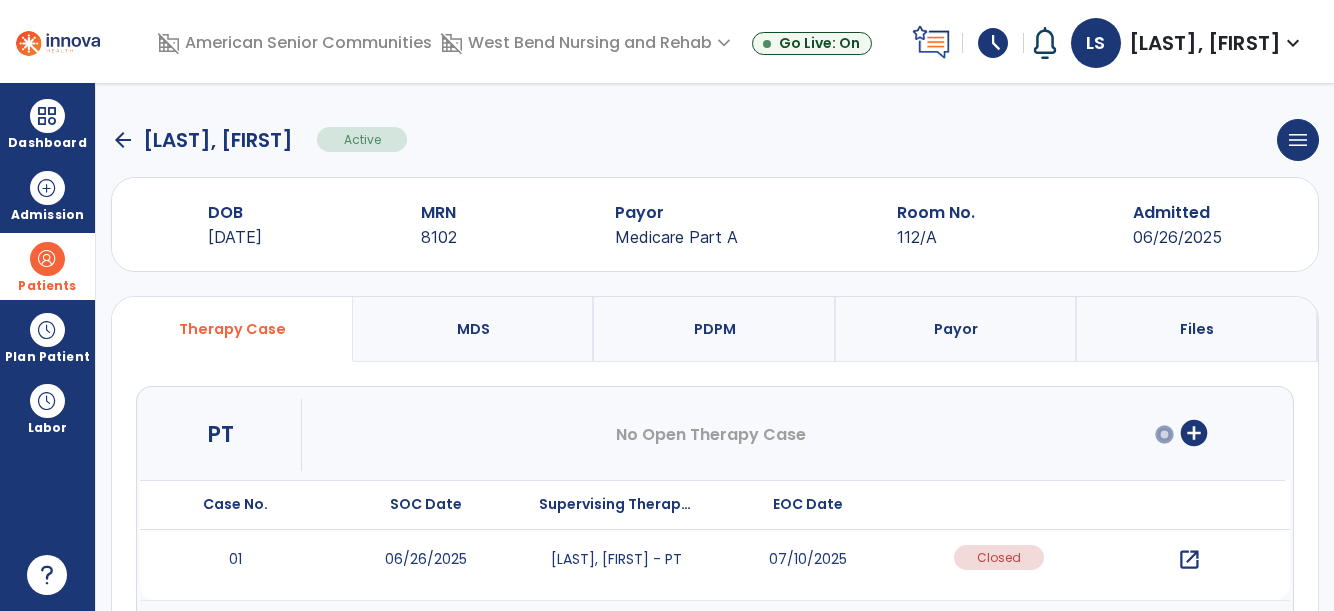 click on "open_in_new" at bounding box center (1189, 560) 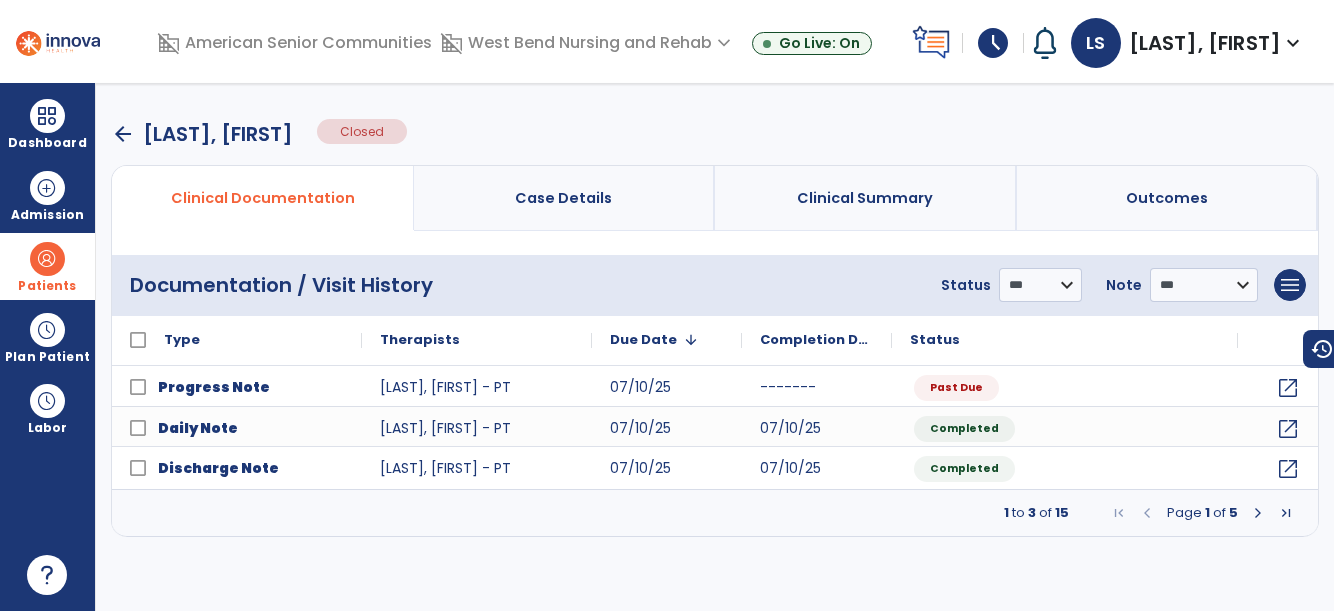 click at bounding box center (1258, 513) 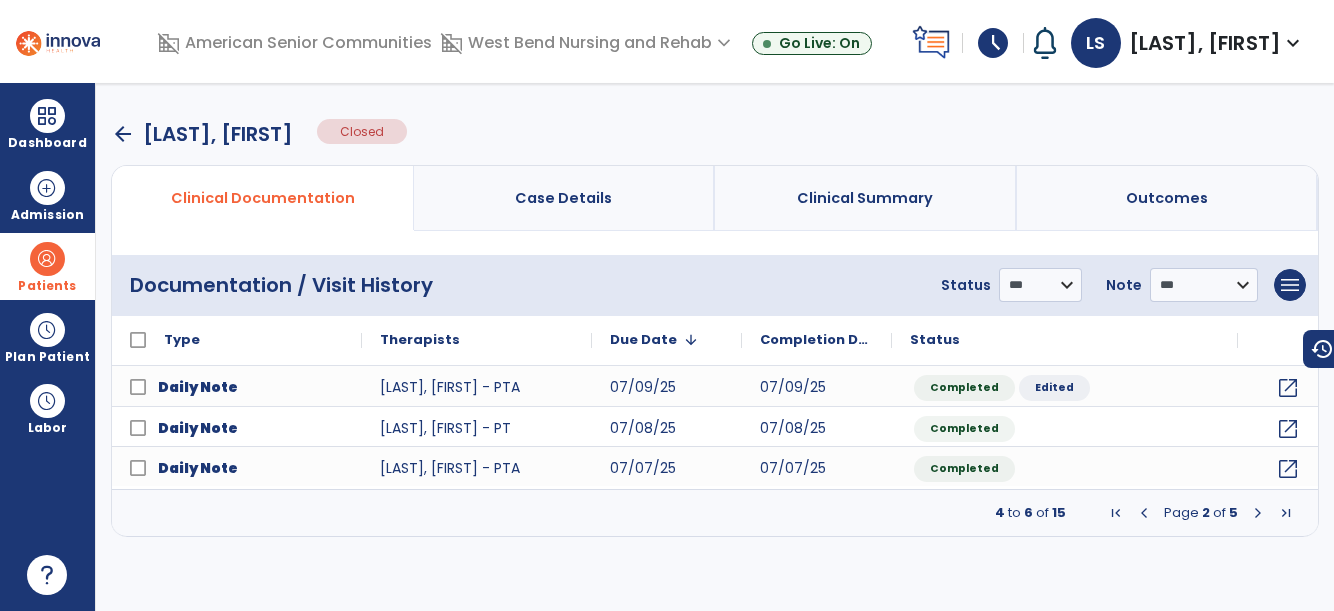 click at bounding box center (1258, 513) 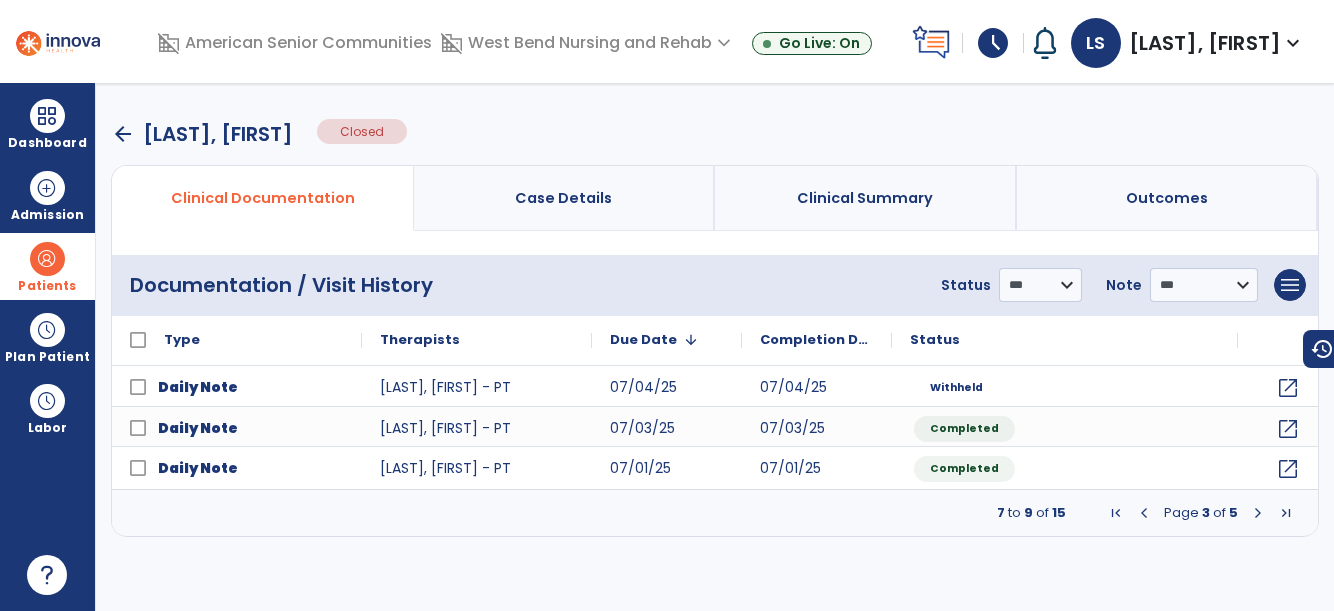 click at bounding box center (1258, 513) 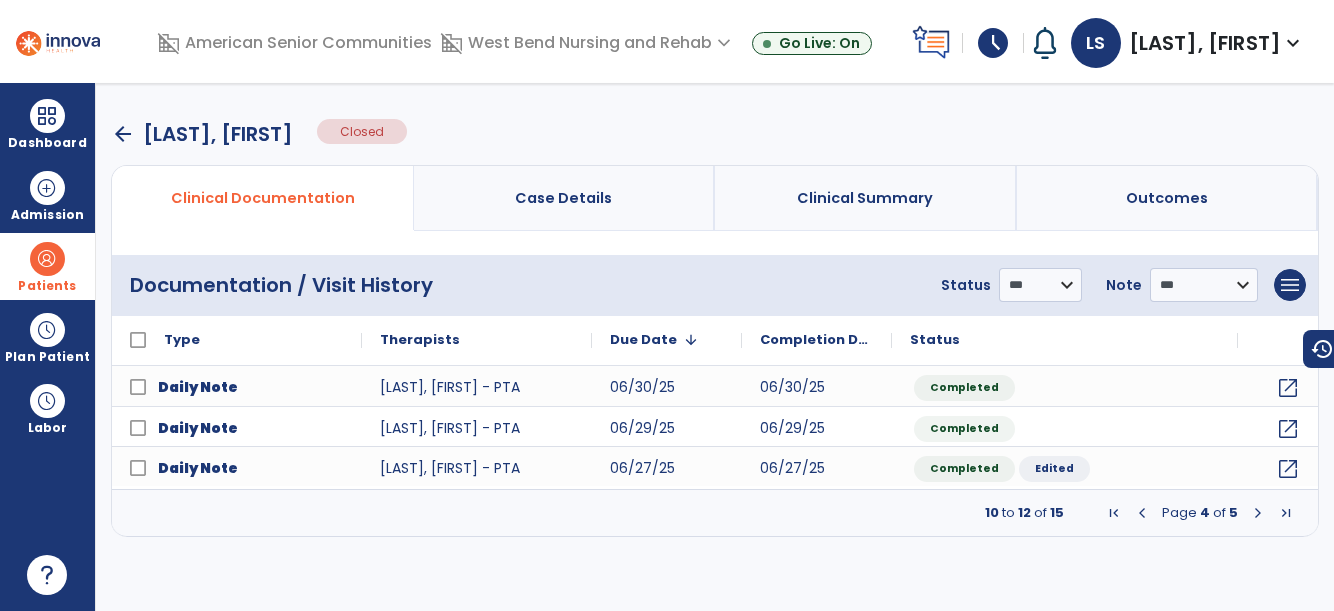 click at bounding box center (1258, 513) 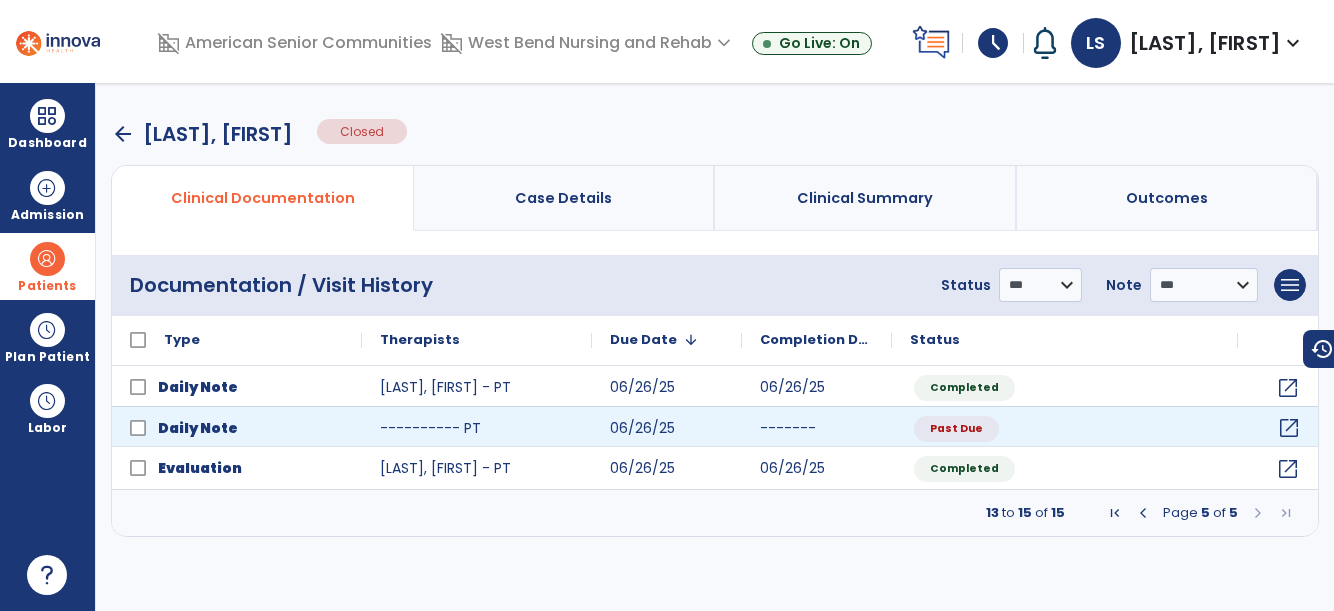 click on "open_in_new" 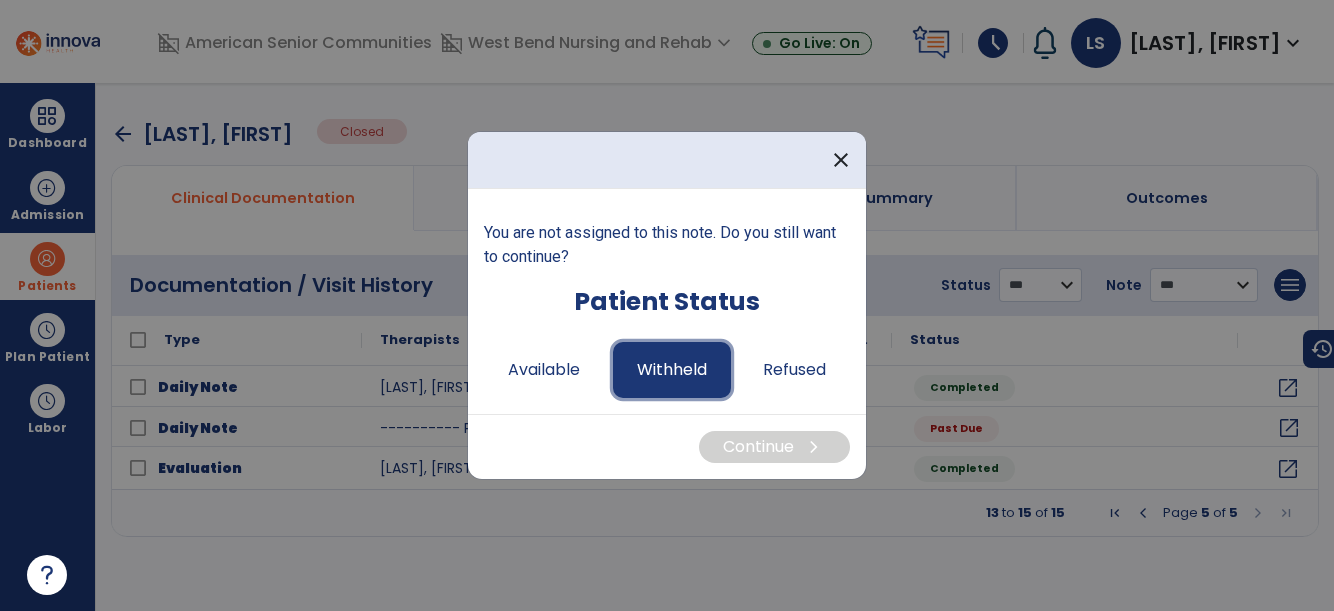 click on "Withheld" at bounding box center [672, 370] 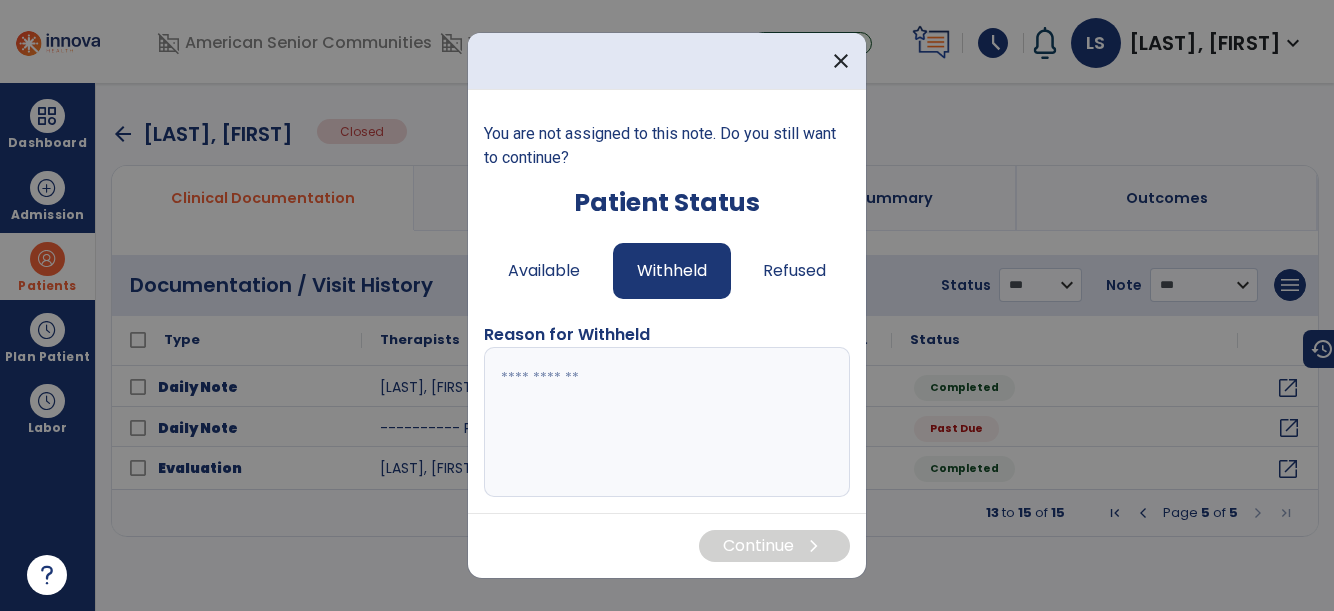 click at bounding box center [667, 422] 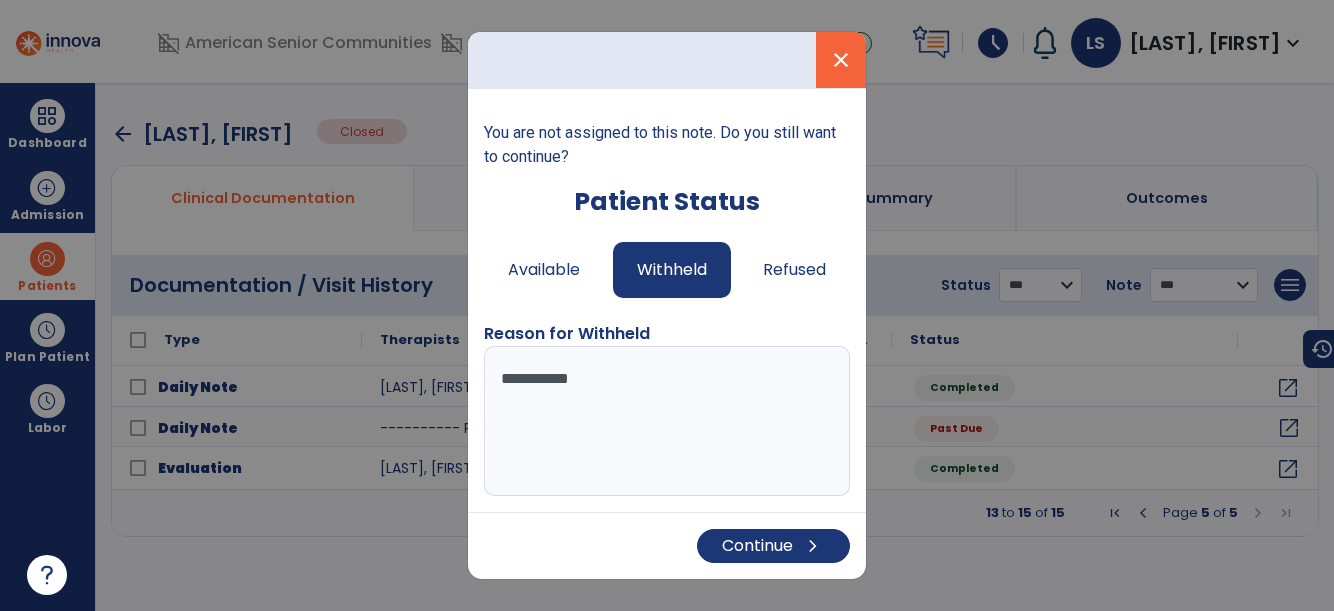 type on "**********" 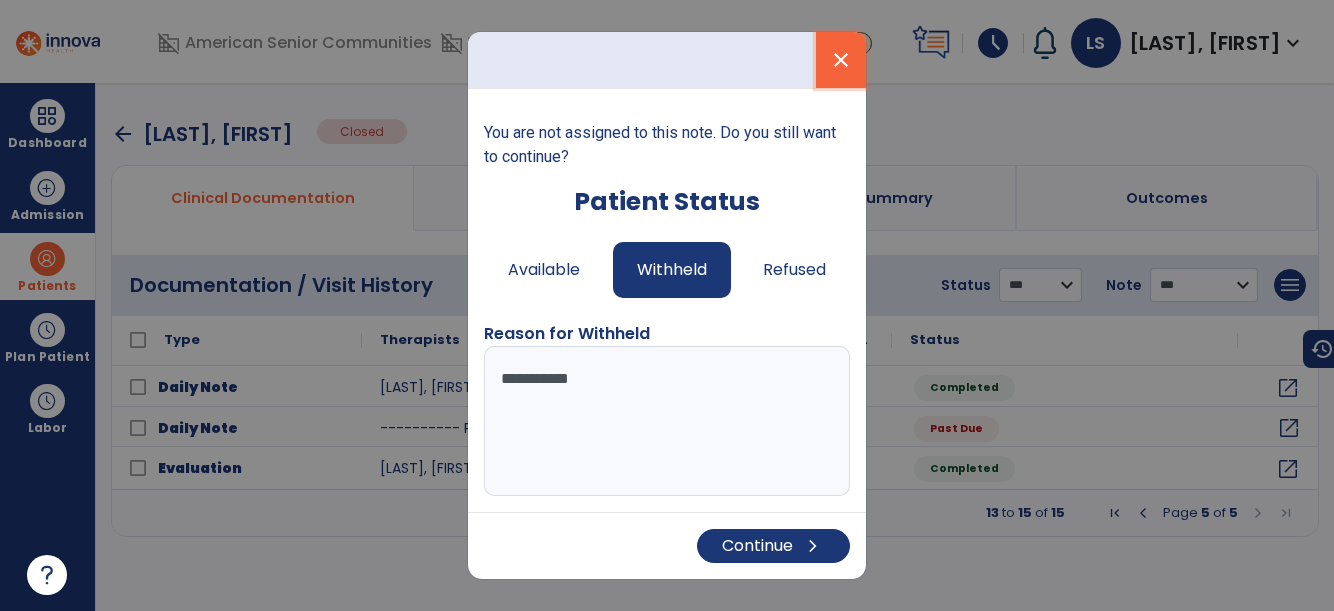 click on "close" at bounding box center (841, 60) 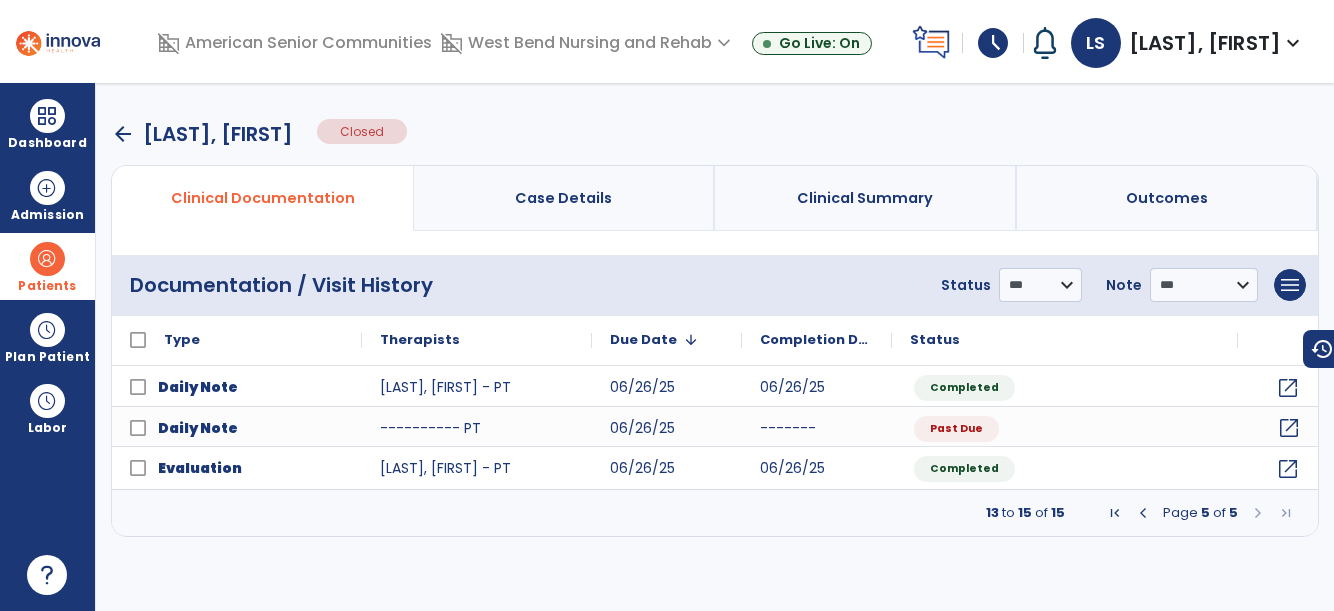 click at bounding box center [1258, 513] 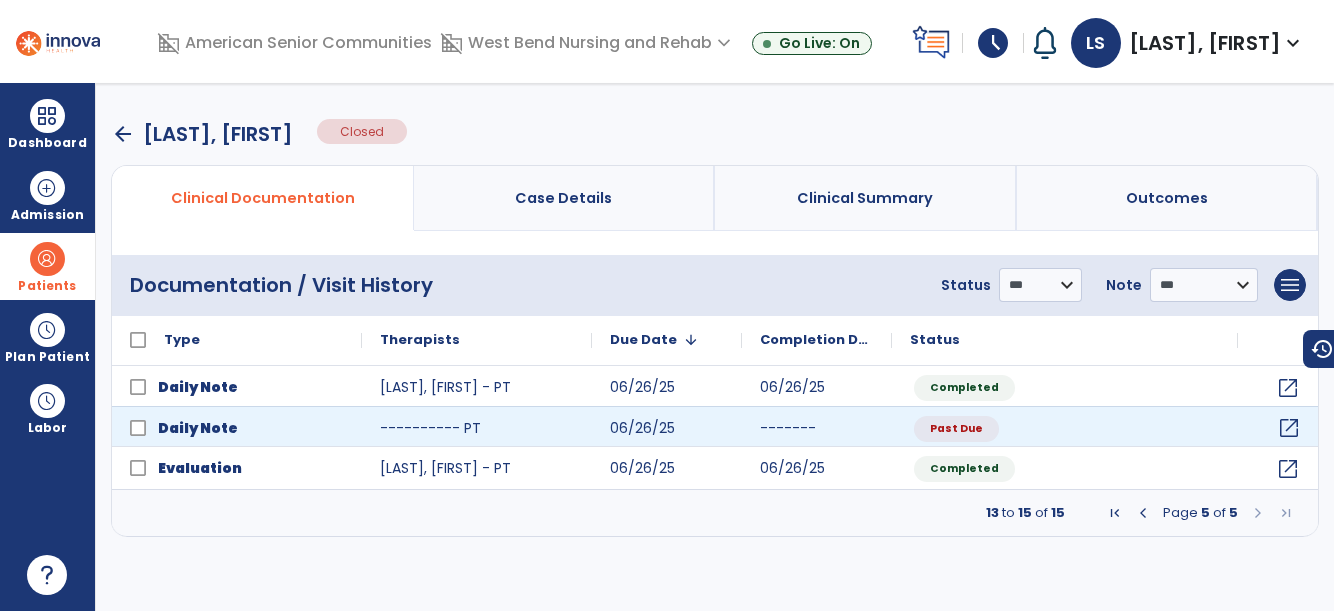 click on "open_in_new" 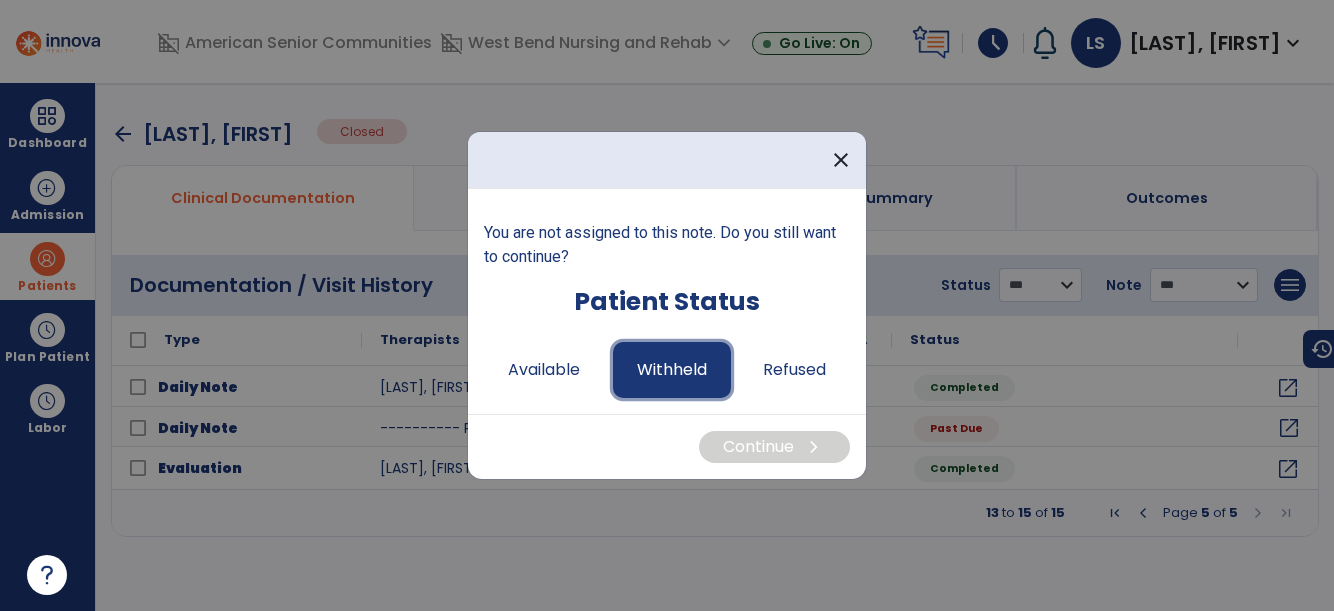 click on "Withheld" at bounding box center [672, 370] 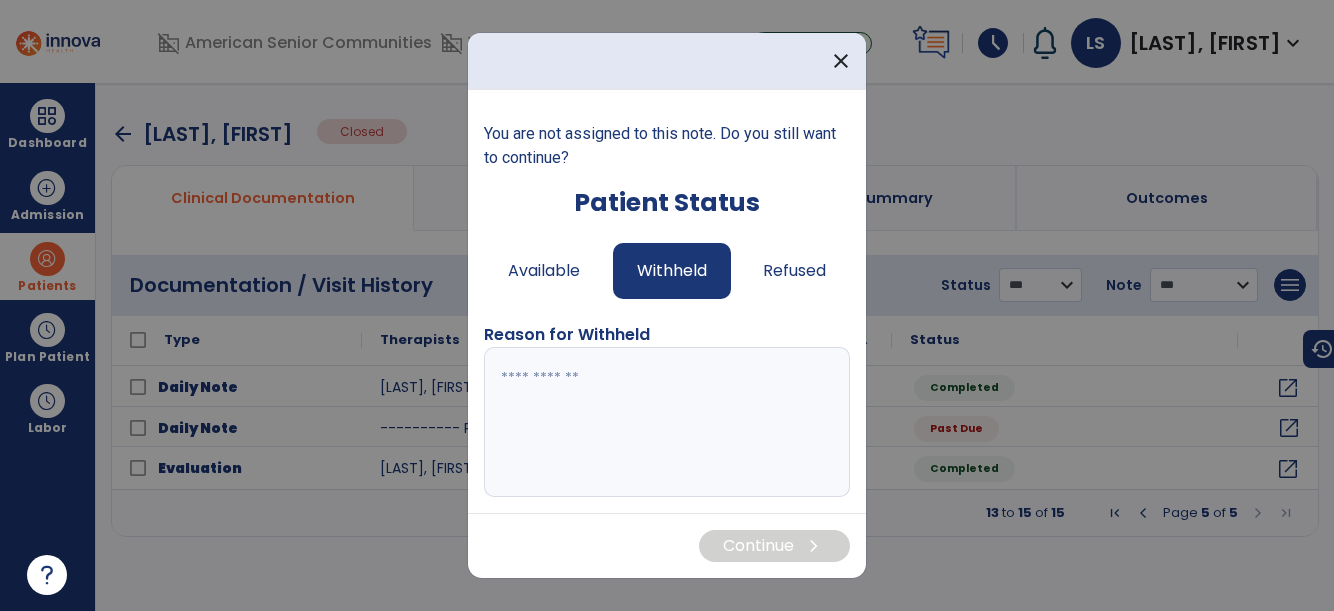 click at bounding box center [667, 422] 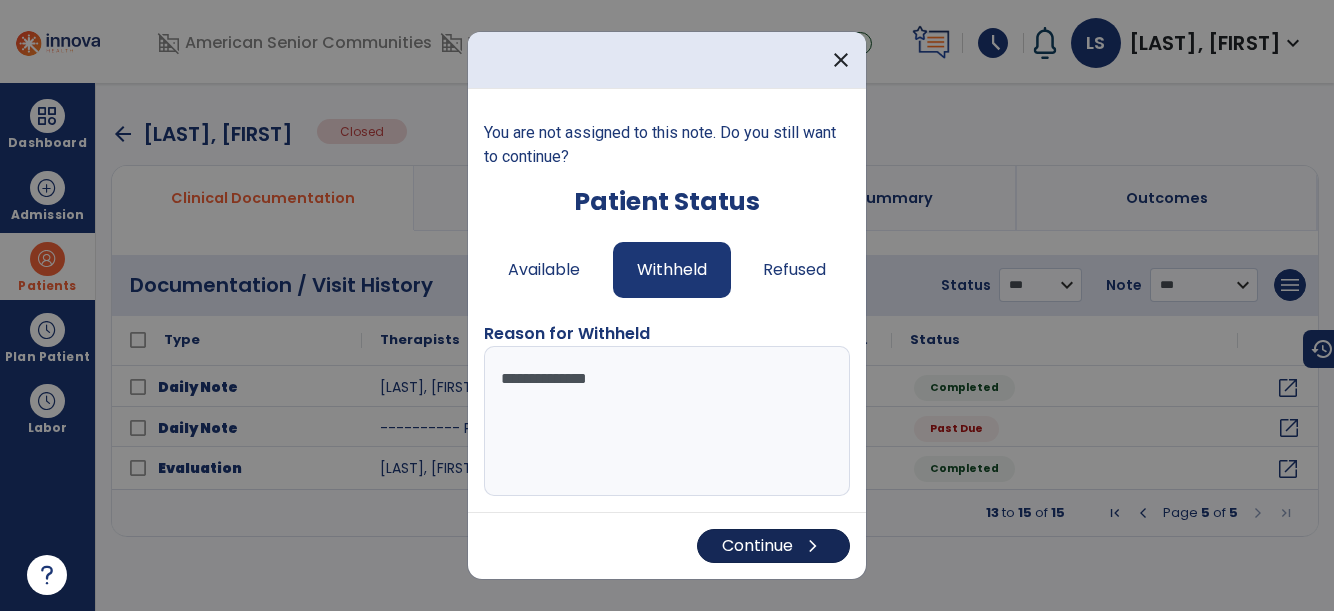 type on "**********" 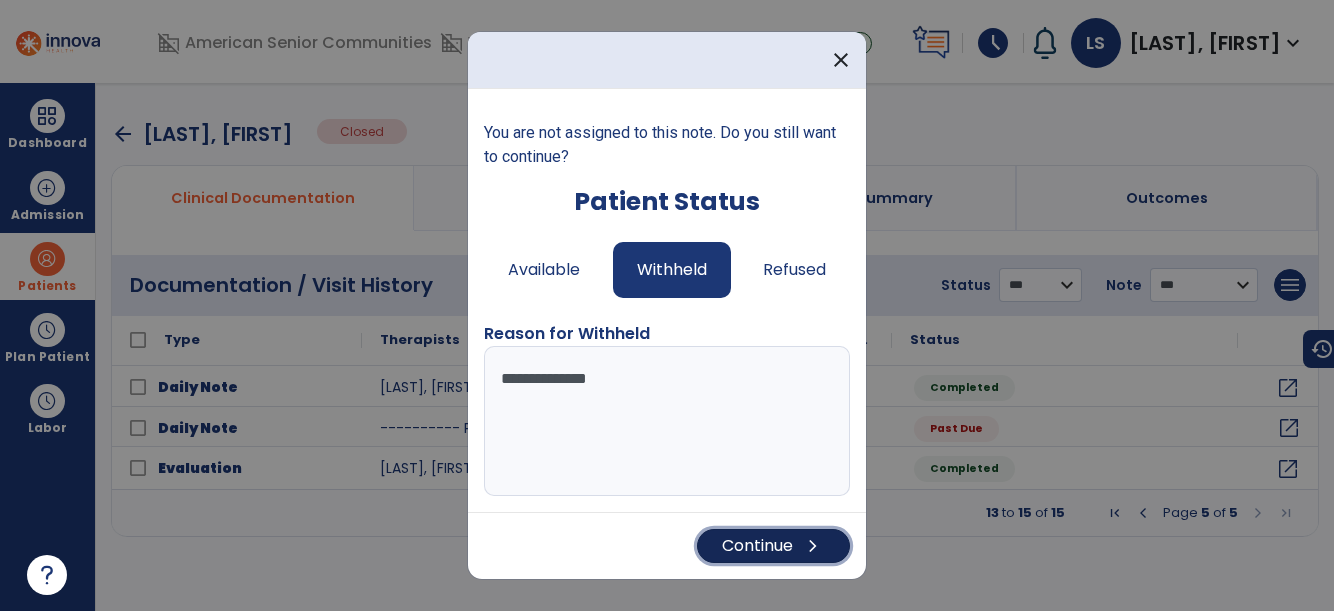 click on "Continue   chevron_right" at bounding box center [773, 546] 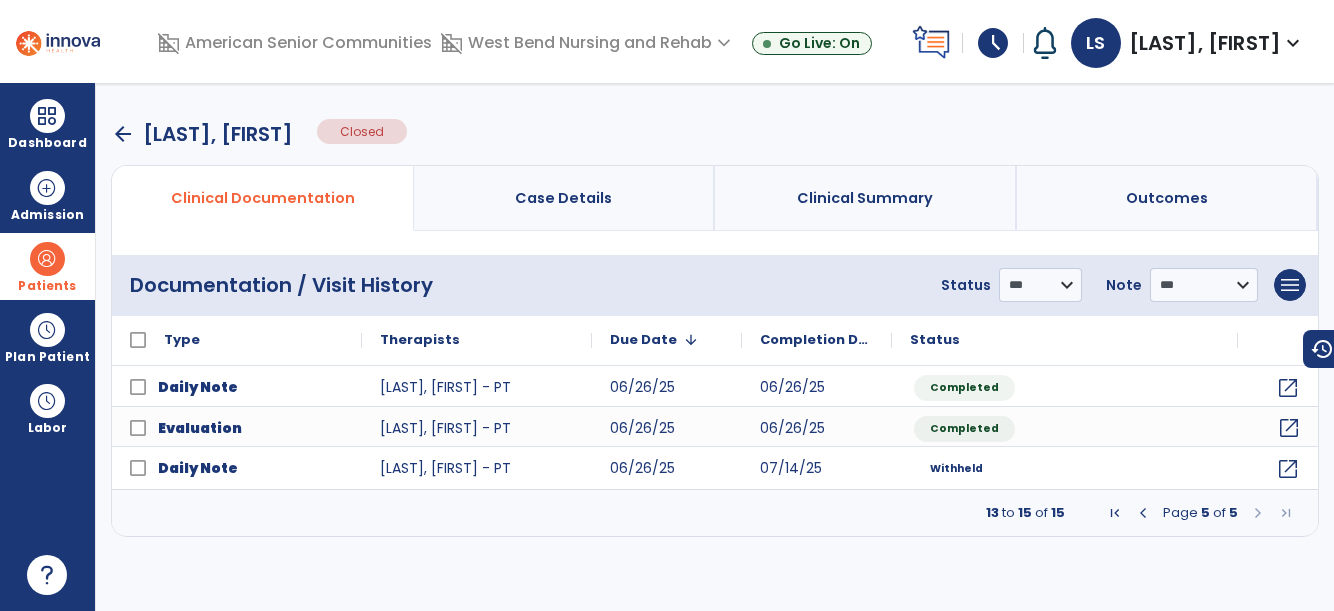 click on "arrow_back" at bounding box center (123, 134) 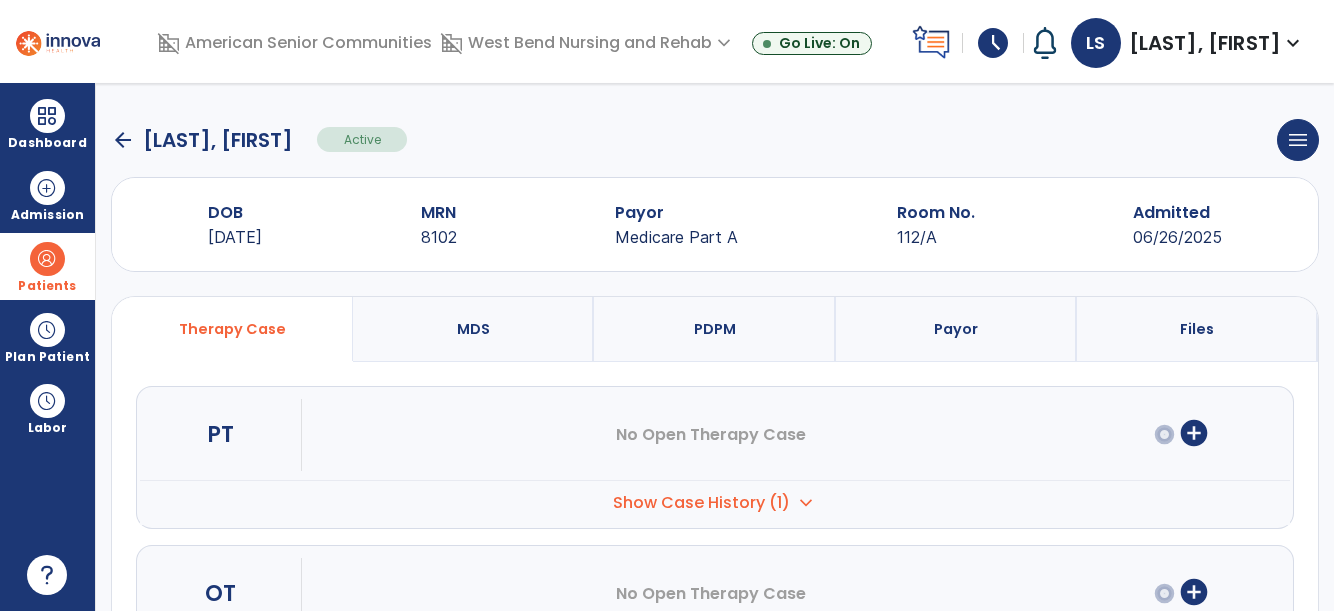 click on "Patients" at bounding box center [47, 266] 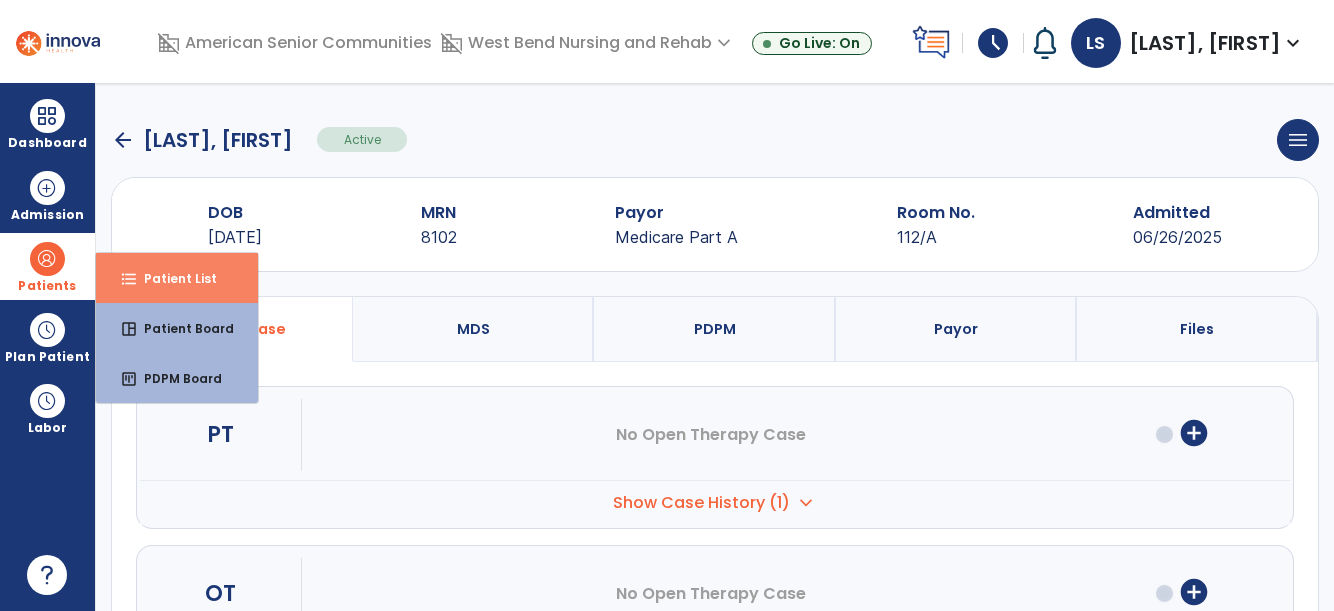 click on "format_list_bulleted  Patient List" at bounding box center (177, 278) 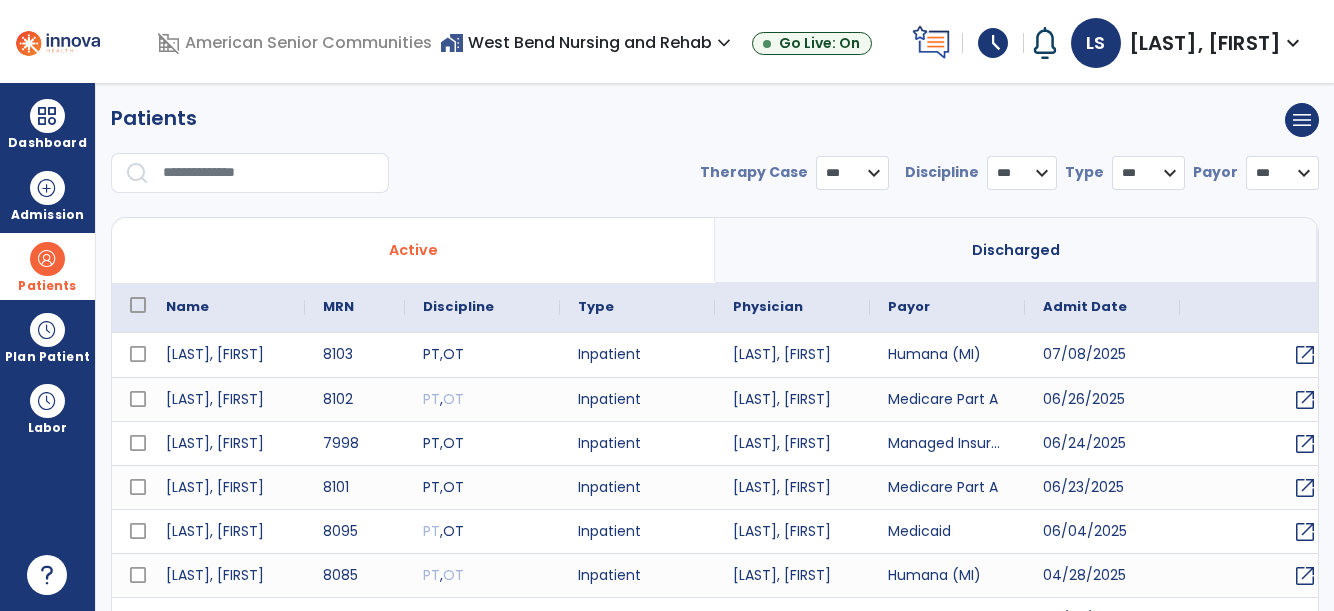 select on "***" 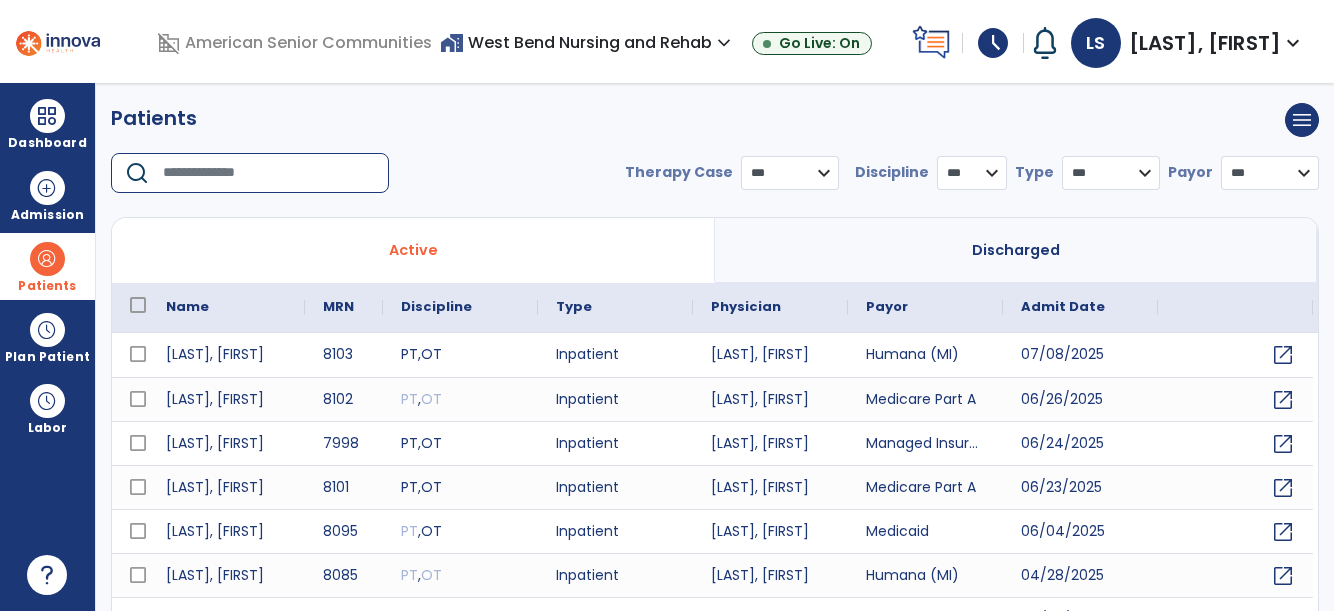 click at bounding box center [269, 173] 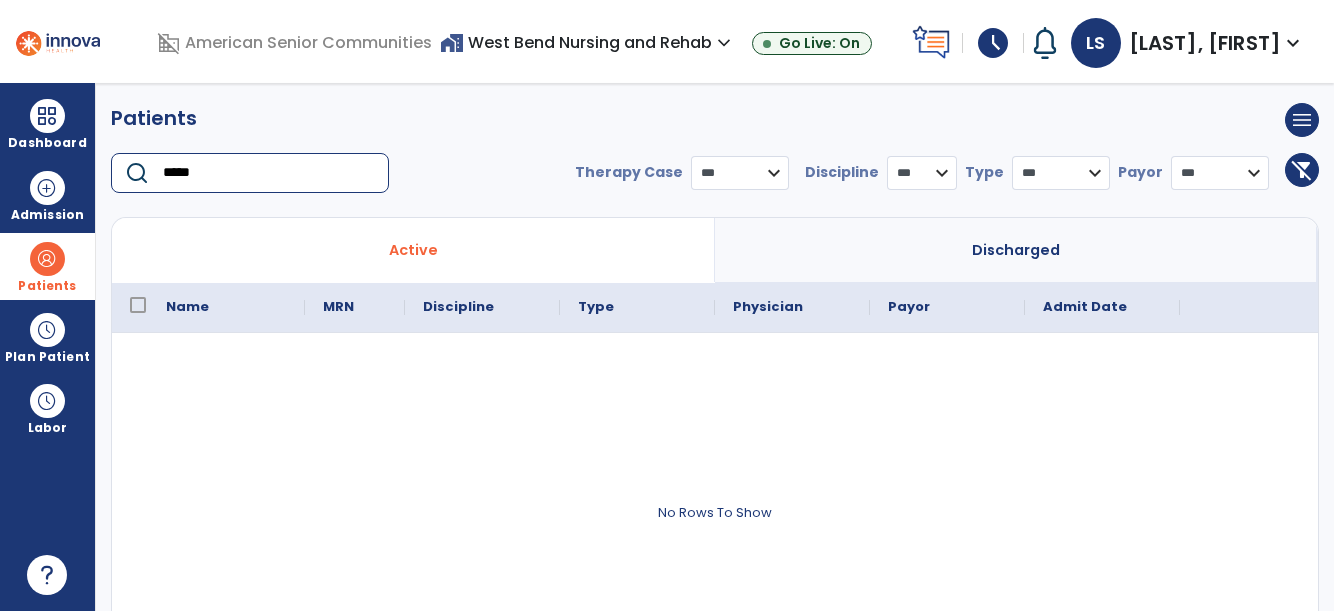 type on "*****" 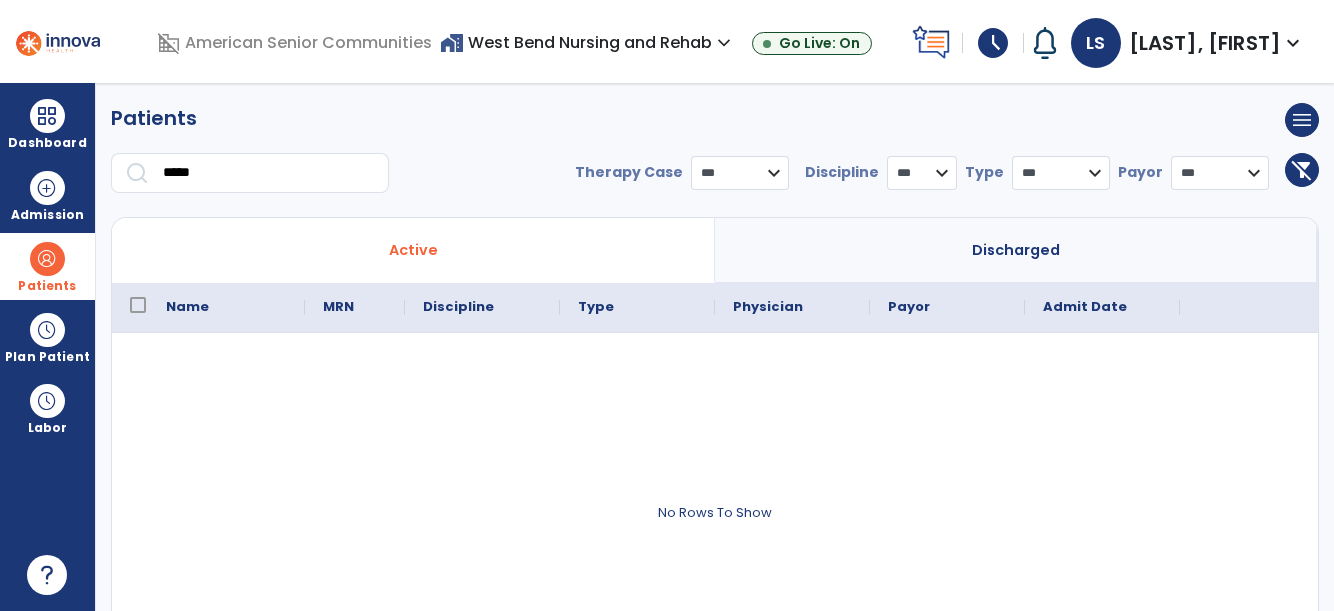 click on "Discharged" at bounding box center [1016, 250] 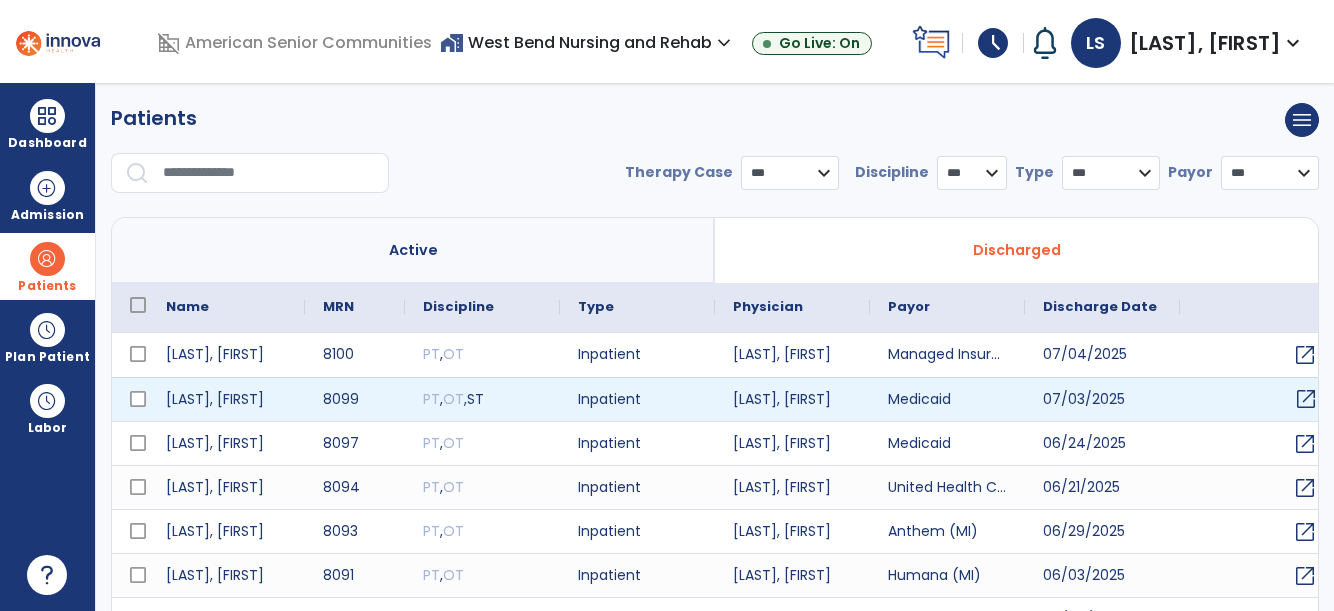 click on "open_in_new" at bounding box center (1306, 399) 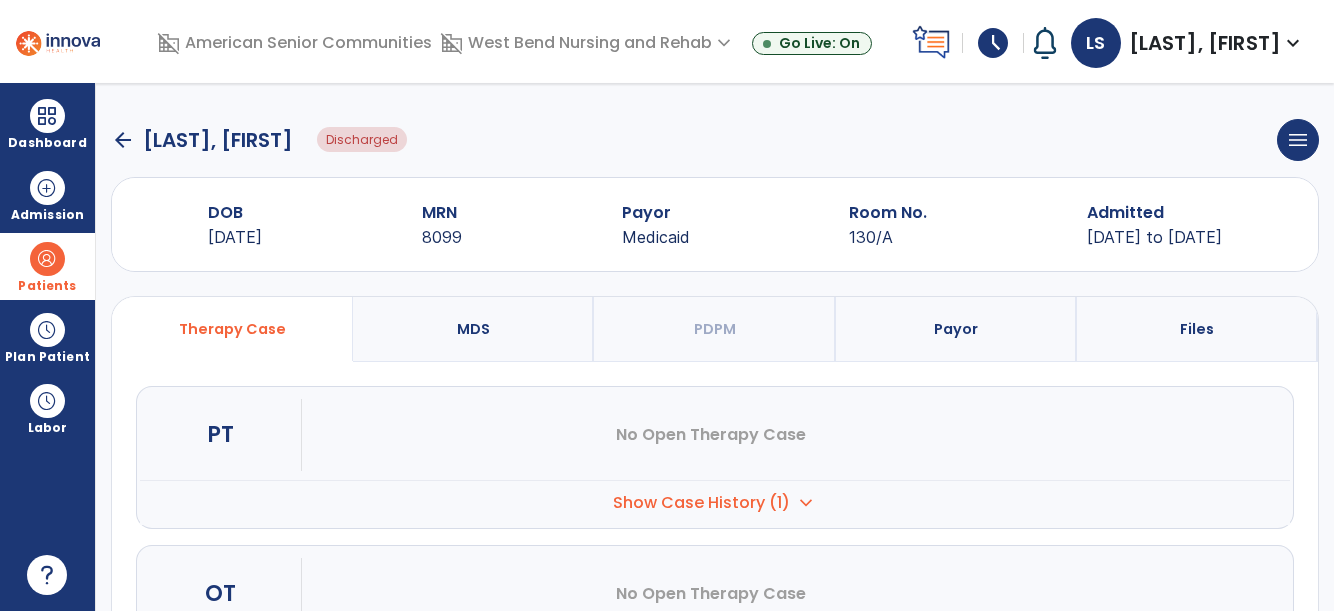 click on "expand_more" at bounding box center [806, 503] 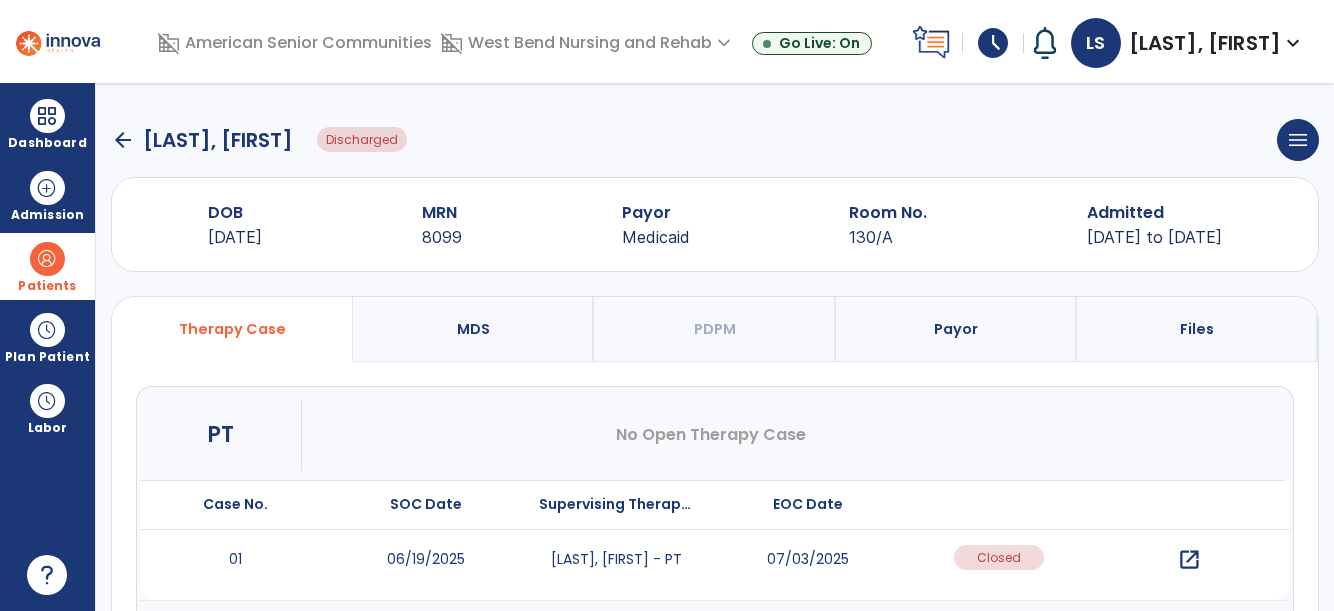 click on "open_in_new" at bounding box center (1189, 560) 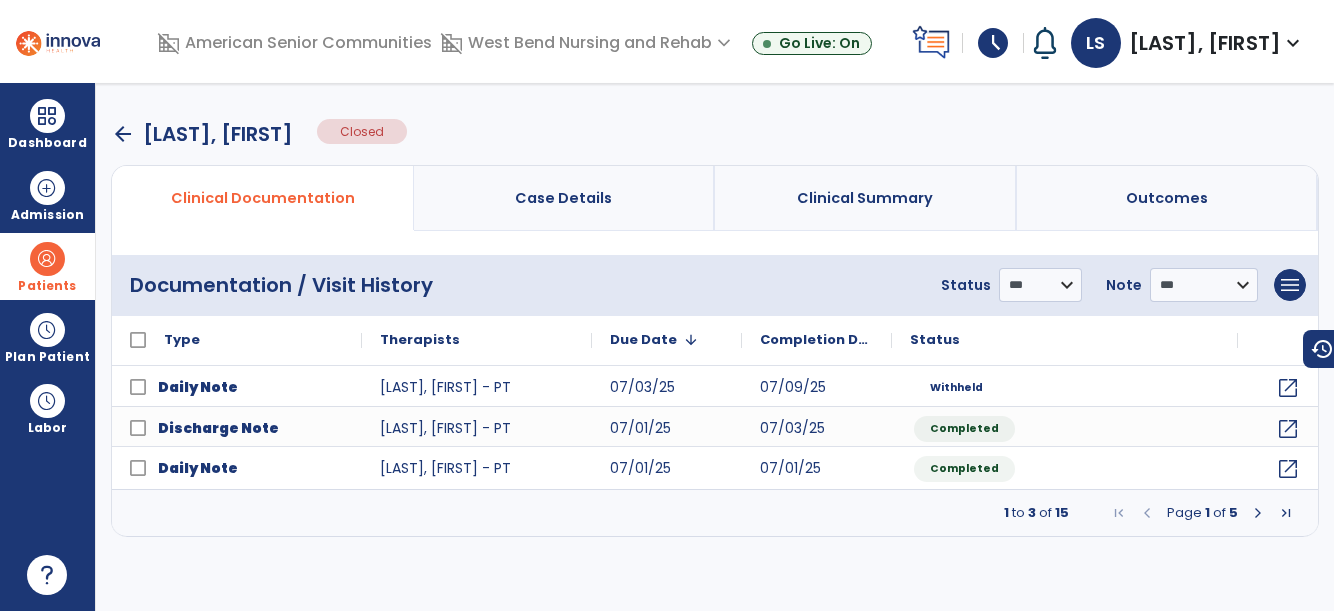 click at bounding box center (47, 259) 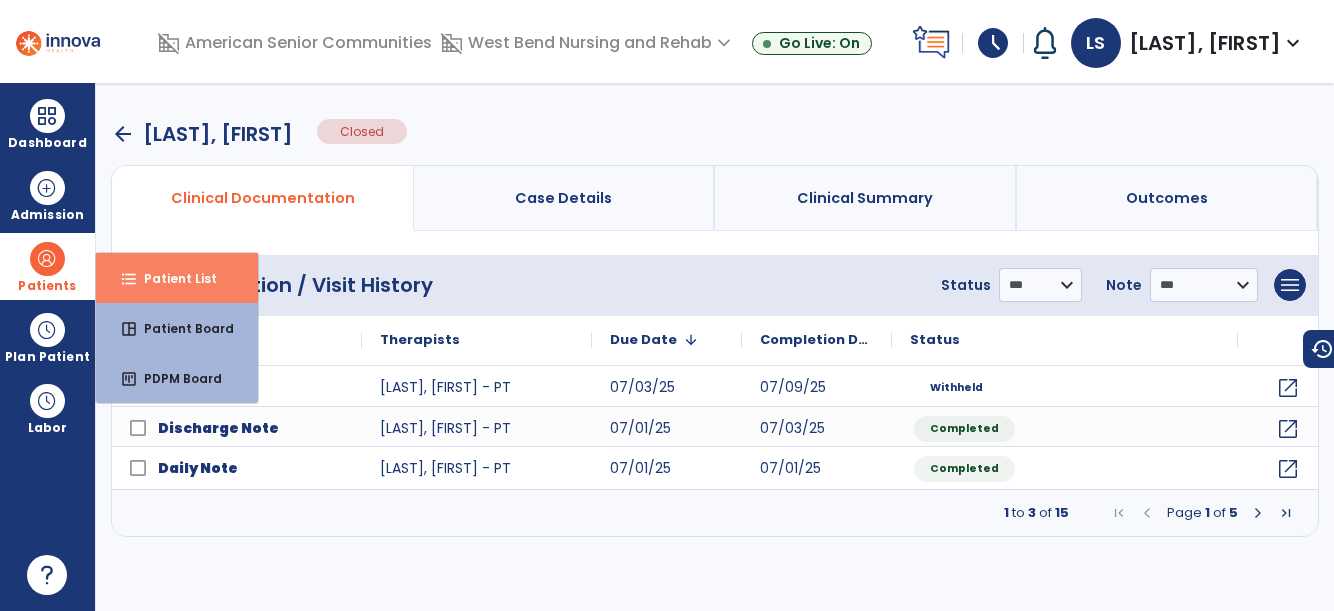 click on "format_list_bulleted  Patient List" at bounding box center (177, 278) 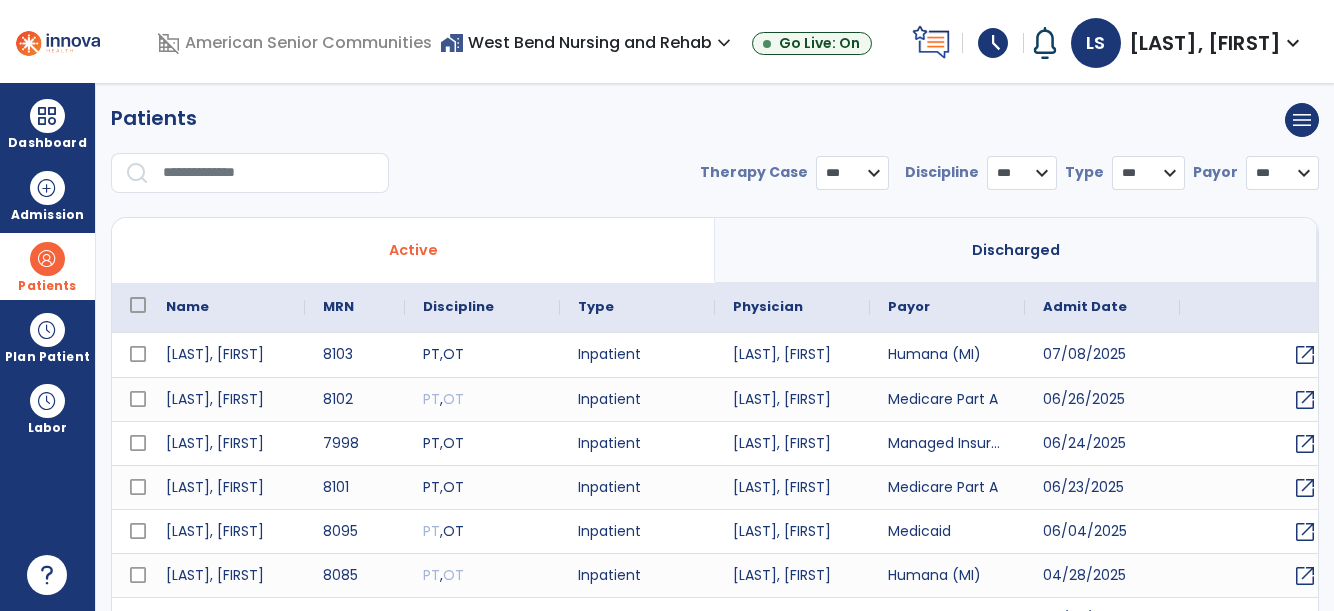 select on "***" 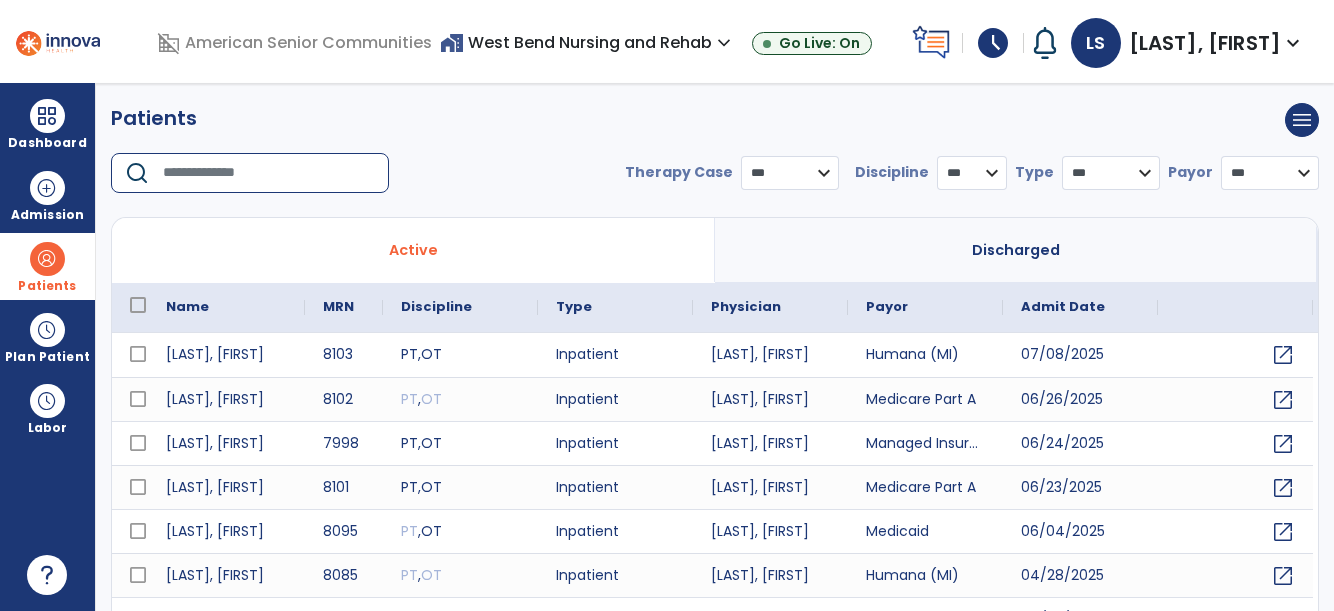 click at bounding box center [269, 173] 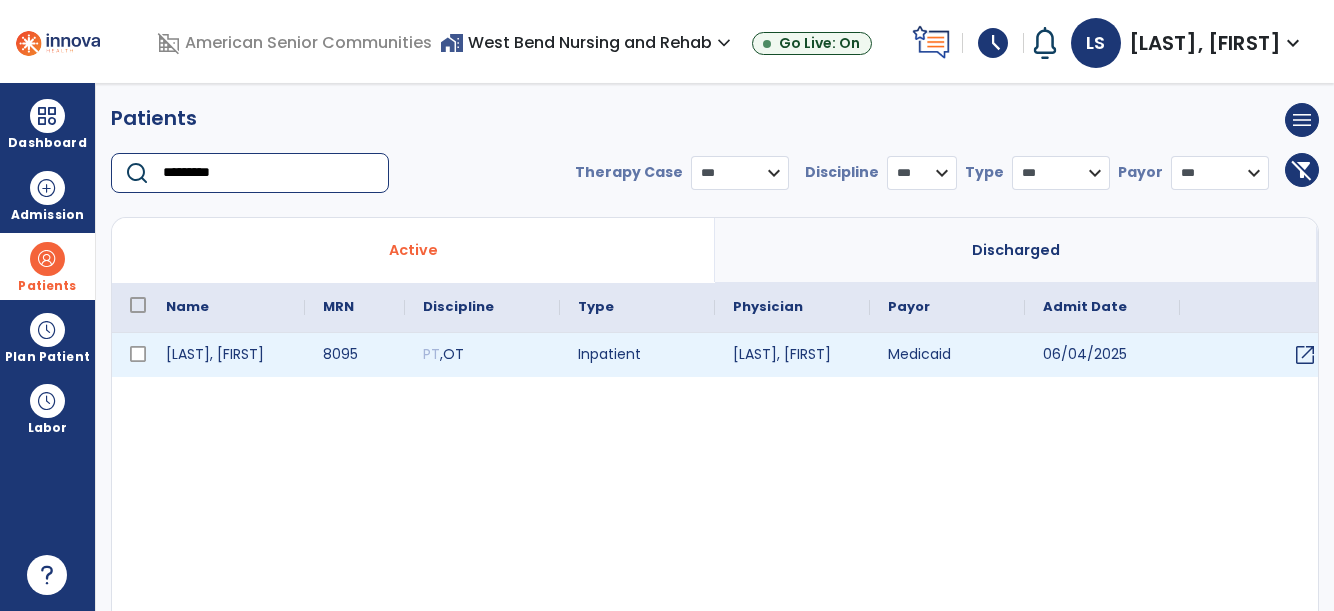 type on "*********" 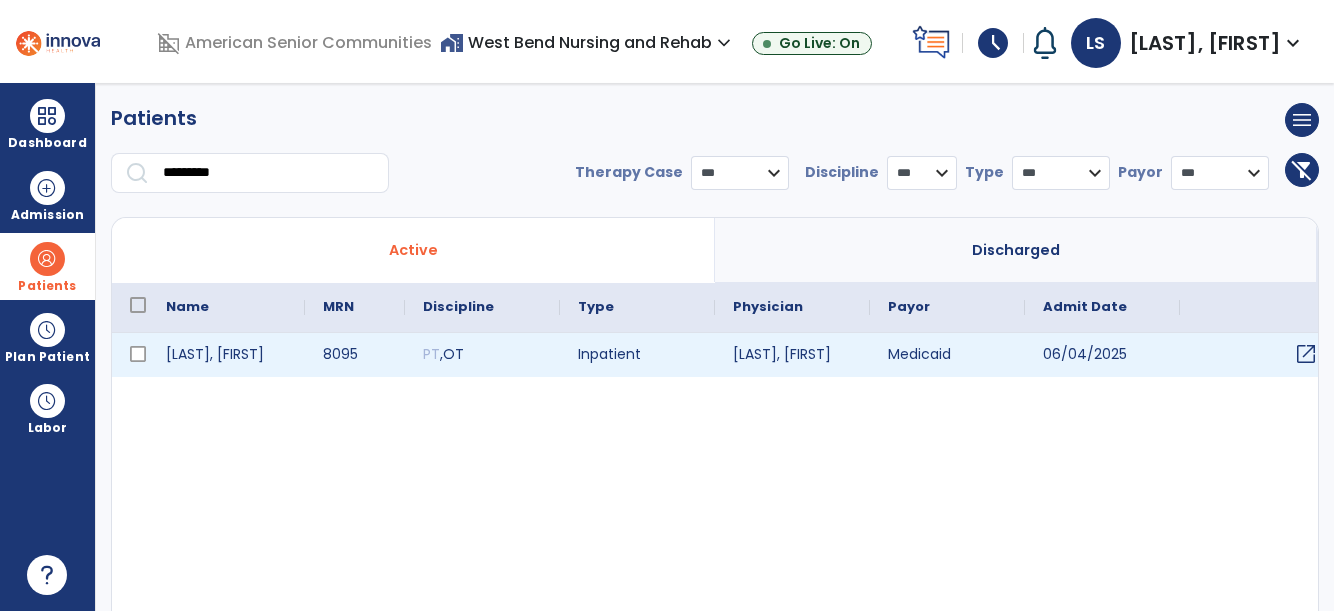 click on "open_in_new" at bounding box center [1306, 354] 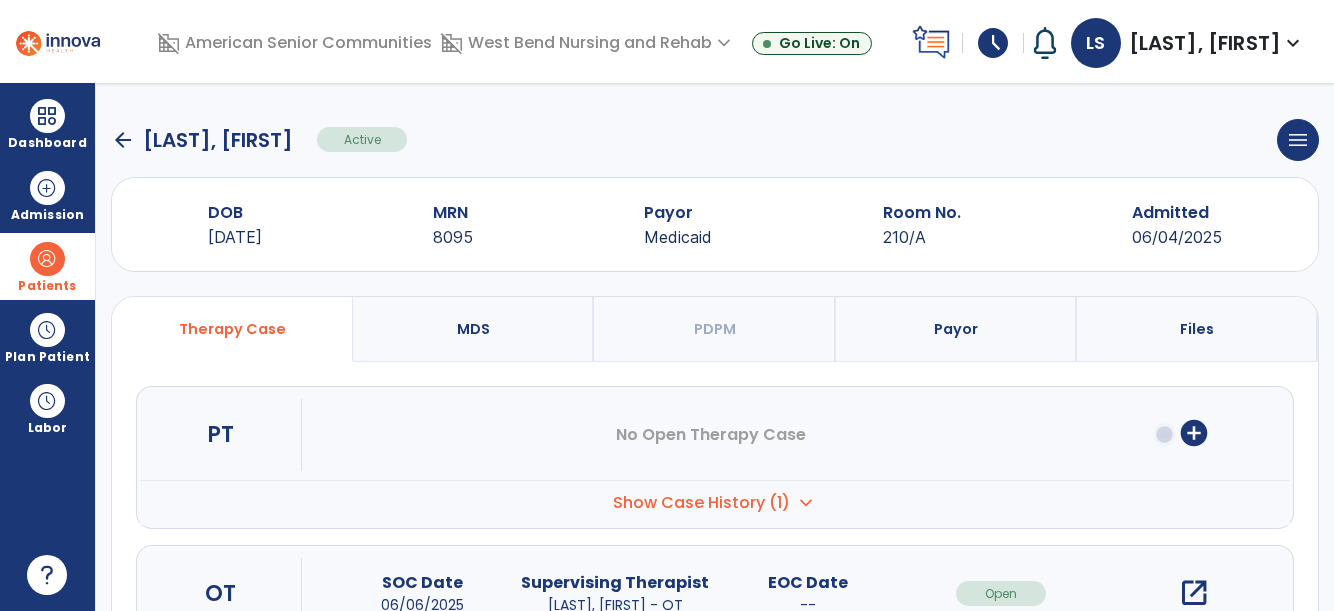 click on "expand_more" at bounding box center [806, 503] 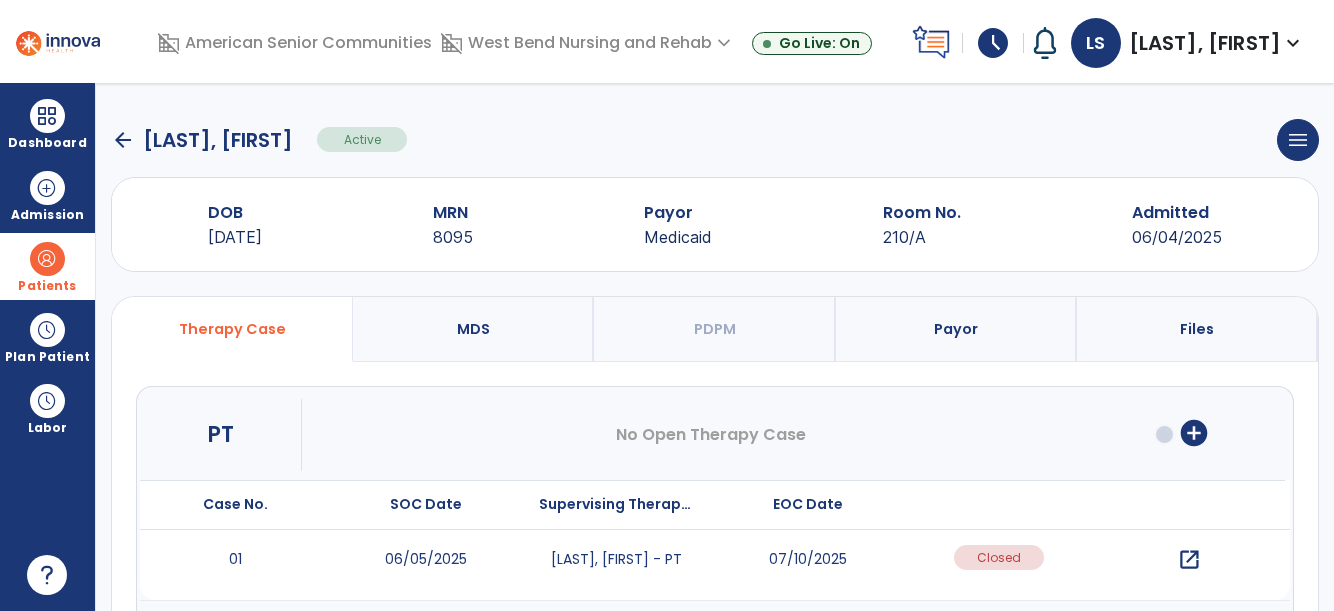 click on "open_in_new" at bounding box center (1189, 560) 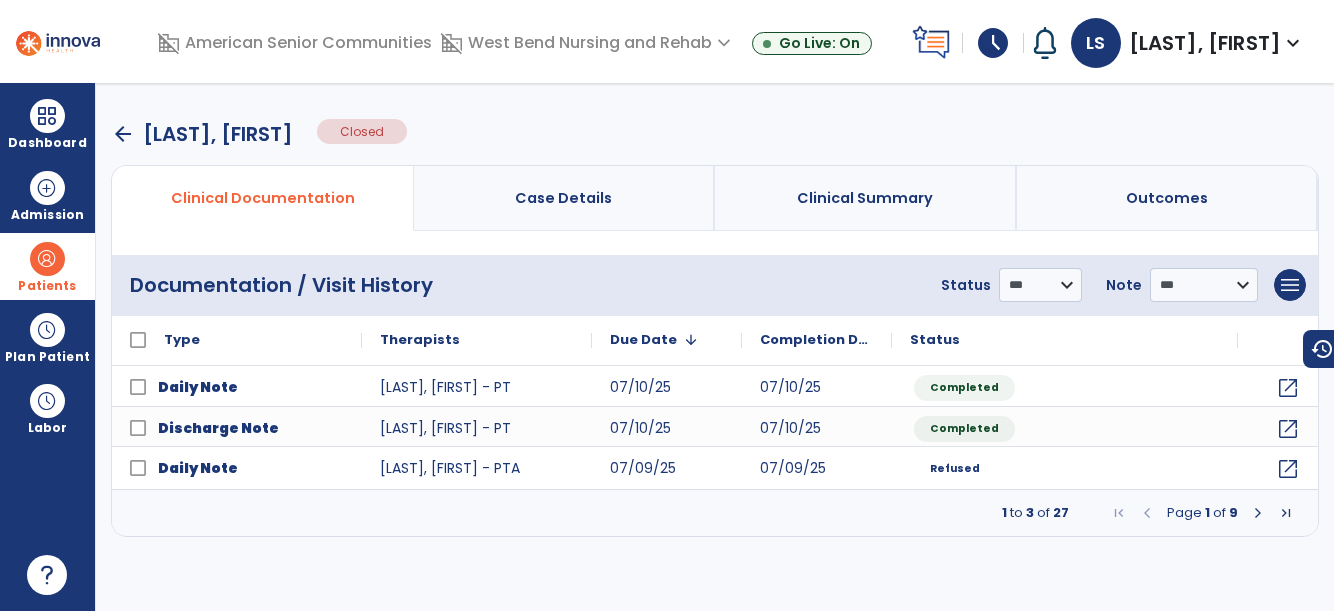 click at bounding box center (1258, 513) 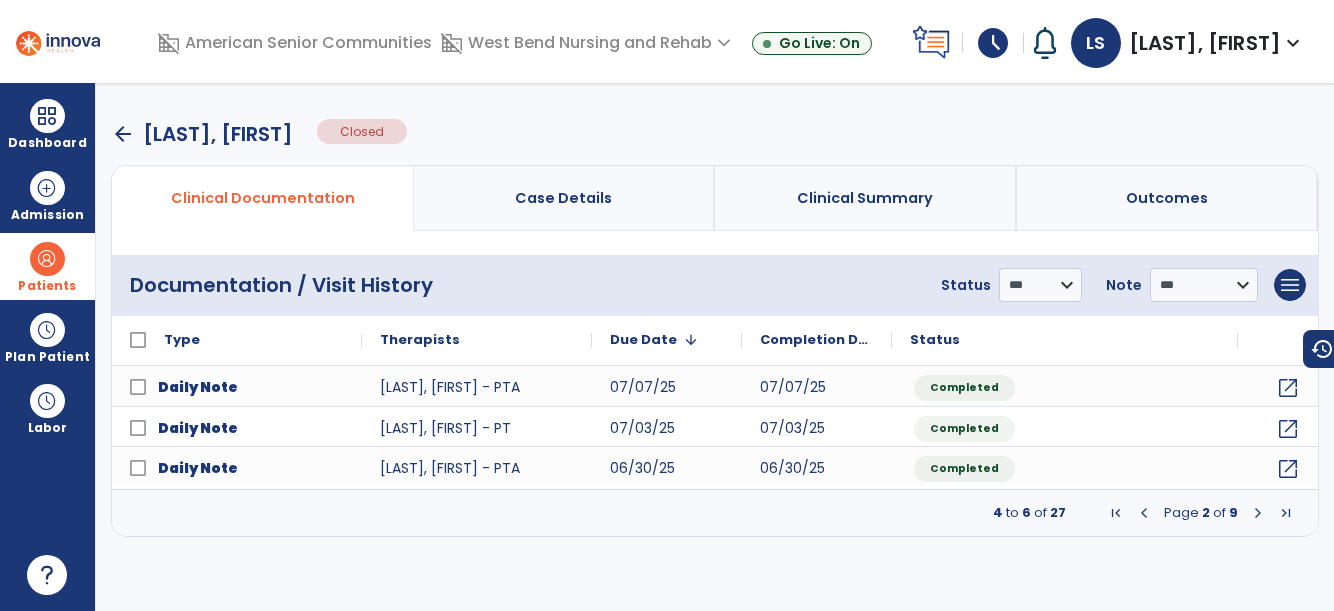 click at bounding box center (1258, 513) 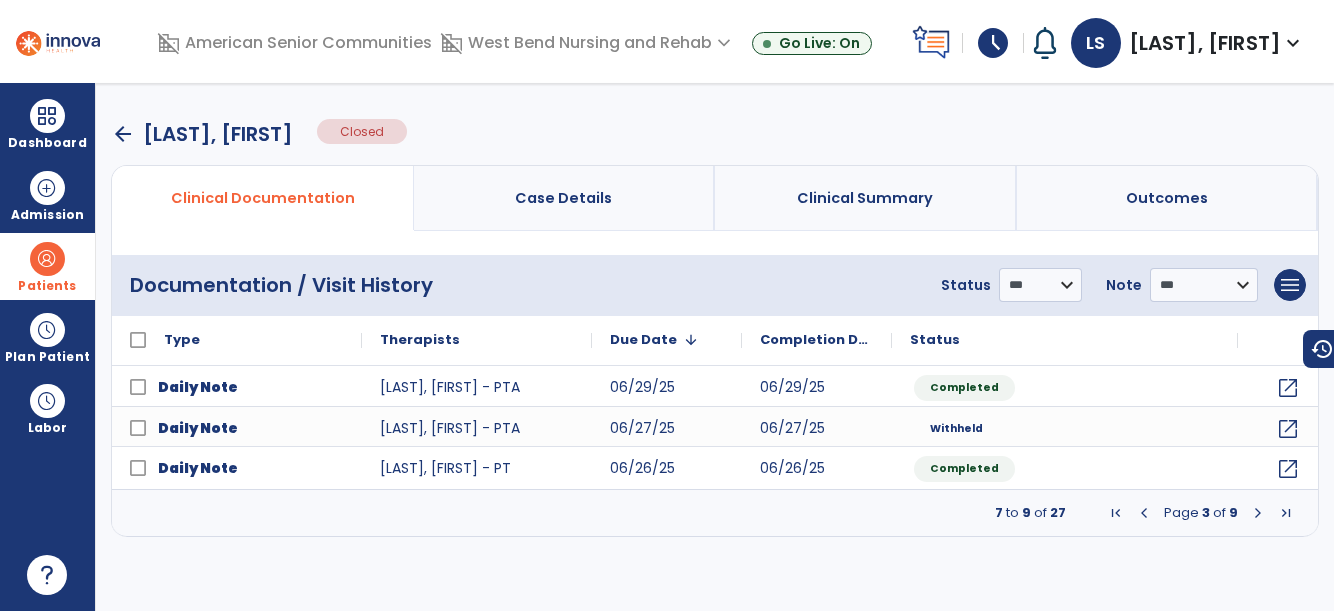 click at bounding box center (1258, 513) 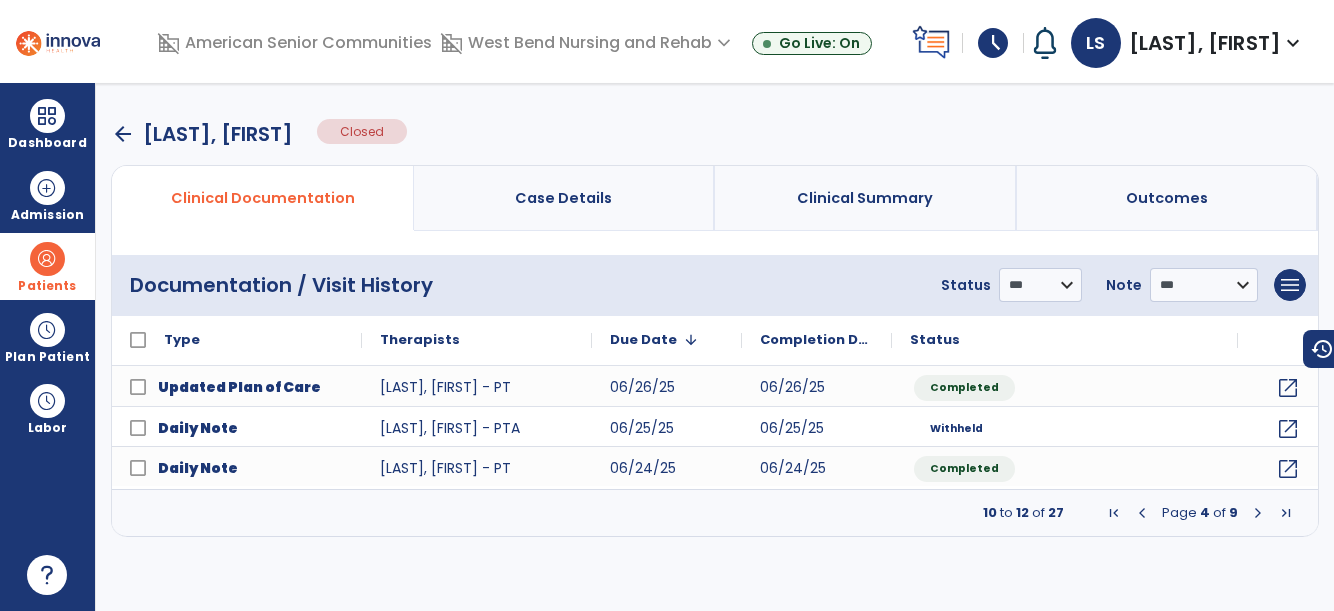 click at bounding box center (1258, 513) 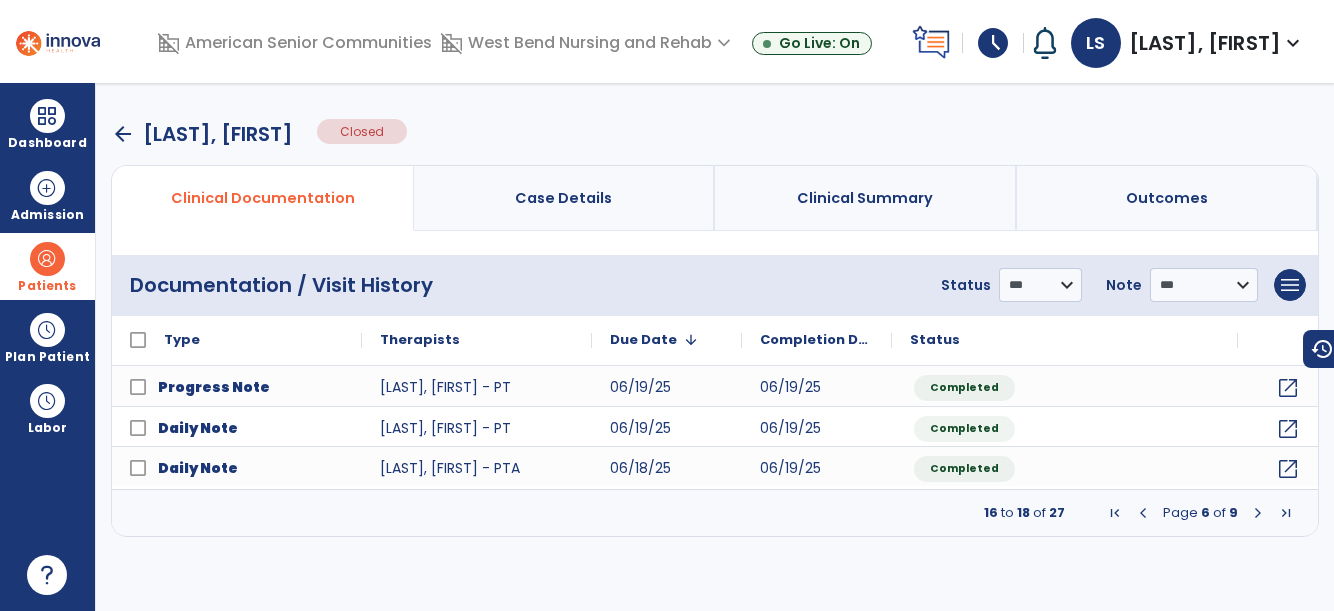 click at bounding box center [1258, 513] 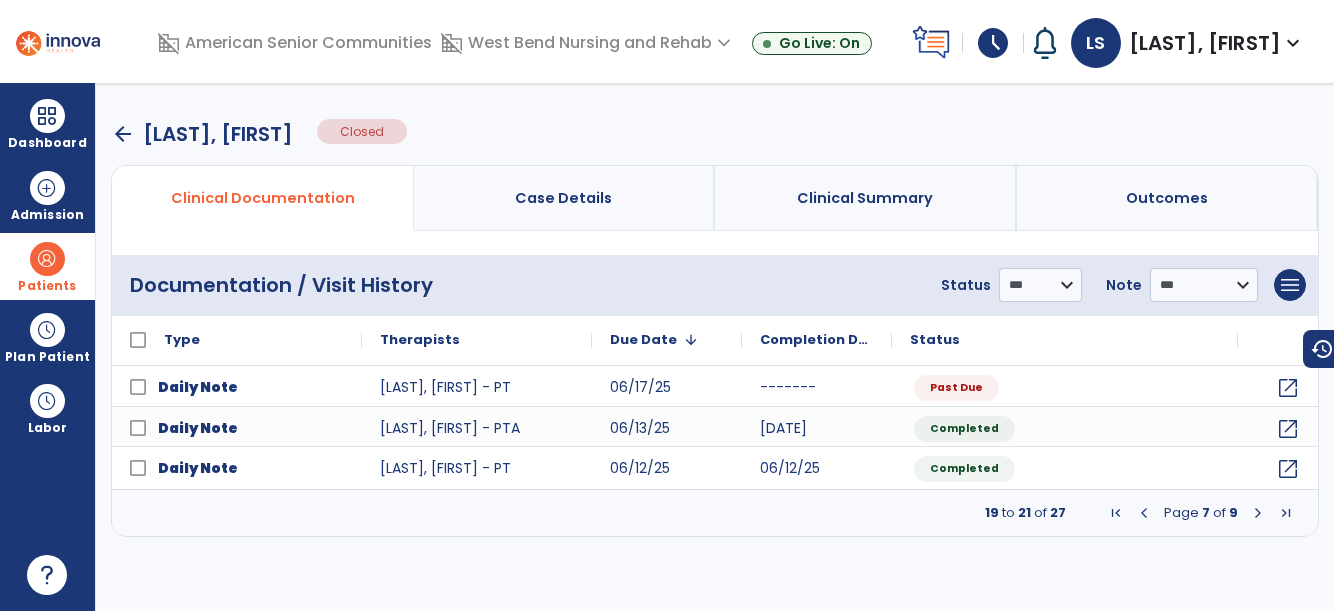 click at bounding box center [1258, 513] 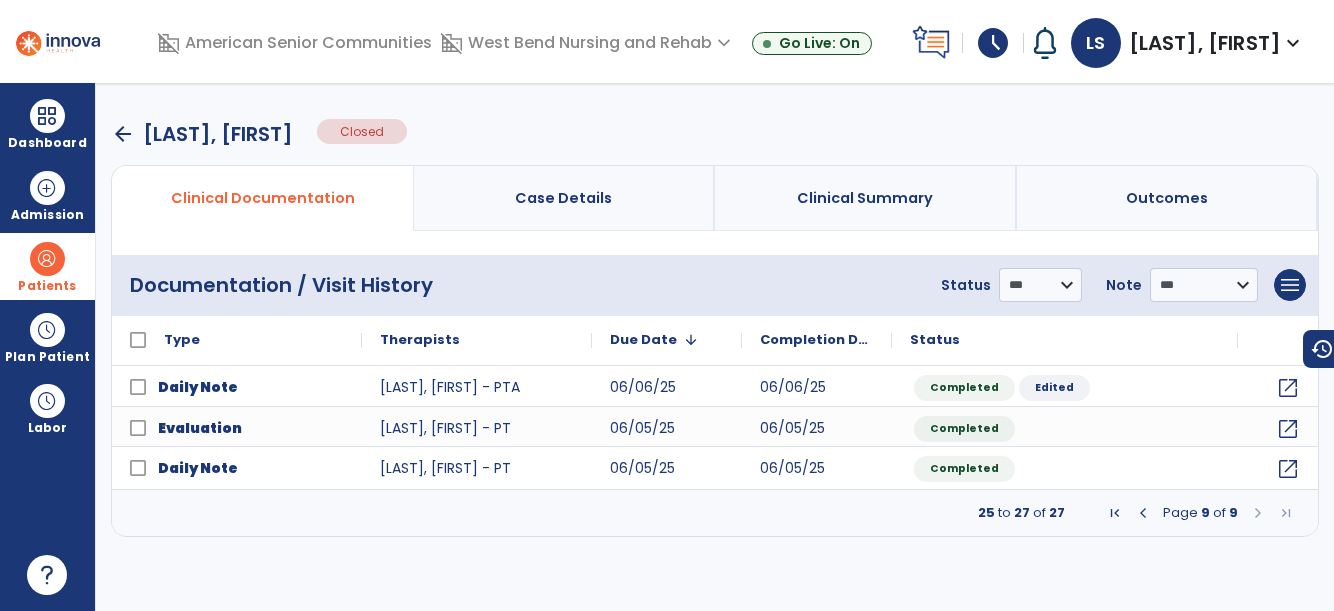 click at bounding box center [1258, 513] 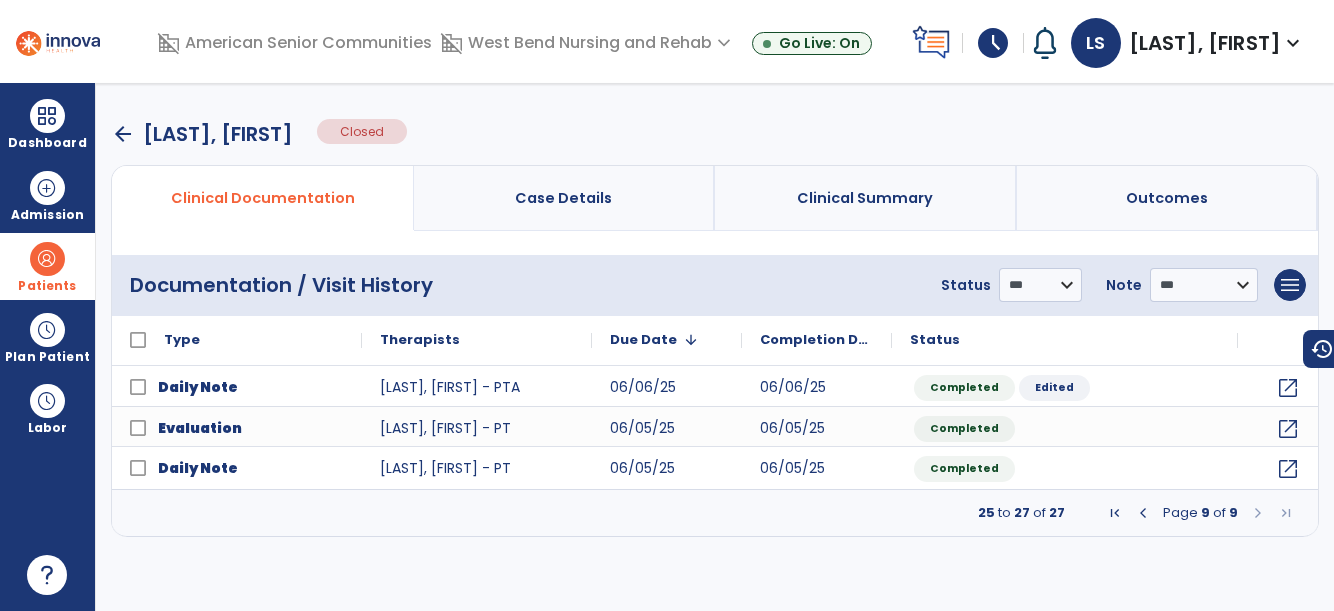 click at bounding box center [1143, 513] 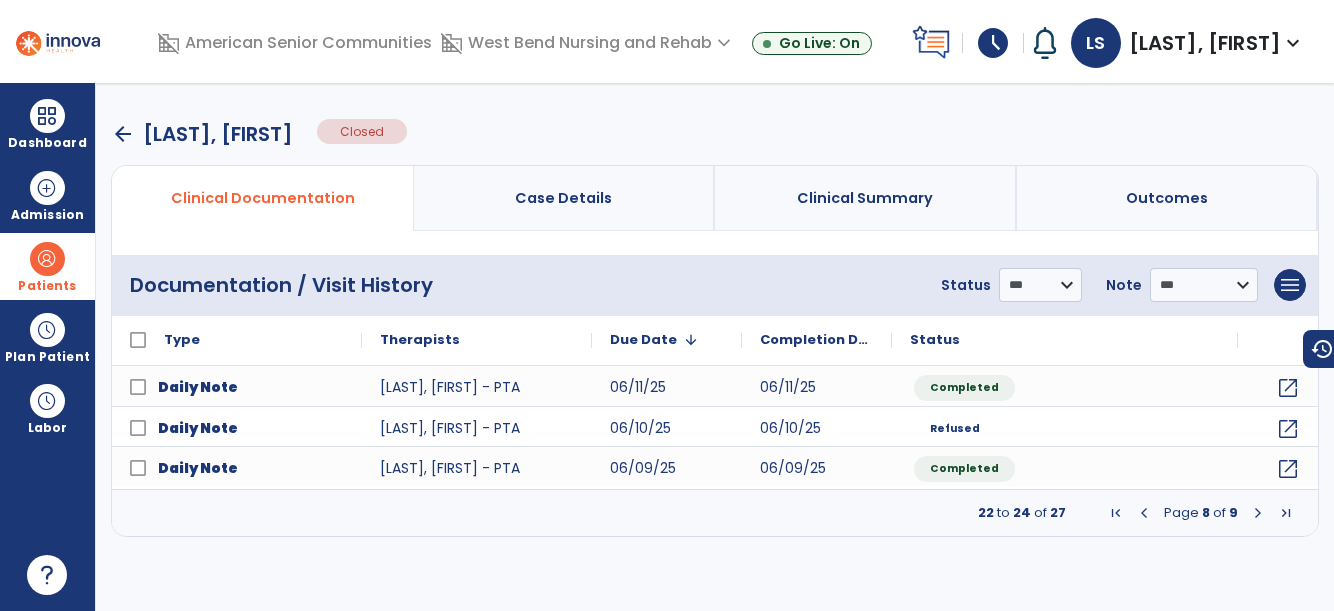 click at bounding box center (1144, 513) 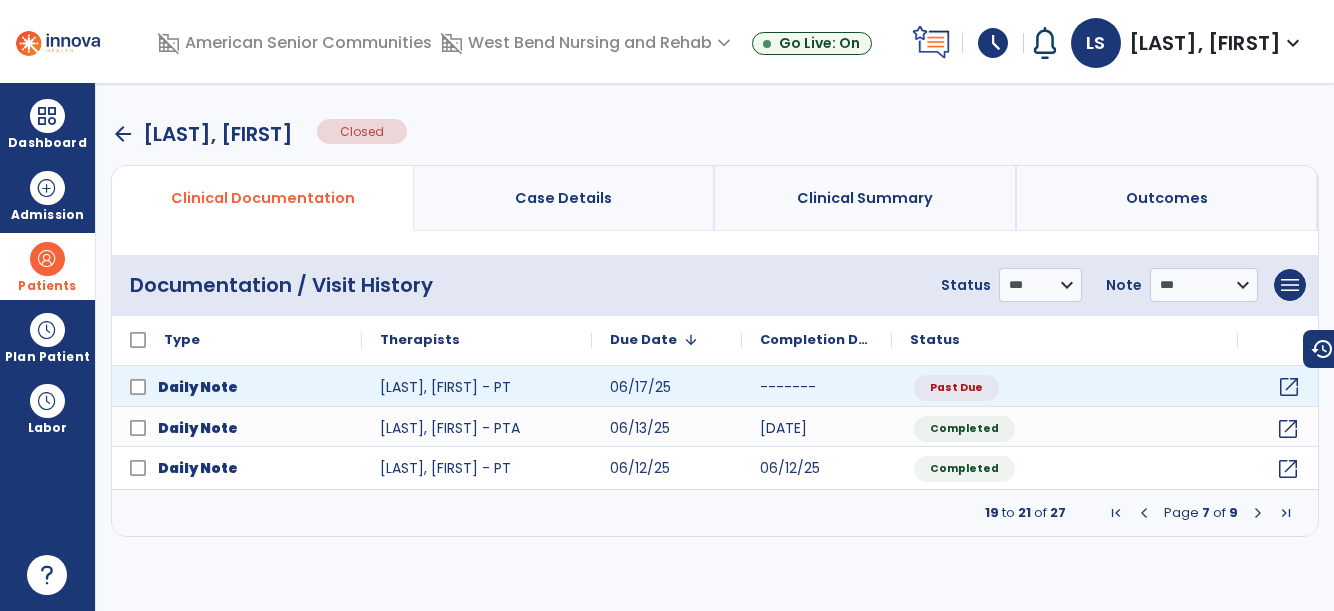 click on "open_in_new" 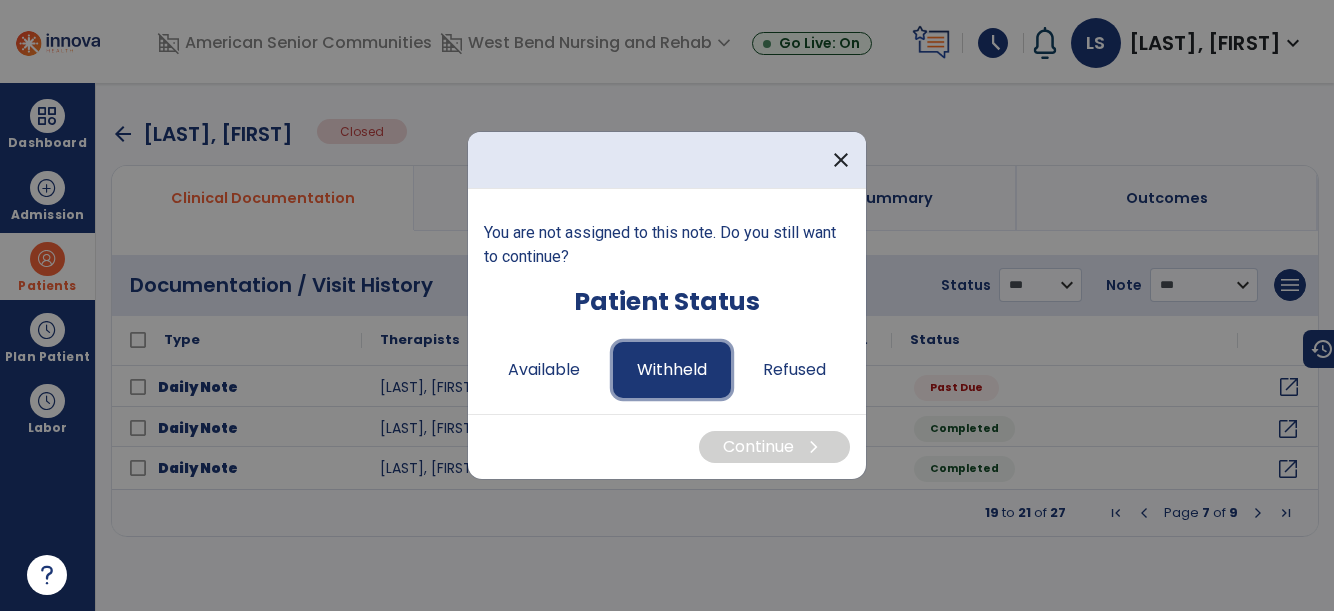 click on "Withheld" at bounding box center [672, 370] 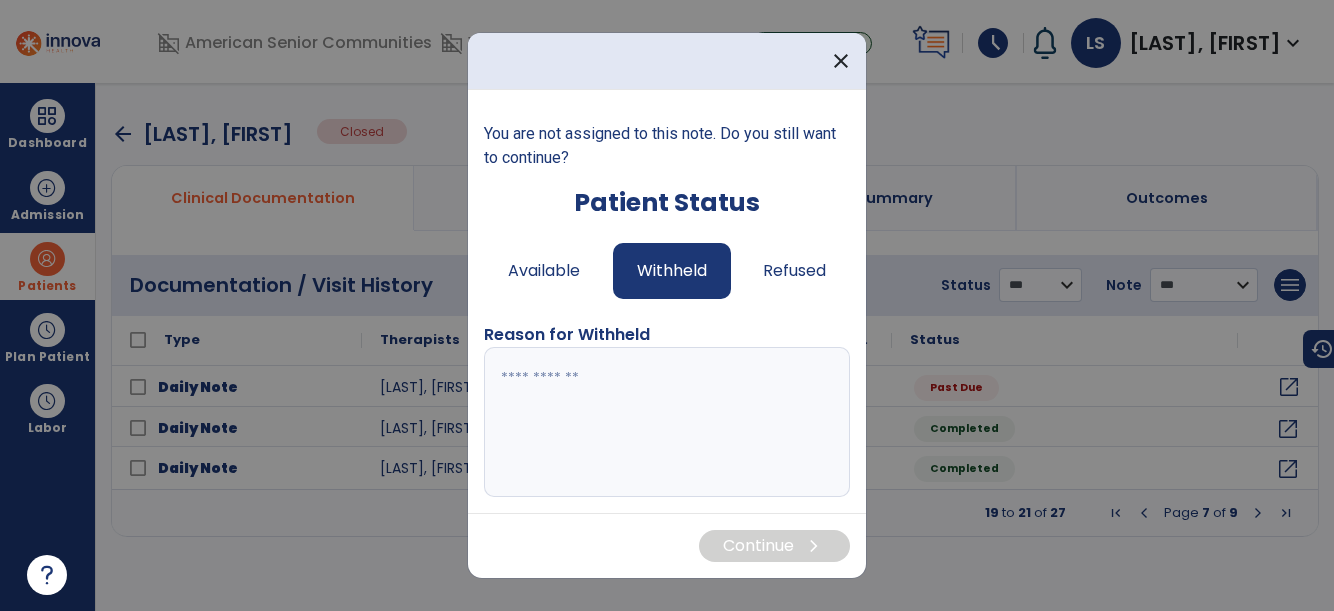 click at bounding box center (667, 422) 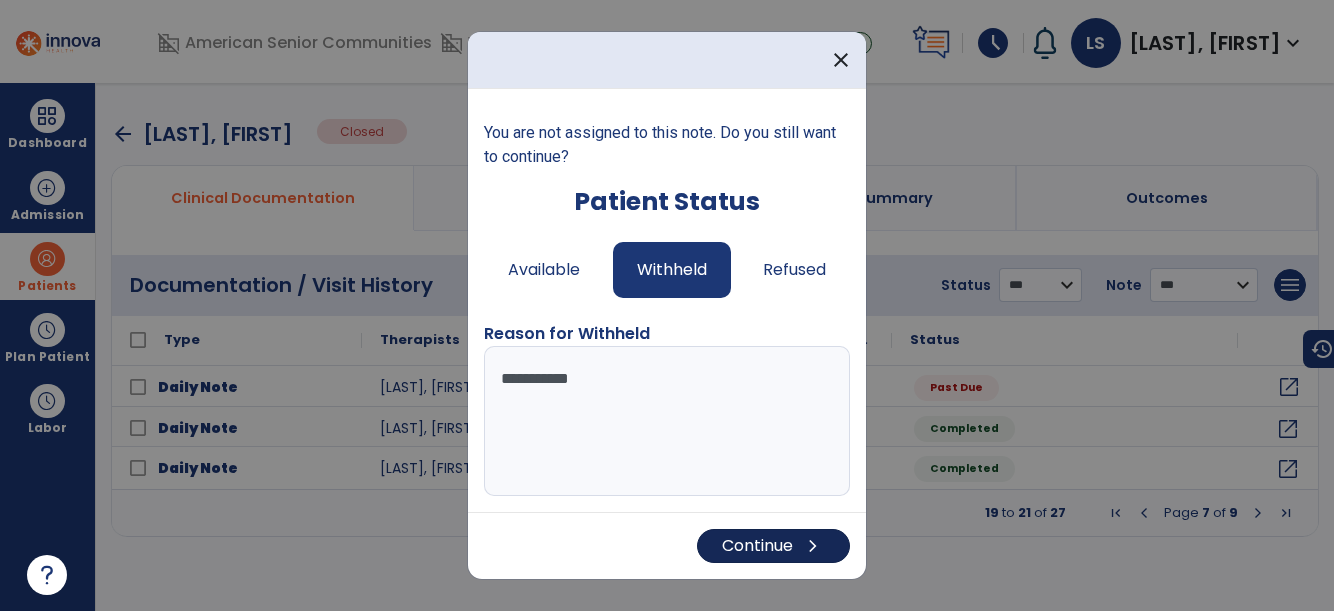 type on "**********" 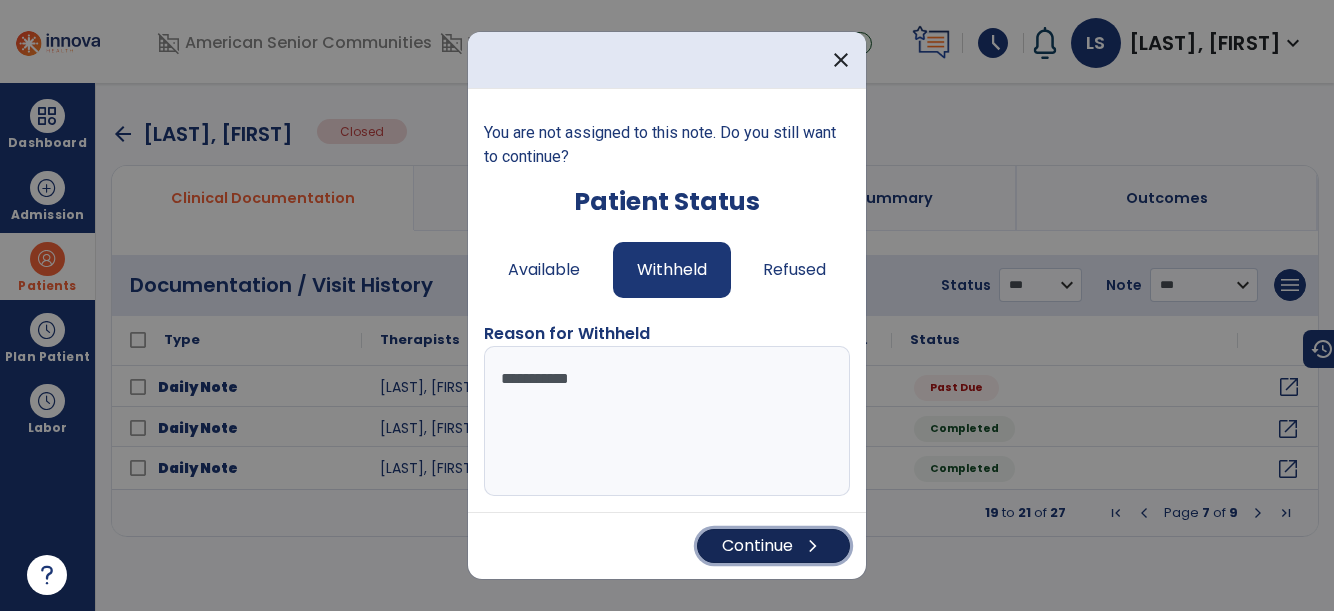 click on "Continue   chevron_right" at bounding box center (773, 546) 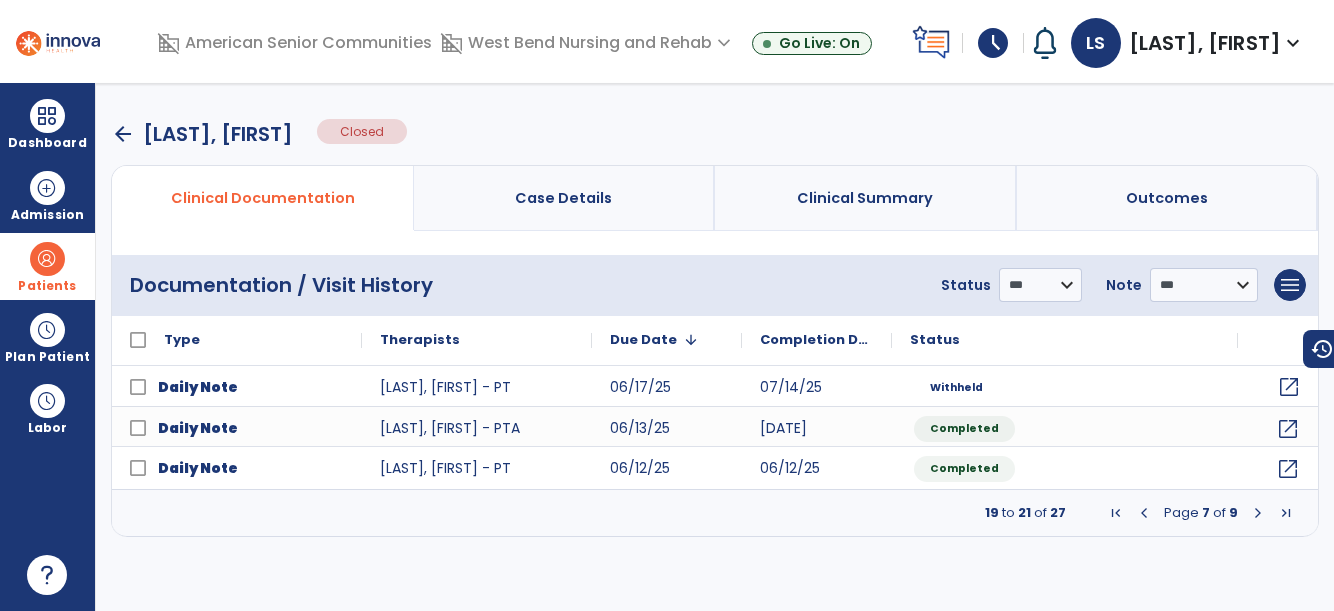 click on "arrow_back" at bounding box center [123, 134] 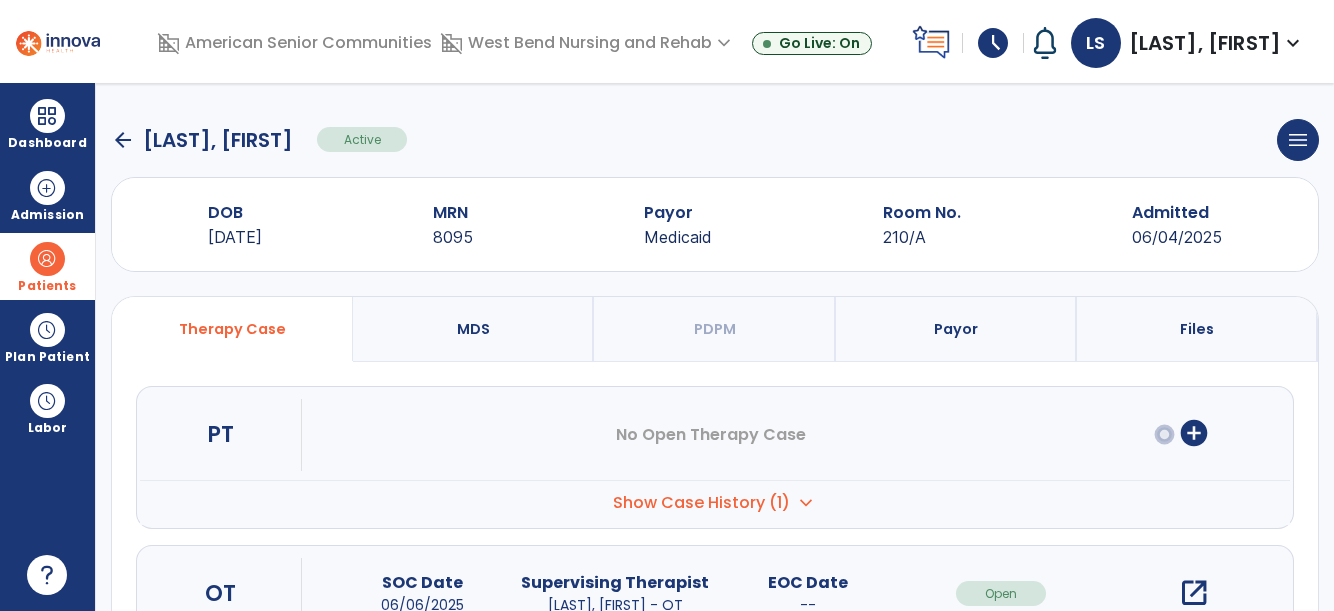 click on "arrow_back" 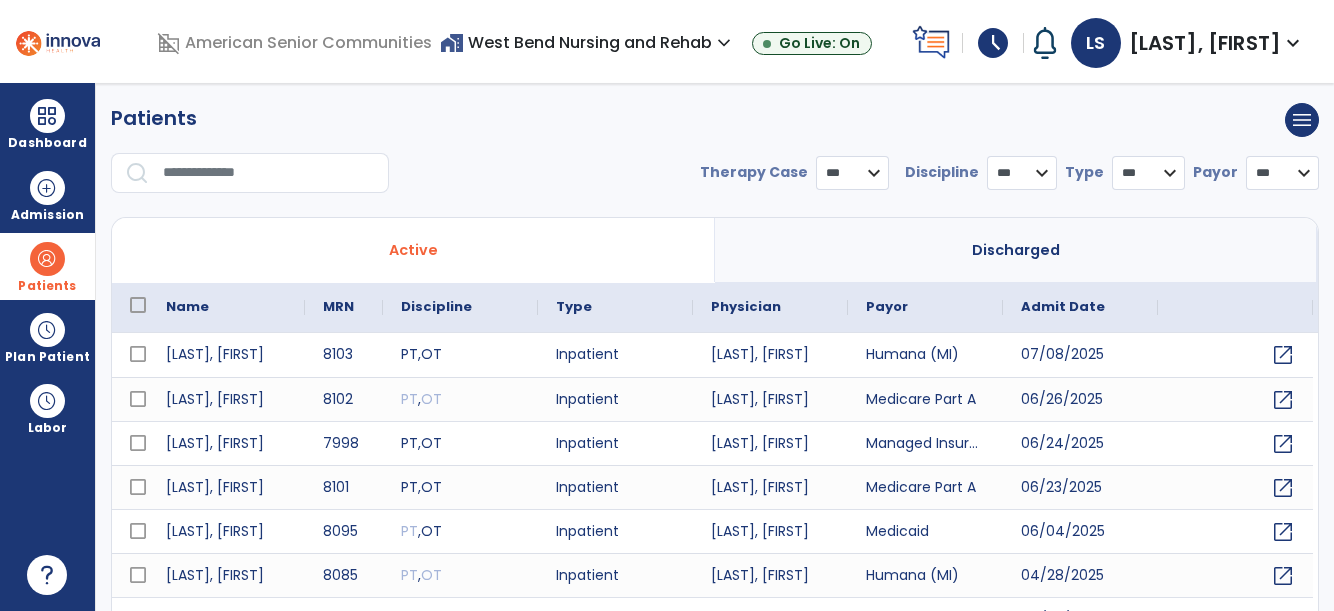 select on "***" 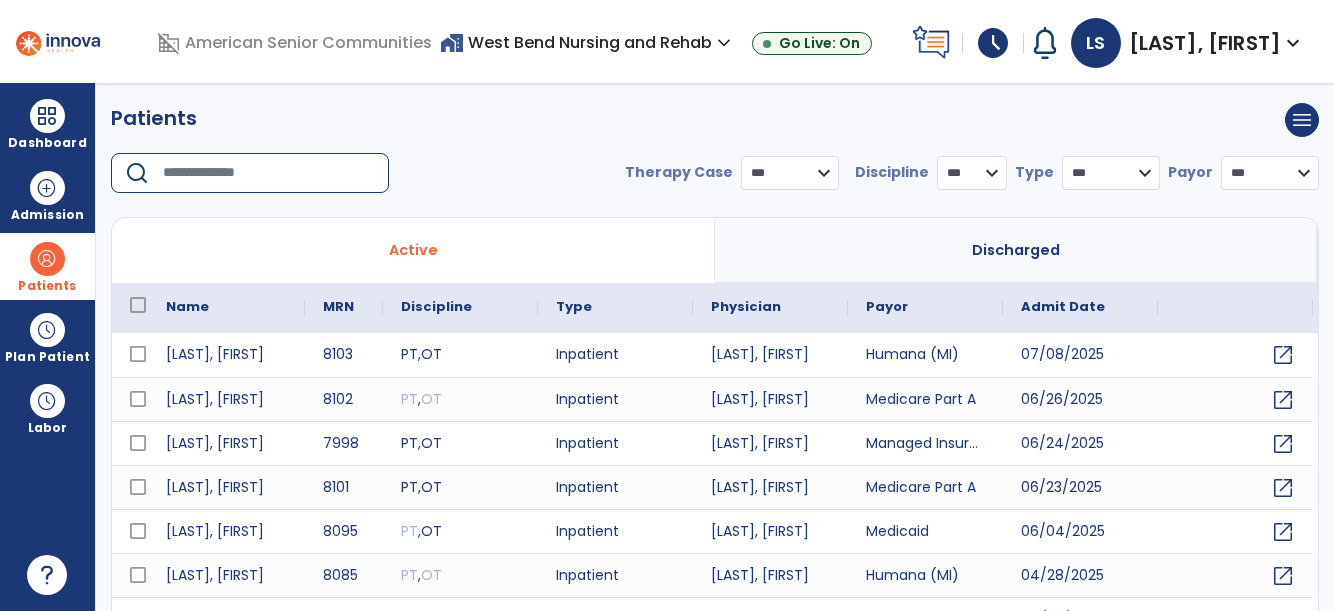click at bounding box center (269, 173) 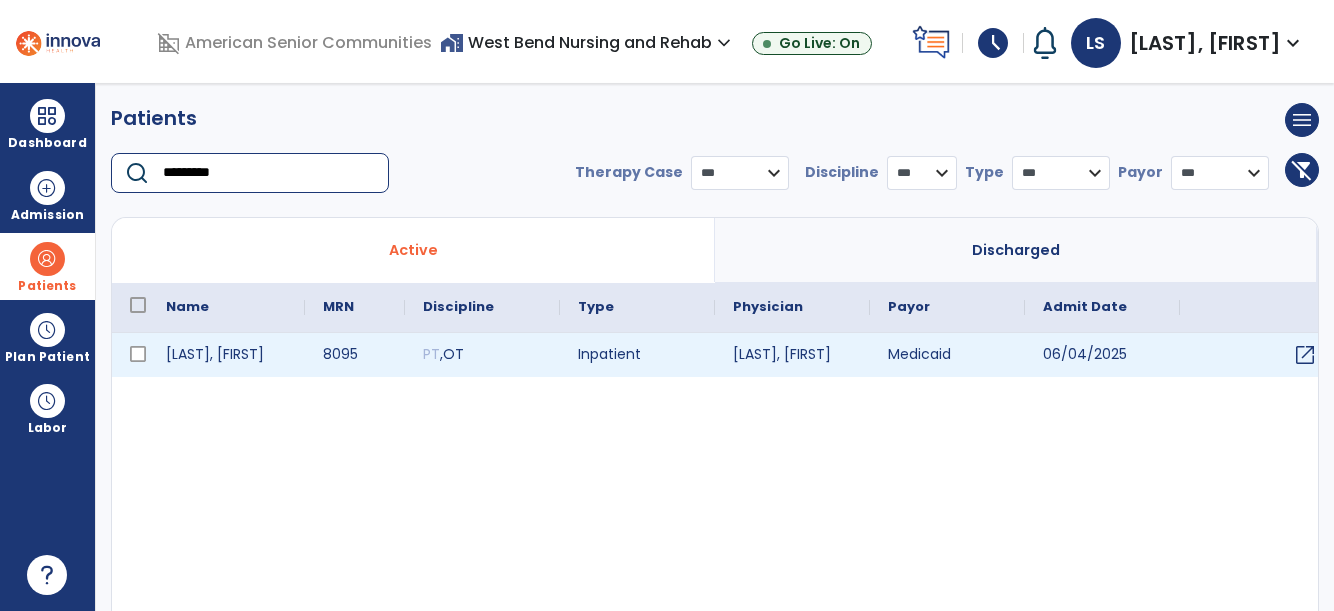 type on "*********" 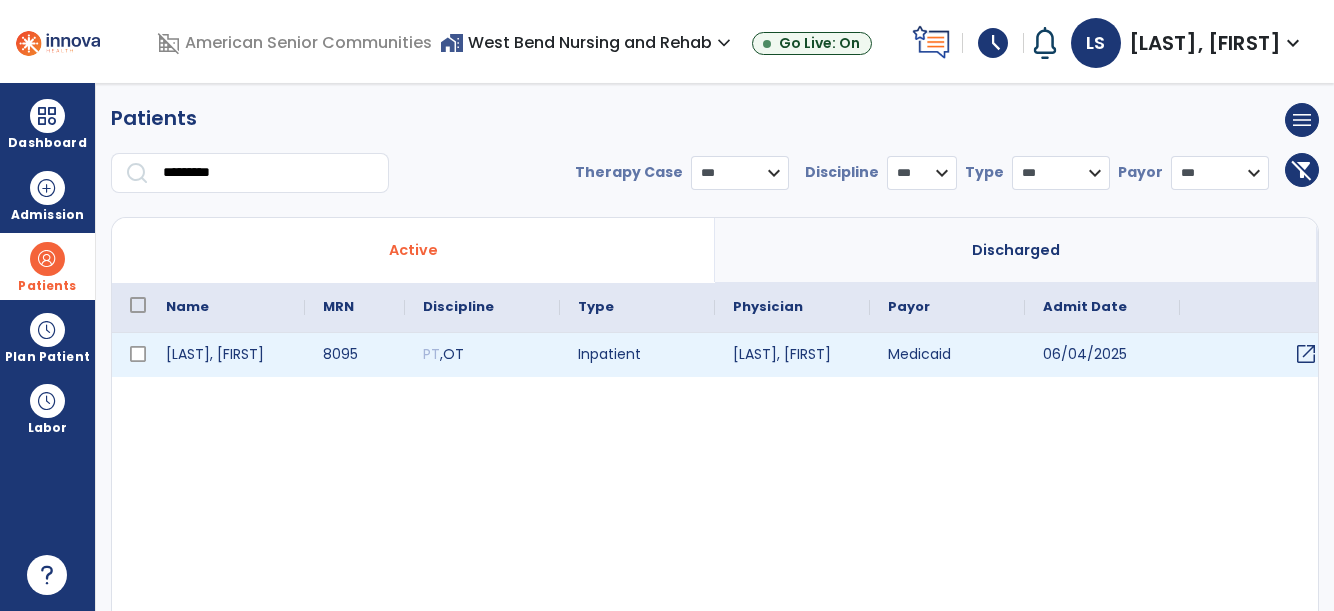 click on "open_in_new" at bounding box center (1306, 354) 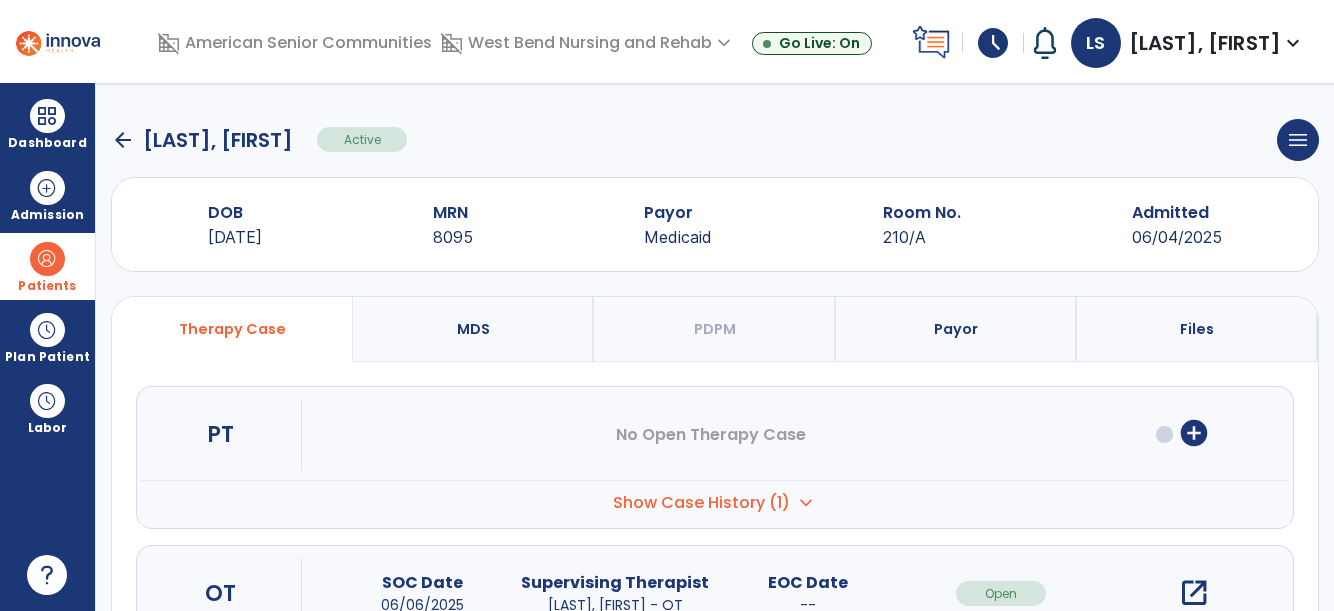 click on "LS   Stewart, Lyndy   expand_more" at bounding box center (1188, 43) 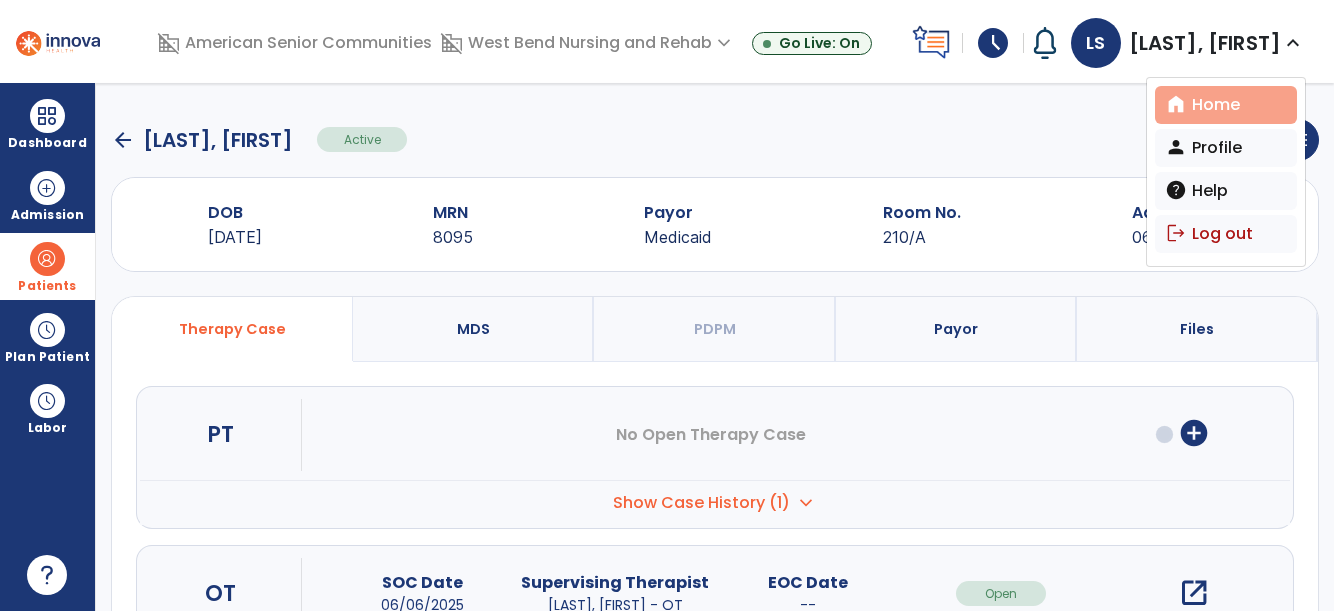 click on "home   Home" at bounding box center (1226, 105) 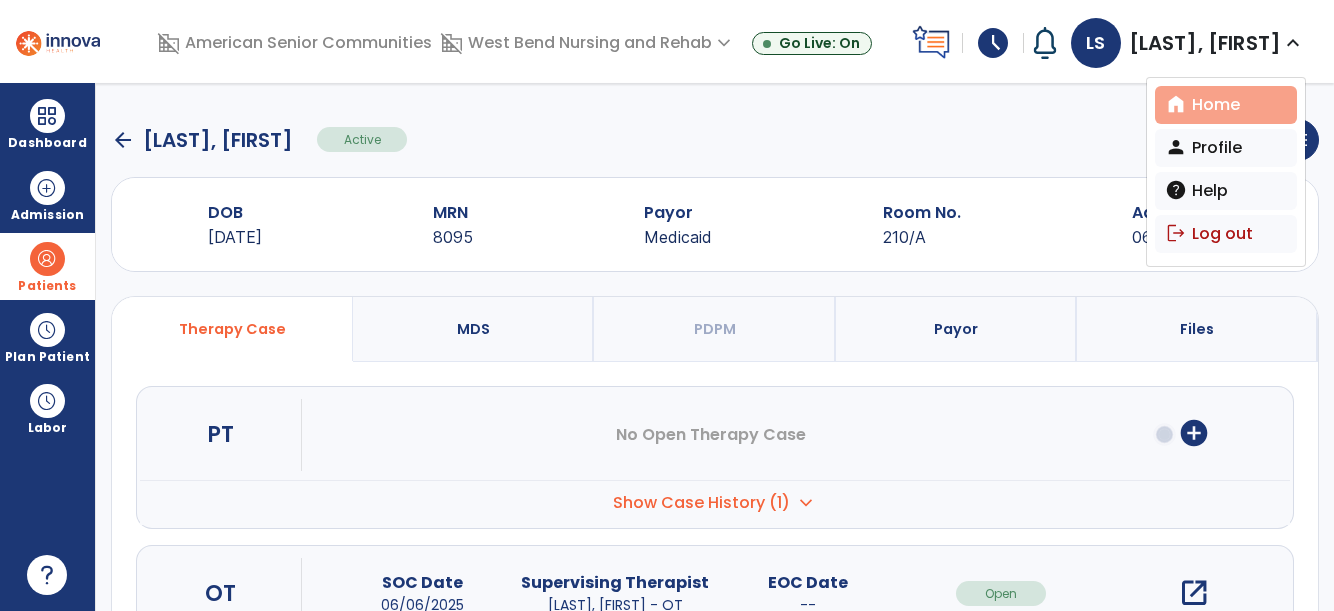 select on "****" 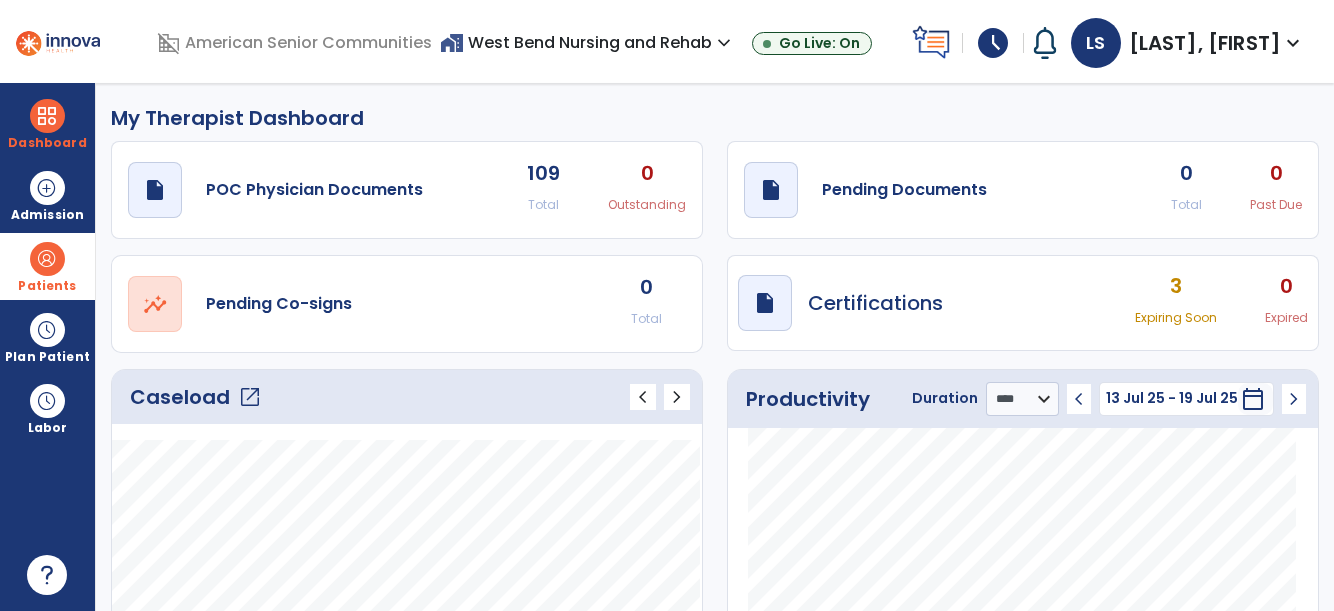 click on "home_work   West Bend Nursing and Rehab   expand_more" at bounding box center [588, 42] 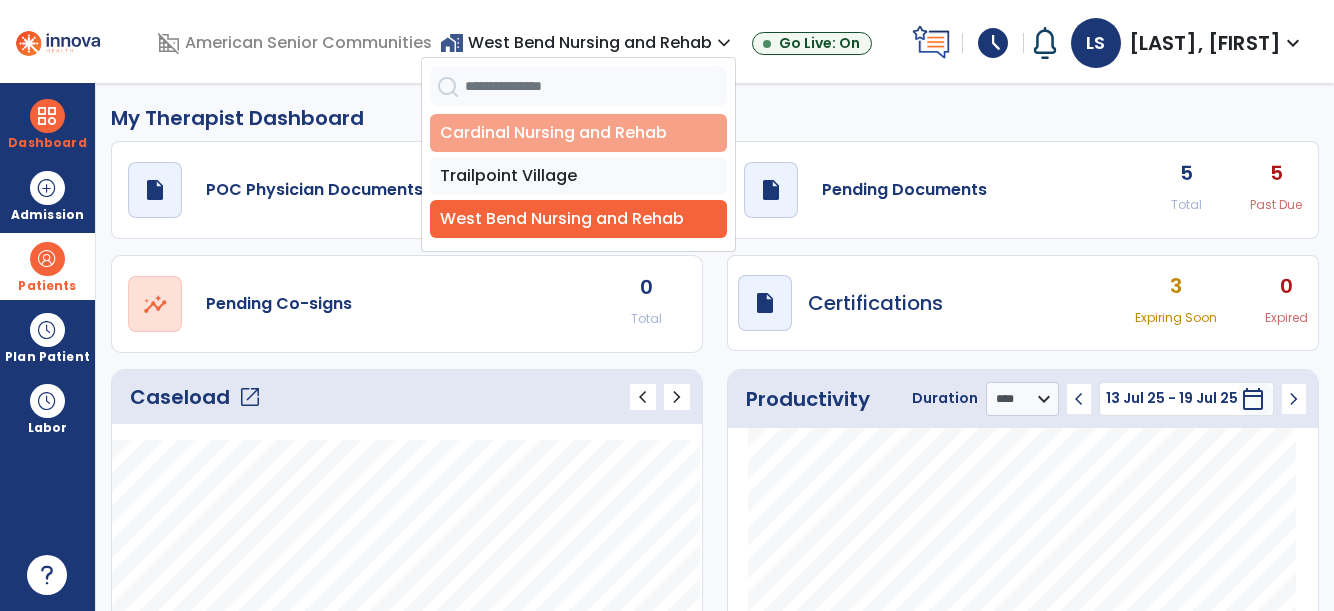 click on "Cardinal Nursing and Rehab" at bounding box center [578, 133] 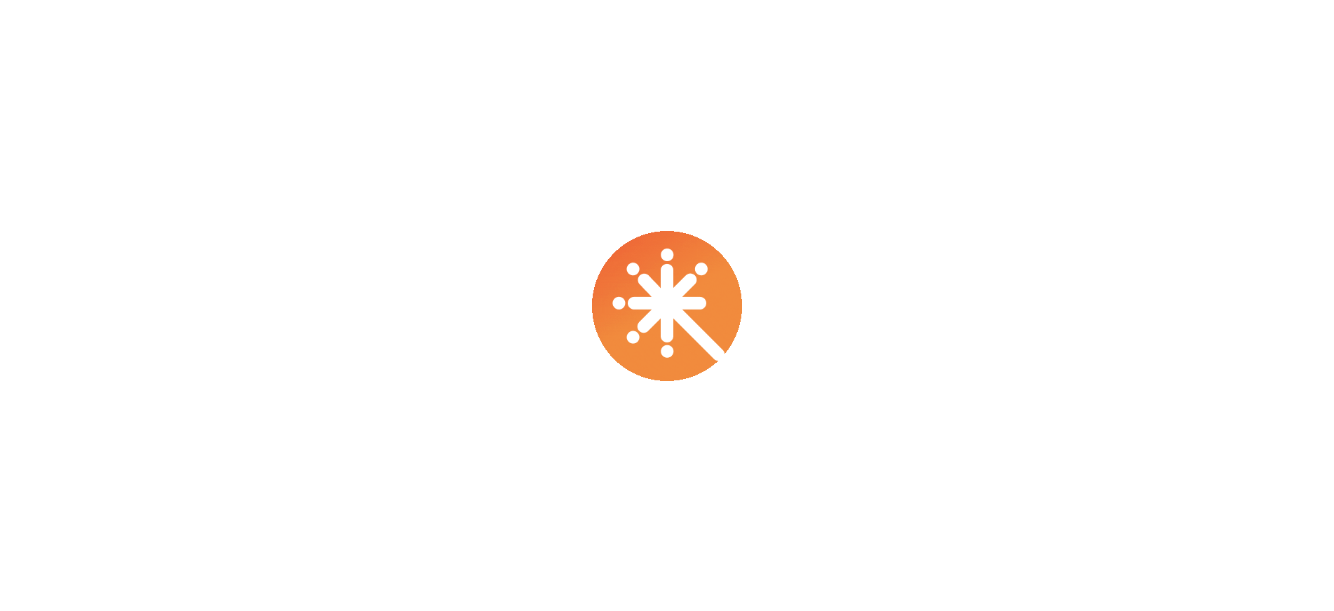 scroll, scrollTop: 0, scrollLeft: 0, axis: both 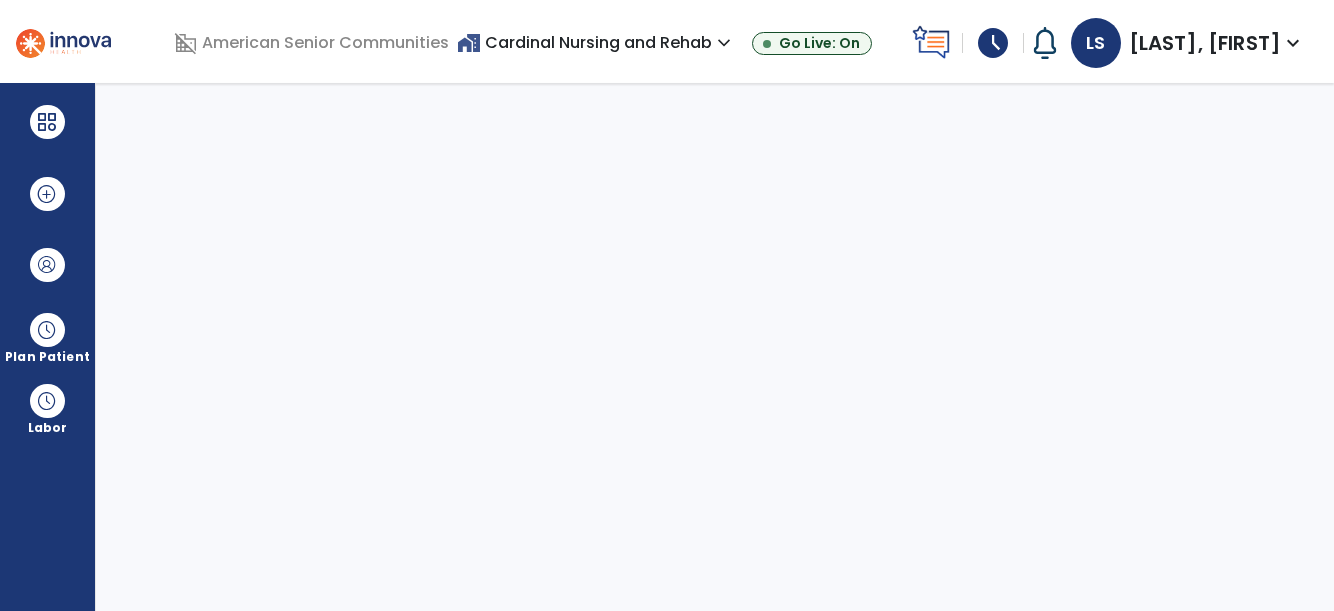 select on "****" 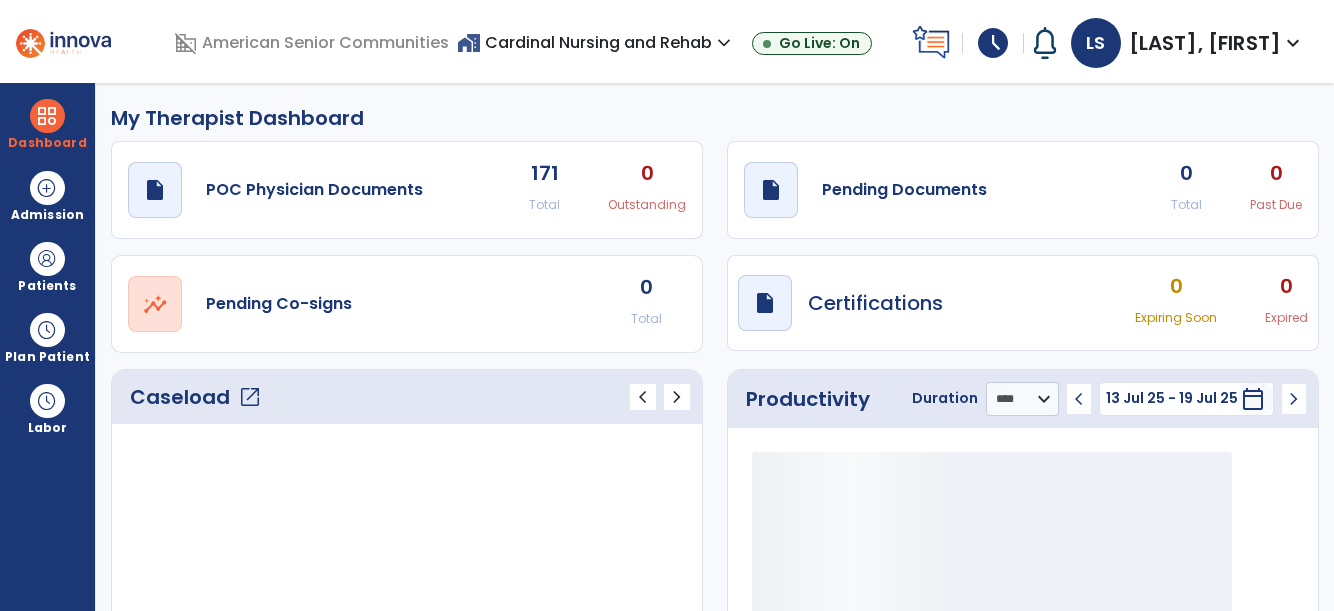 click on "Caseload   open_in_new" 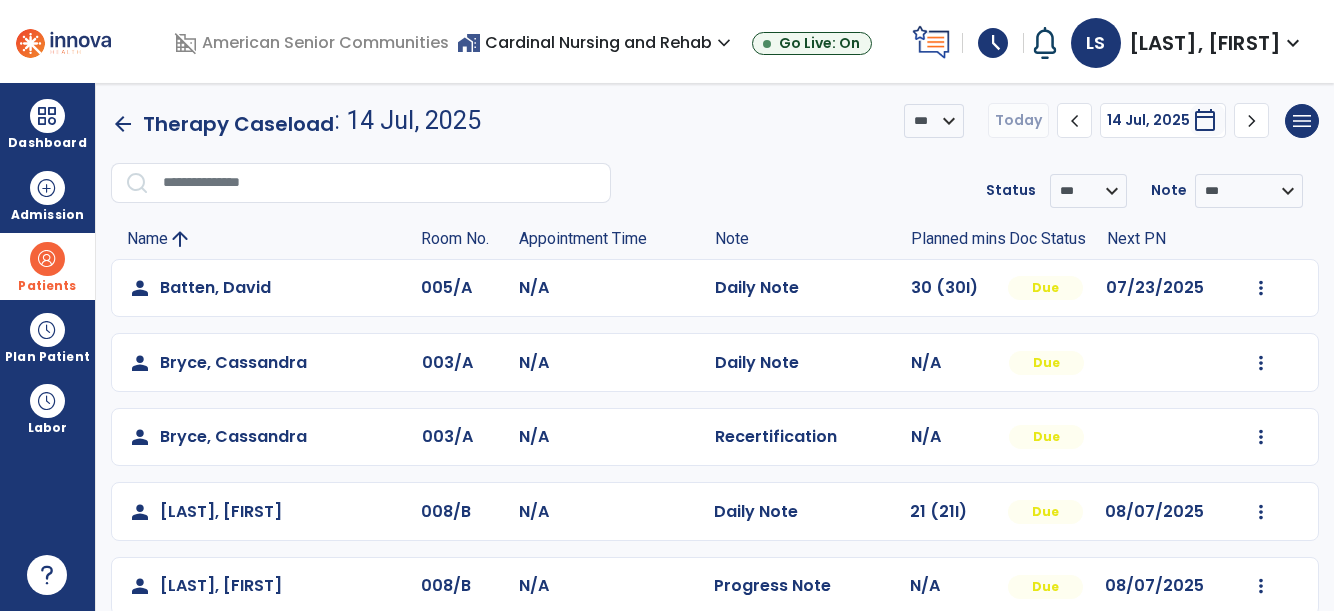click at bounding box center [47, 259] 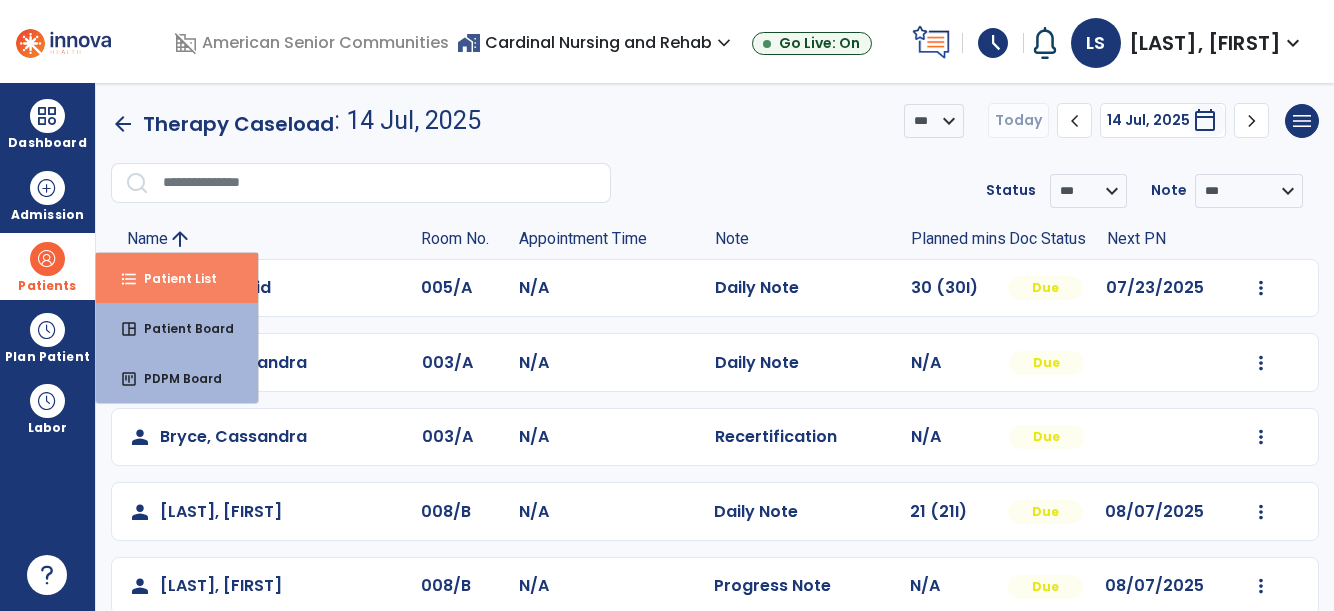 click on "format_list_bulleted" at bounding box center [129, 279] 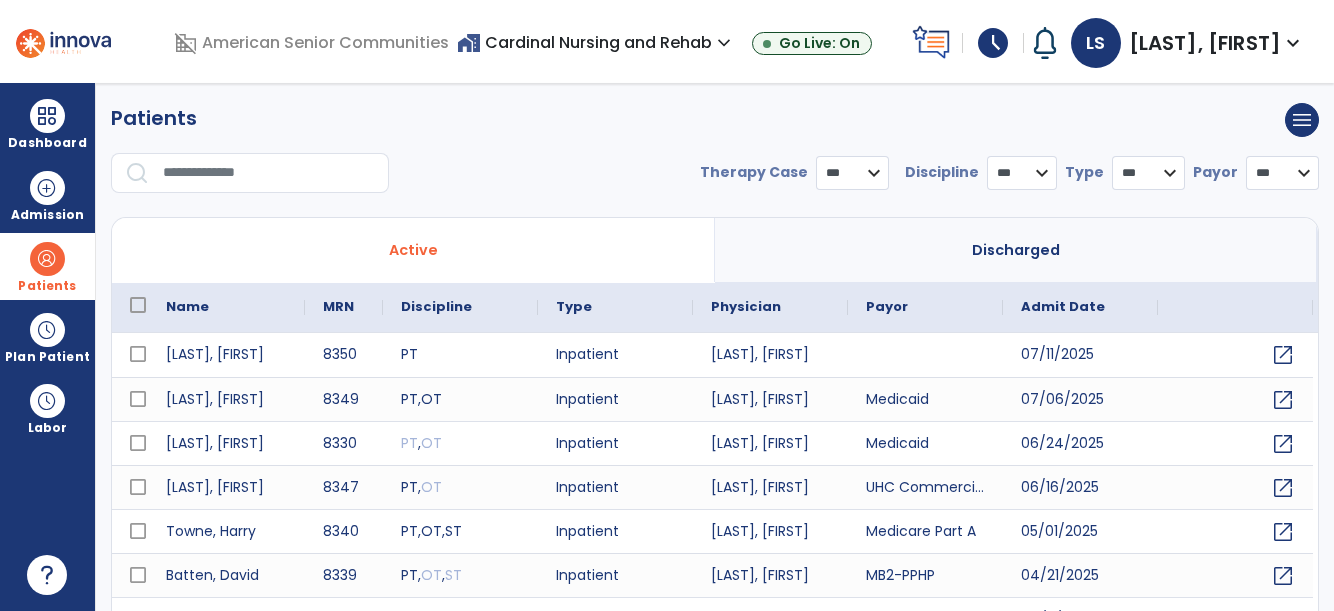 select on "***" 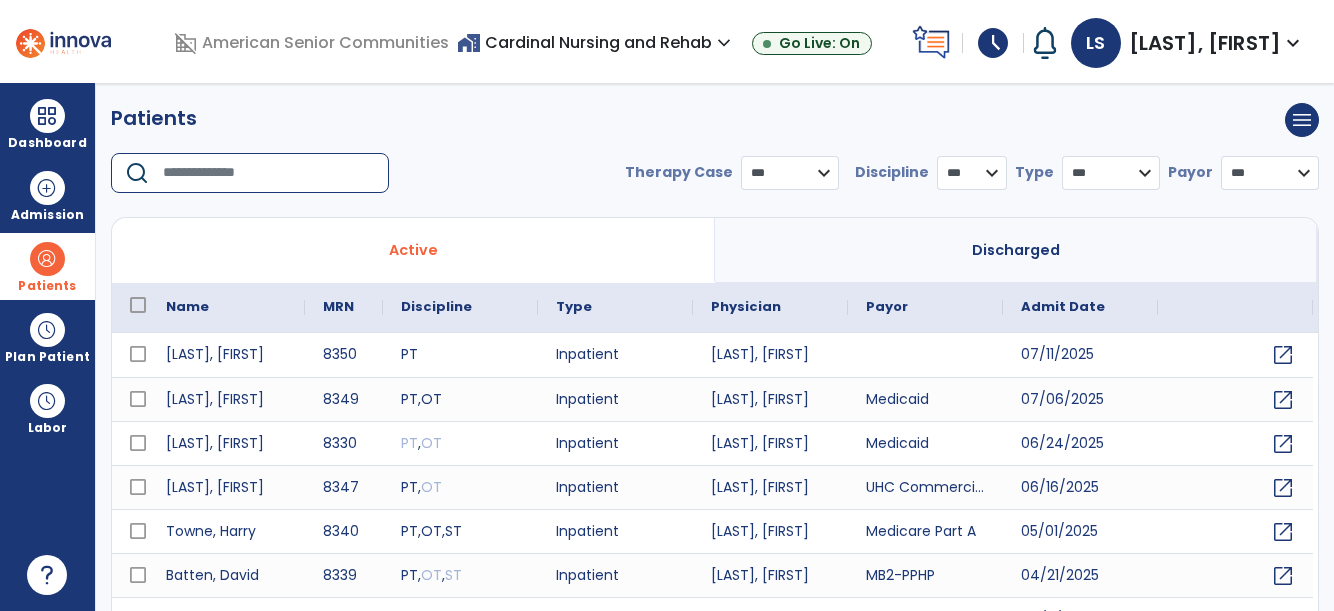 click at bounding box center [269, 173] 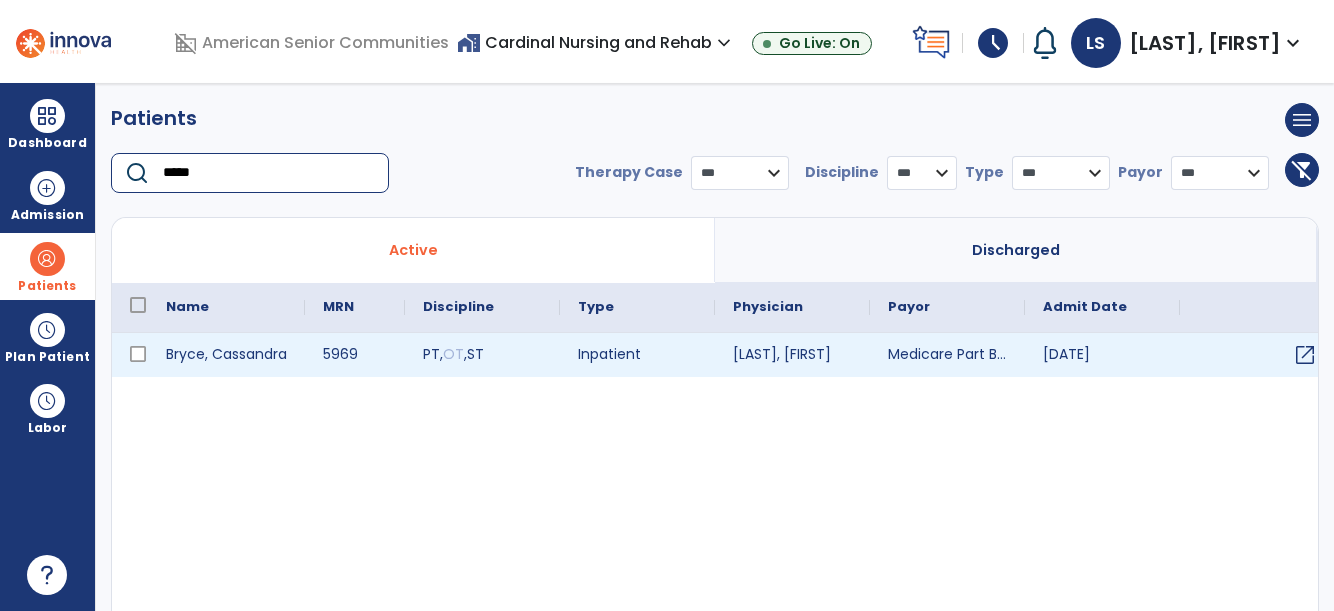 type on "*****" 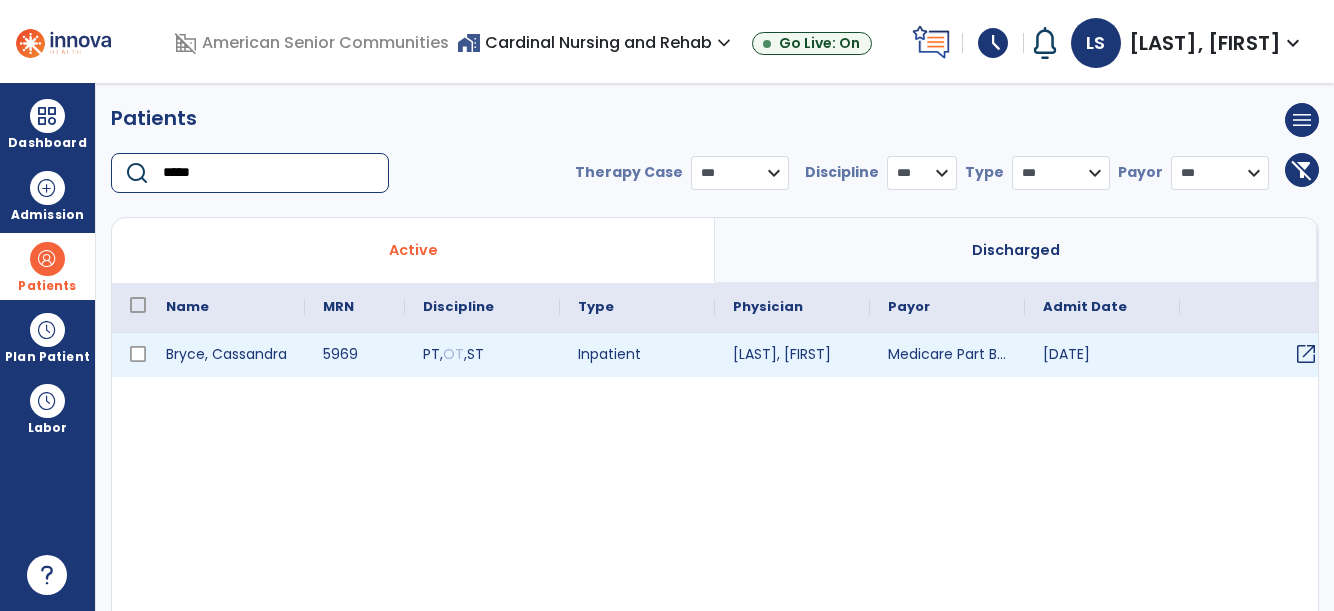 click on "open_in_new" at bounding box center [1306, 354] 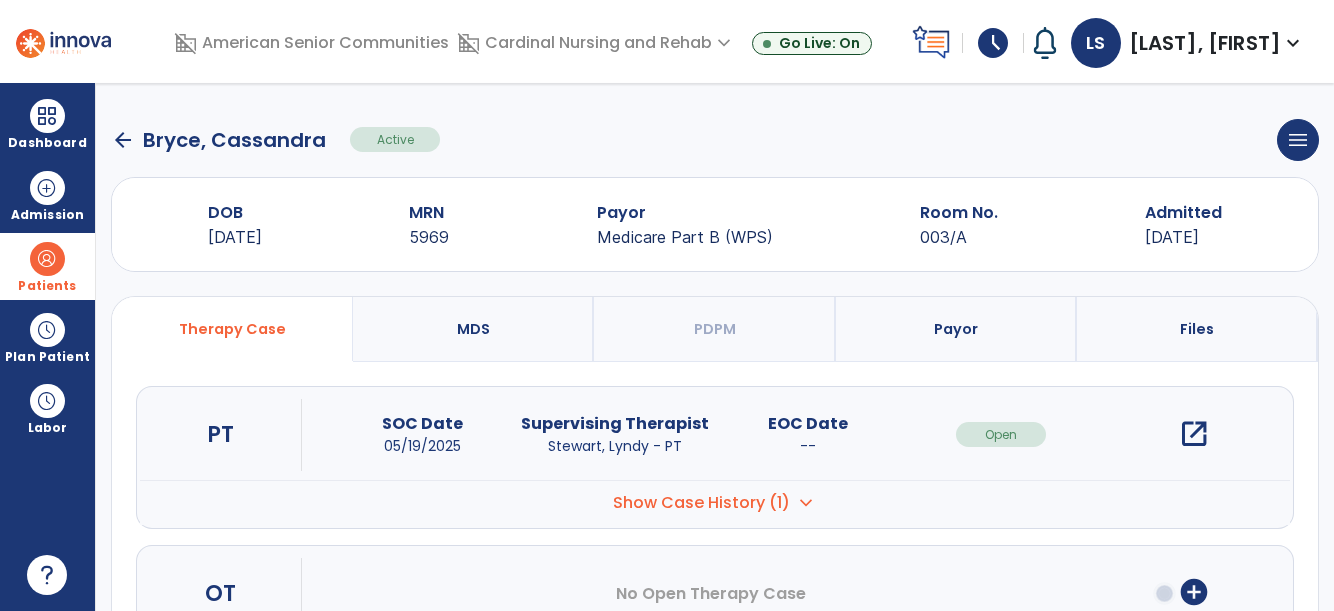 click on "open_in_new" at bounding box center (1194, 434) 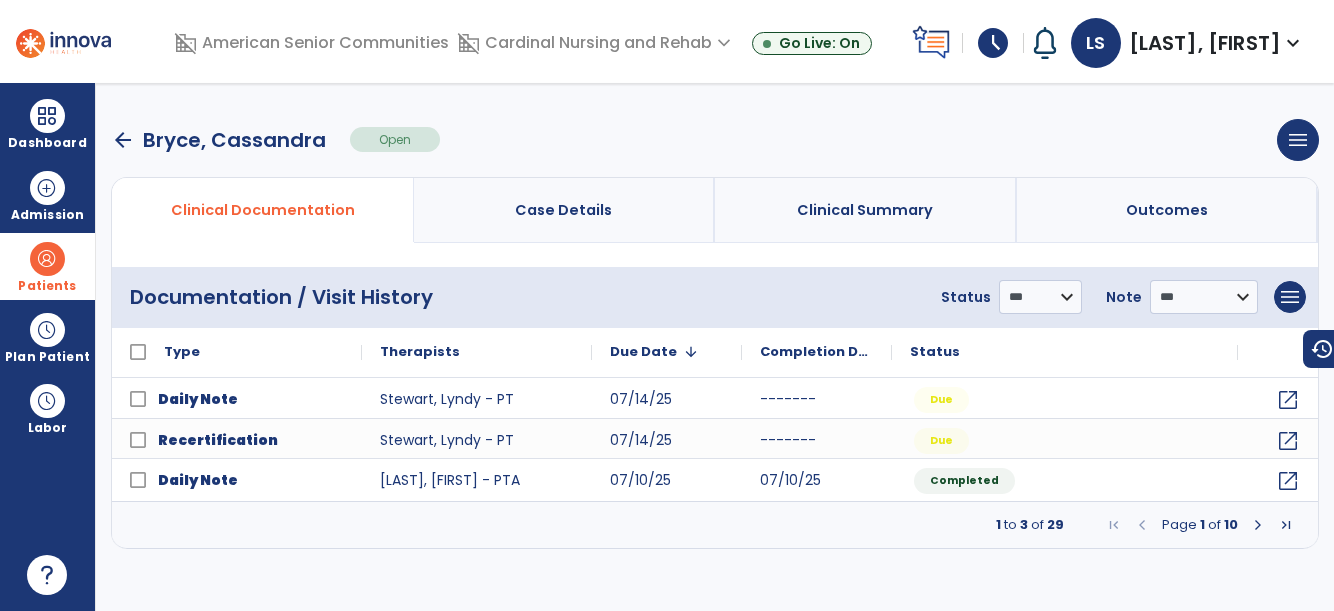 click at bounding box center (1258, 525) 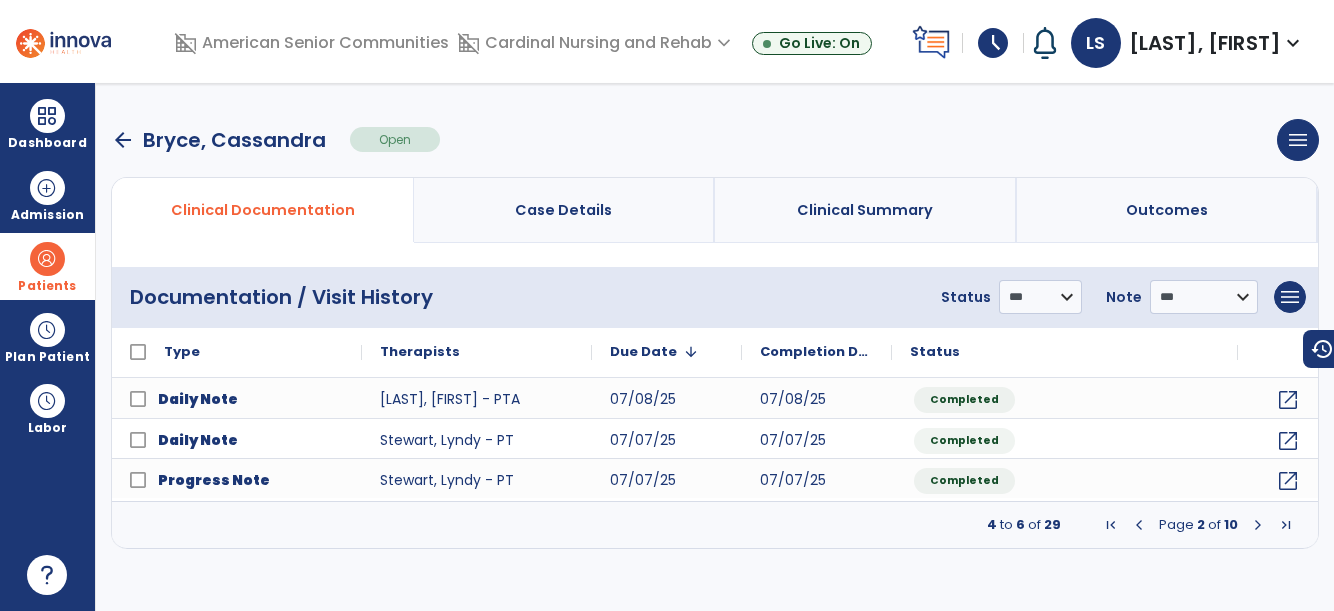 click at bounding box center [1258, 525] 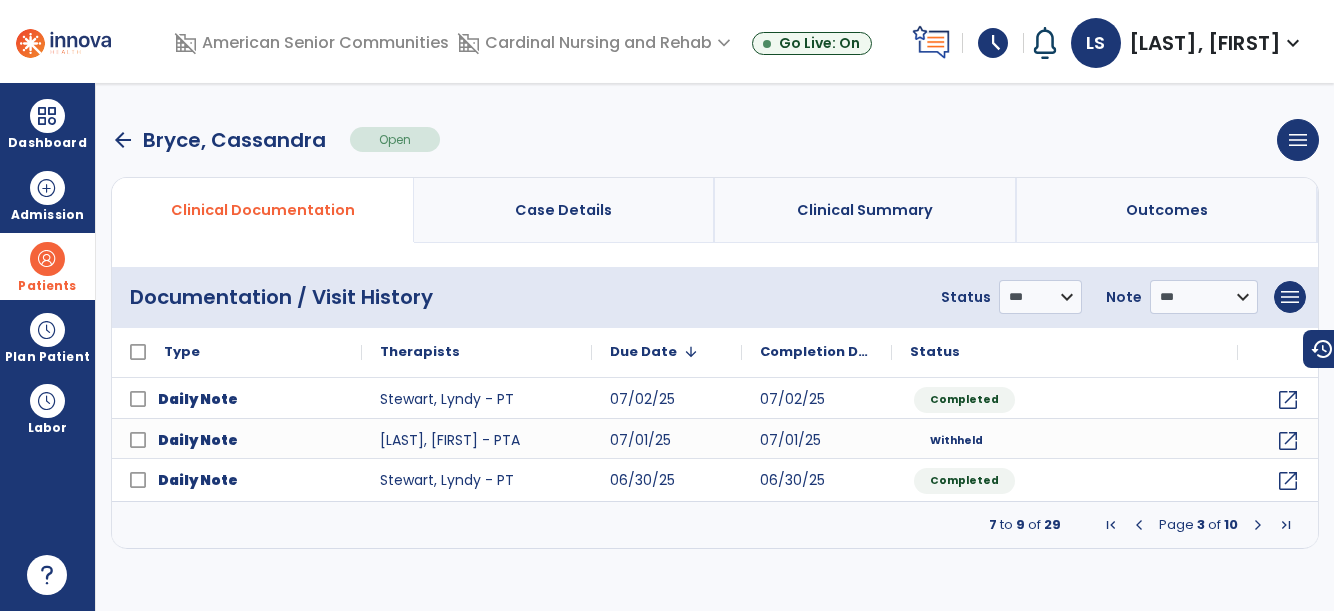 click at bounding box center (1258, 525) 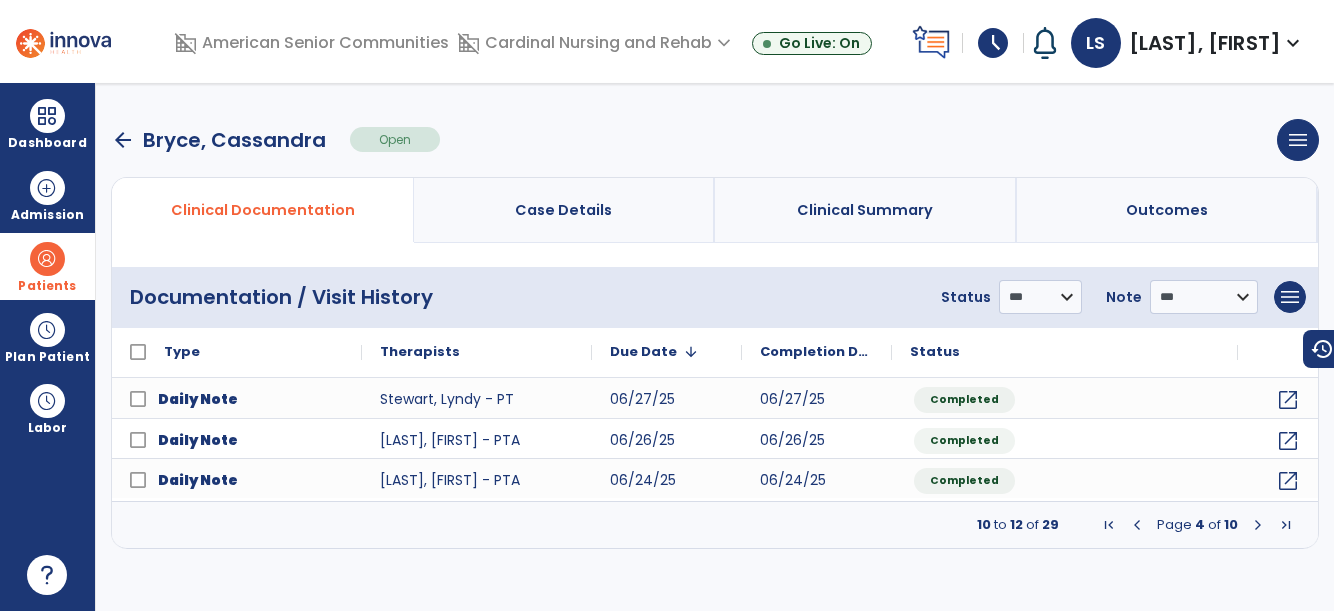 click at bounding box center [1137, 525] 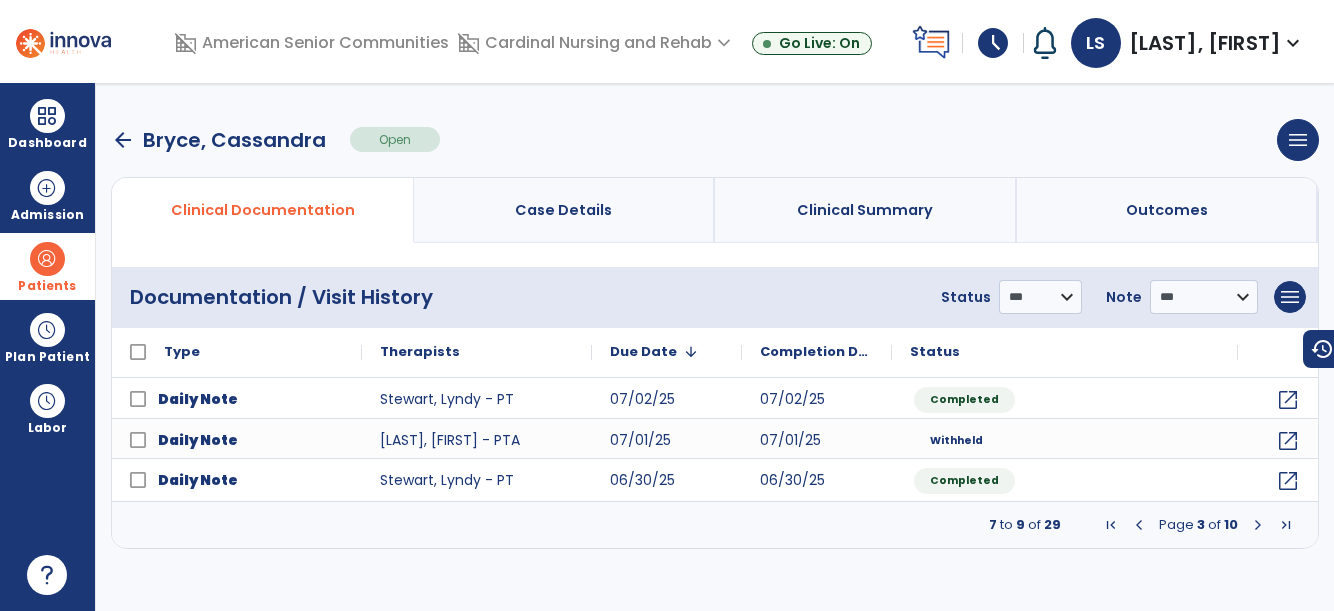click at bounding box center (1139, 525) 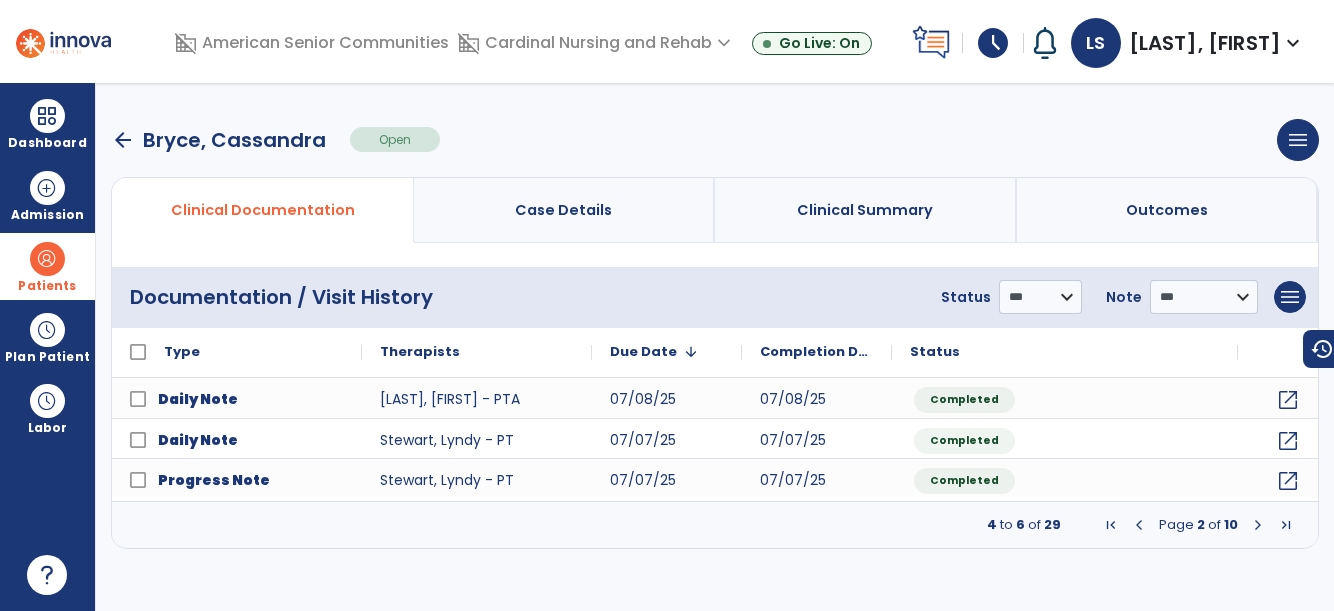 click on "Patients" at bounding box center (47, 286) 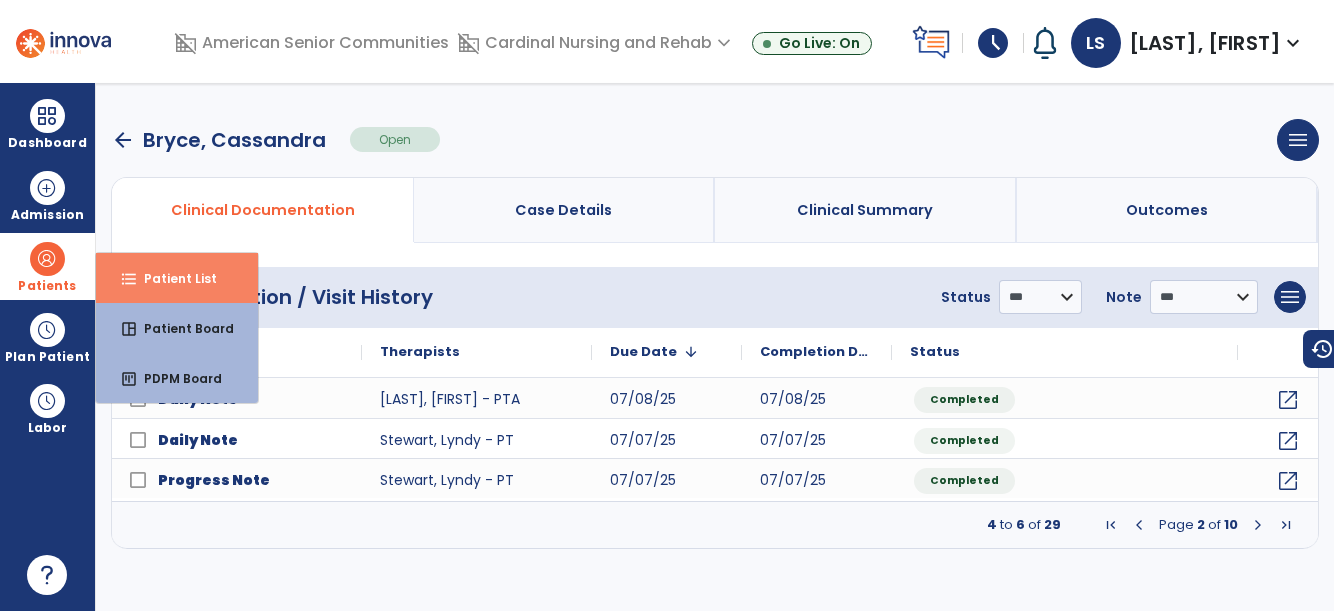click on "format_list_bulleted  Patient List" at bounding box center (177, 278) 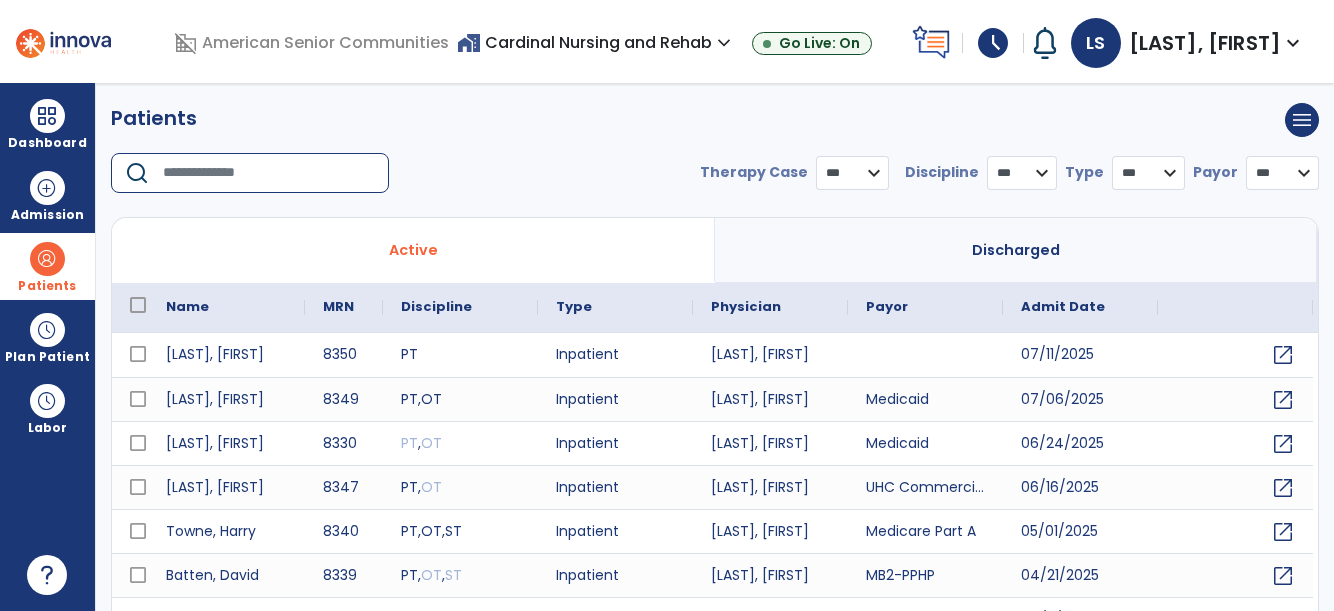 click at bounding box center (269, 173) 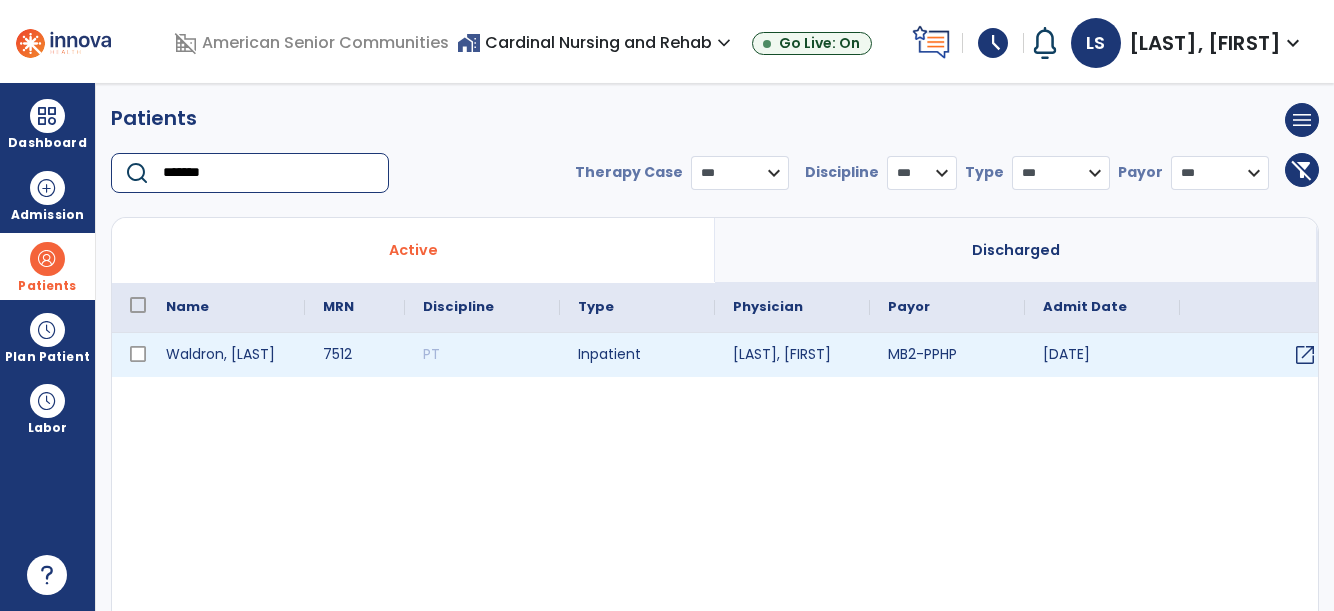 type on "*******" 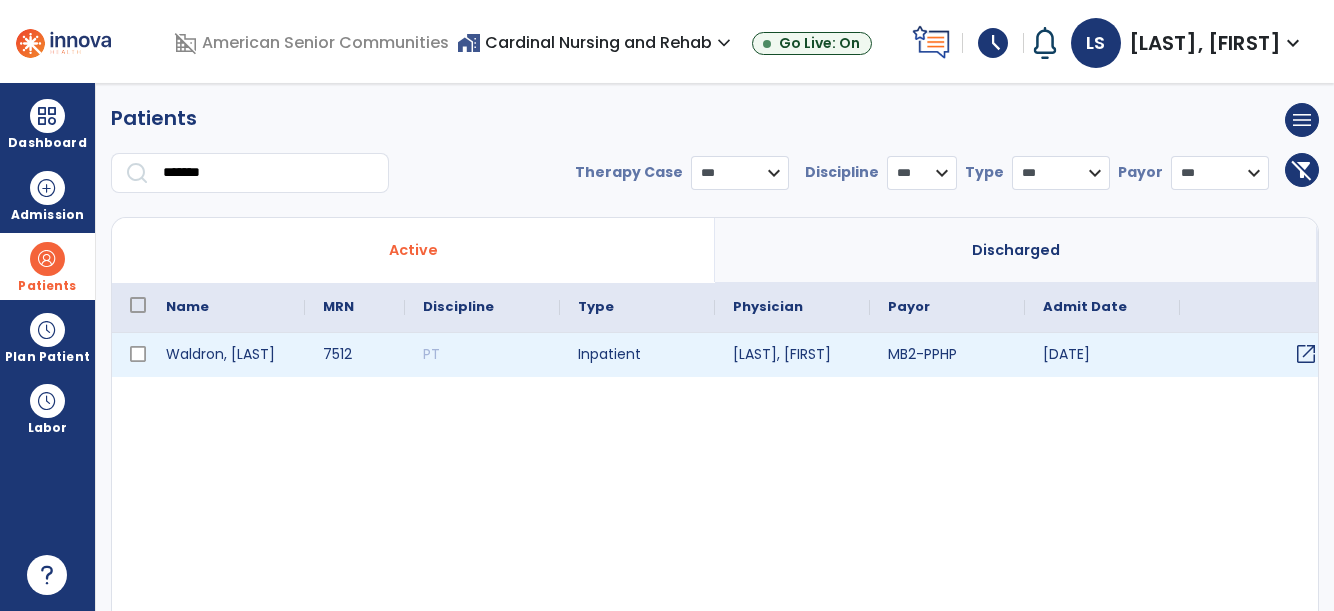 click on "open_in_new" at bounding box center (1306, 354) 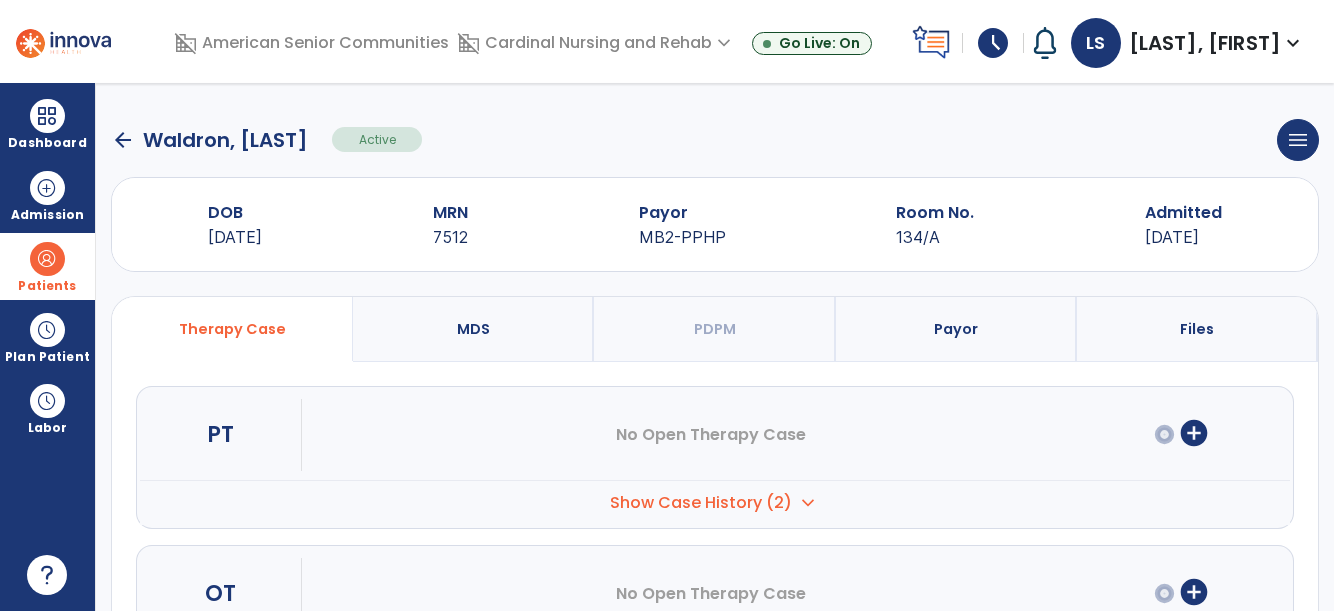 click on "expand_more" at bounding box center [808, 503] 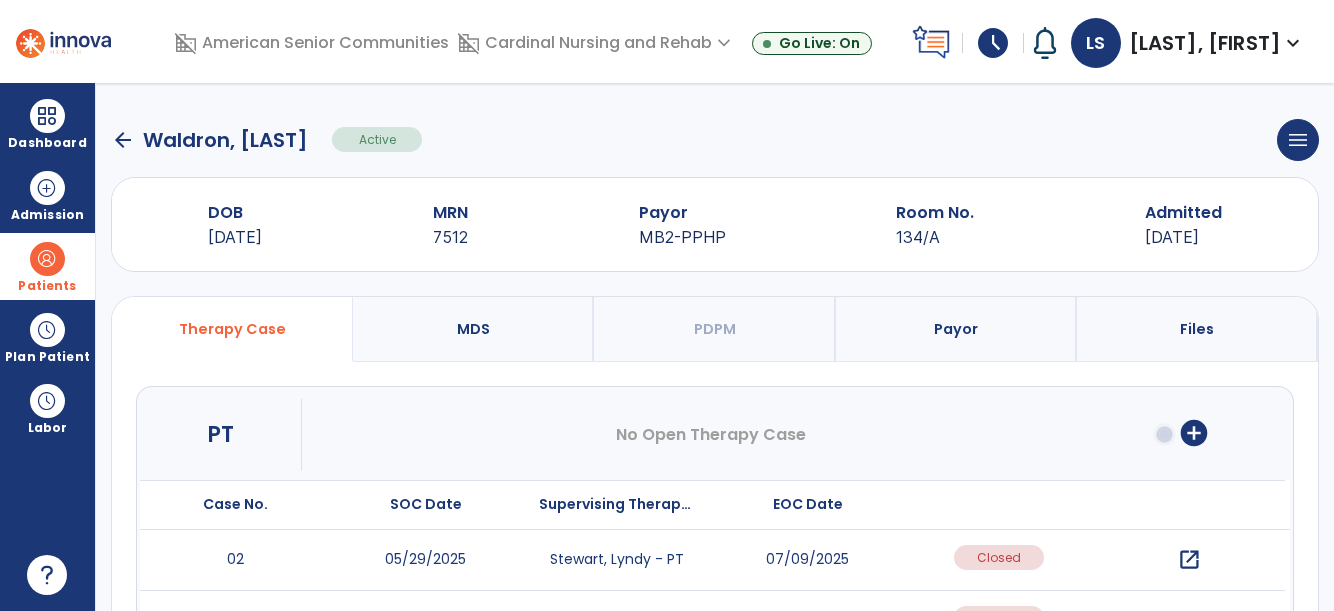 click on "open_in_new" at bounding box center [1189, 560] 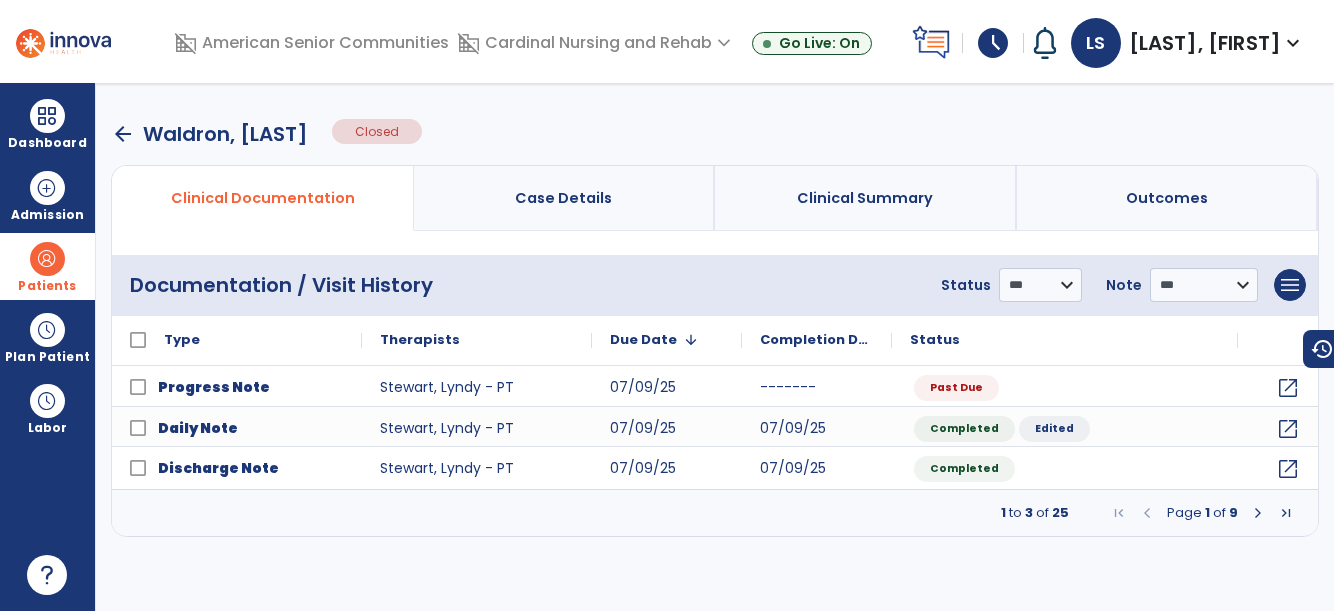 click at bounding box center (1258, 513) 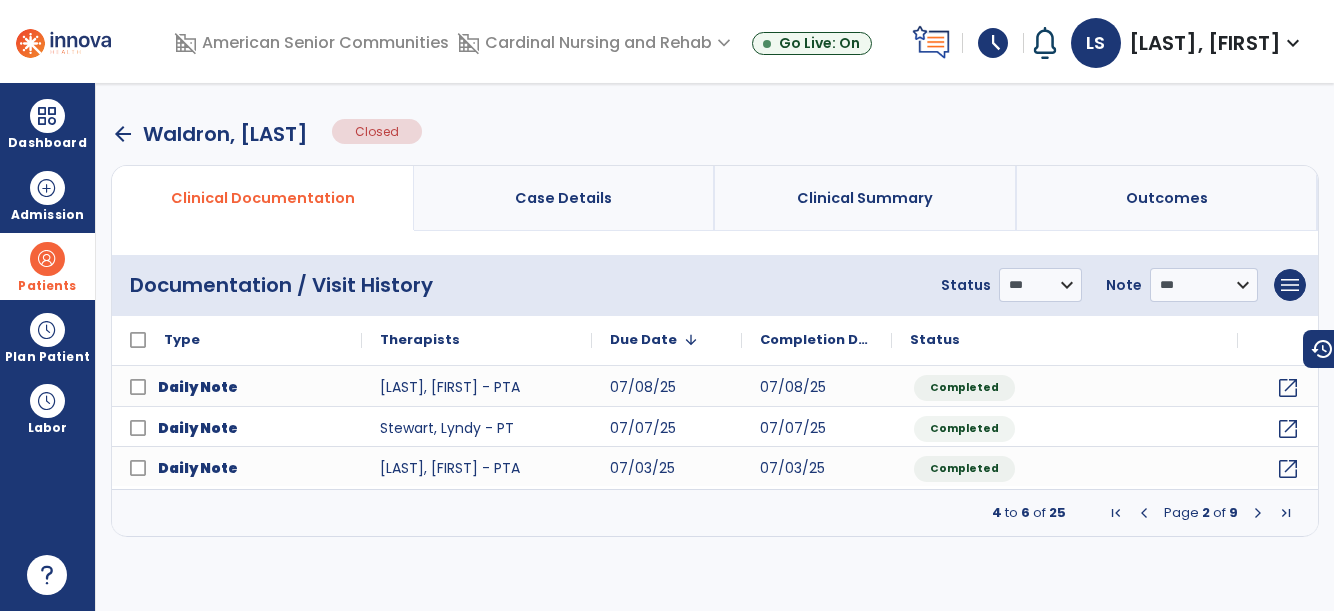 click at bounding box center [1144, 513] 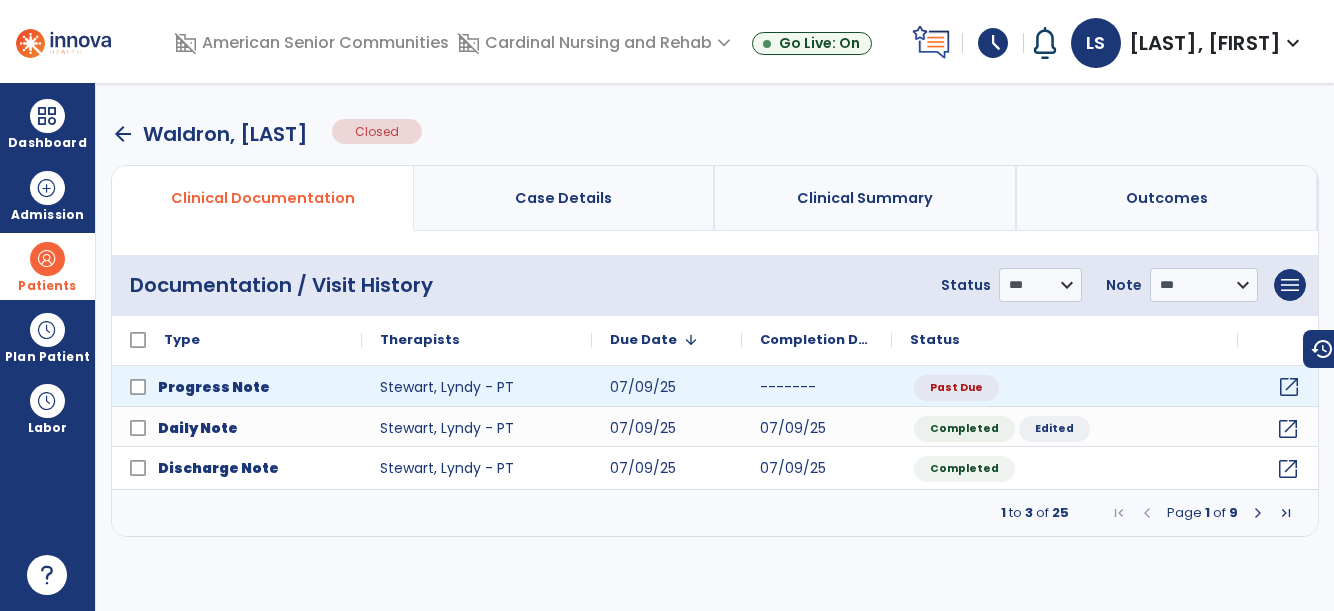 click on "open_in_new" 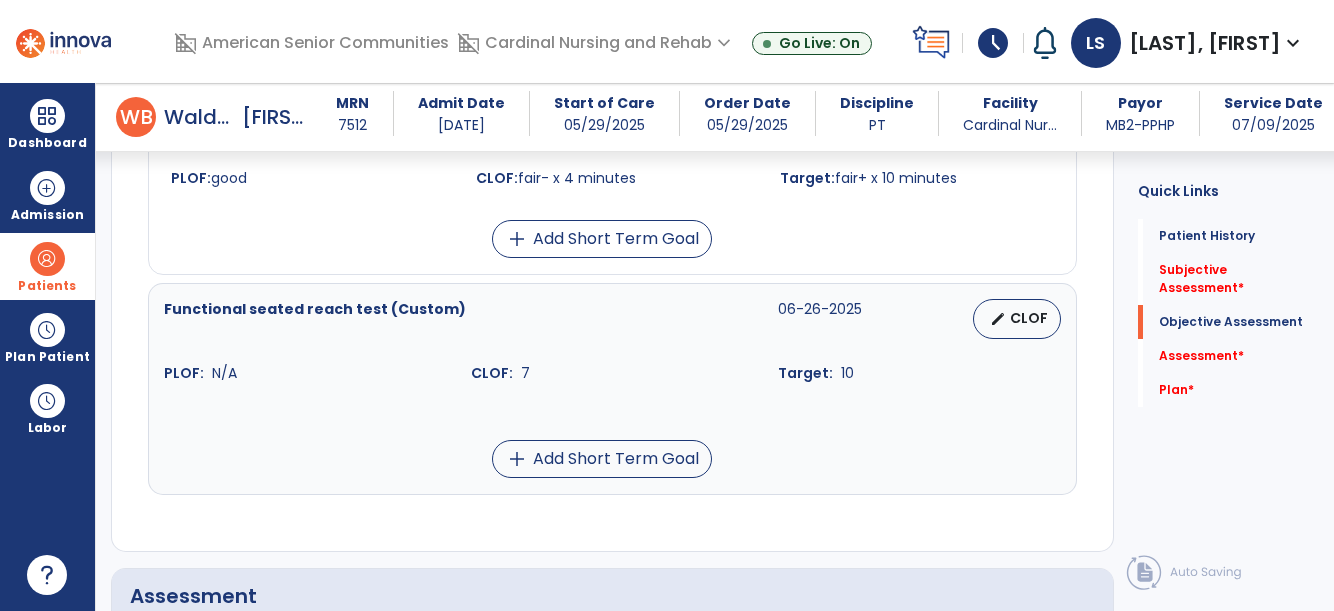 scroll, scrollTop: 2299, scrollLeft: 0, axis: vertical 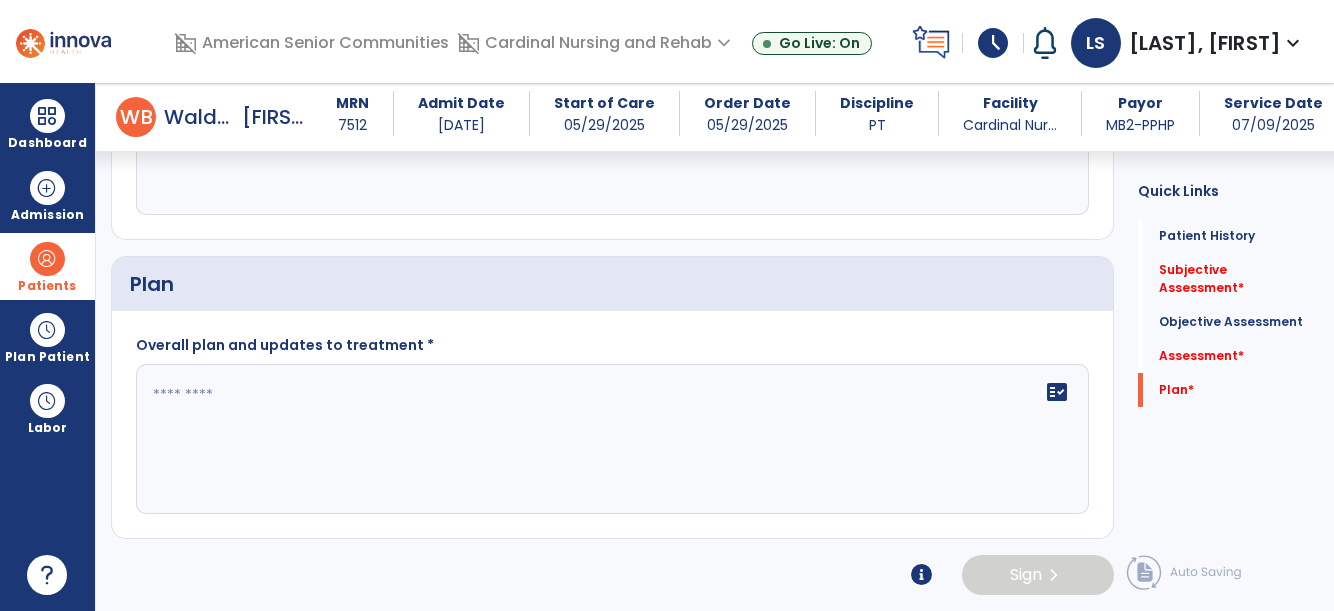 click at bounding box center [921, 574] 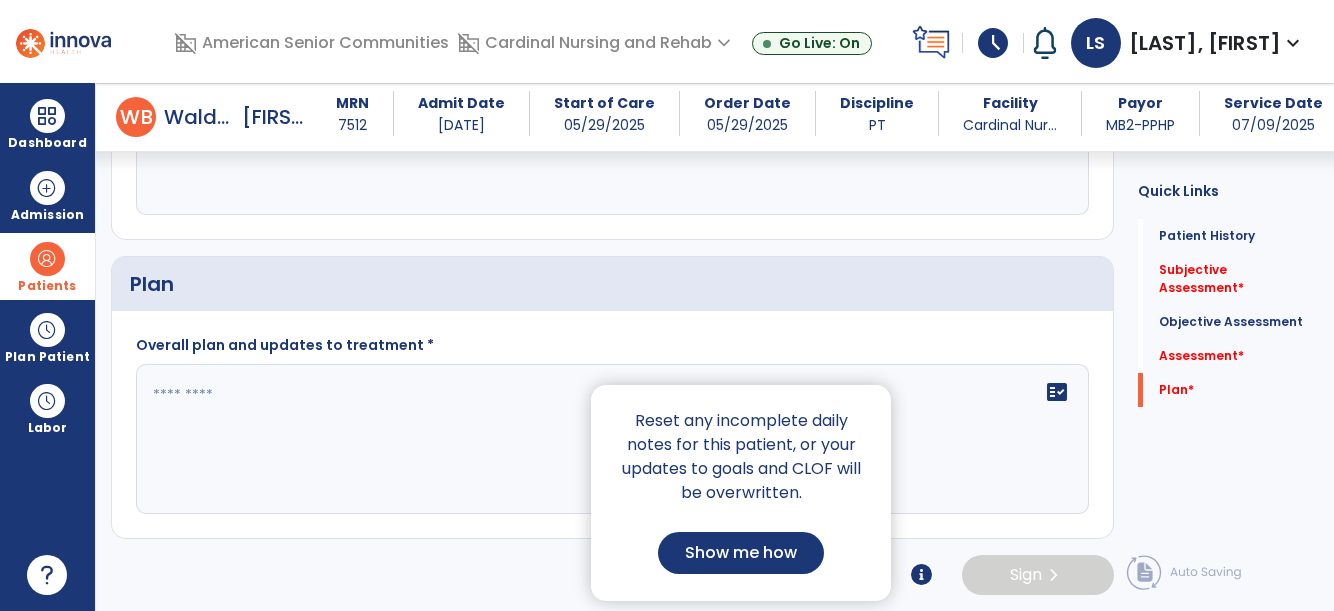 click on "Show me how" at bounding box center (741, 553) 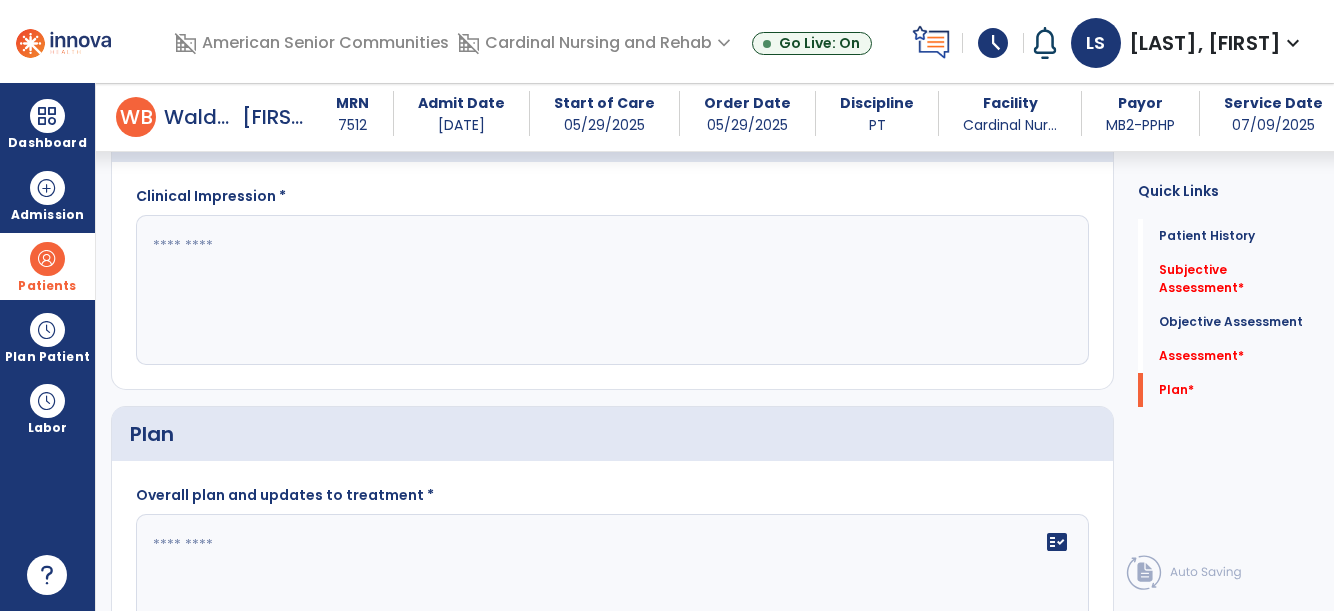 scroll, scrollTop: 2299, scrollLeft: 0, axis: vertical 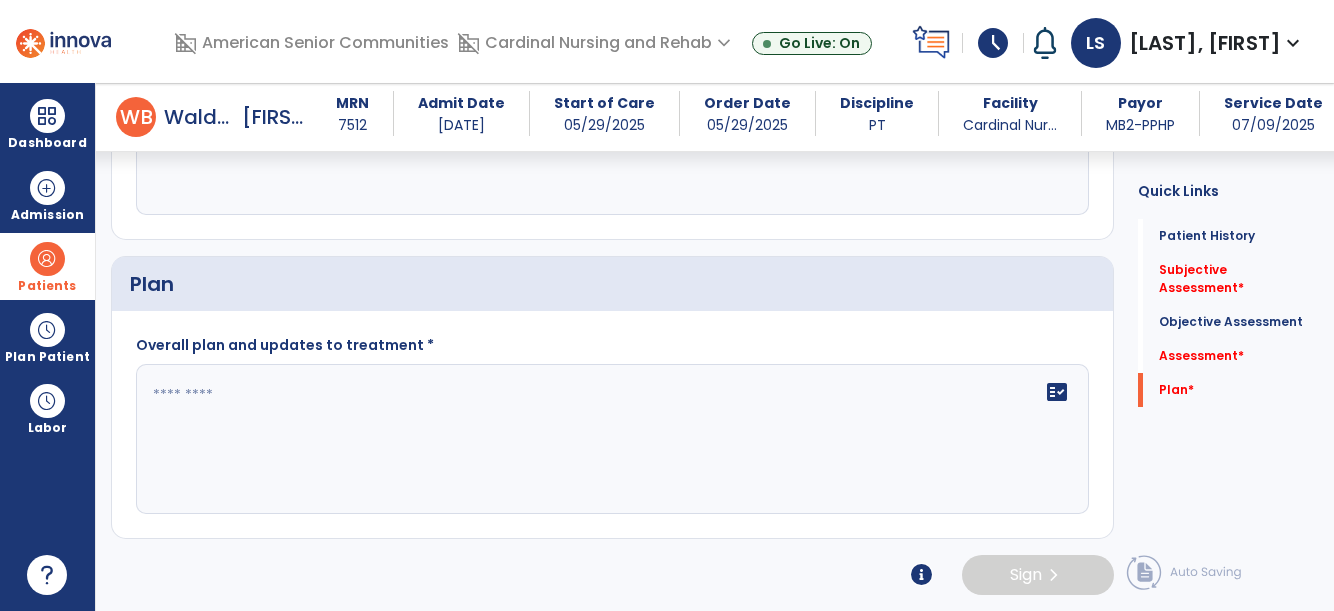 click at bounding box center [921, 574] 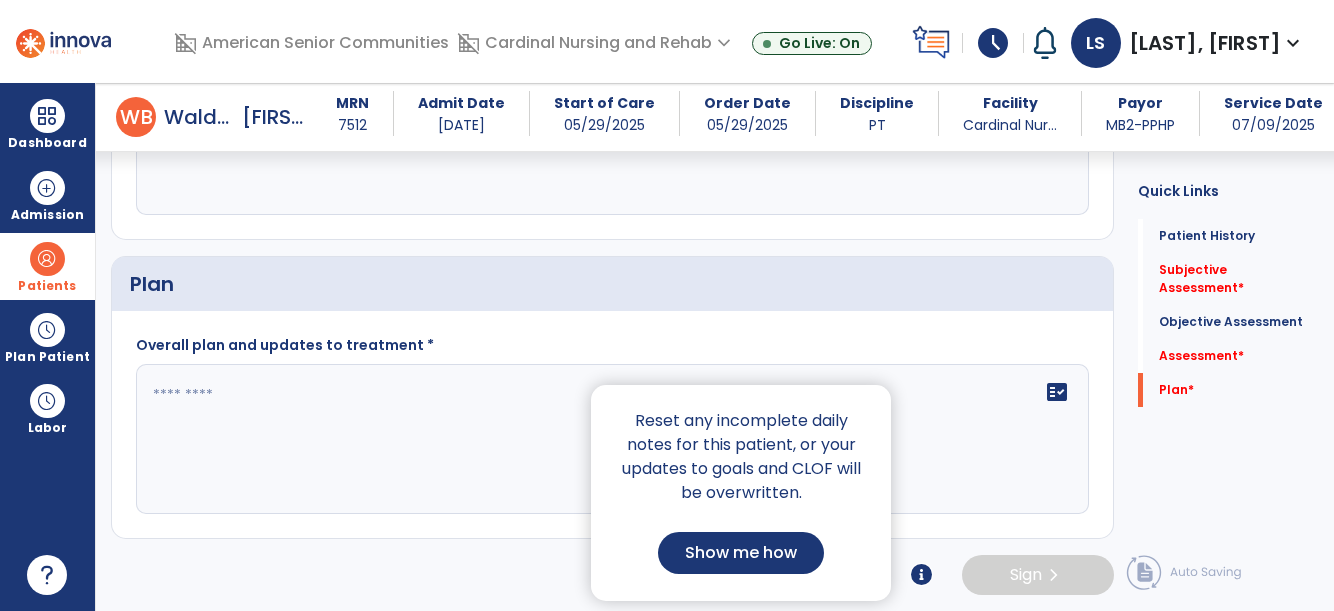 click on "Show me how" at bounding box center (741, 553) 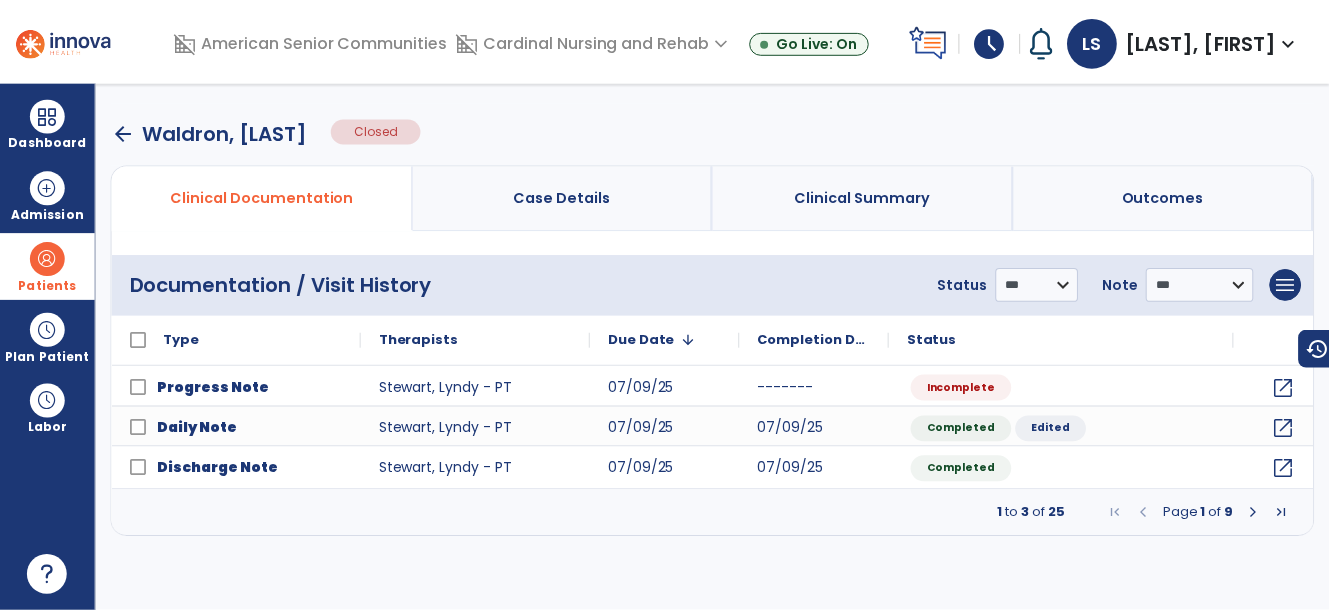 scroll, scrollTop: 0, scrollLeft: 0, axis: both 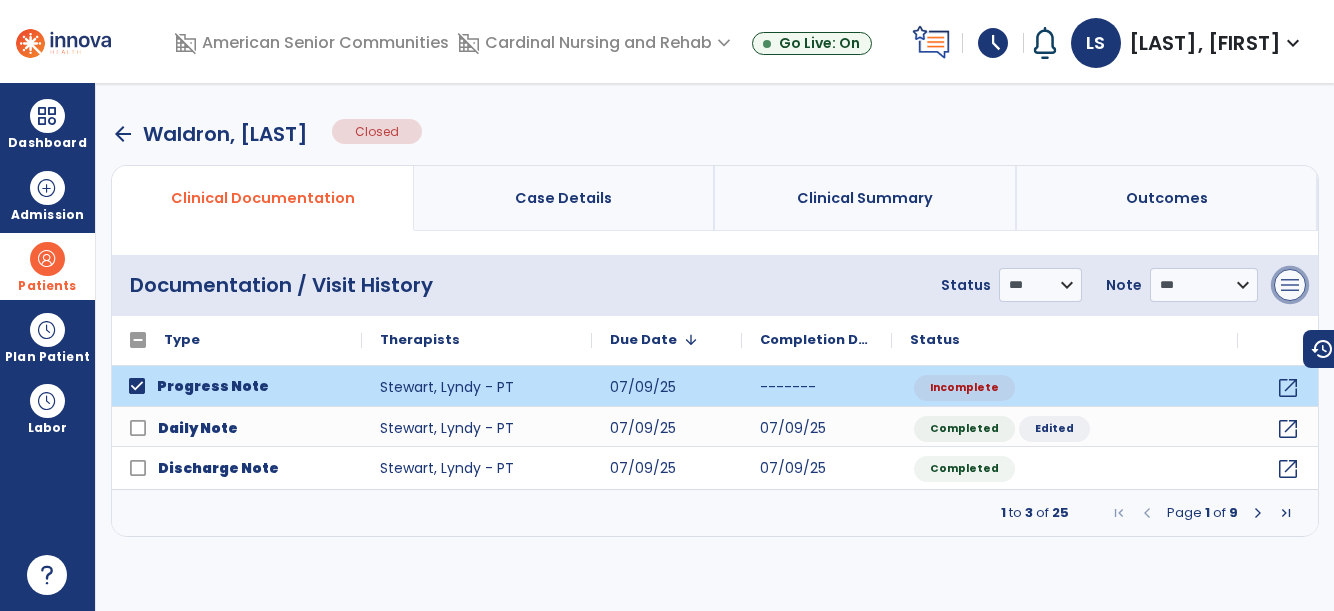 click on "menu" at bounding box center [1290, 285] 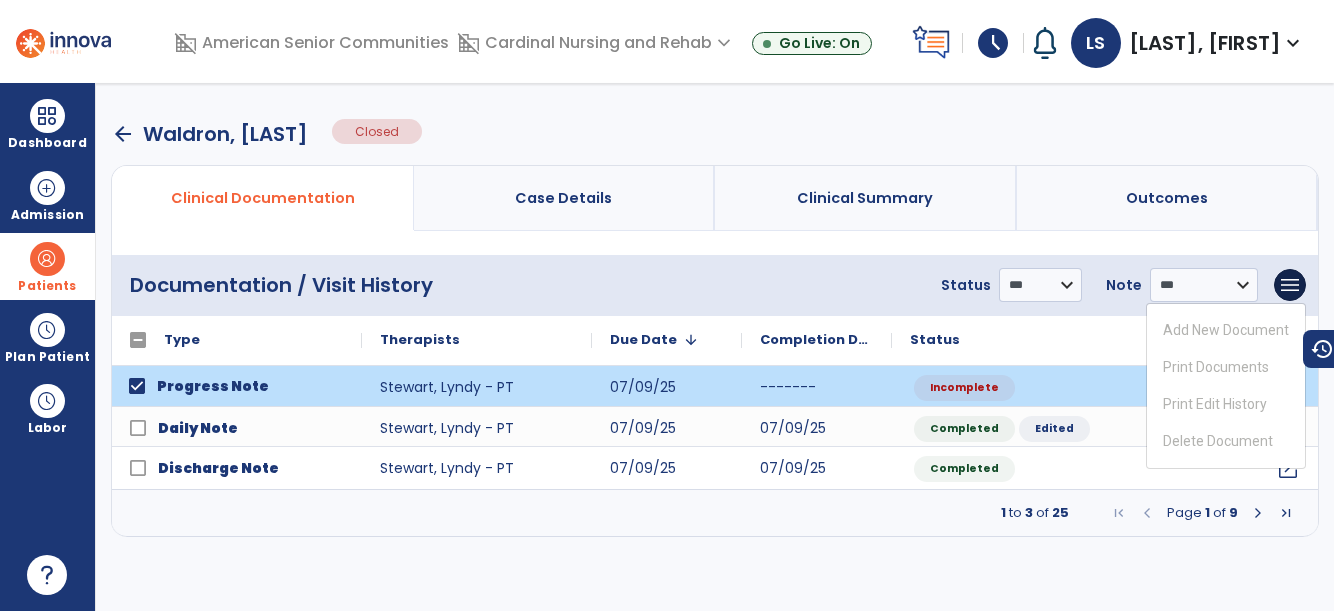 click on "Add New Document   Print Documents   Print Edit History   Delete Document" at bounding box center [1226, 386] 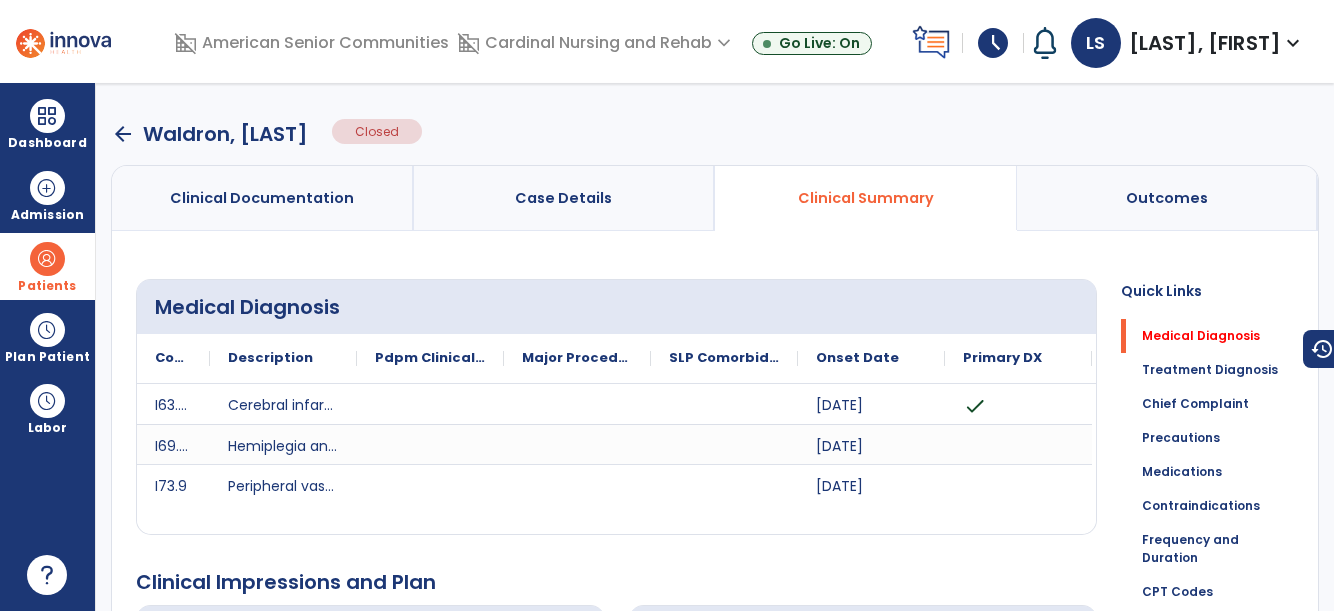 click on "arrow_back" at bounding box center (123, 134) 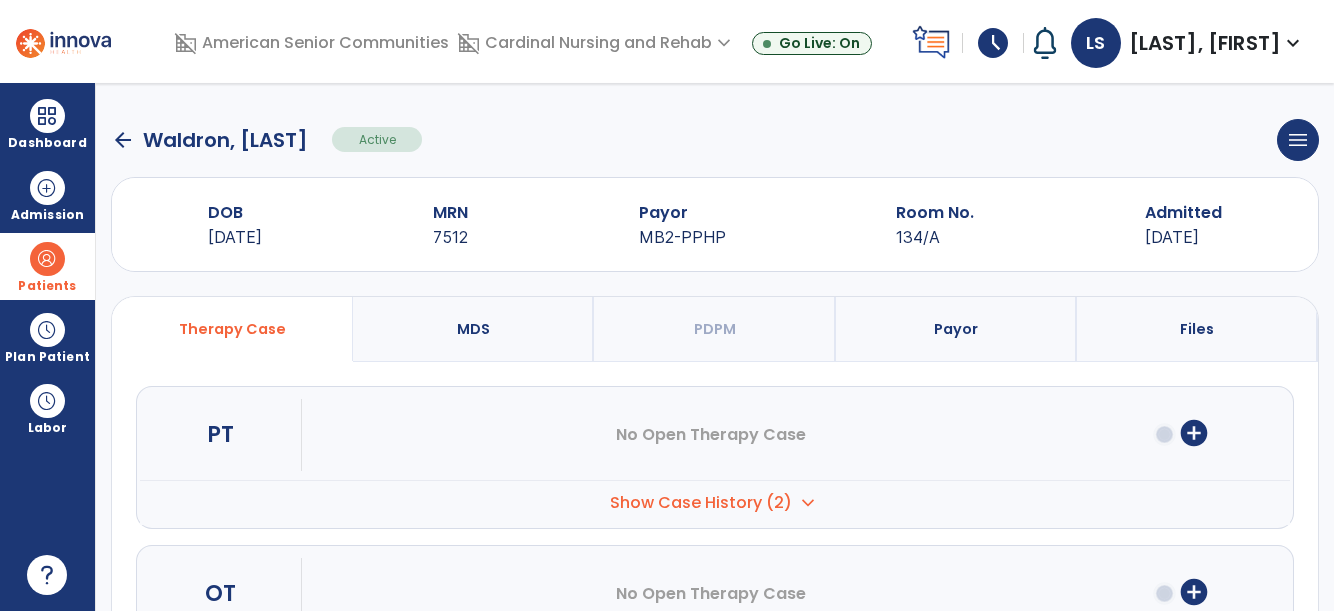 click at bounding box center (47, 259) 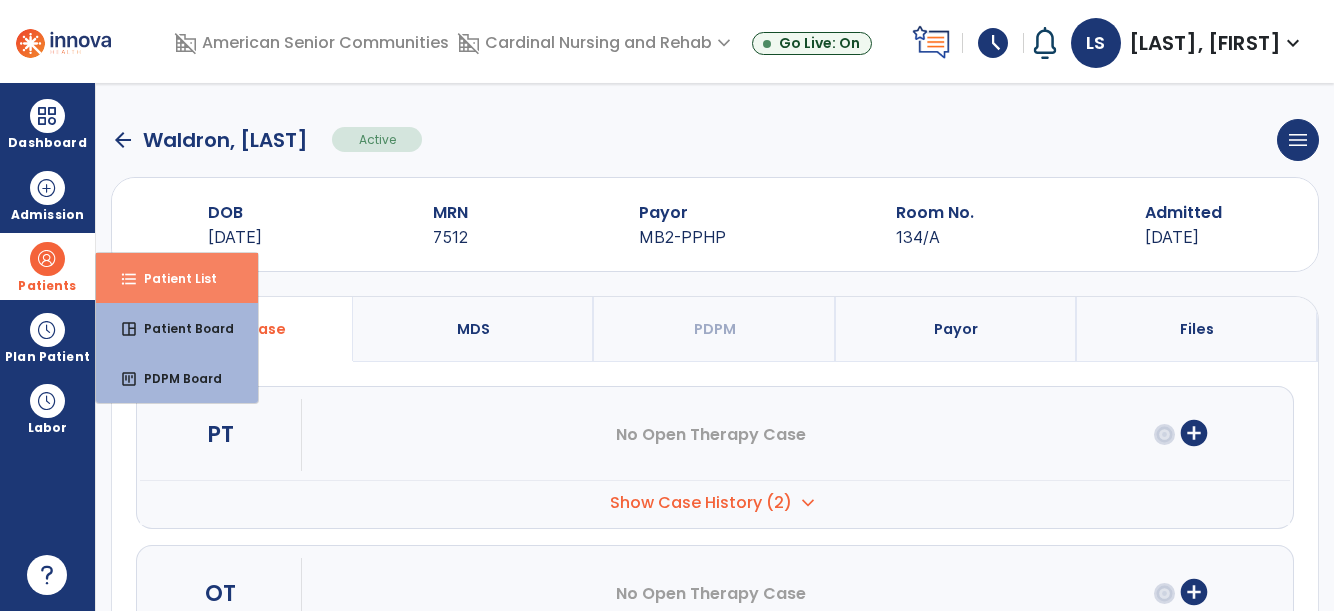 click on "format_list_bulleted  Patient List" at bounding box center [177, 278] 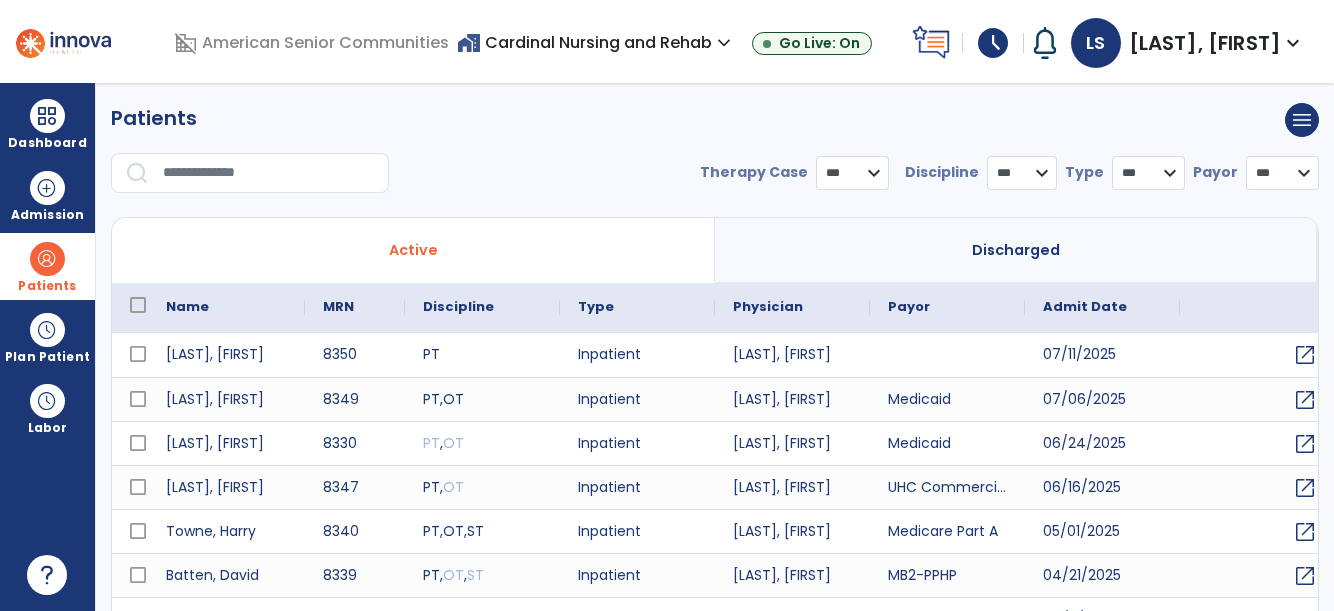 select on "***" 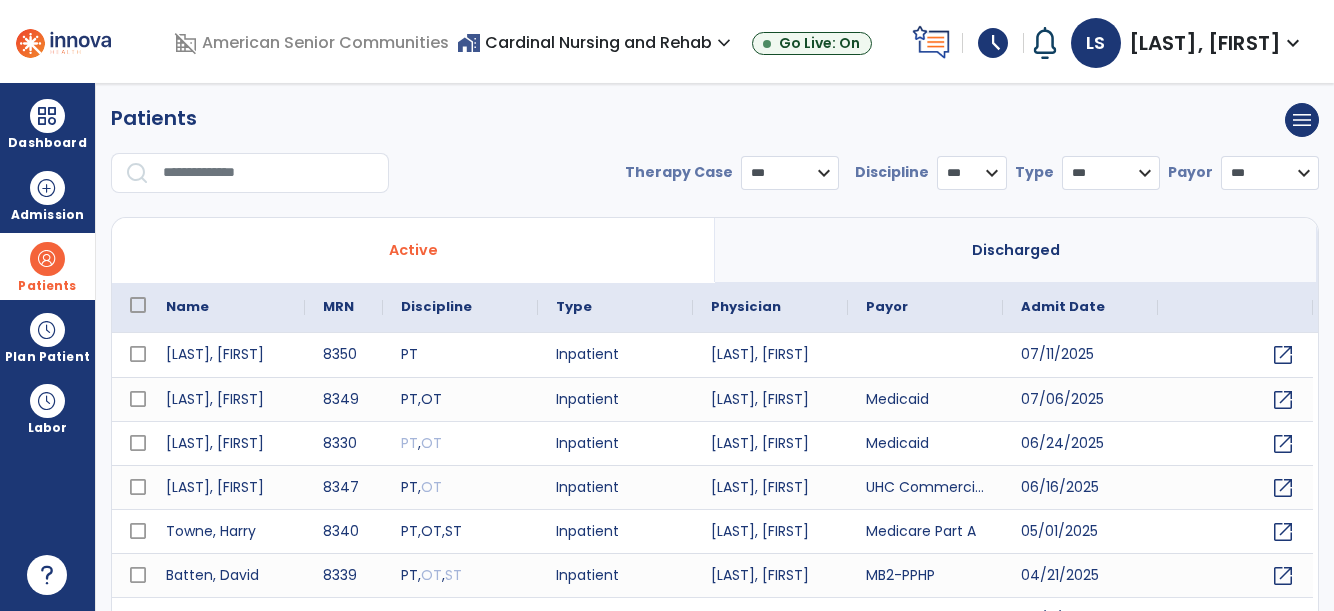 click at bounding box center [269, 173] 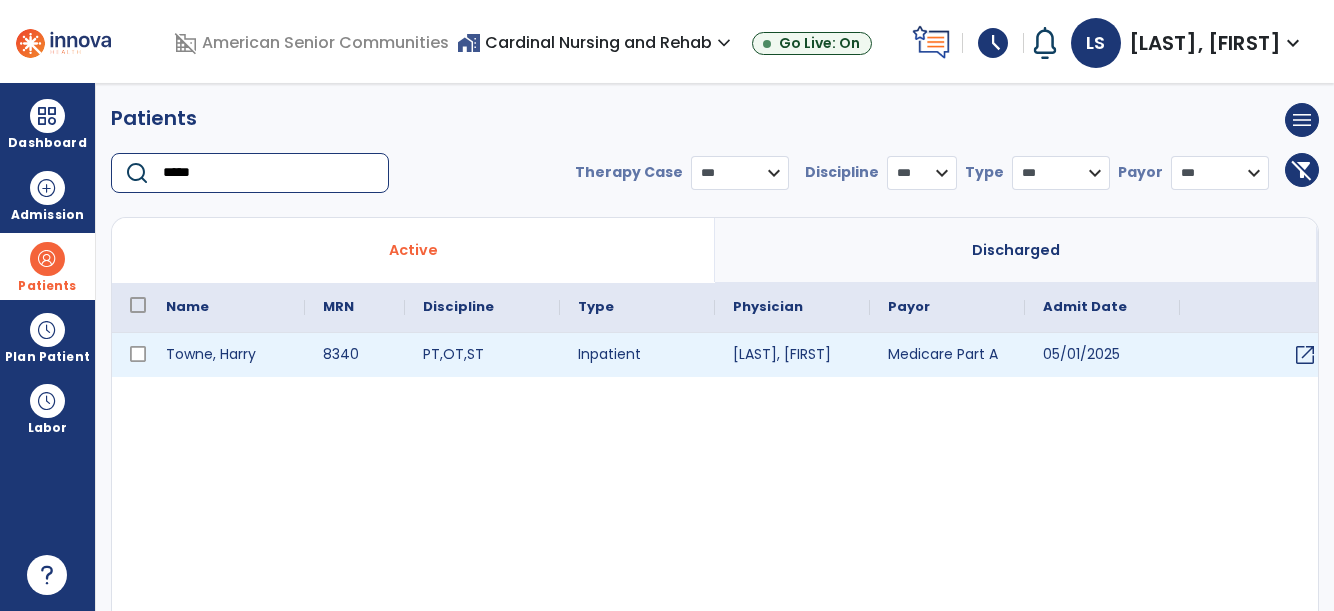 type on "*****" 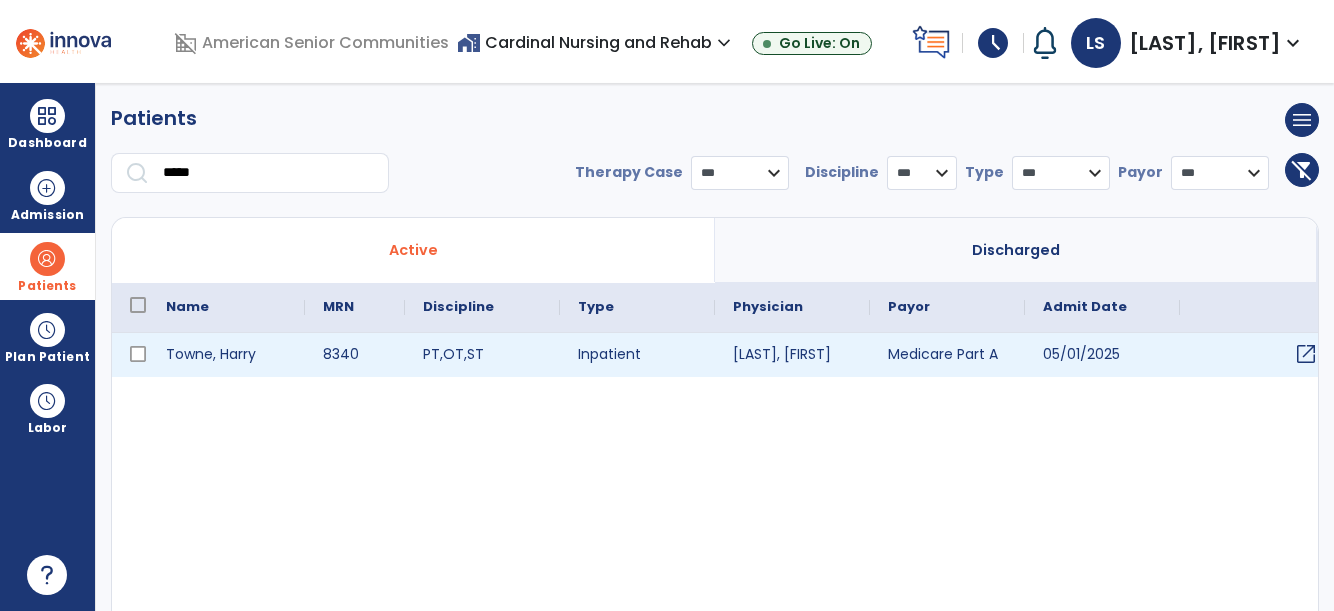 click on "open_in_new" at bounding box center [1306, 354] 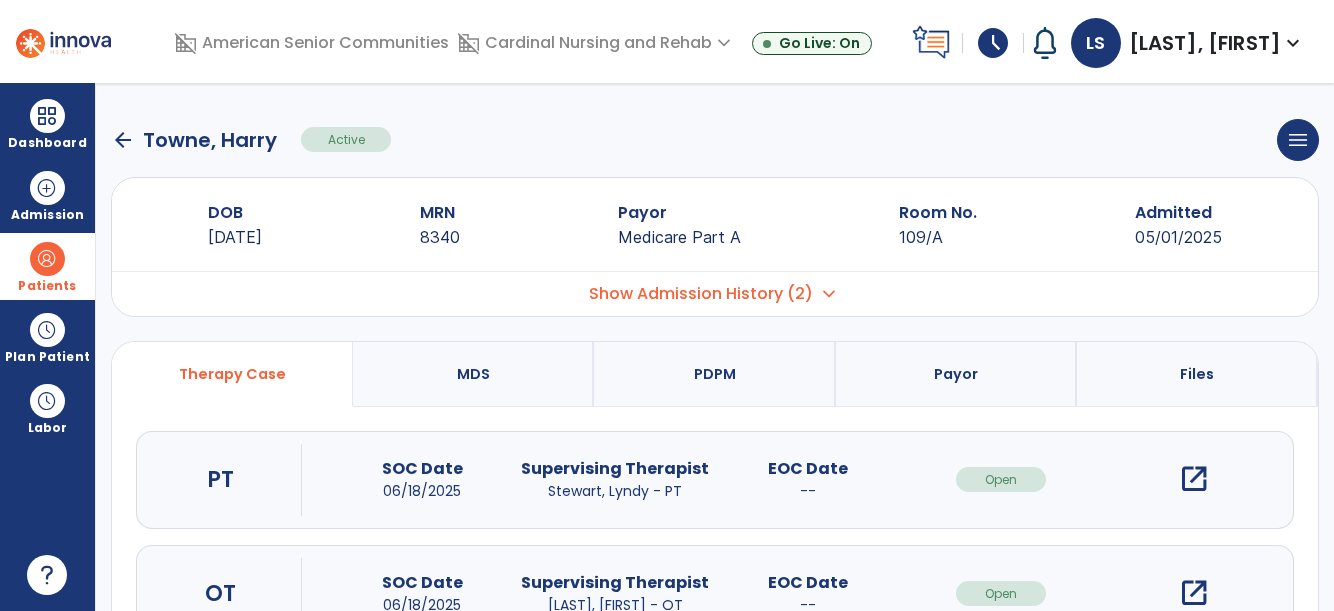 click on "open_in_new" at bounding box center [1194, 479] 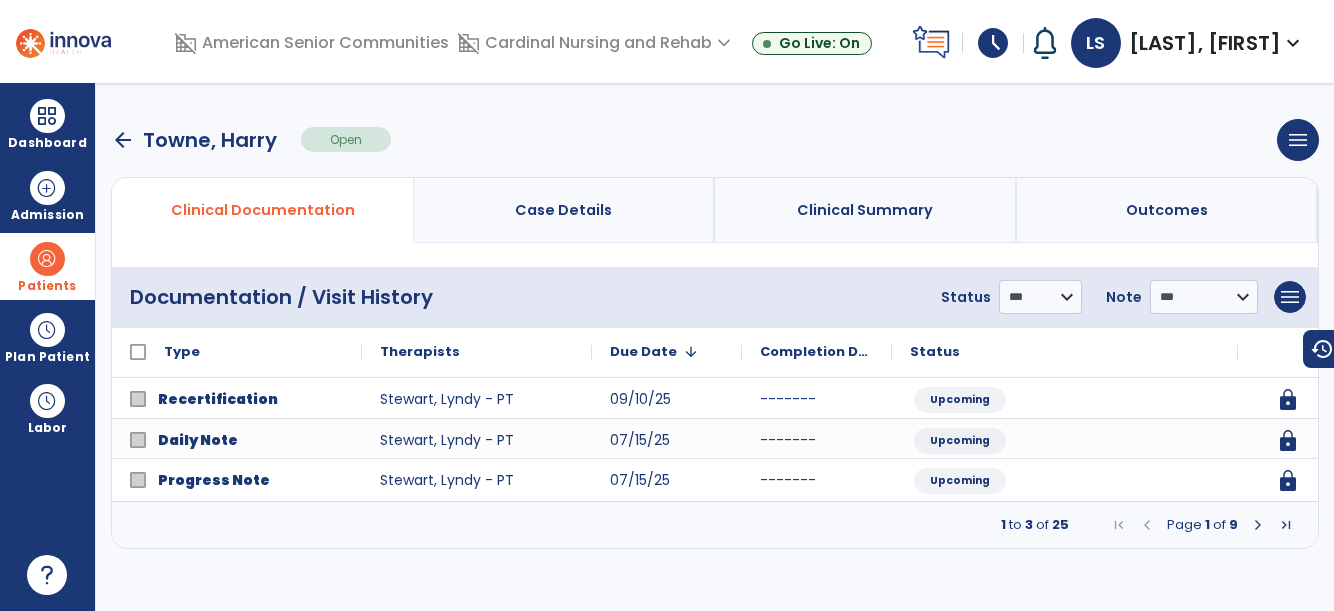 click at bounding box center (1258, 525) 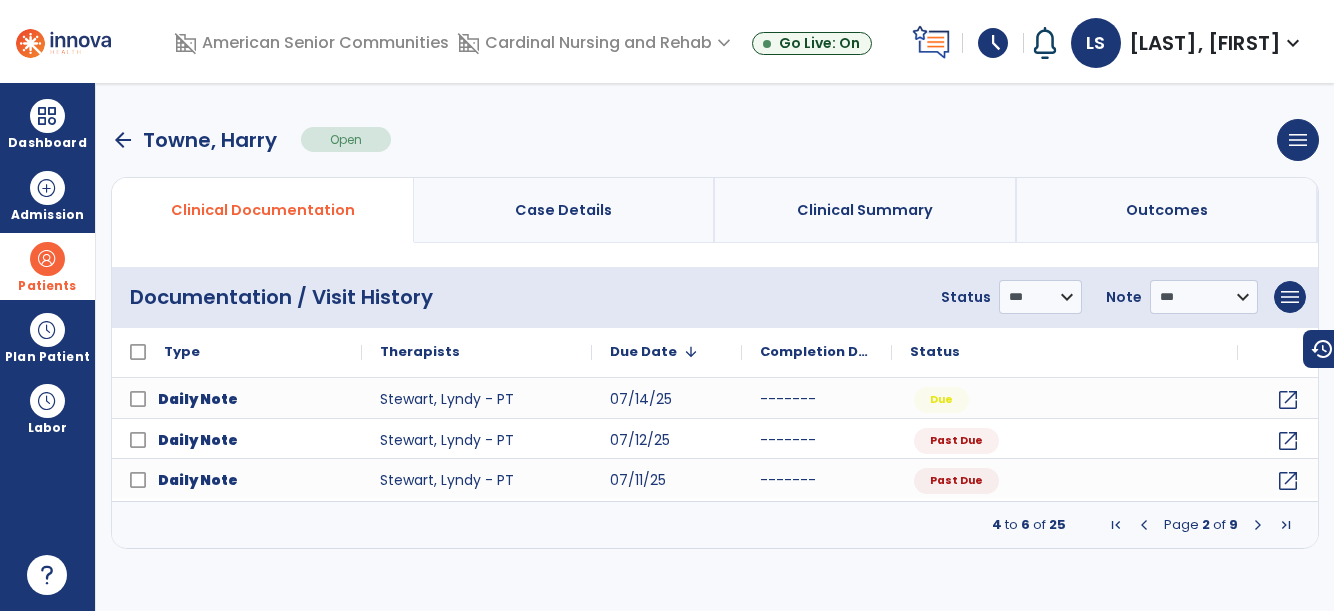 click at bounding box center [1258, 525] 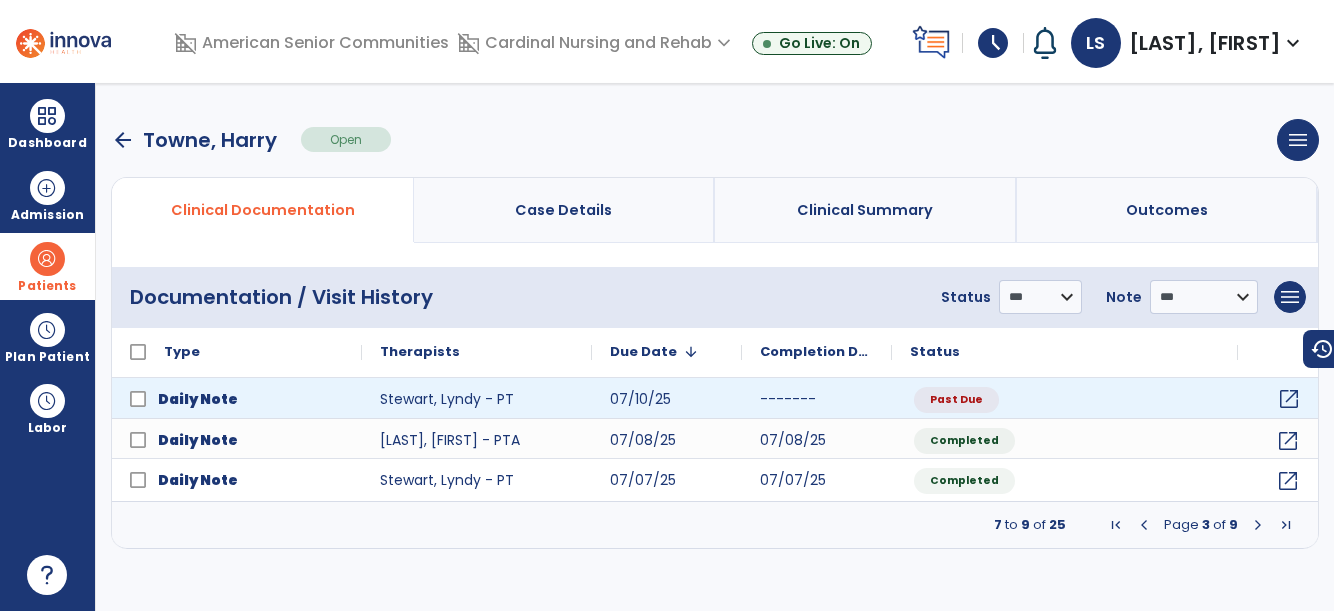 click on "open_in_new" 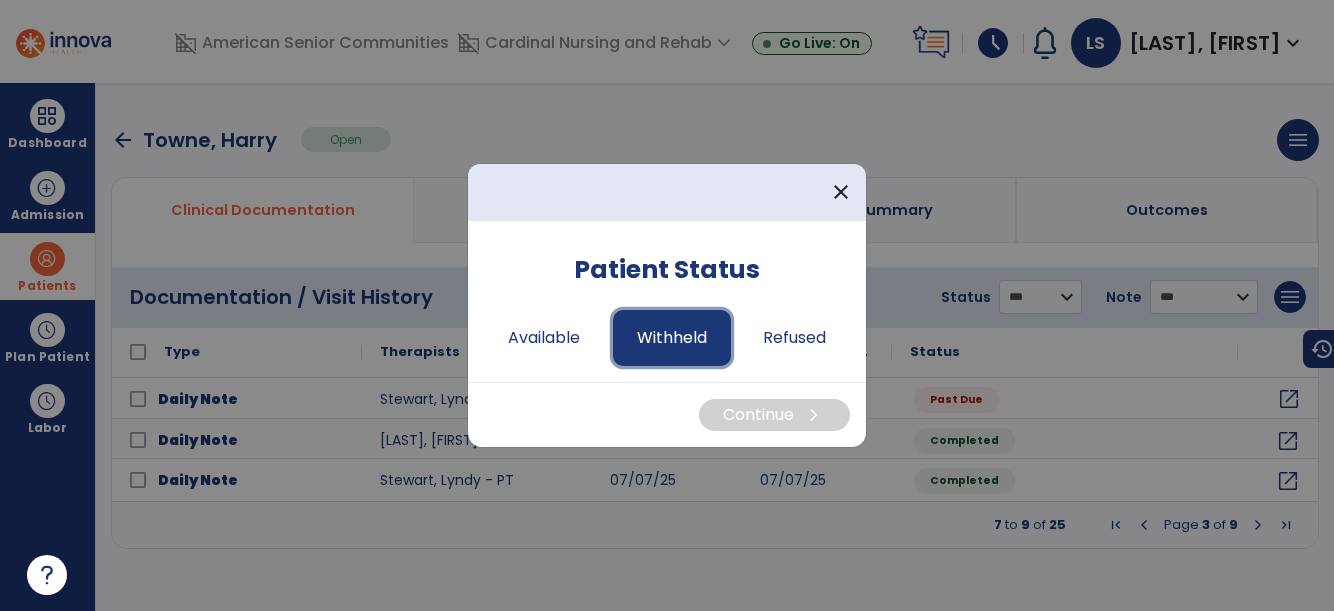 click on "Withheld" at bounding box center [672, 338] 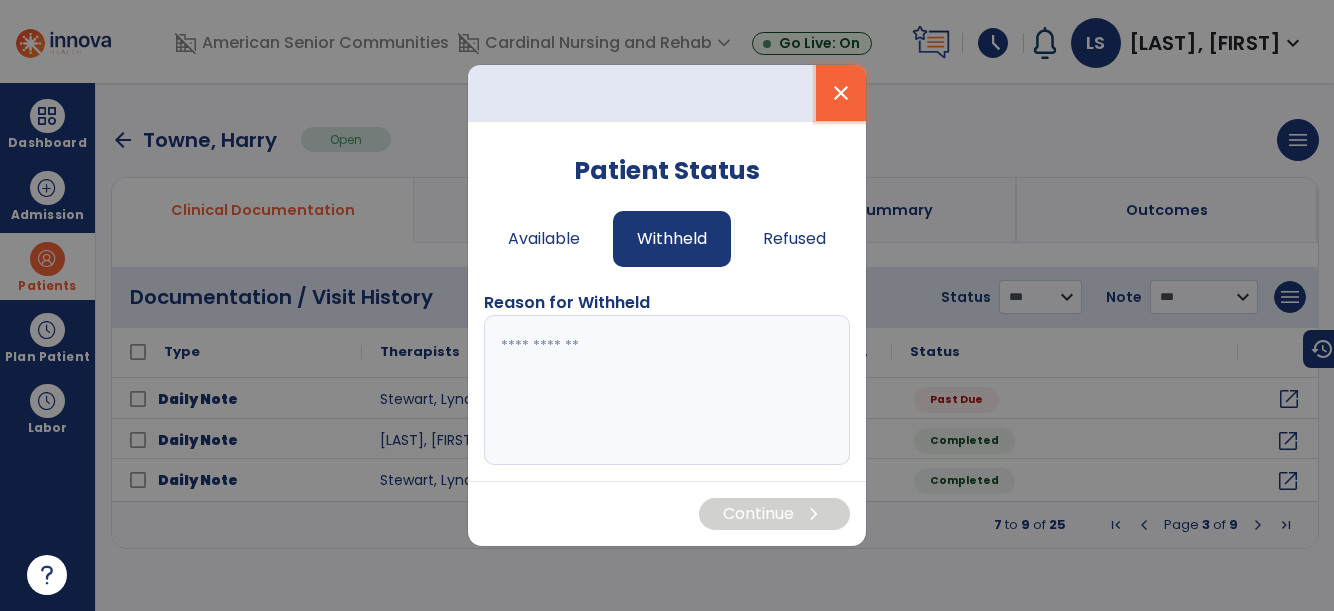 click on "close" at bounding box center (841, 93) 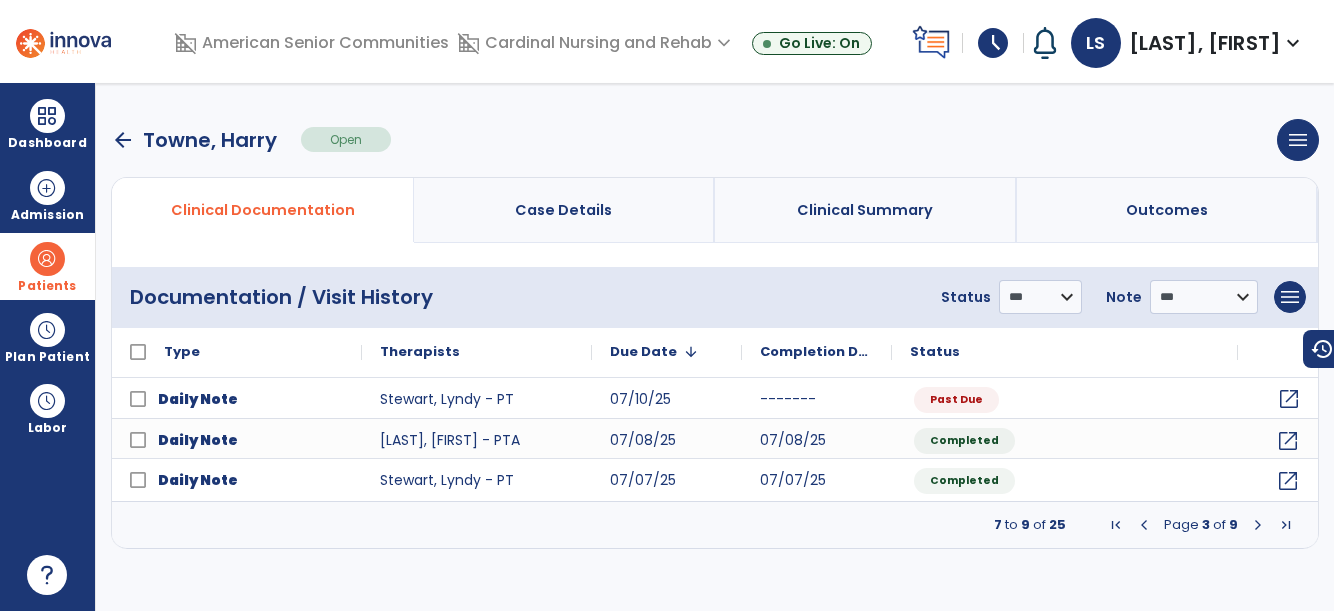 click on "arrow_back" at bounding box center [123, 140] 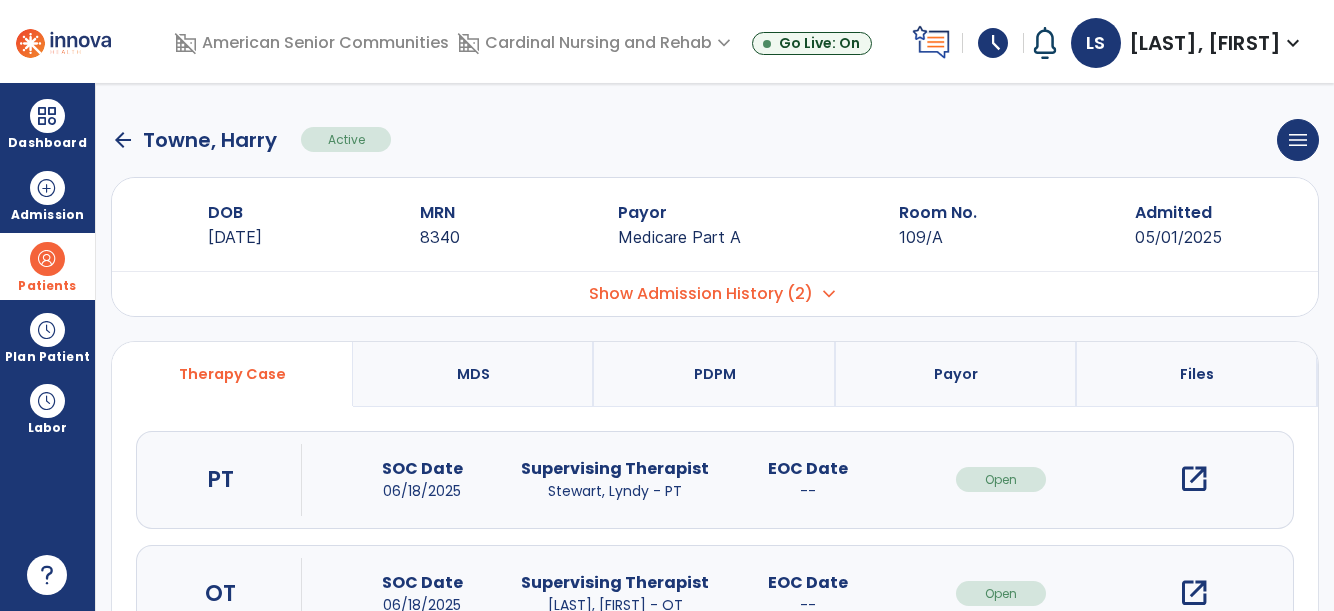 click on "arrow_back" 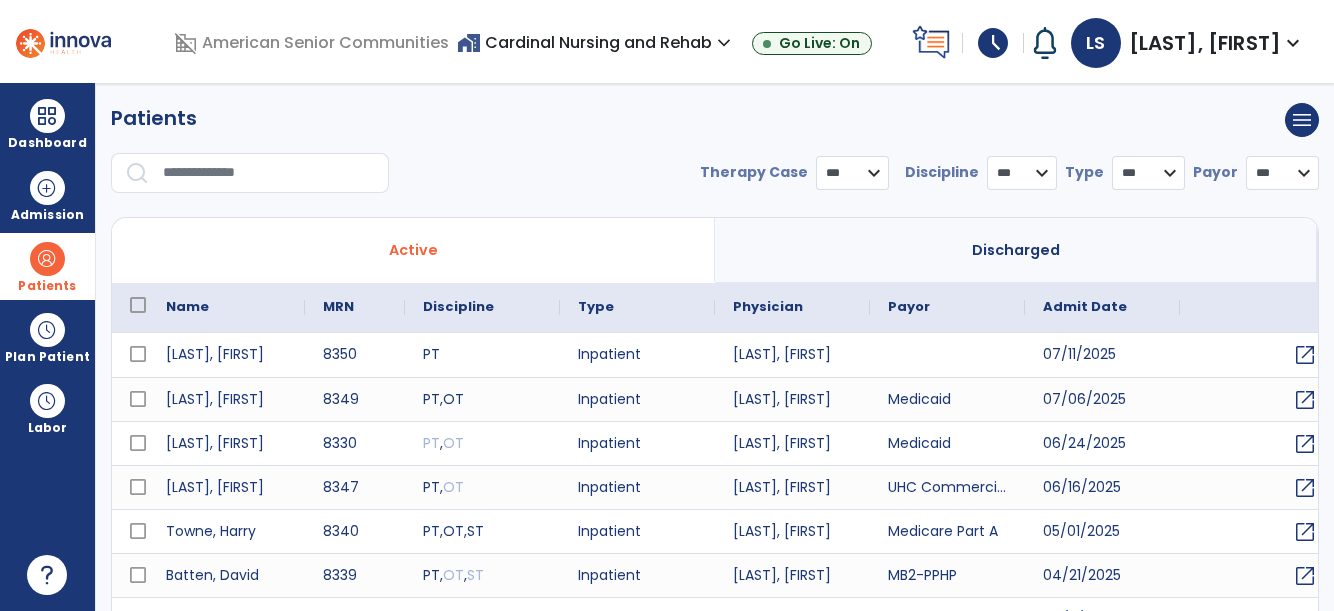 select on "***" 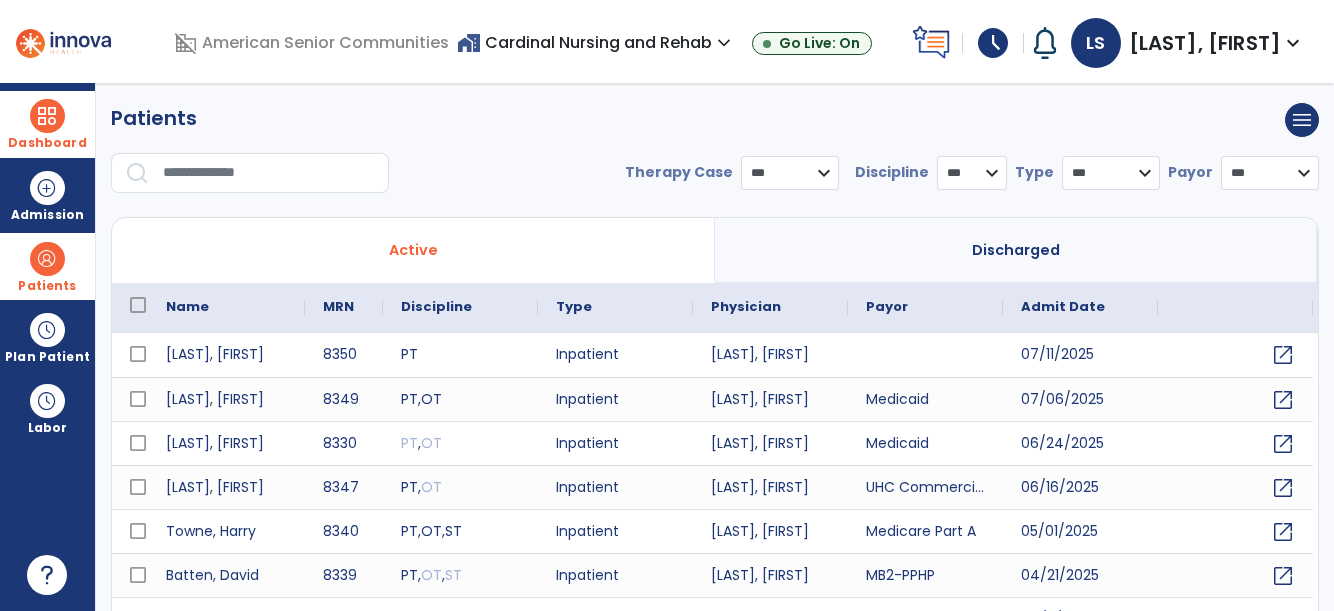 click at bounding box center (47, 116) 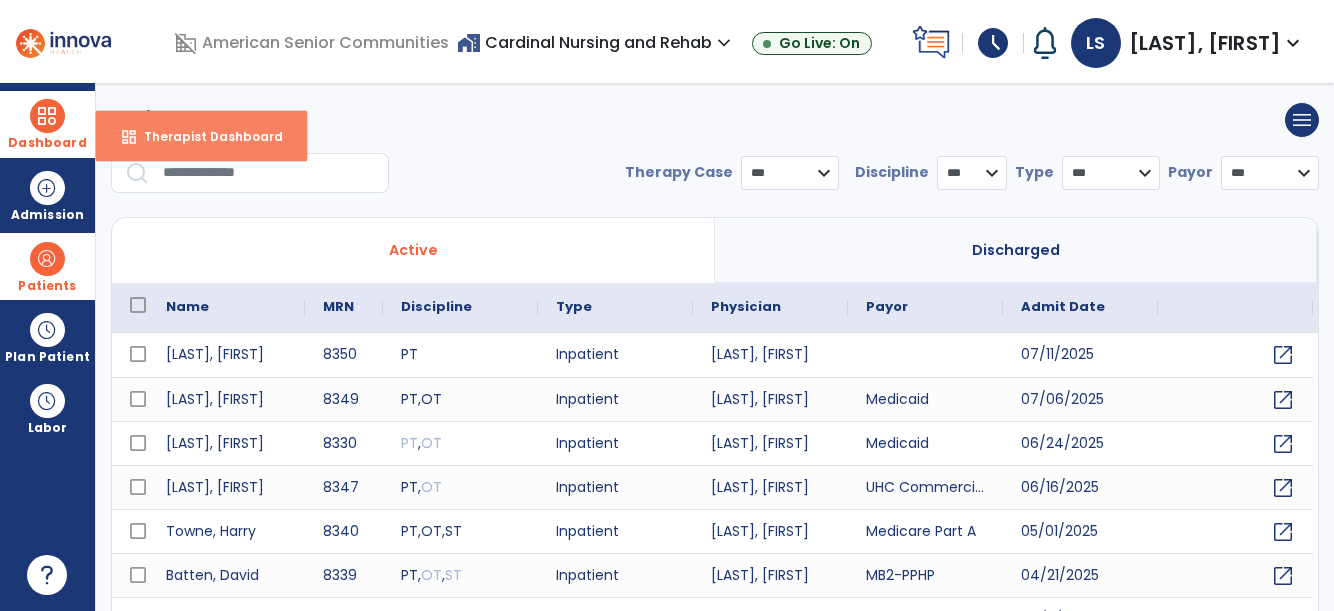 click on "Therapist Dashboard" at bounding box center (205, 136) 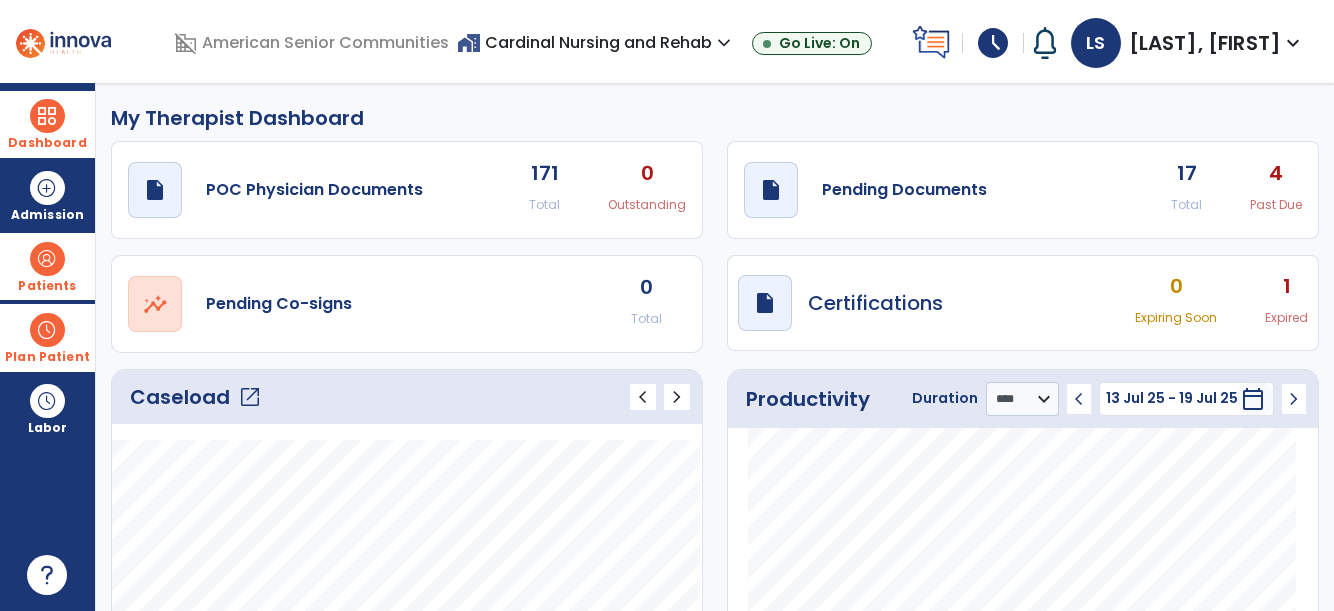 click on "Plan Patient" at bounding box center [47, 266] 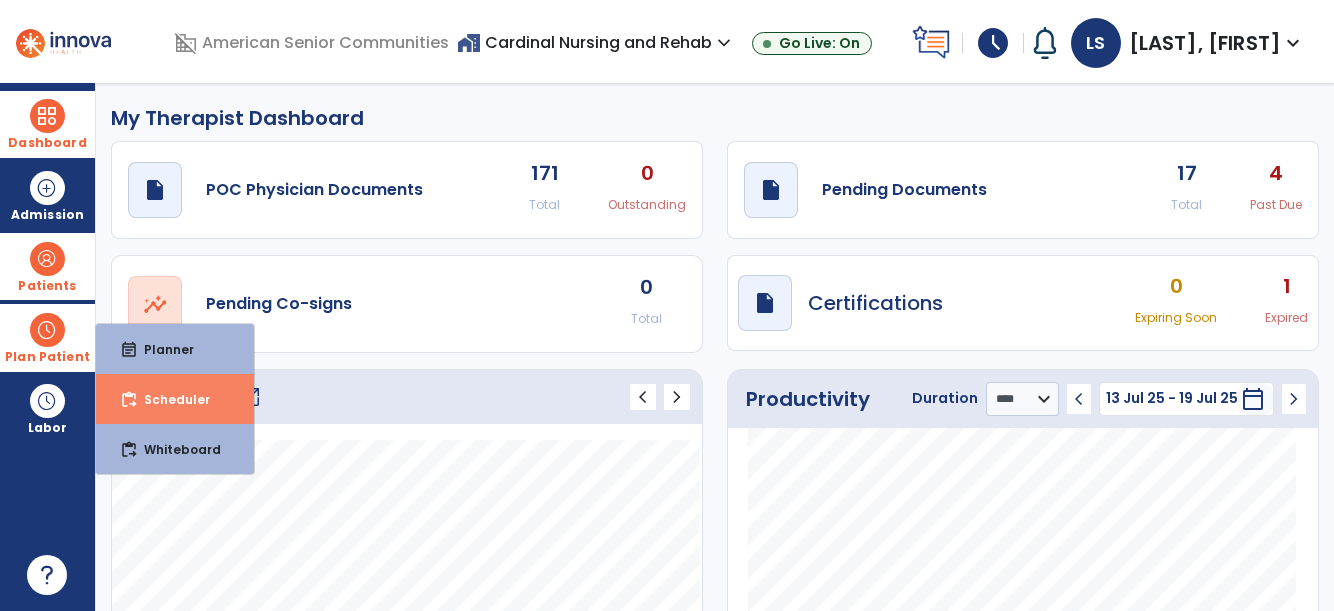 click on "content_paste_go  Scheduler" at bounding box center [175, 399] 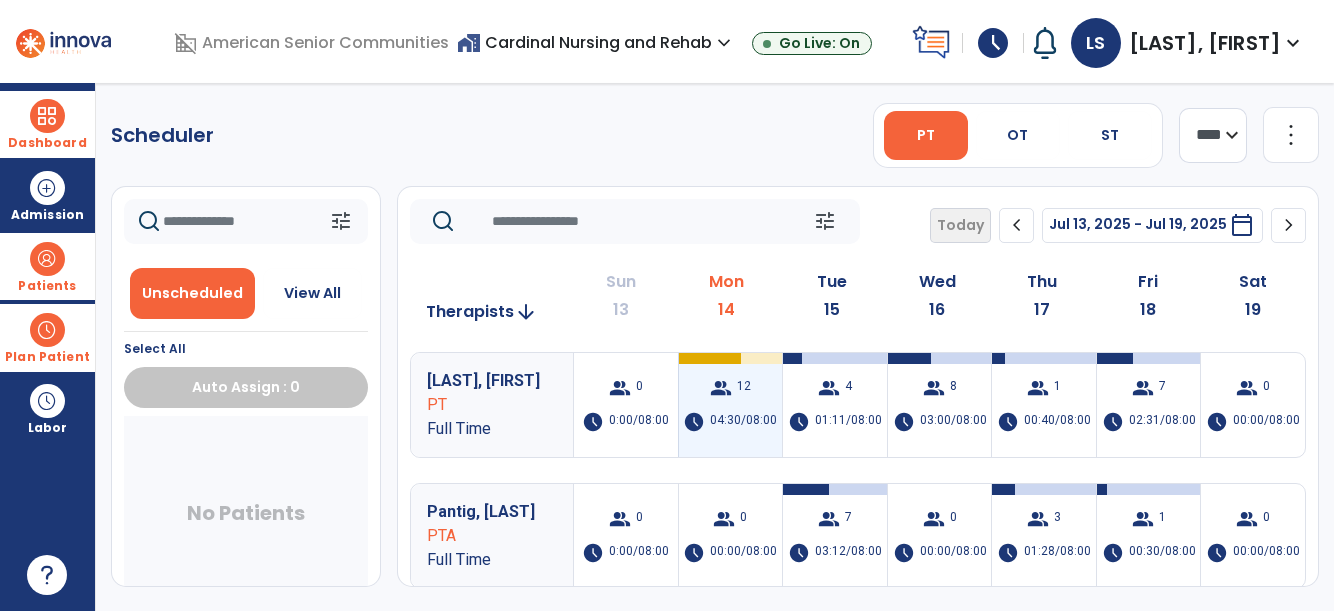 click on "04:30/08:00" at bounding box center (743, 422) 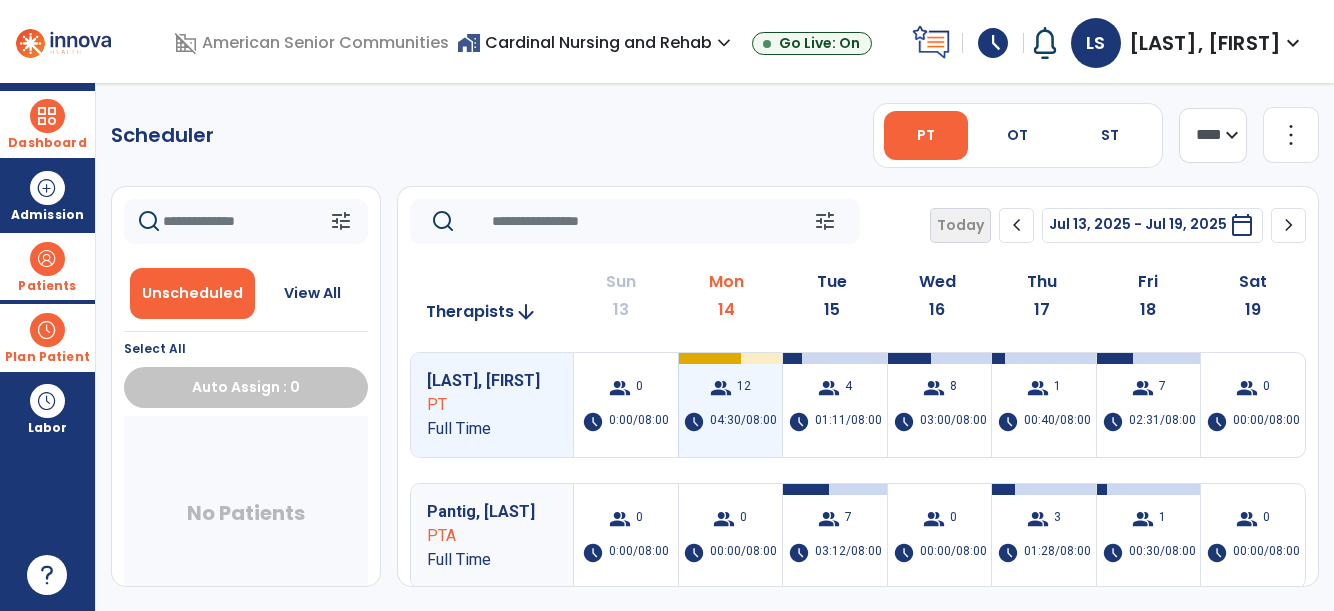 click on "04:30/08:00" at bounding box center (743, 422) 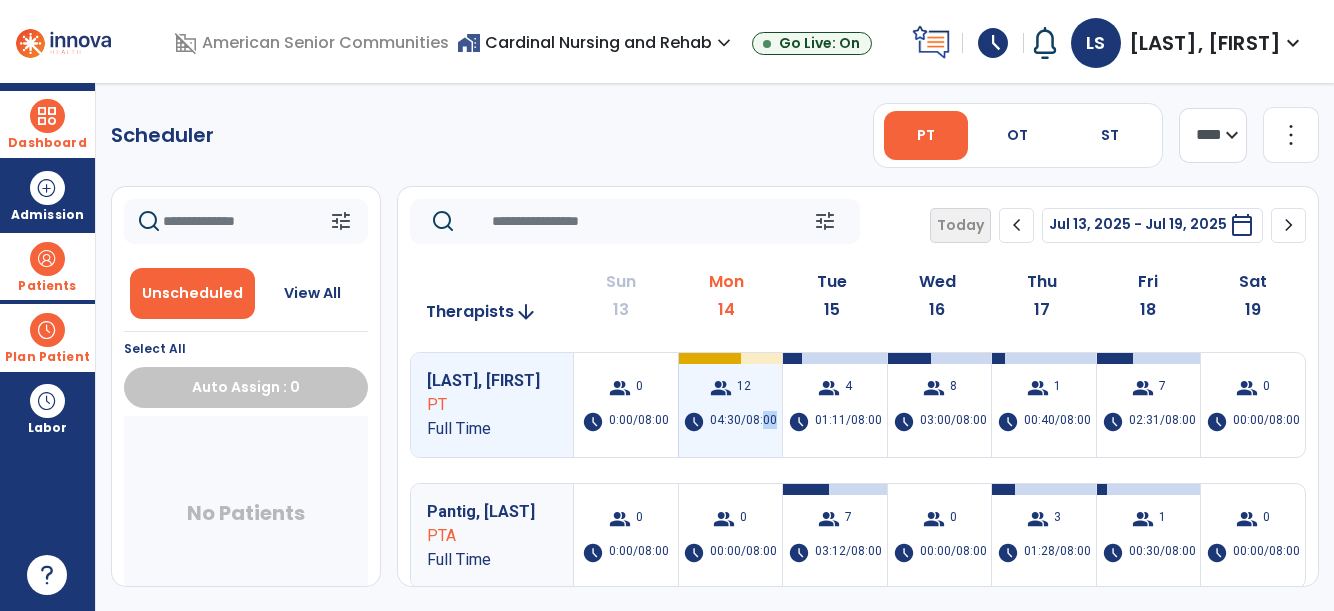 click on "04:30/08:00" at bounding box center (743, 422) 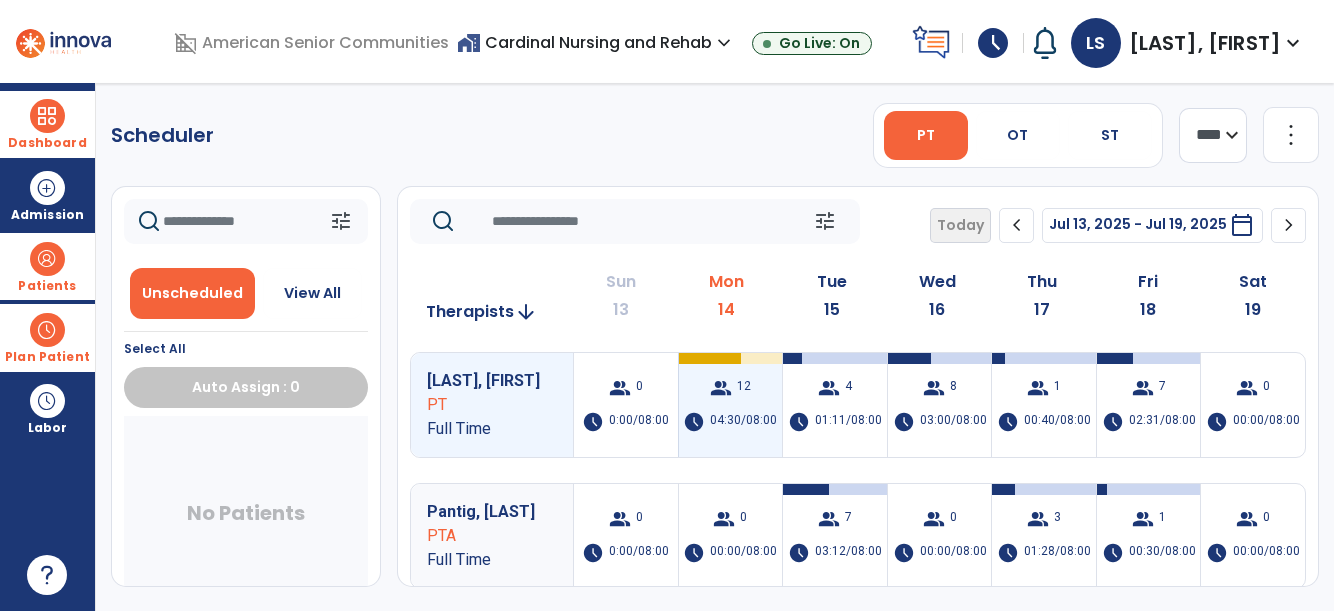 drag, startPoint x: 764, startPoint y: 414, endPoint x: 740, endPoint y: 399, distance: 28.301943 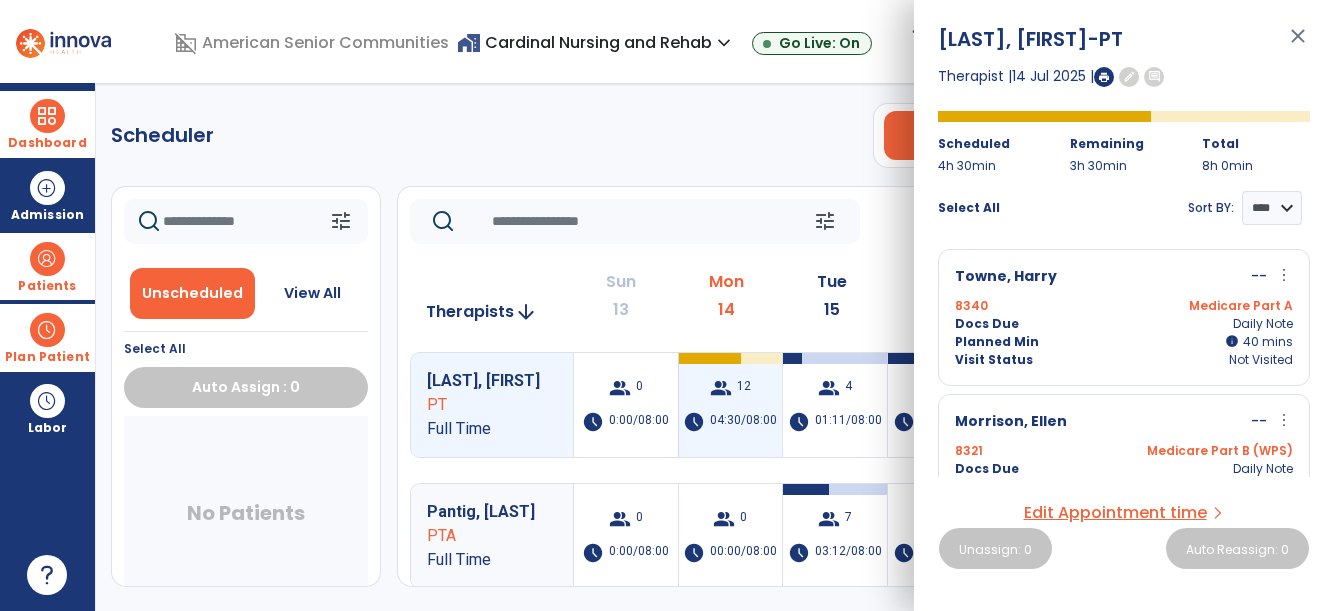 click on "12" at bounding box center (744, 388) 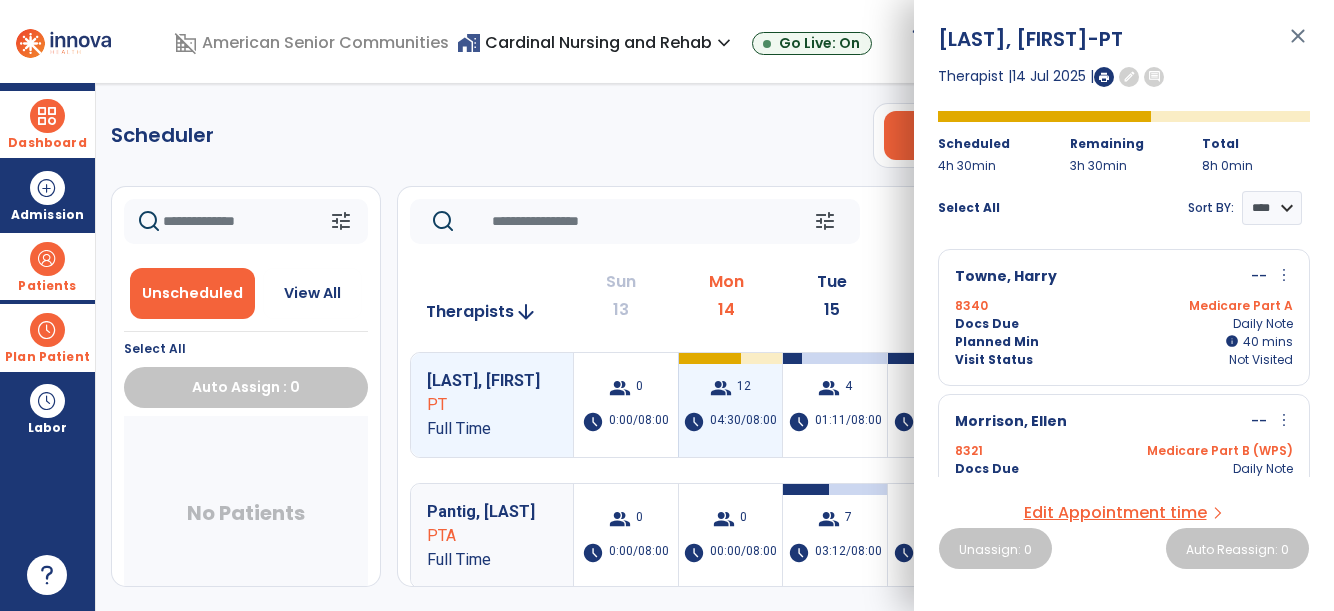 click on "12" at bounding box center [744, 388] 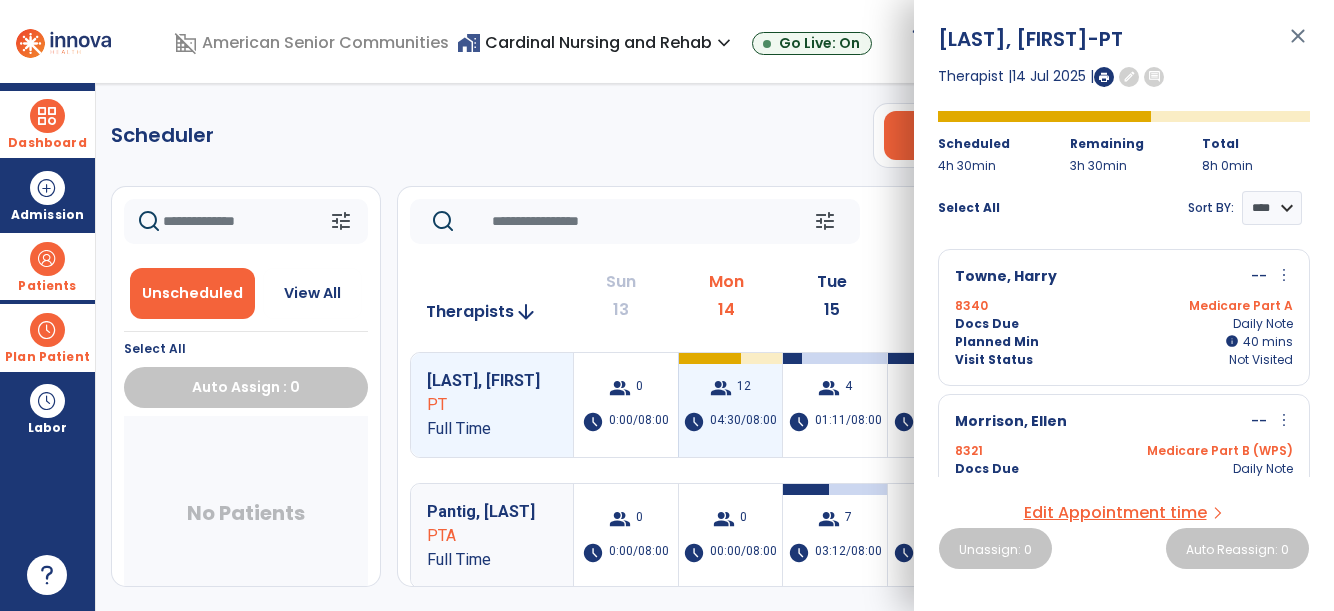 click on "12" at bounding box center (744, 388) 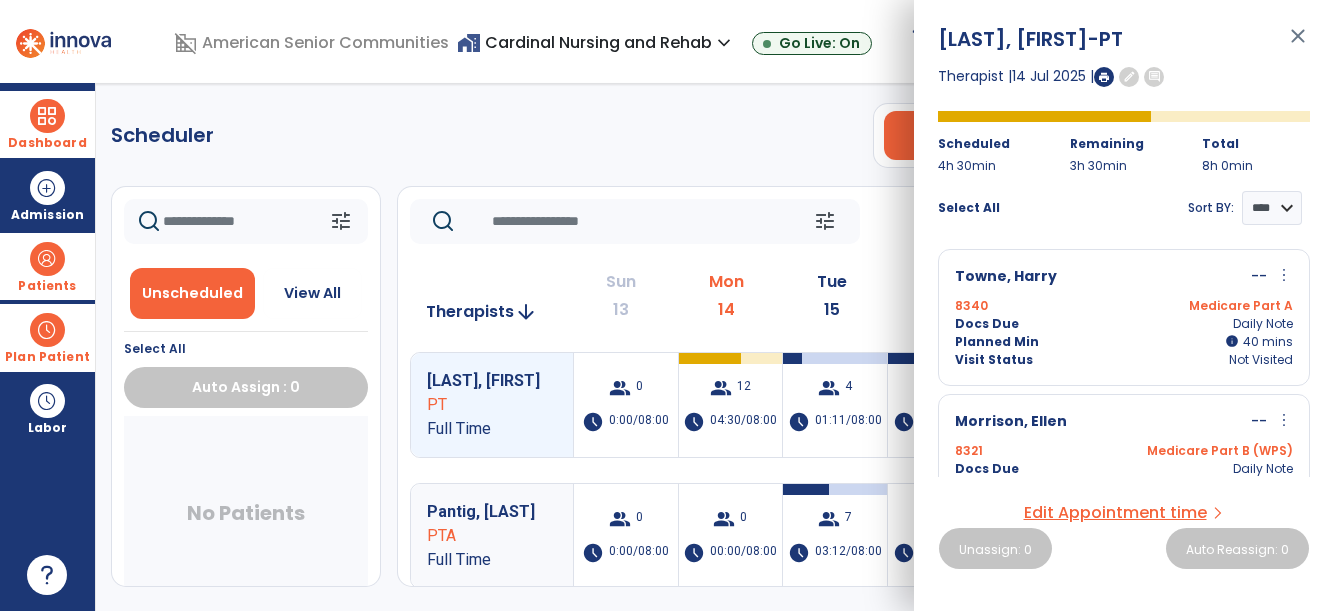 click at bounding box center [1104, 77] 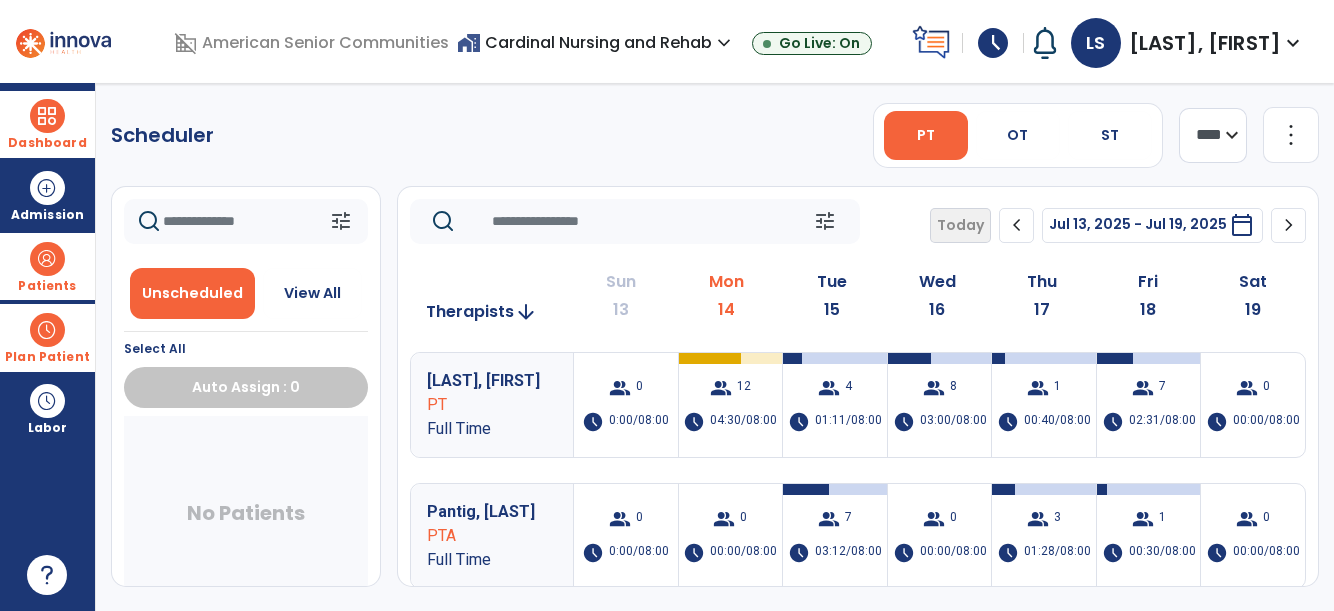 click on "Plan Patient" at bounding box center (47, 337) 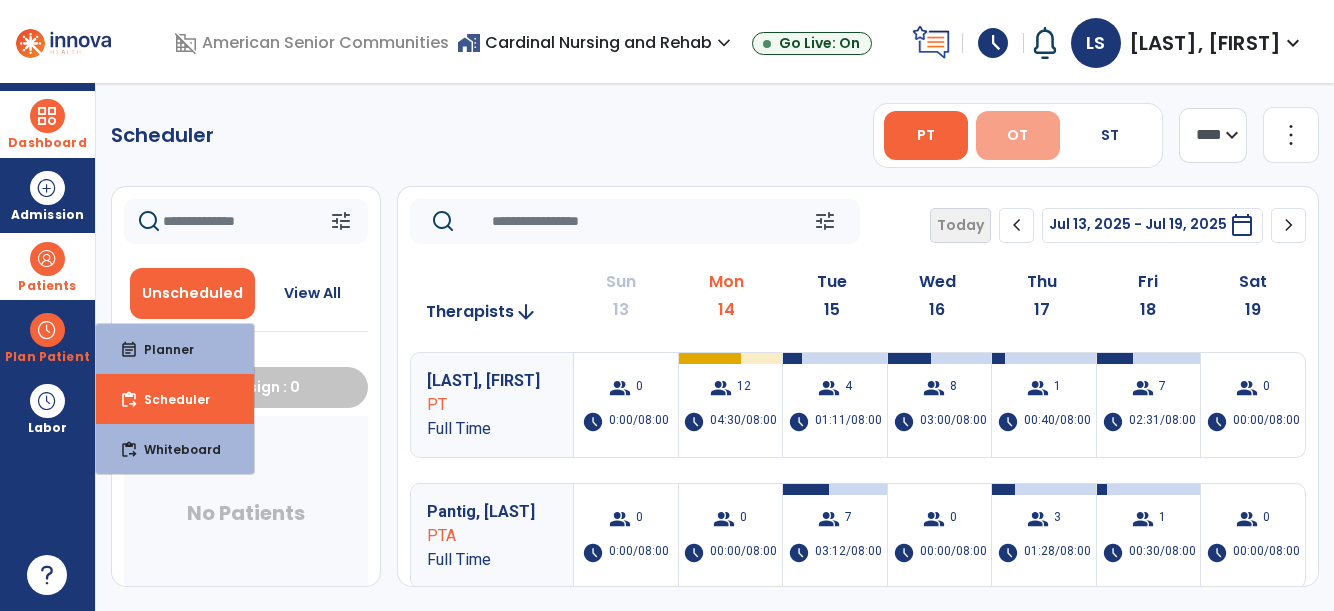 click on "OT" at bounding box center (1017, 135) 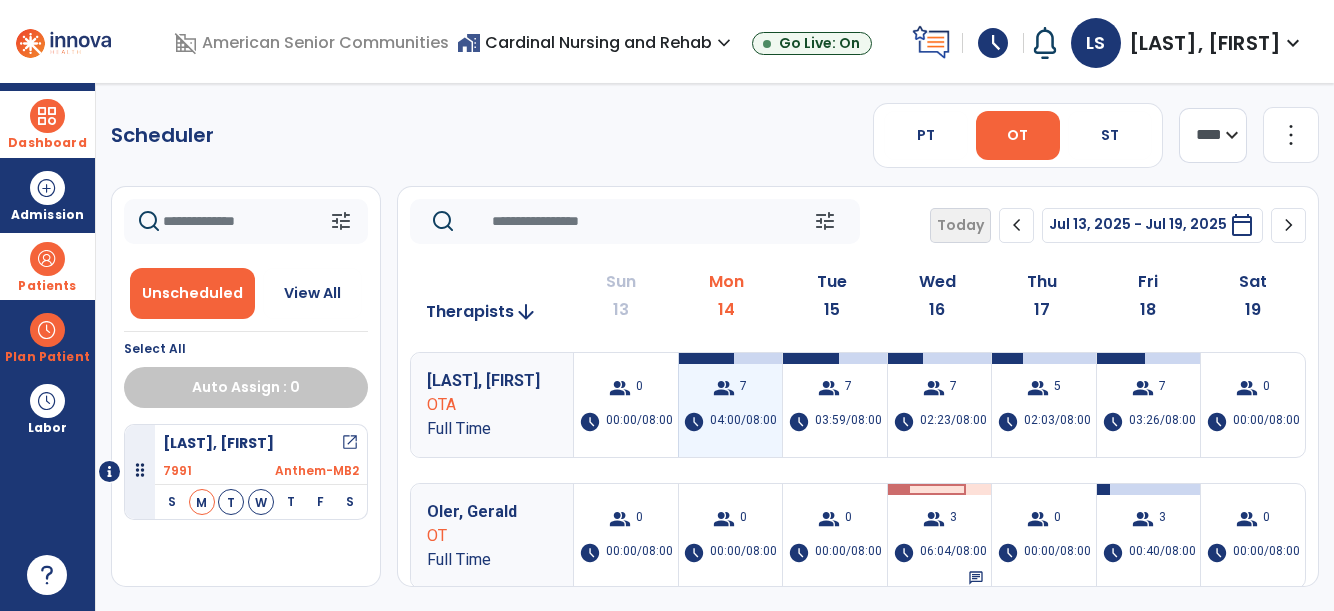click on "group  7  schedule  04:00/08:00" at bounding box center [731, 405] 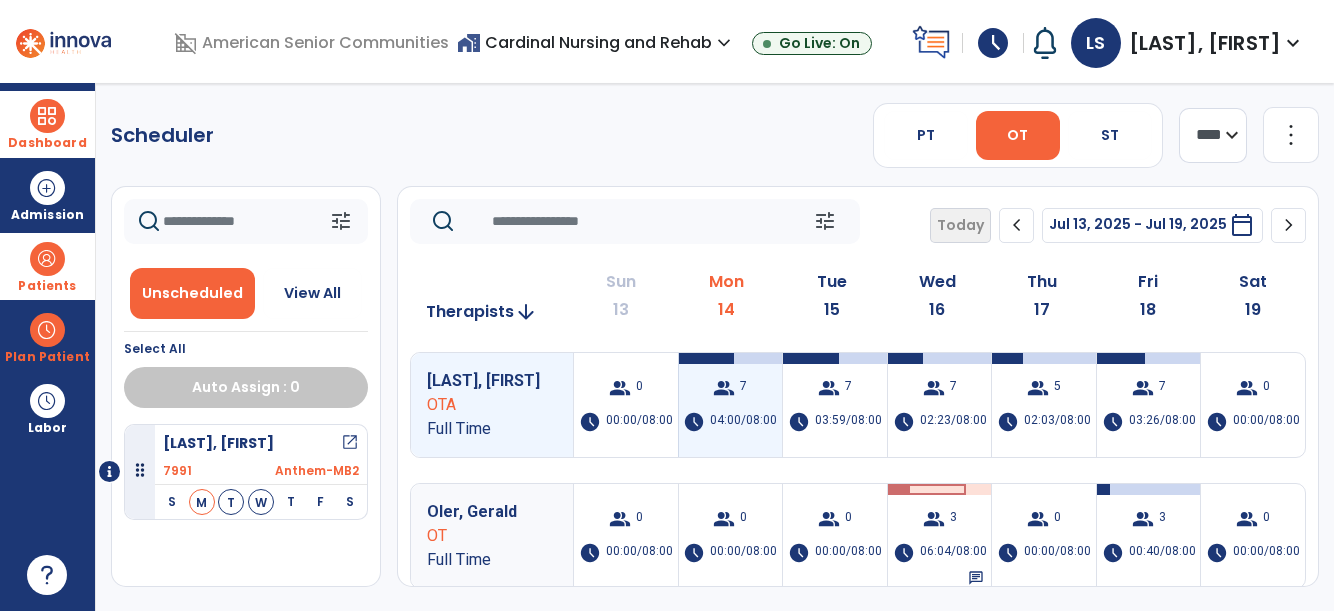 click on "group  7  schedule  04:00/08:00" at bounding box center (731, 405) 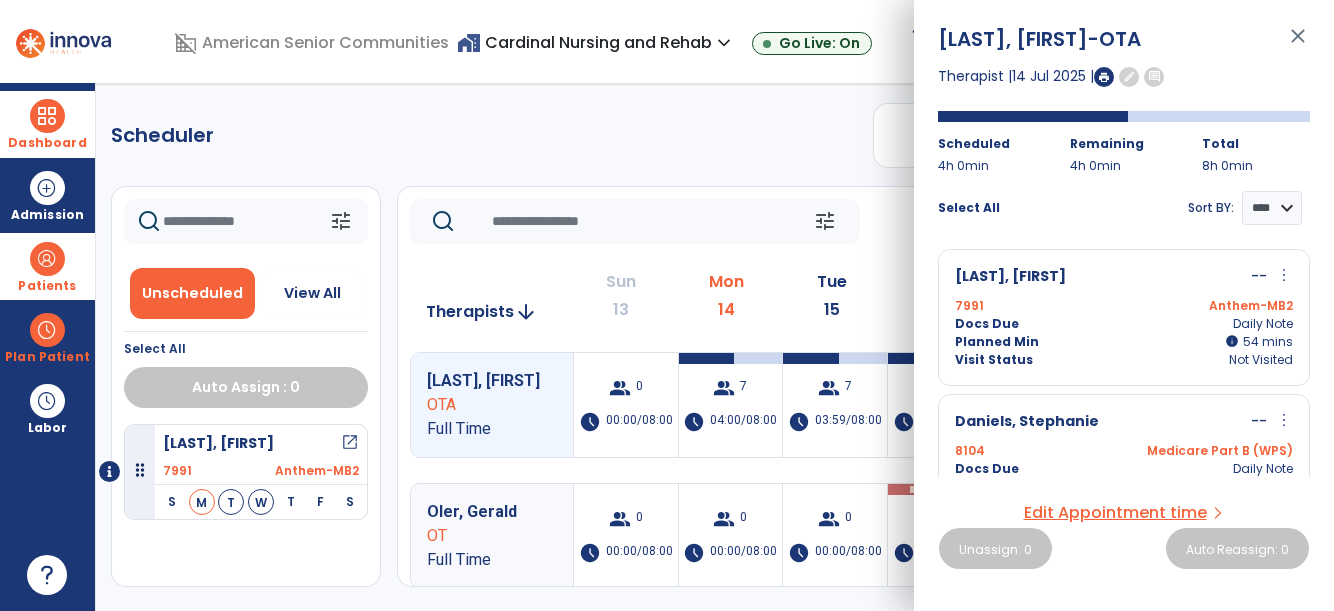 click at bounding box center [1104, 77] 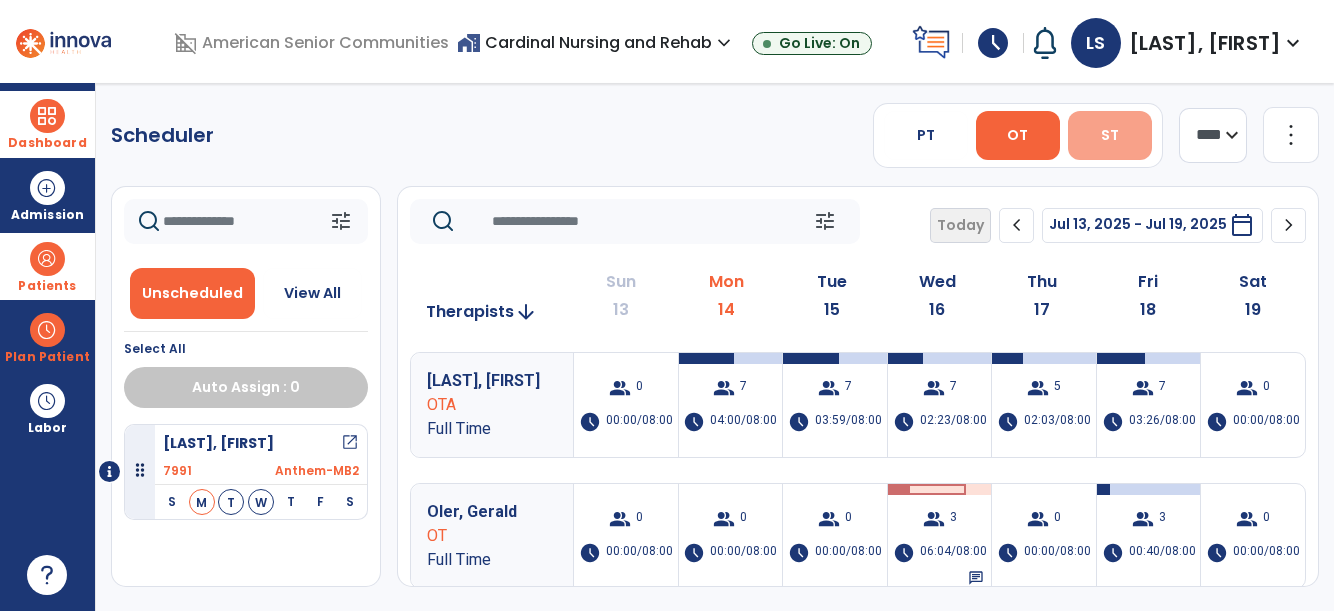 click on "ST" at bounding box center (1110, 135) 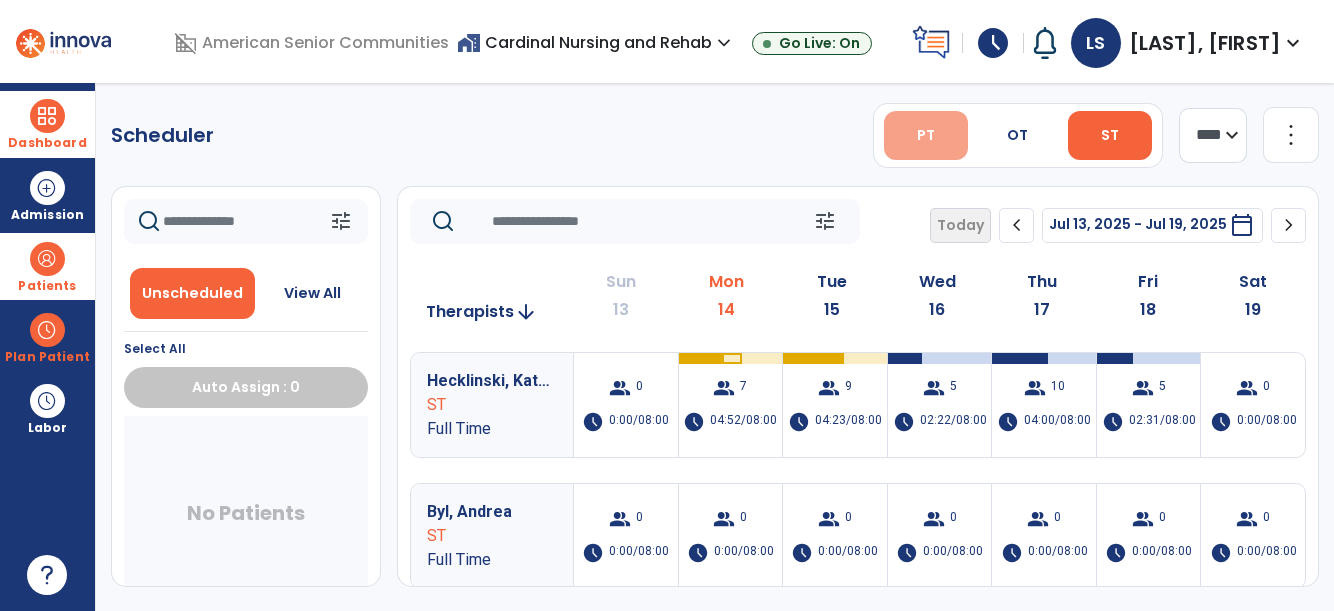 drag, startPoint x: 1089, startPoint y: 155, endPoint x: 912, endPoint y: 139, distance: 177.7217 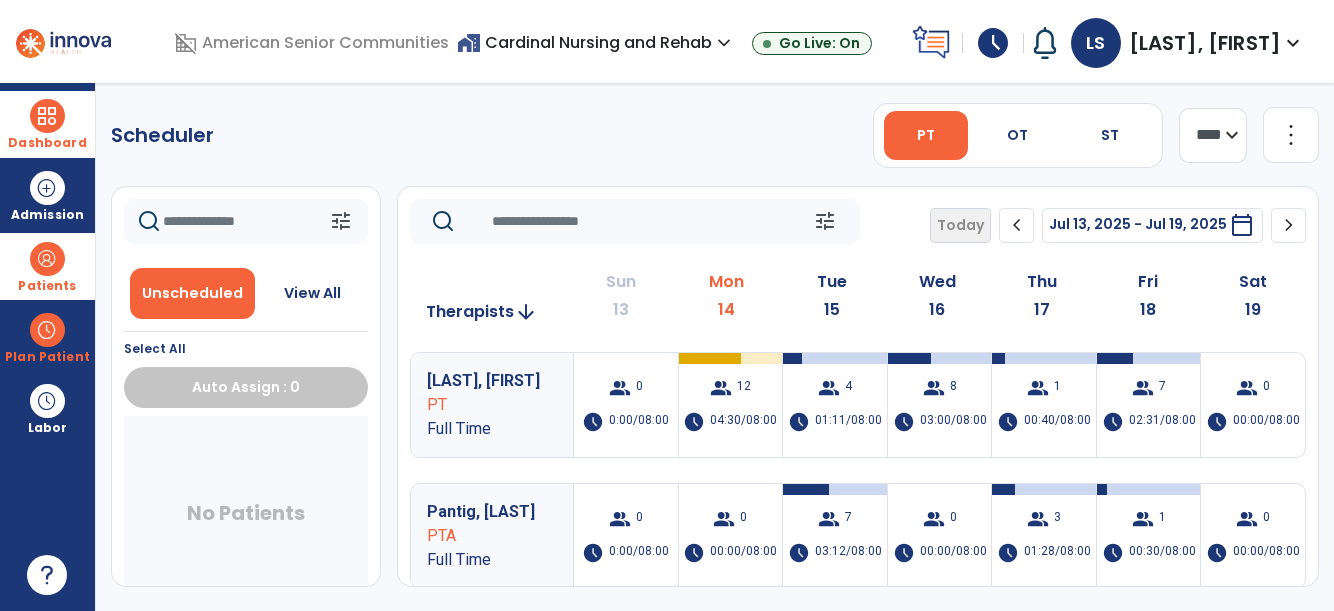 click on "Dashboard" at bounding box center [47, 124] 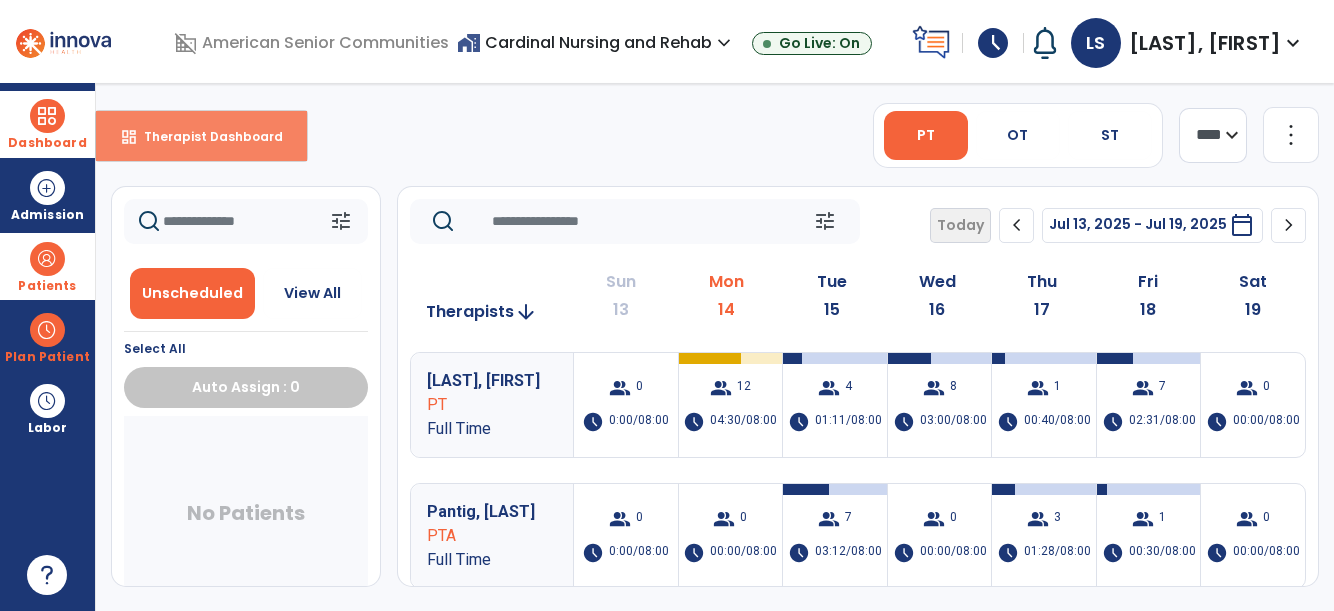 click on "dashboard  Therapist Dashboard" at bounding box center (201, 136) 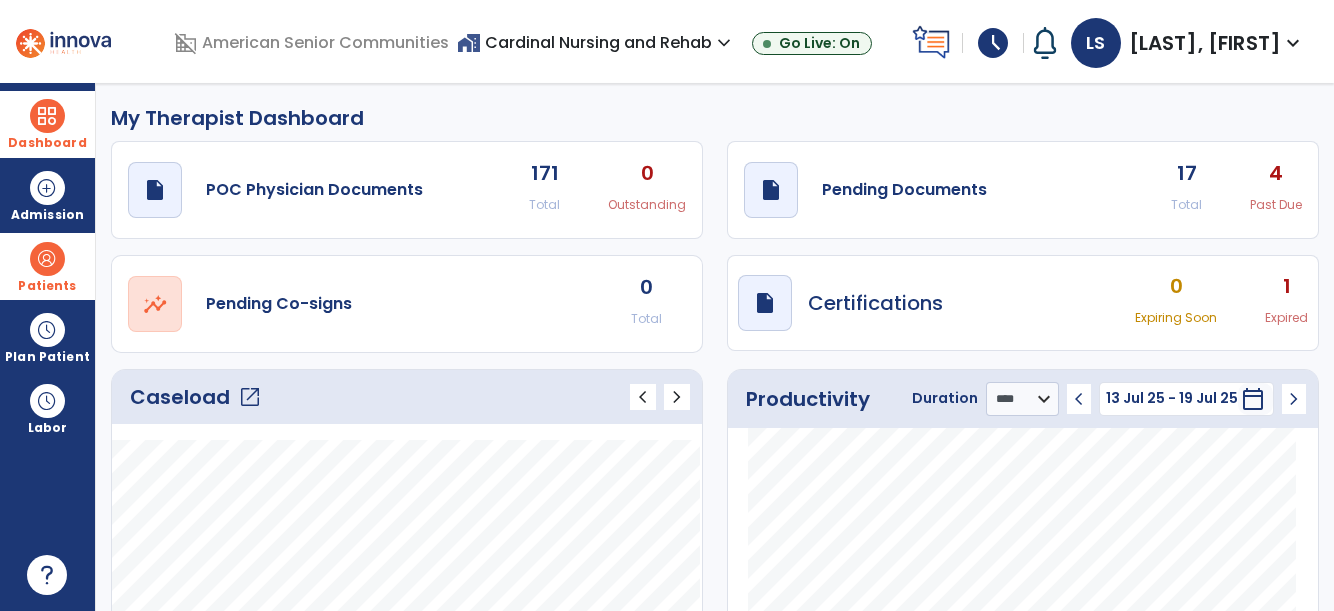 click on "open_in_new" 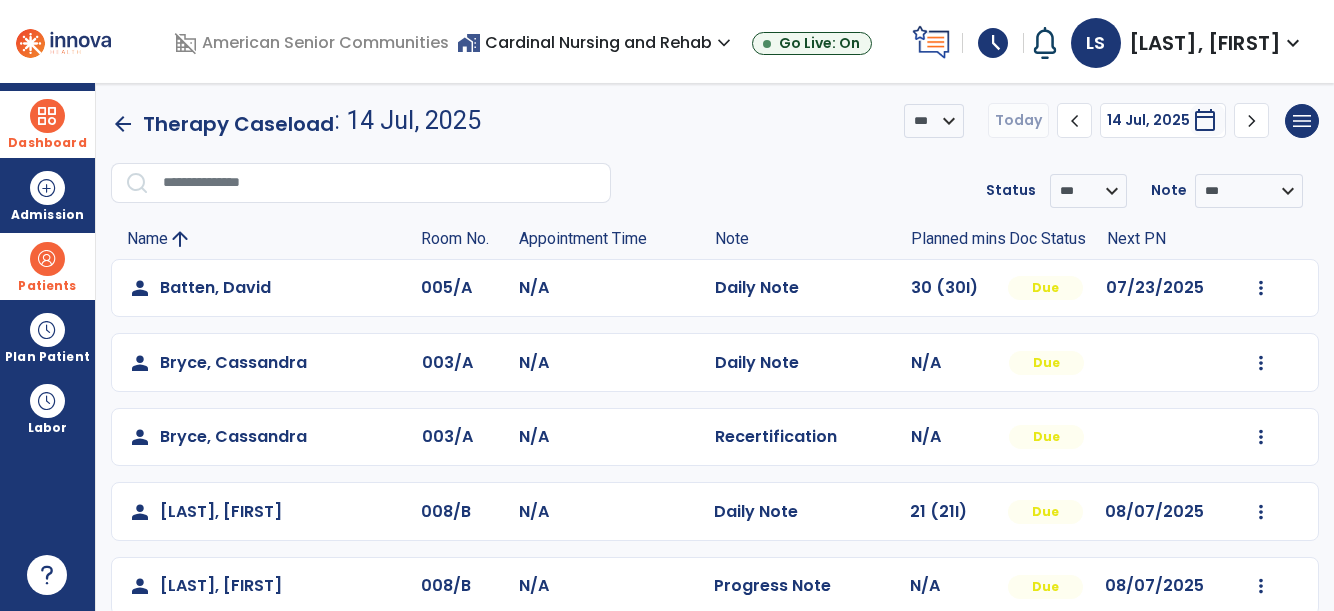 click on "Mark Visit As Complete   Reset Note   Open Document   G + C Mins" 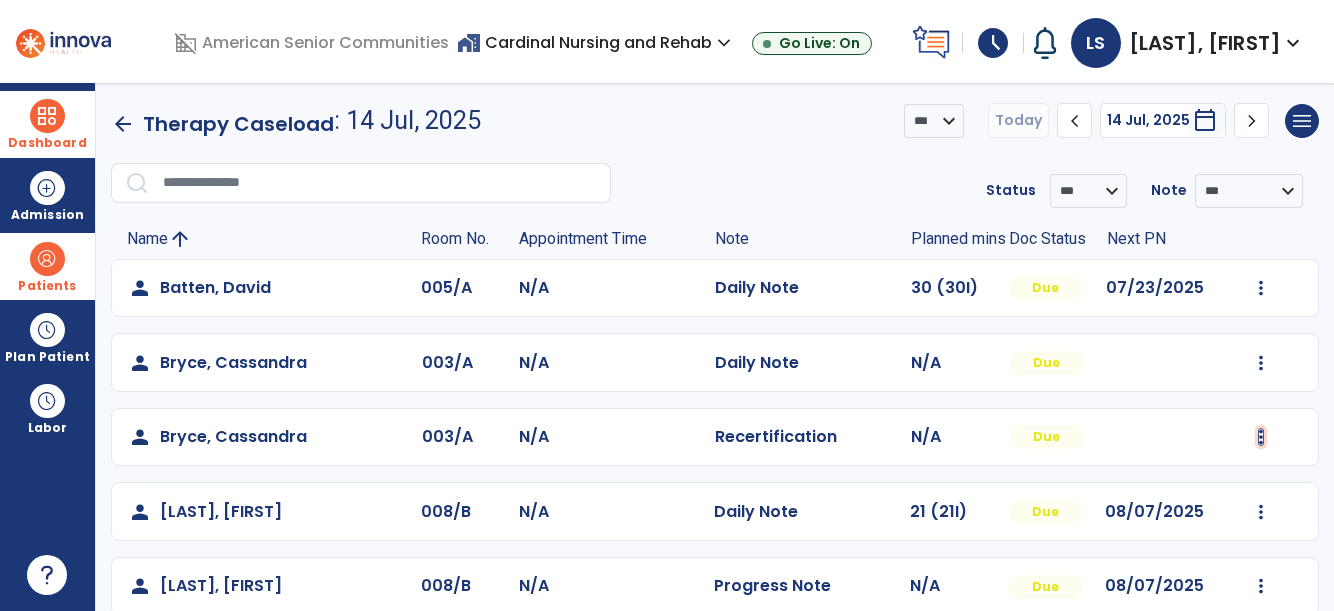 click at bounding box center [1261, 288] 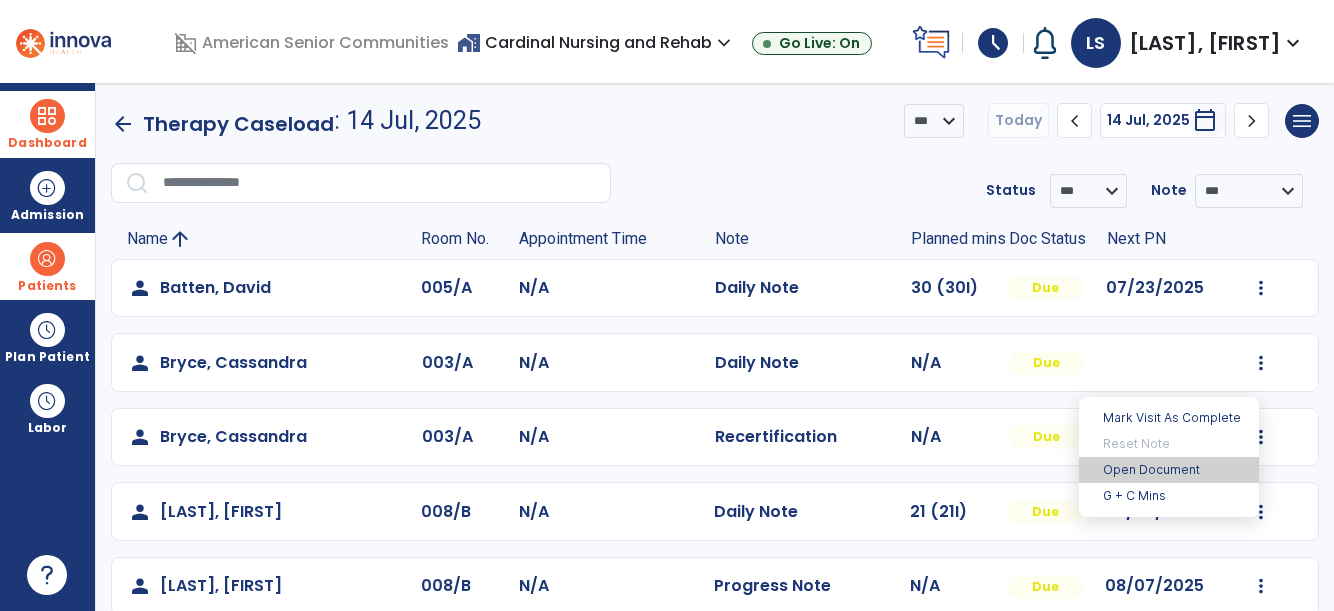 click on "Open Document" at bounding box center [1169, 470] 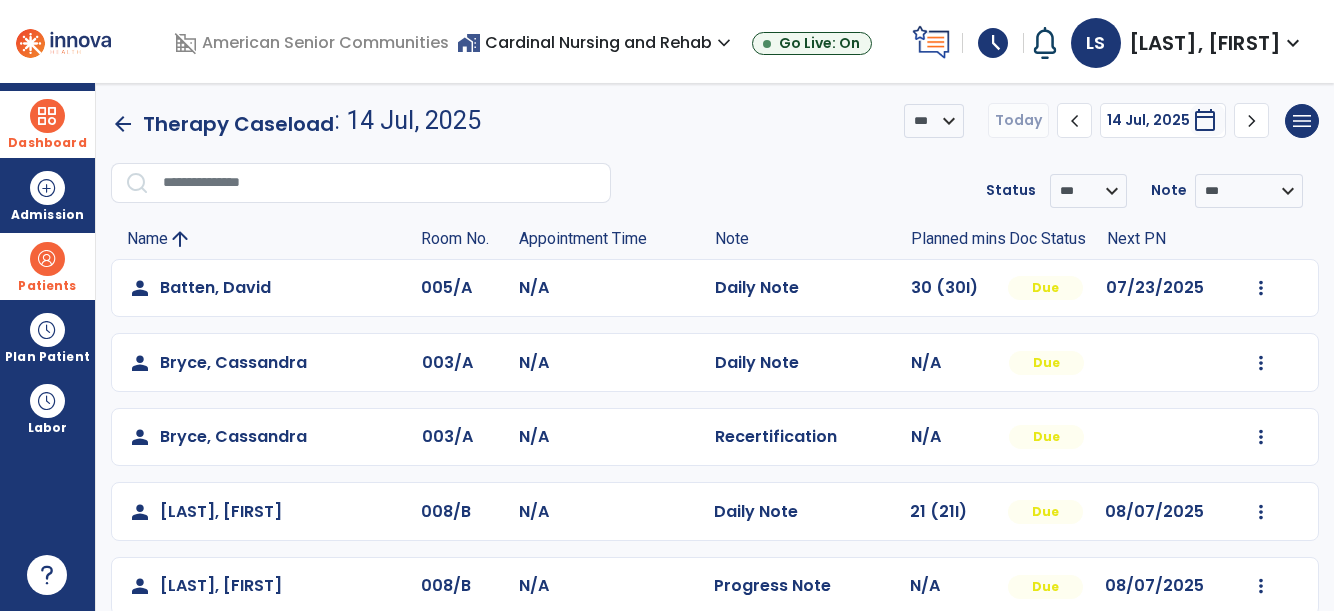 select on "**" 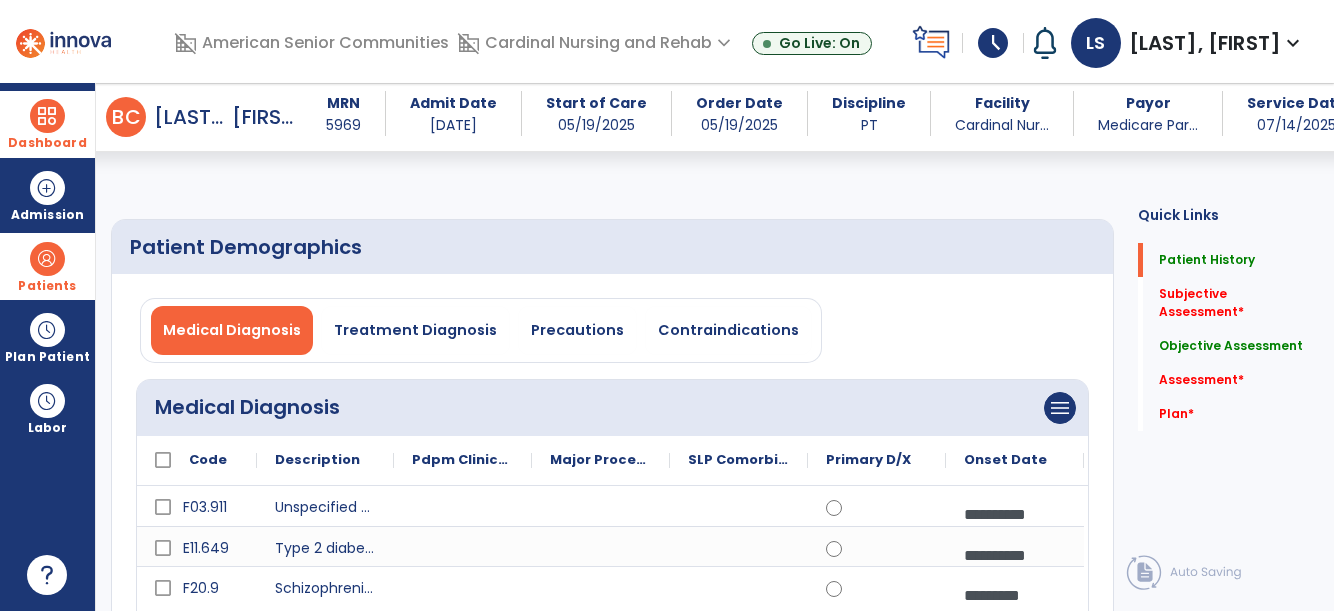 click 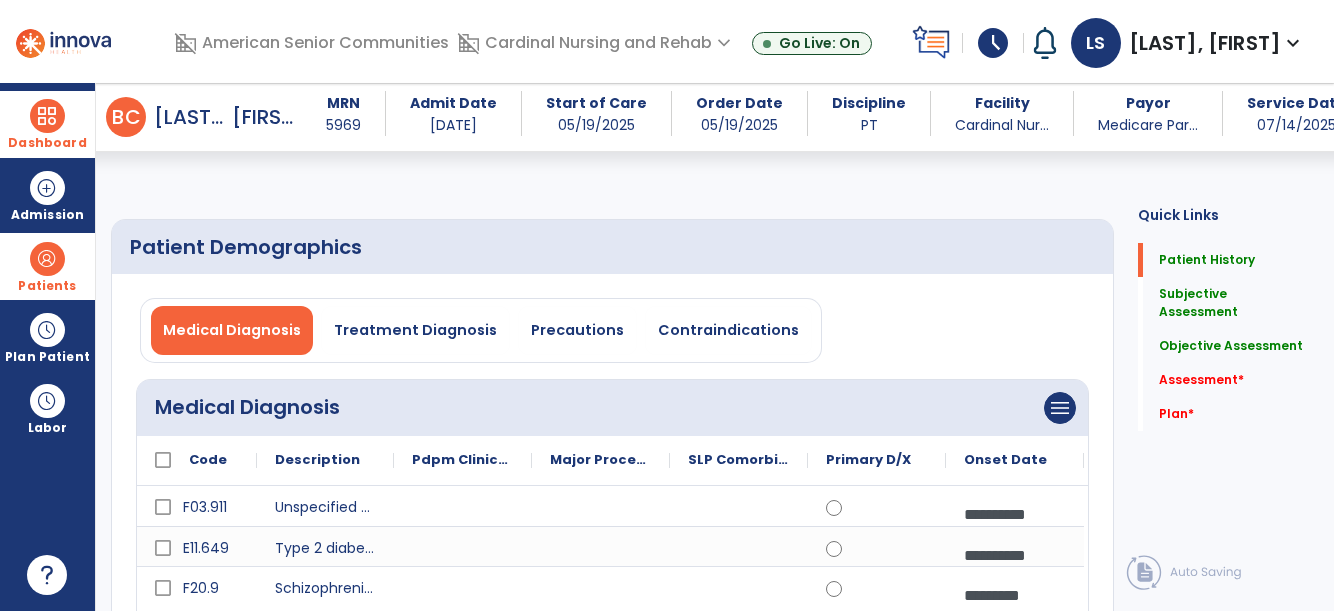 type on "*" 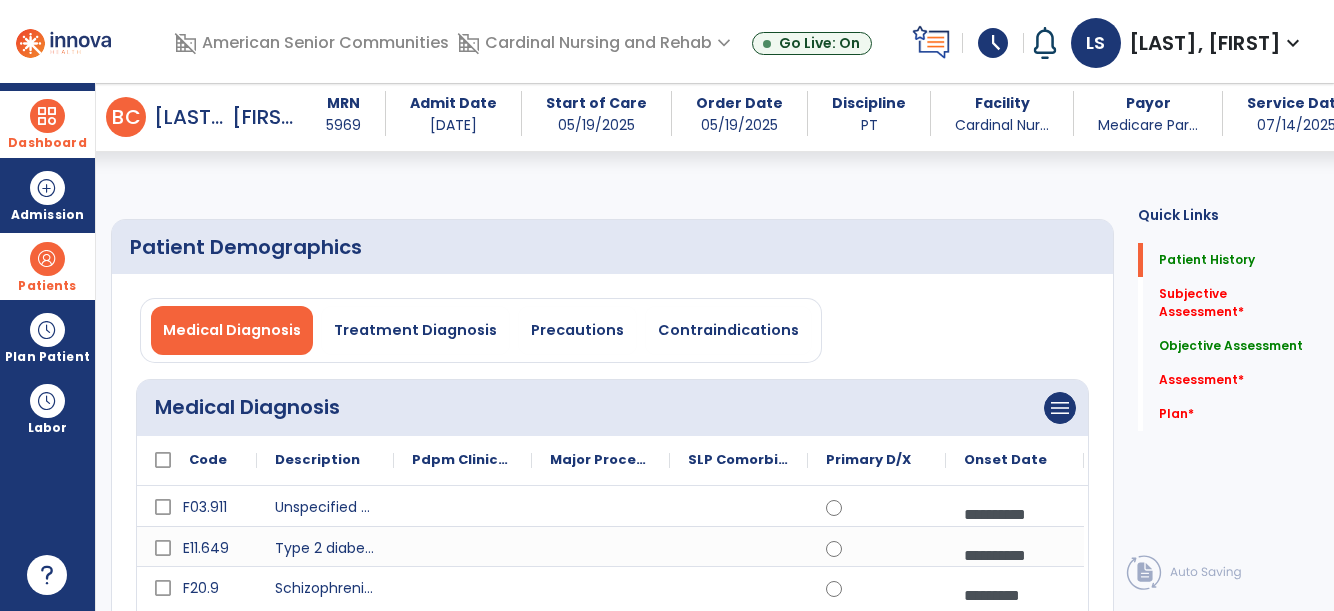 click on "Subjective Assessment" 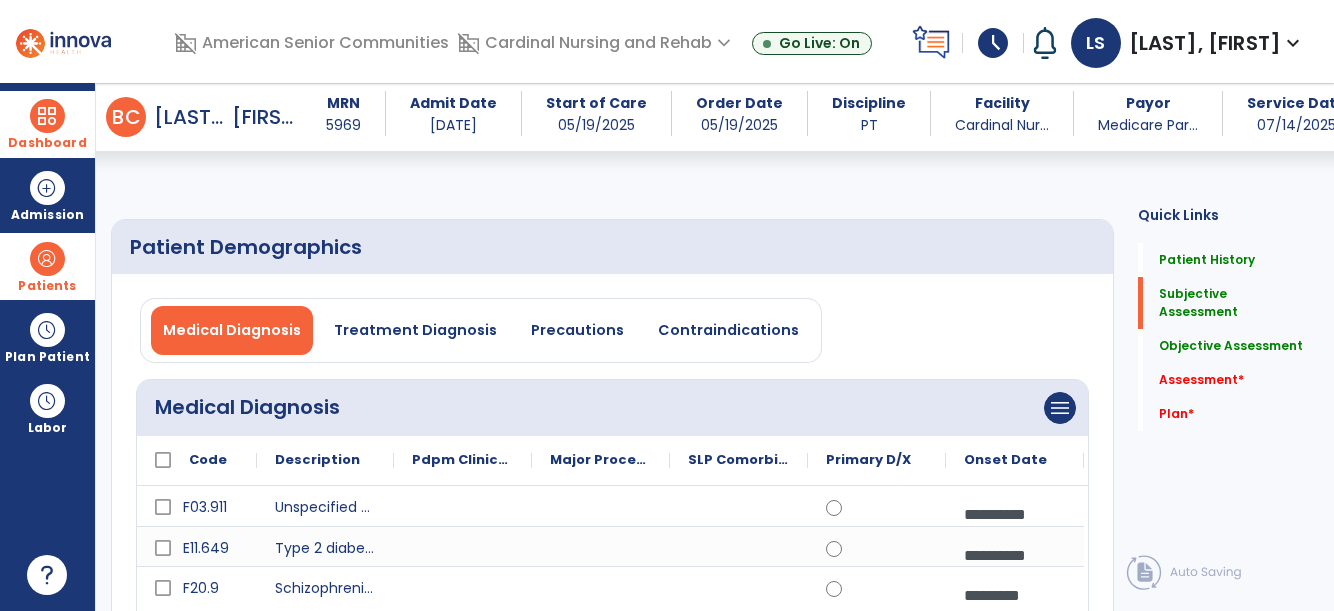 click on "**********" 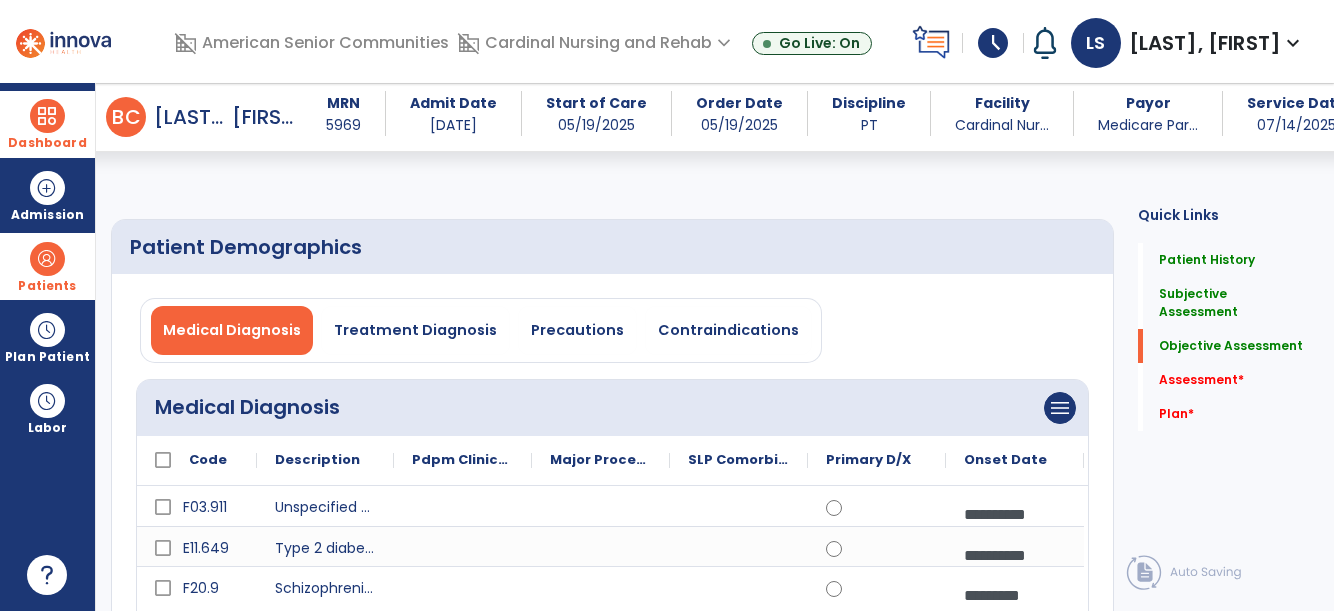 type on "**********" 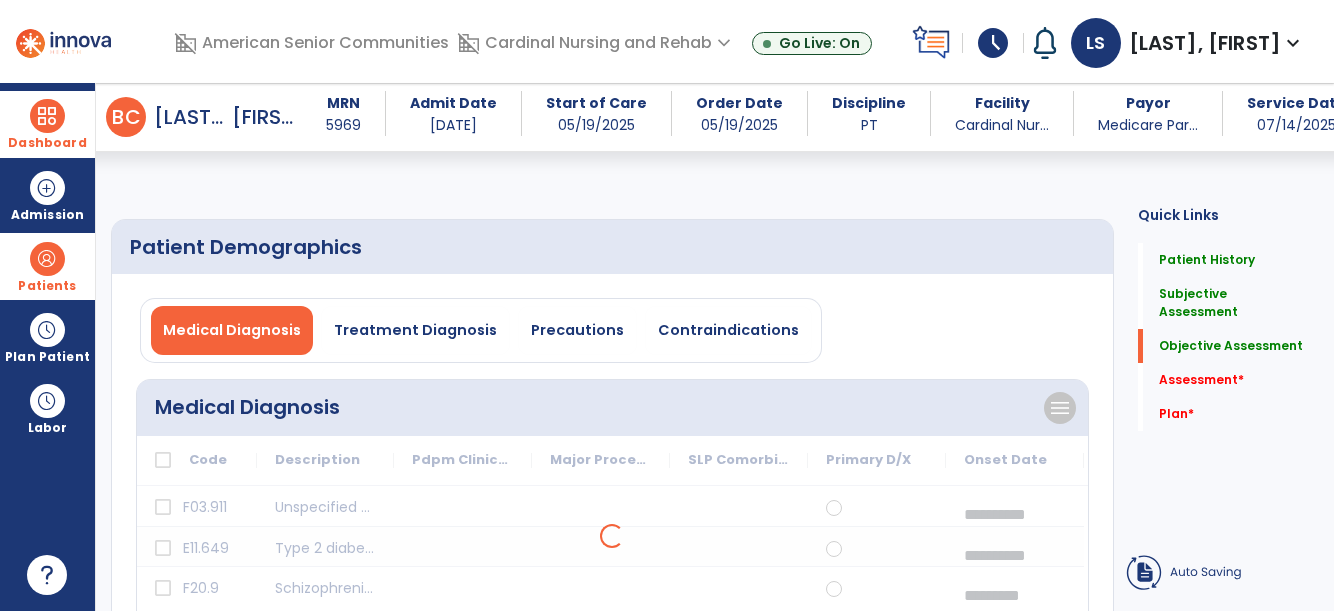 click on "fact_check  Sr.No Suggestion 1 [ENTER FIRST] Patient continues to require skilled, medically necessary care. The focus for the upcoming week includes training in: 2 Bathing 3 Bed Mobility 4 Car Transfers 5 Discharge planning with a focus on ______. 6 Dynamic balance with a focus on _________. 7 Gait around obstacles. 8 Gait on level surfaces. 9 Gait on unlevel surfaces. 10 Life skills management. 11 Pain management. 12 Stair negotiation. 13 Static balance. 14 Toileting 15 Transfers from bed. 16 Transfers from chair. 17 Transfers from toilet. 18 Transfers to/from tub 19 Transition home program. 20 Wound care management." 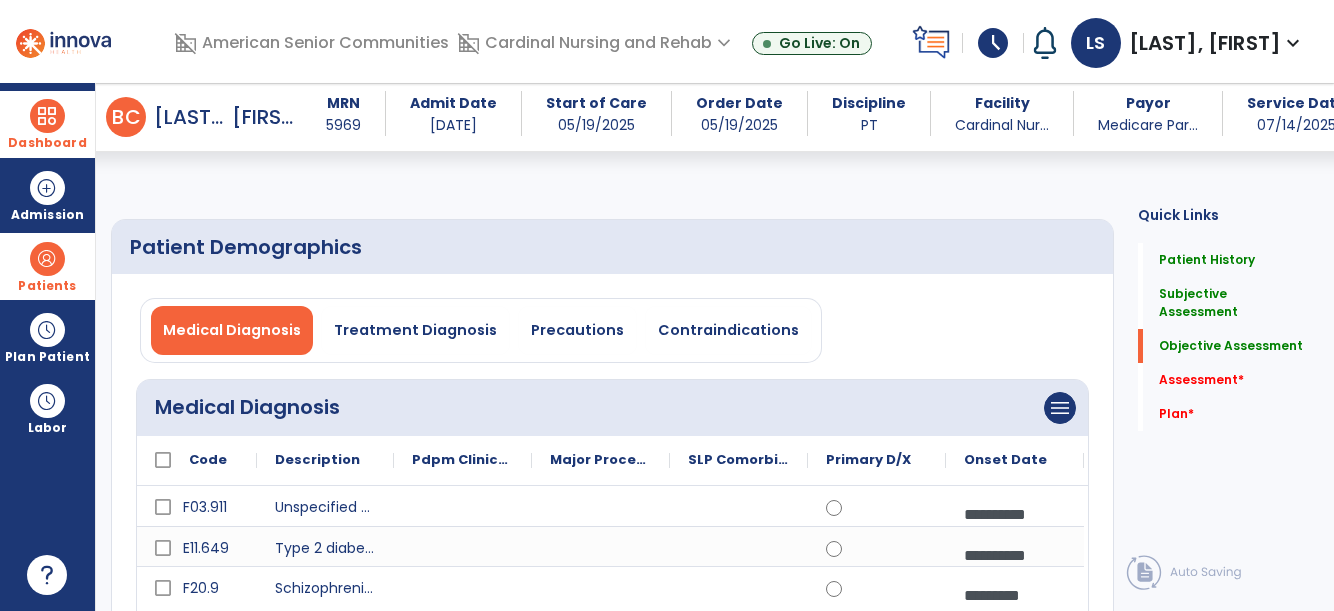 click on "**********" 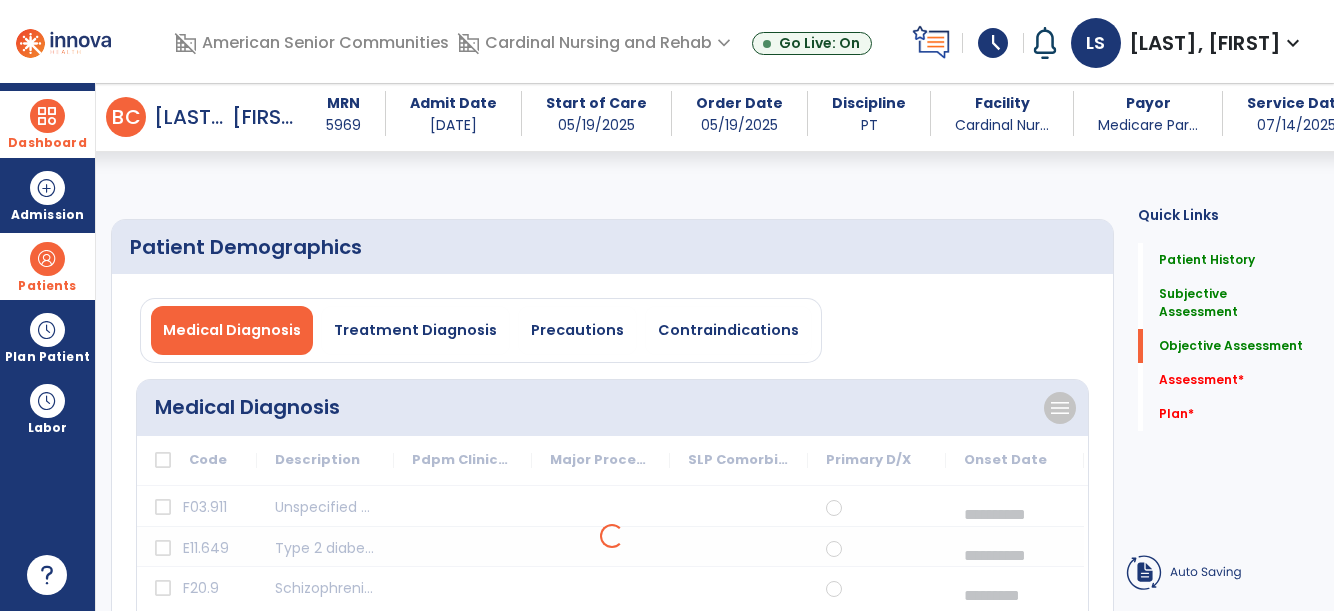 drag, startPoint x: 371, startPoint y: 387, endPoint x: 108, endPoint y: 327, distance: 269.7573 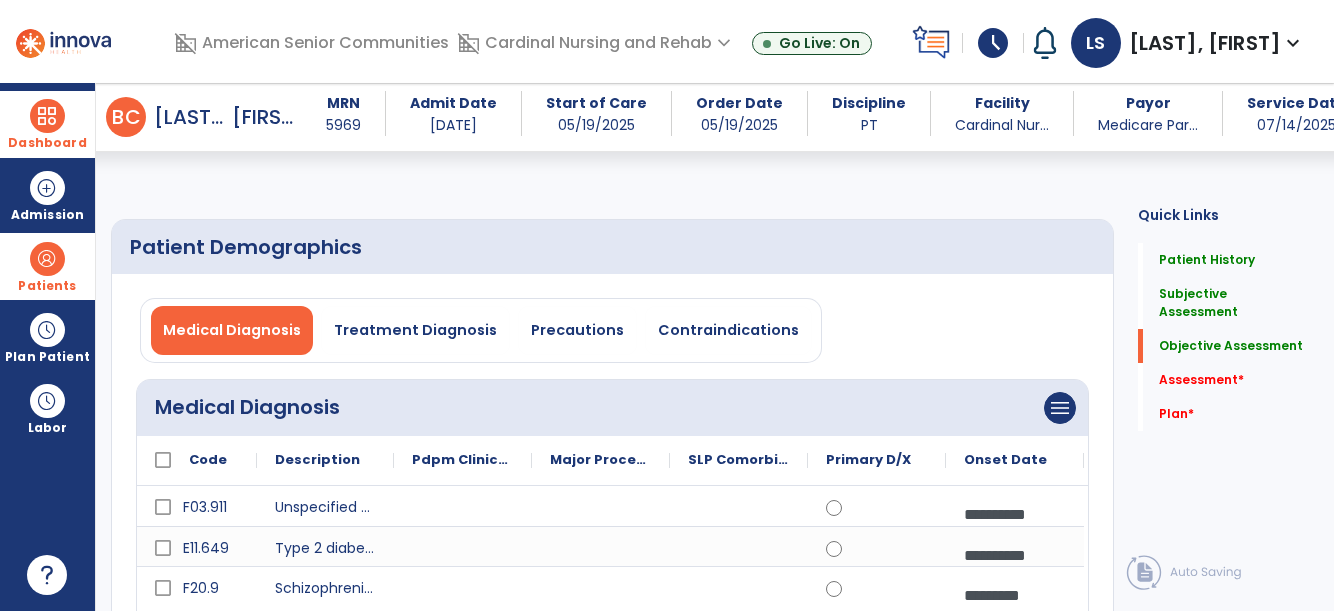 type on "**********" 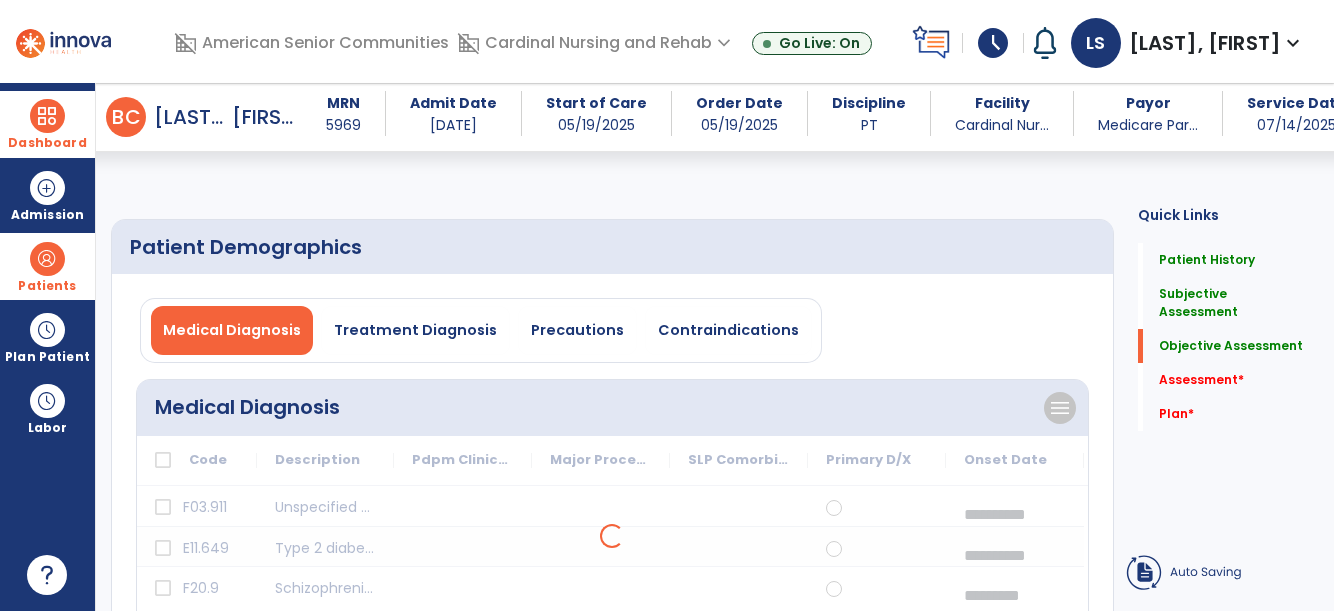 click 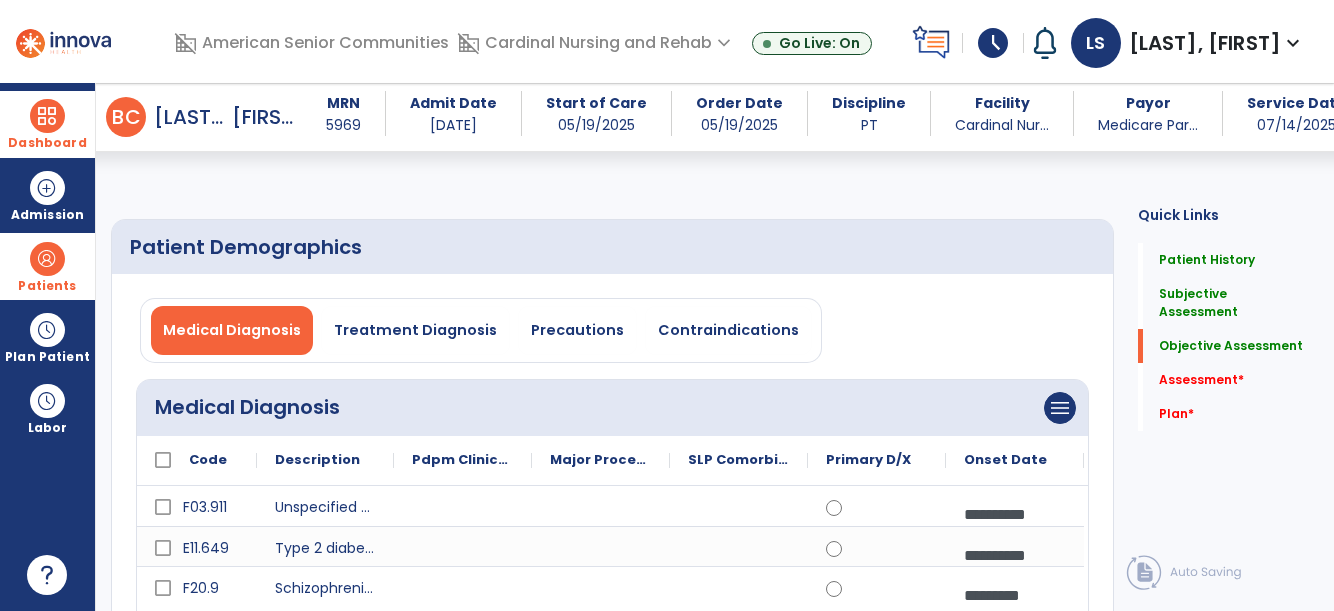 type on "**********" 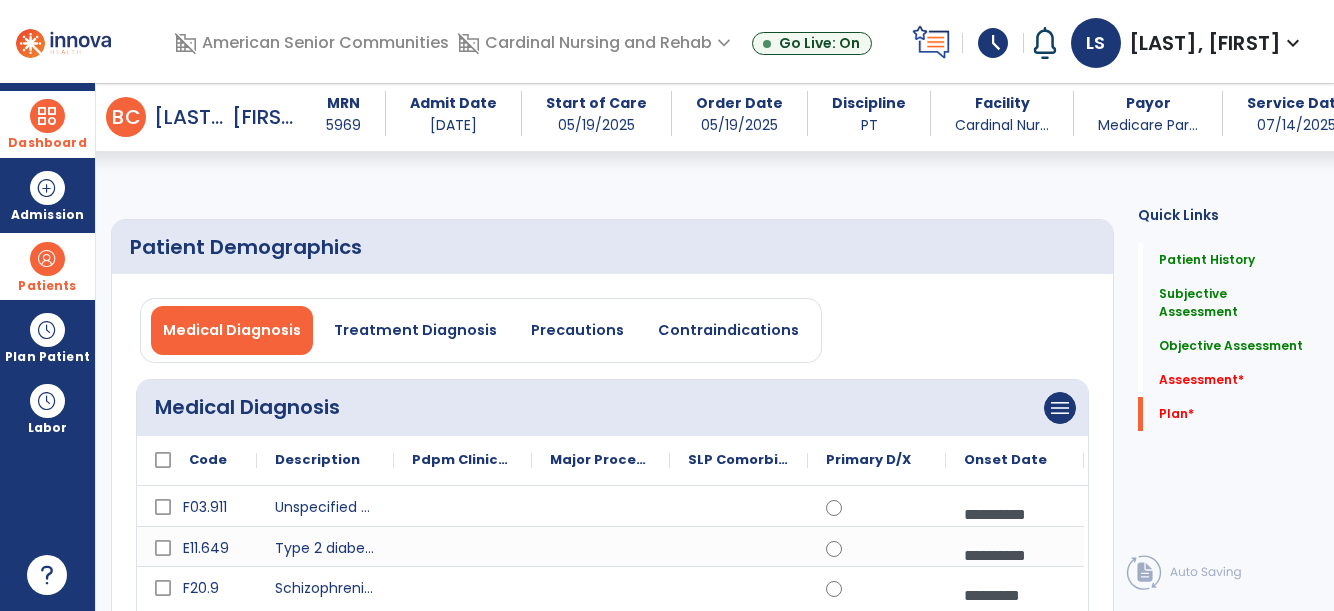 click on "*" 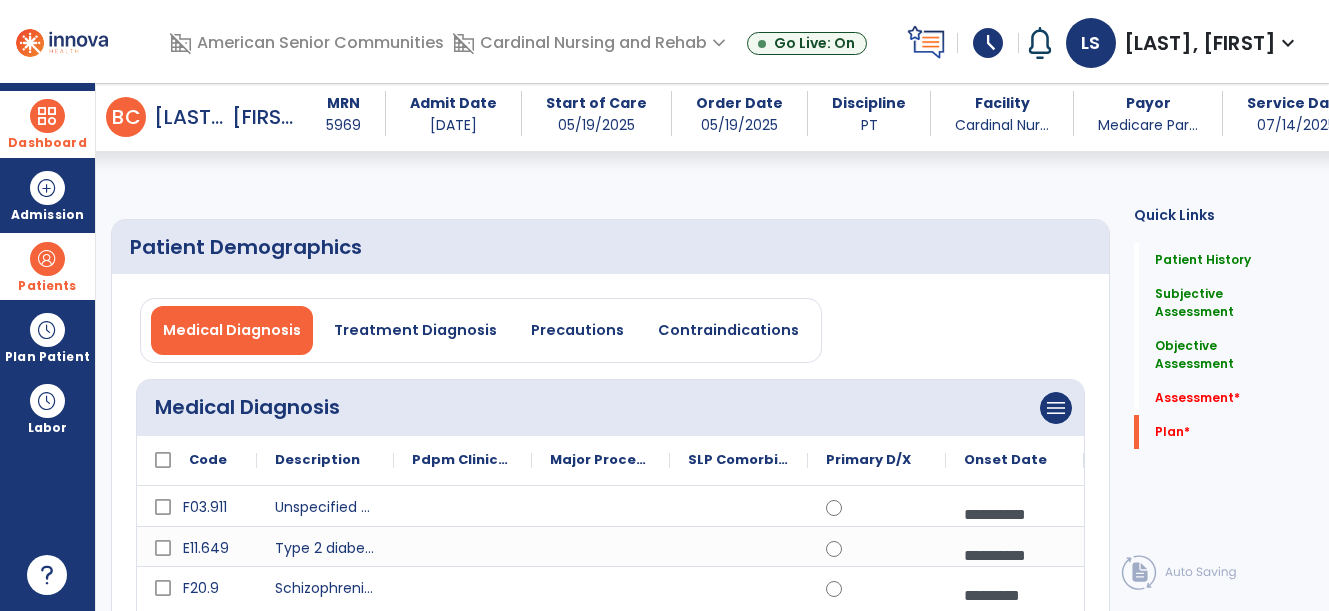 select on "********" 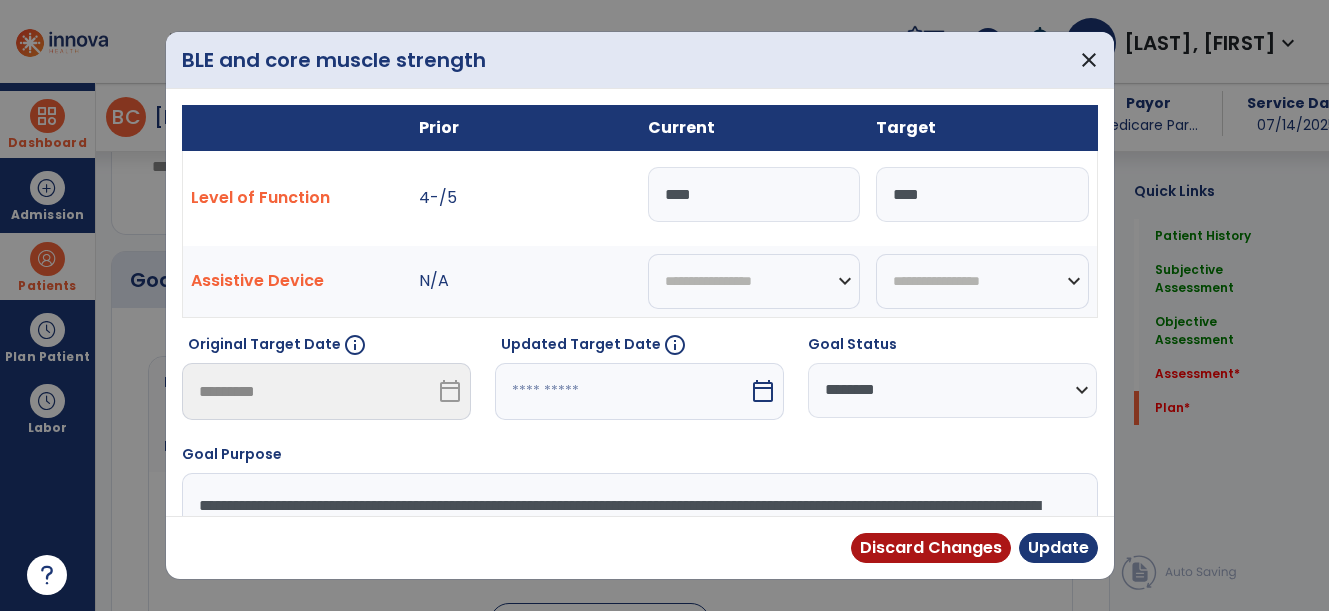 scroll, scrollTop: 3800, scrollLeft: 0, axis: vertical 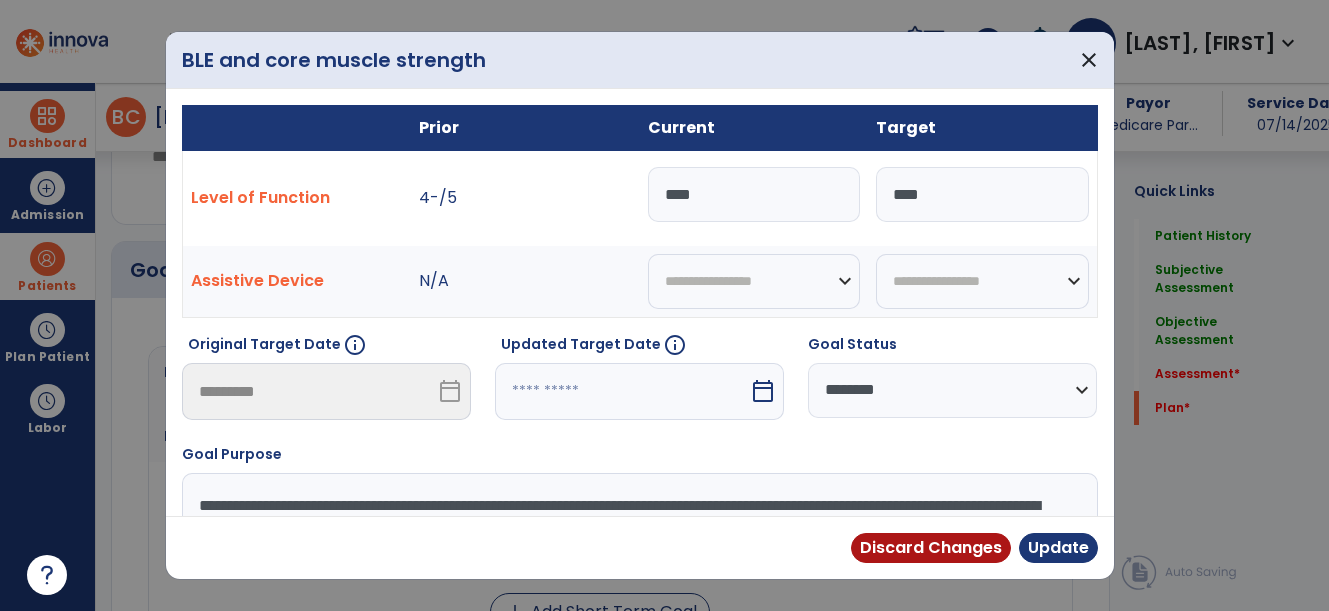 click on "calendar_today" at bounding box center [763, 391] 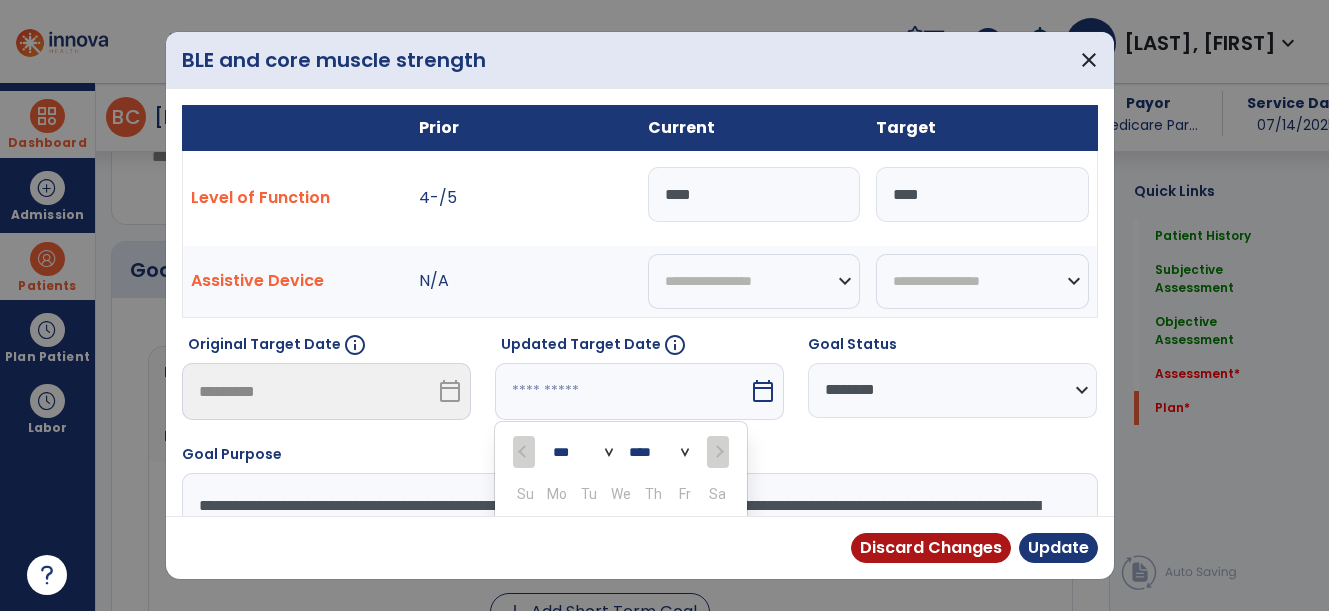 scroll, scrollTop: 200, scrollLeft: 0, axis: vertical 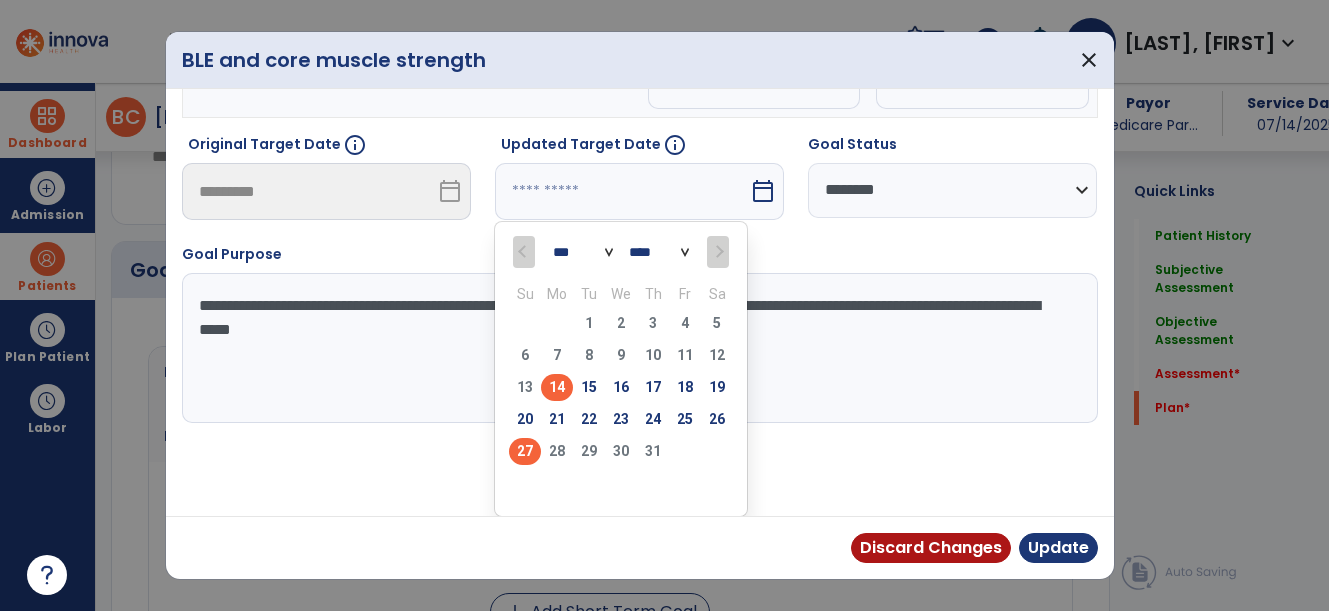 click on "27" at bounding box center [525, 451] 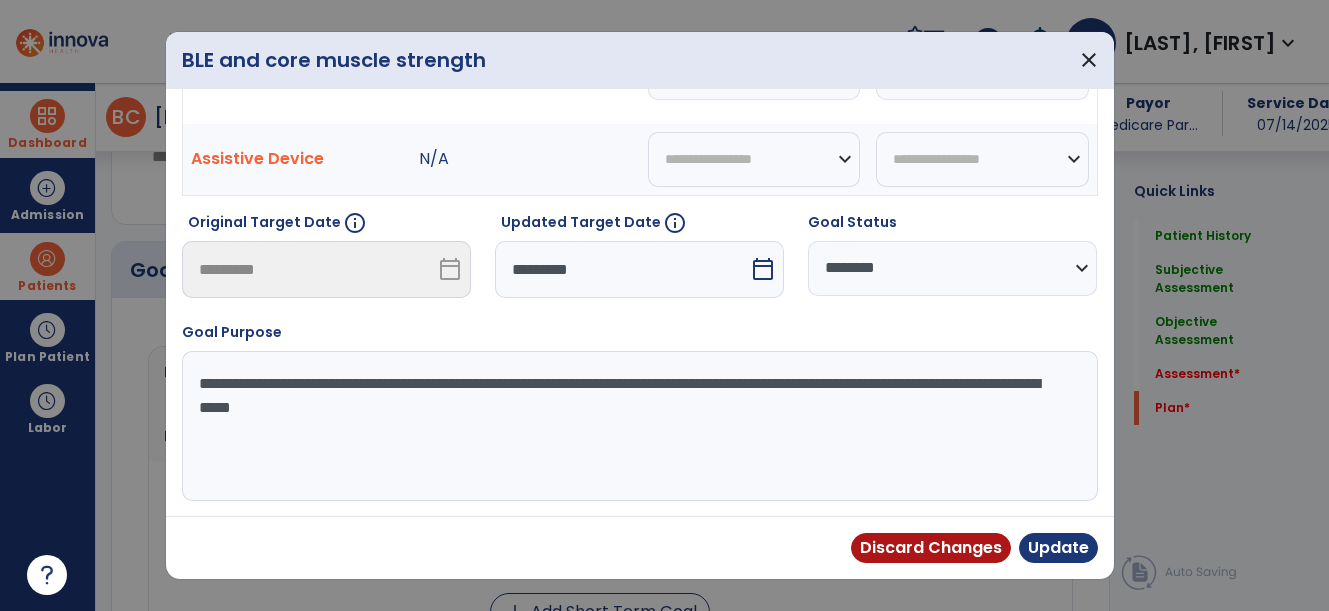 scroll, scrollTop: 122, scrollLeft: 0, axis: vertical 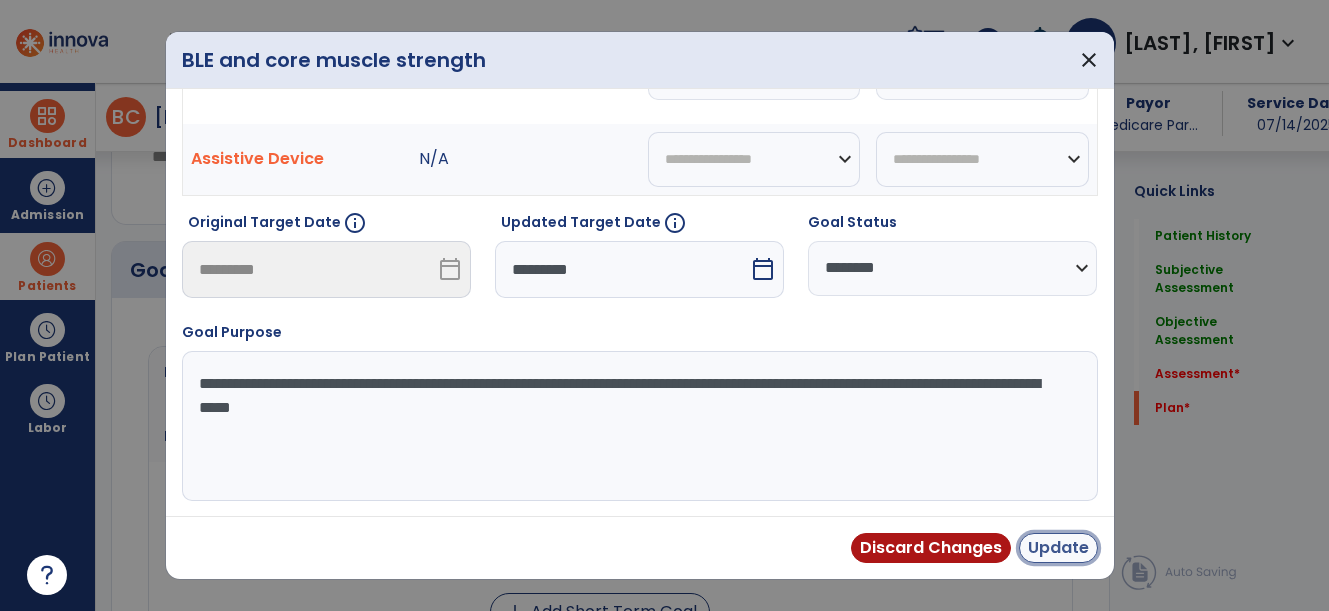 click on "Update" at bounding box center (1058, 548) 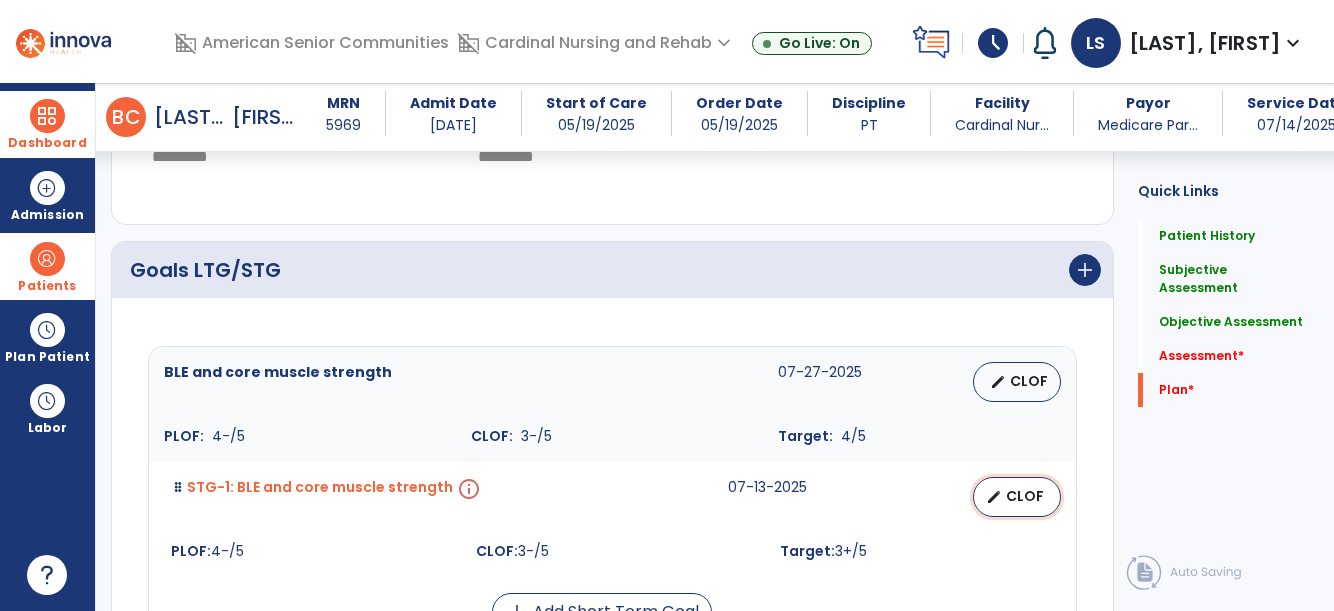 click on "CLOF" at bounding box center [1025, 496] 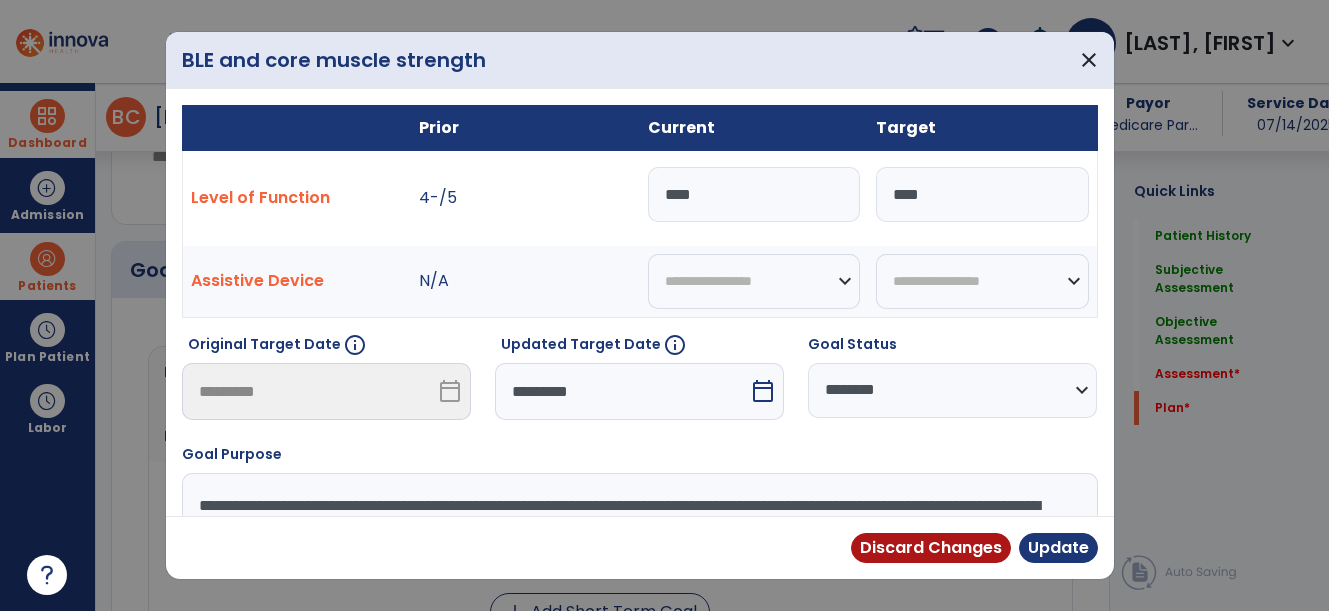 scroll, scrollTop: 3800, scrollLeft: 0, axis: vertical 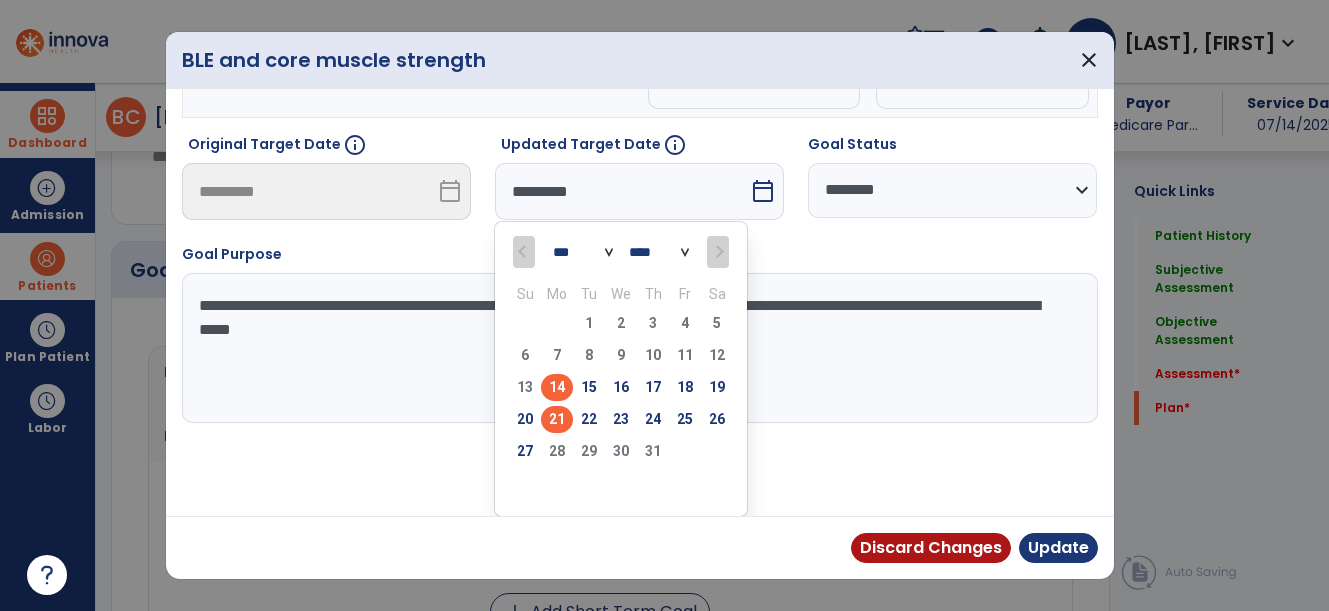 click on "21" at bounding box center [557, 419] 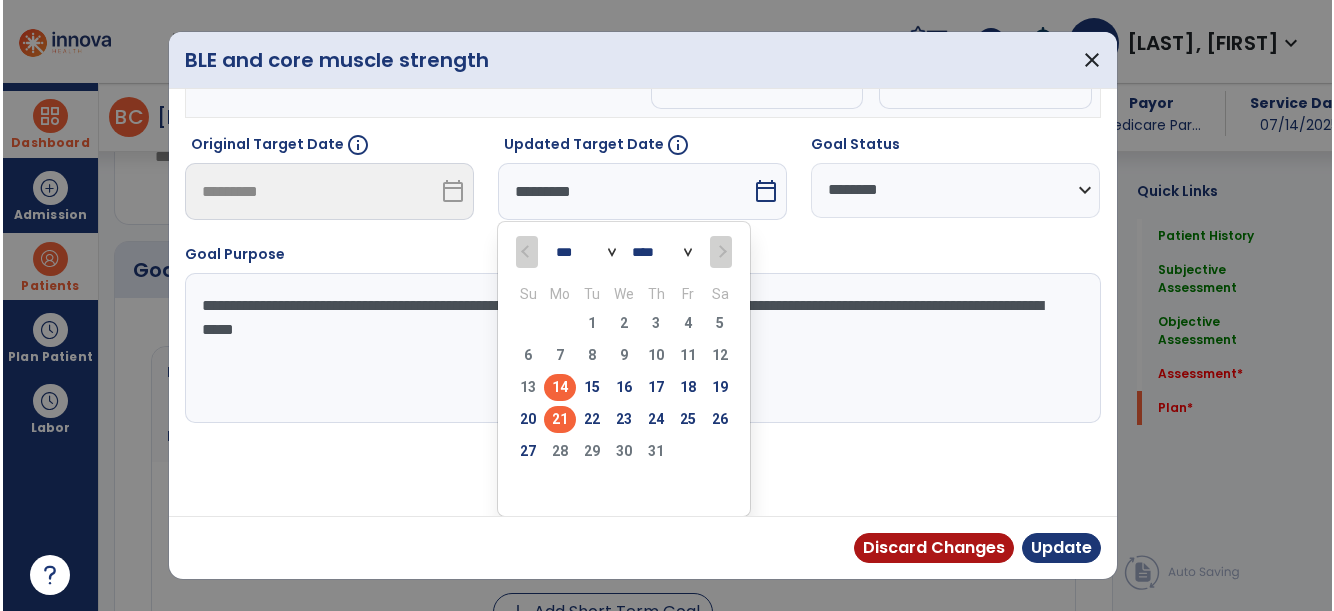 scroll, scrollTop: 122, scrollLeft: 0, axis: vertical 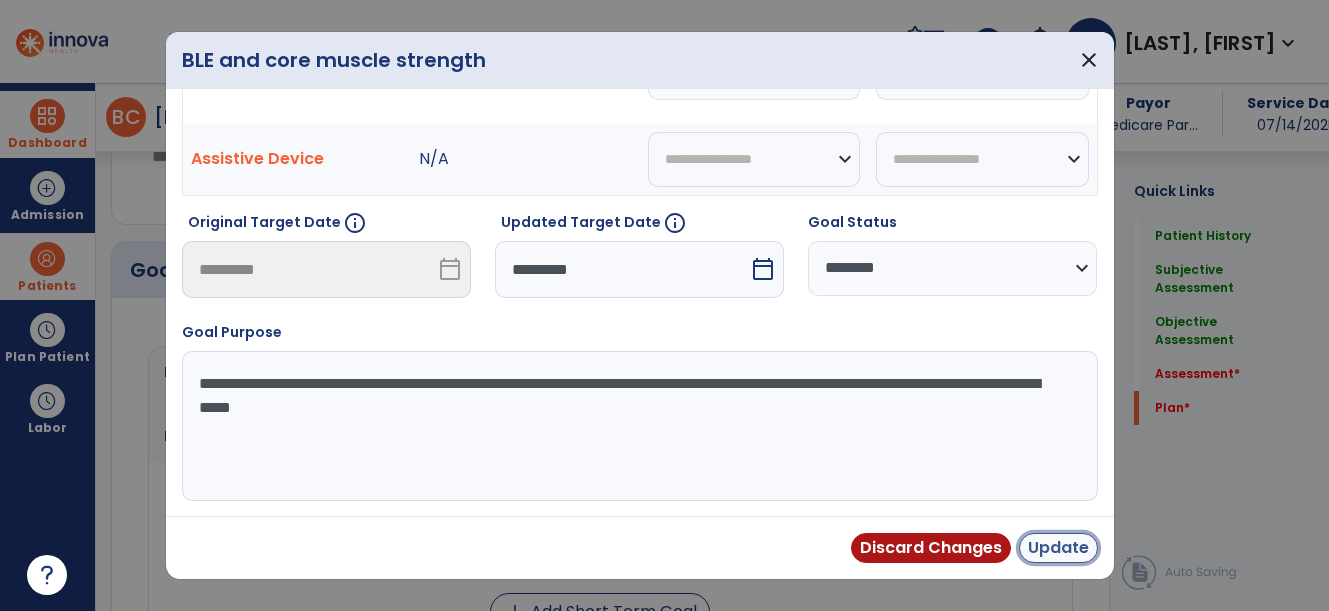 click on "Update" at bounding box center (1058, 548) 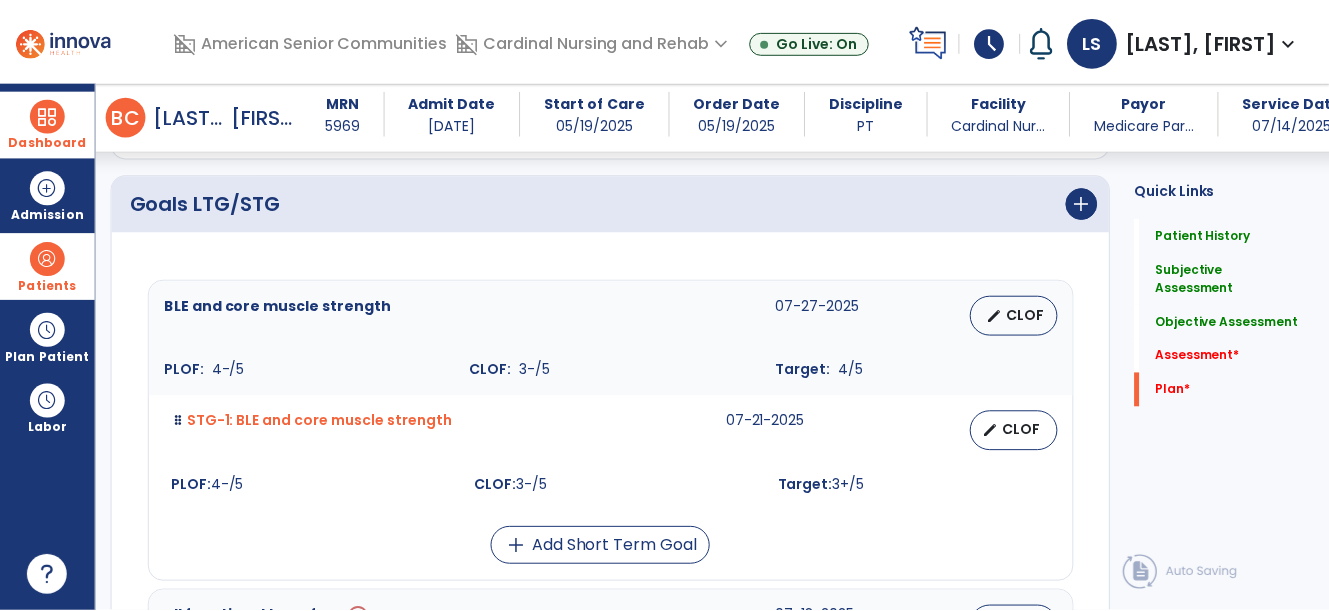 scroll, scrollTop: 3900, scrollLeft: 0, axis: vertical 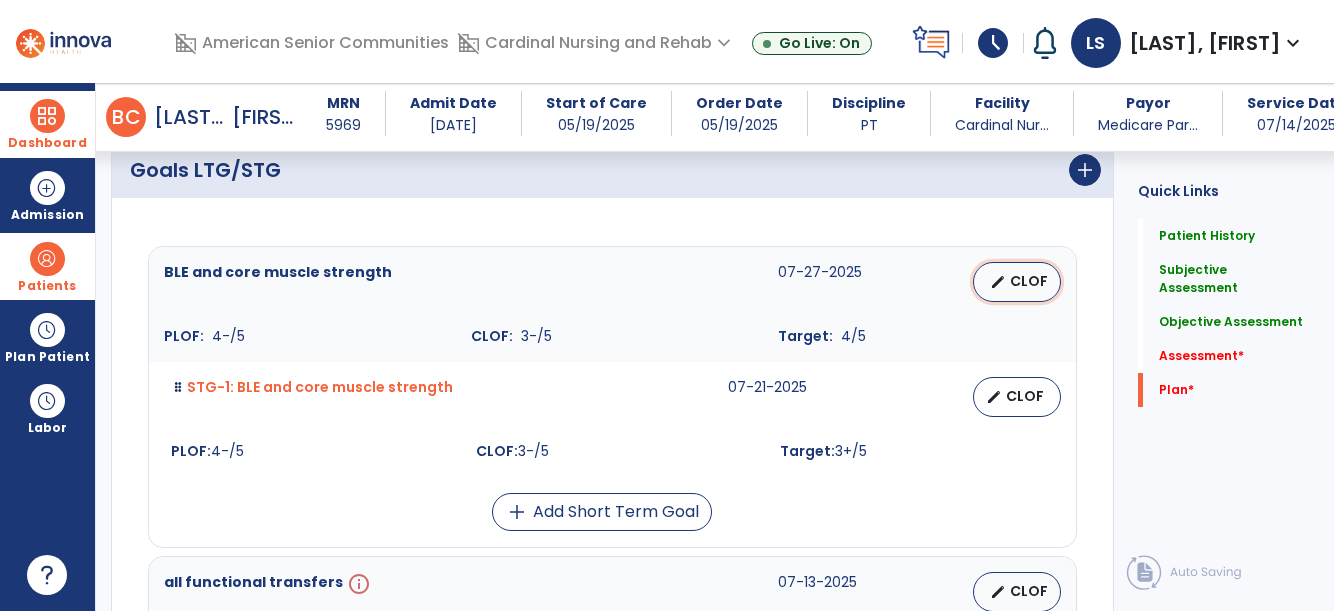 click on "CLOF" at bounding box center [1029, 281] 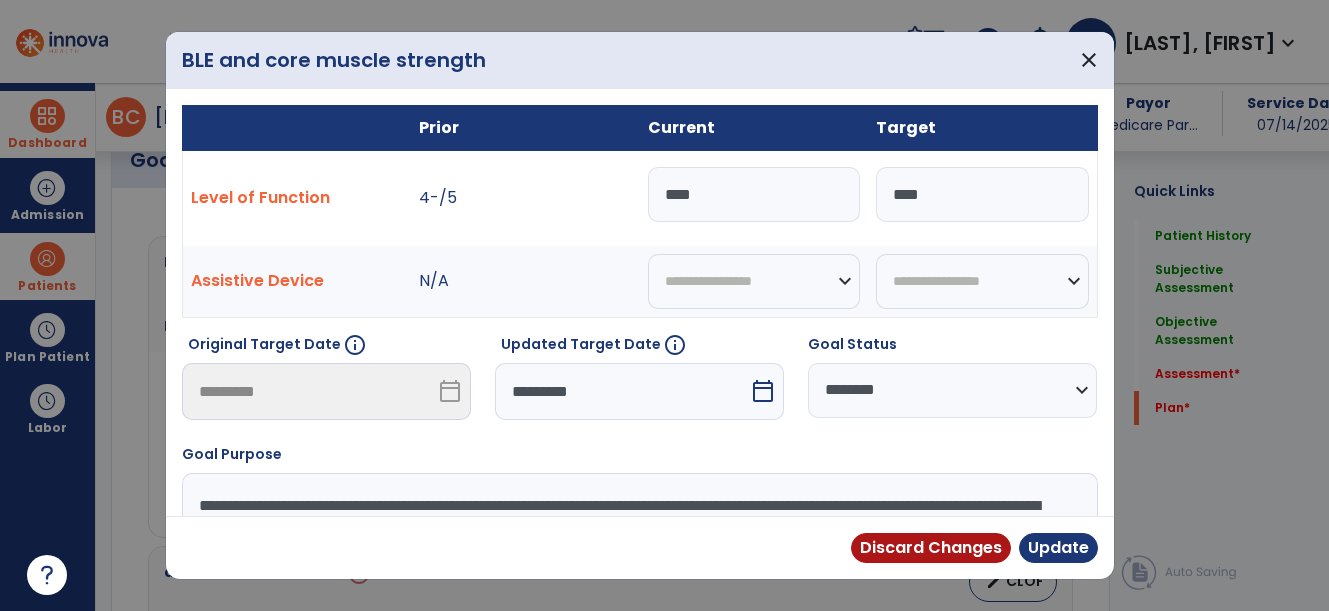 scroll, scrollTop: 3900, scrollLeft: 0, axis: vertical 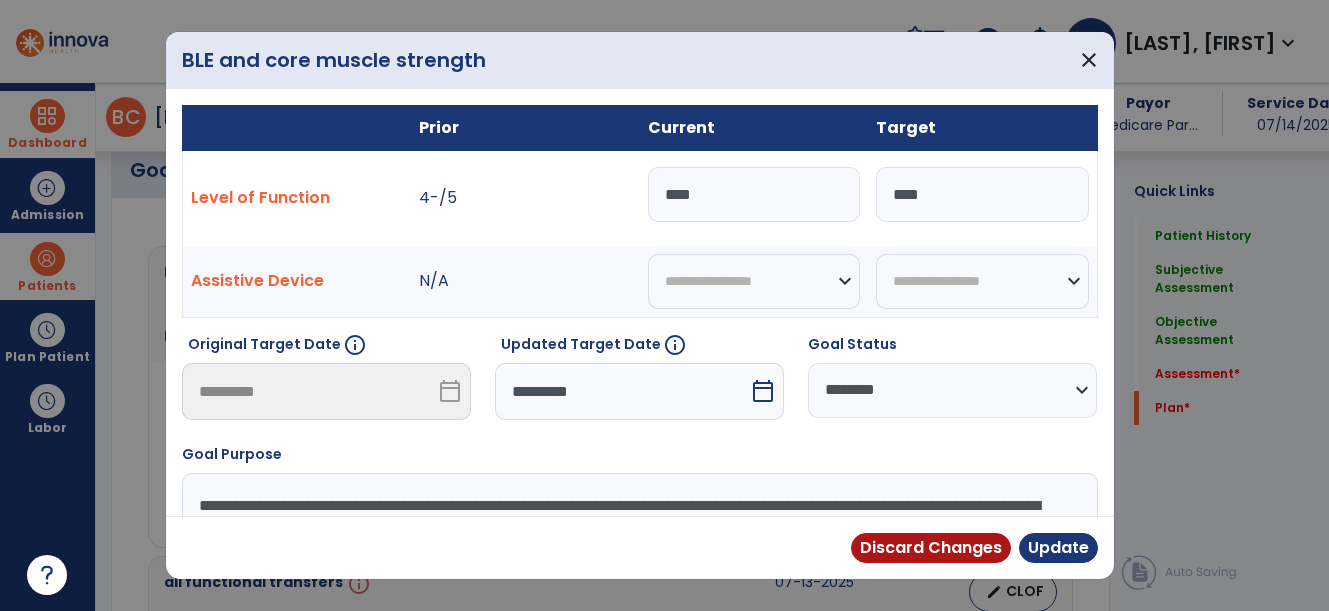 click on "****" at bounding box center (754, 194) 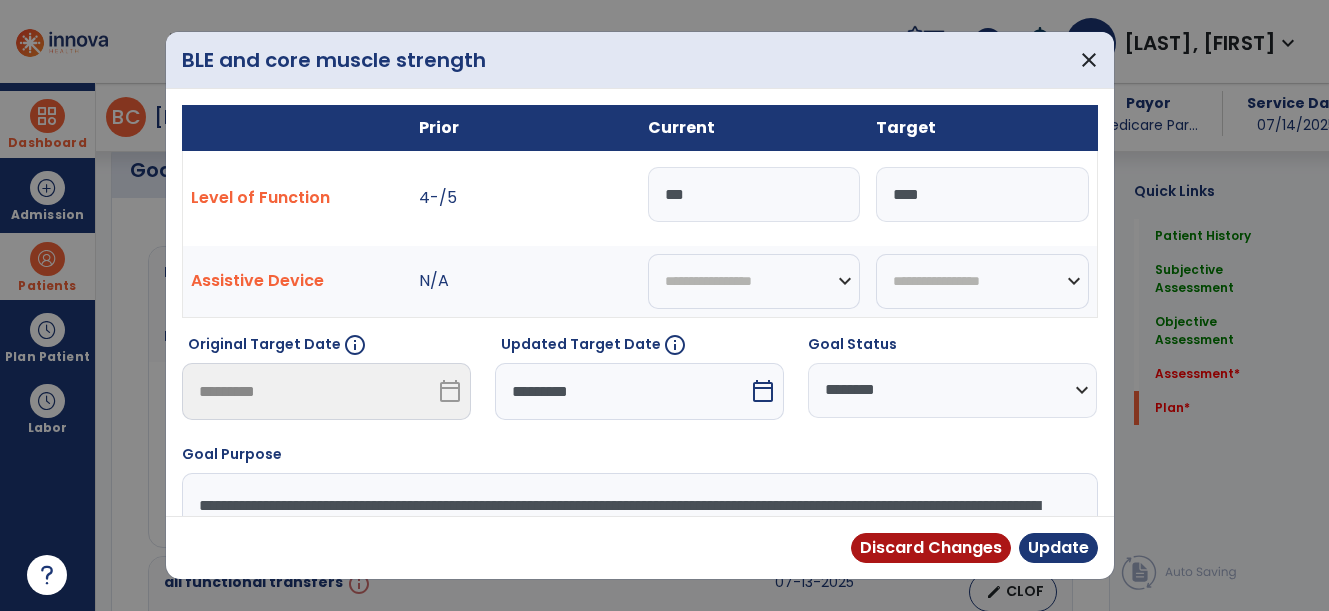 type on "***" 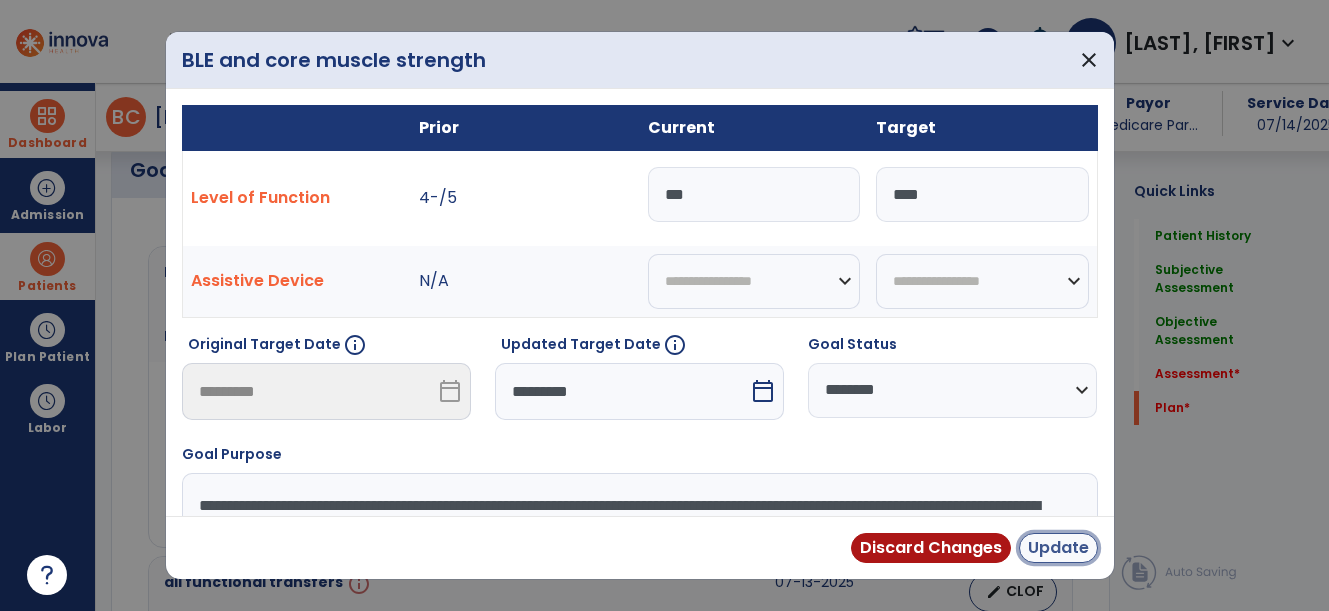 click on "Update" at bounding box center (1058, 548) 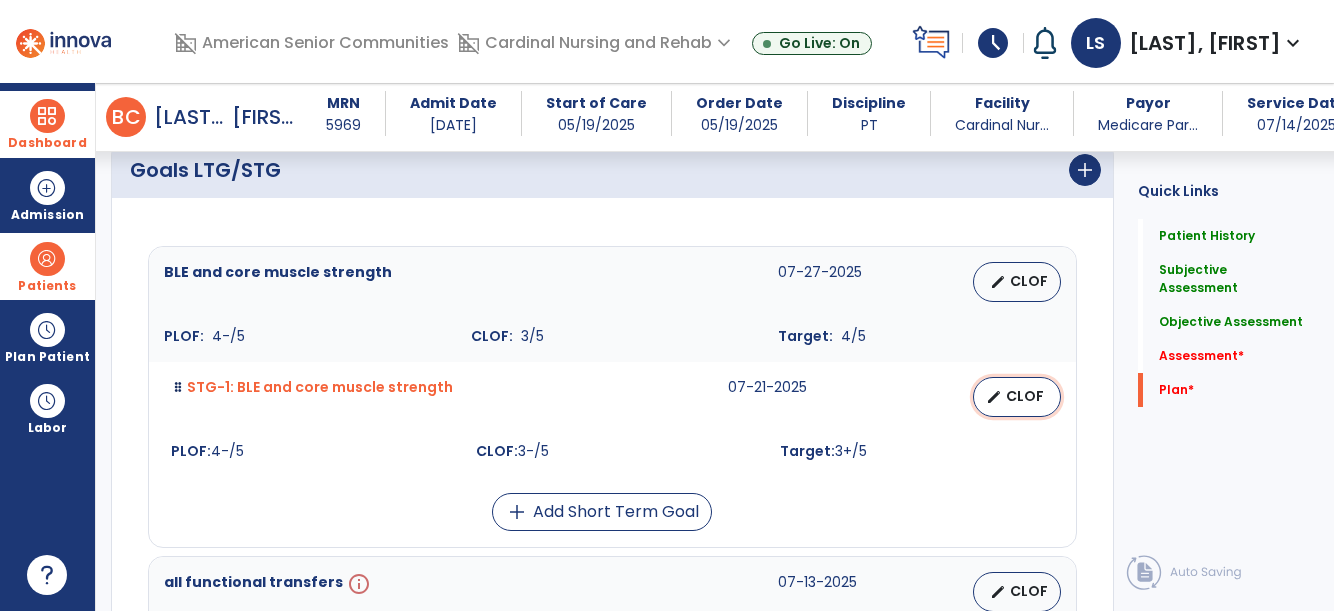 click on "CLOF" at bounding box center [1025, 396] 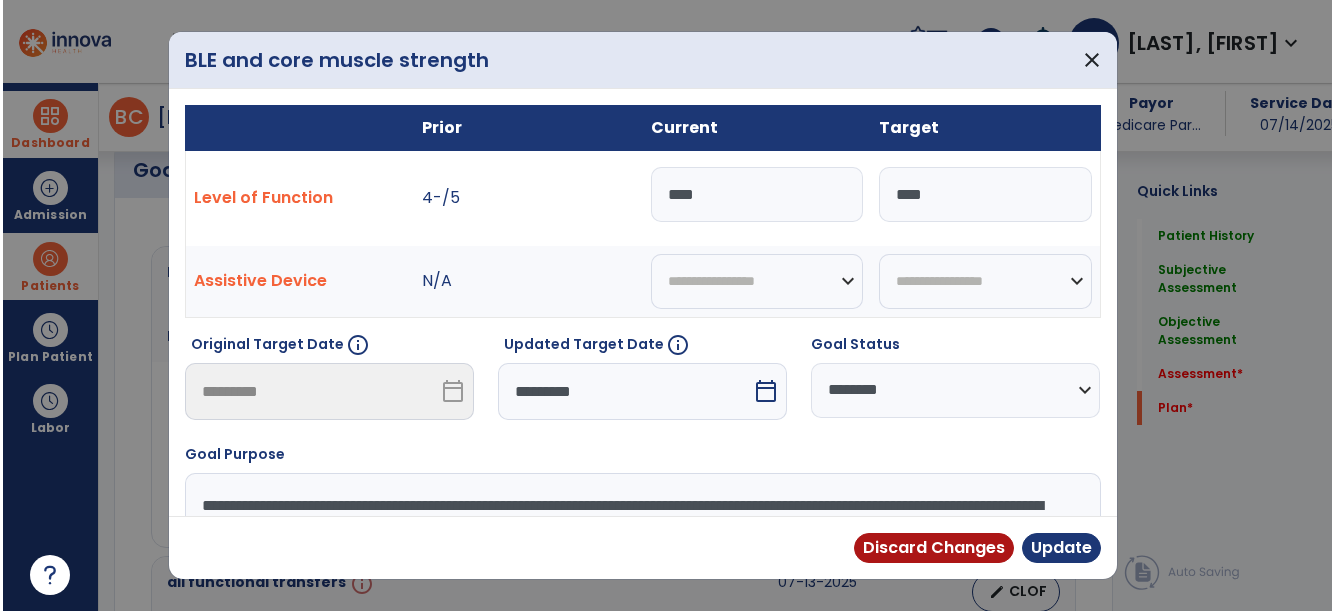 scroll, scrollTop: 3900, scrollLeft: 0, axis: vertical 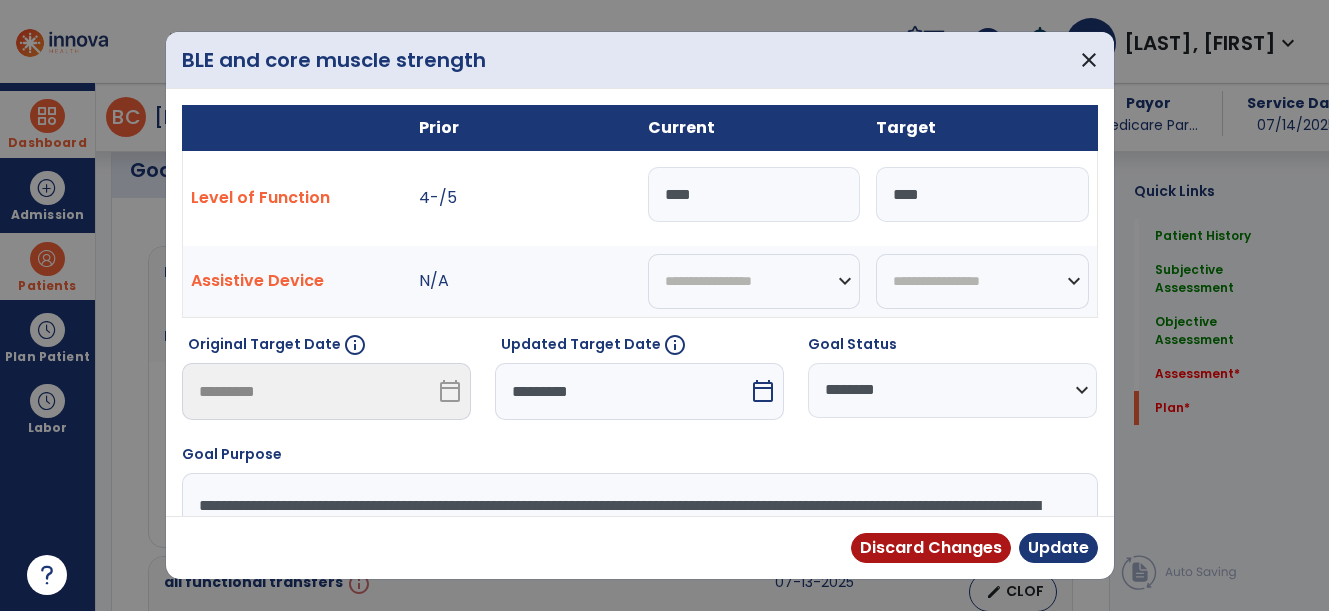 click on "****" at bounding box center (754, 194) 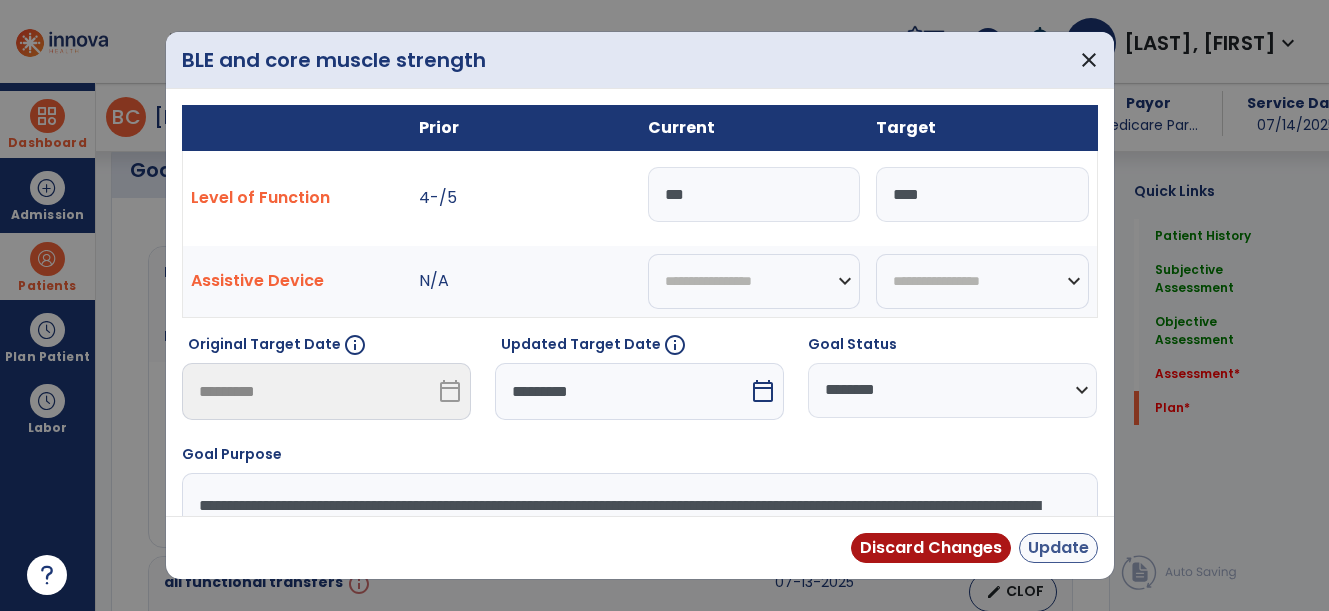 type on "***" 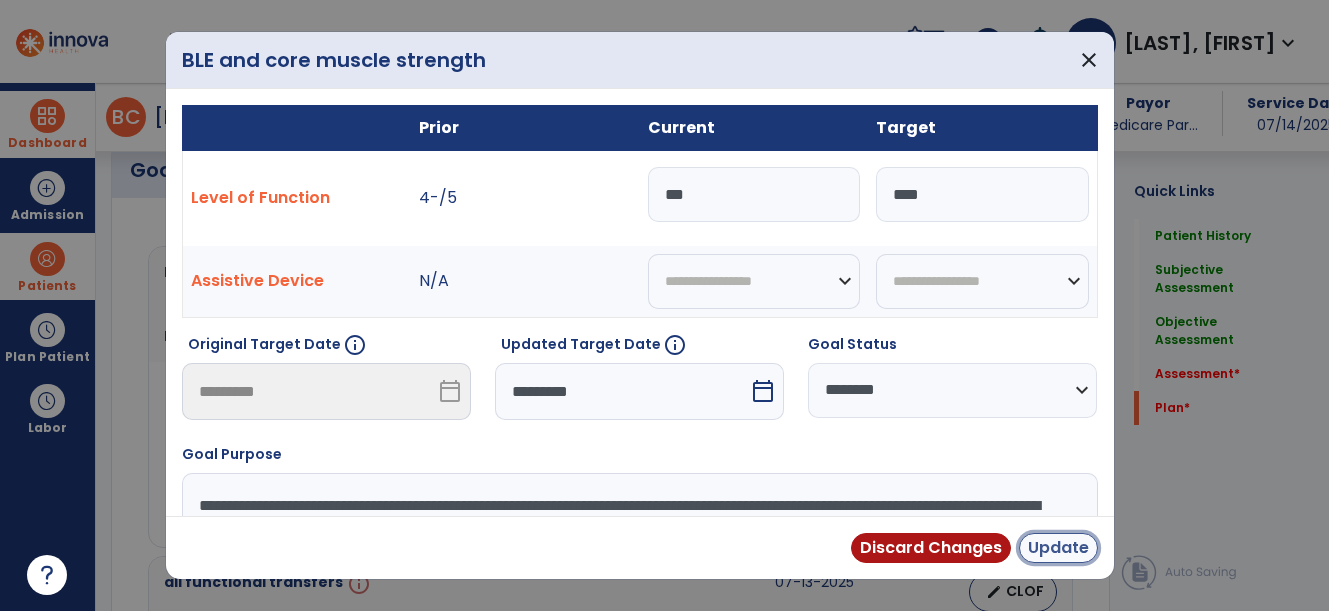 click on "Update" at bounding box center (1058, 548) 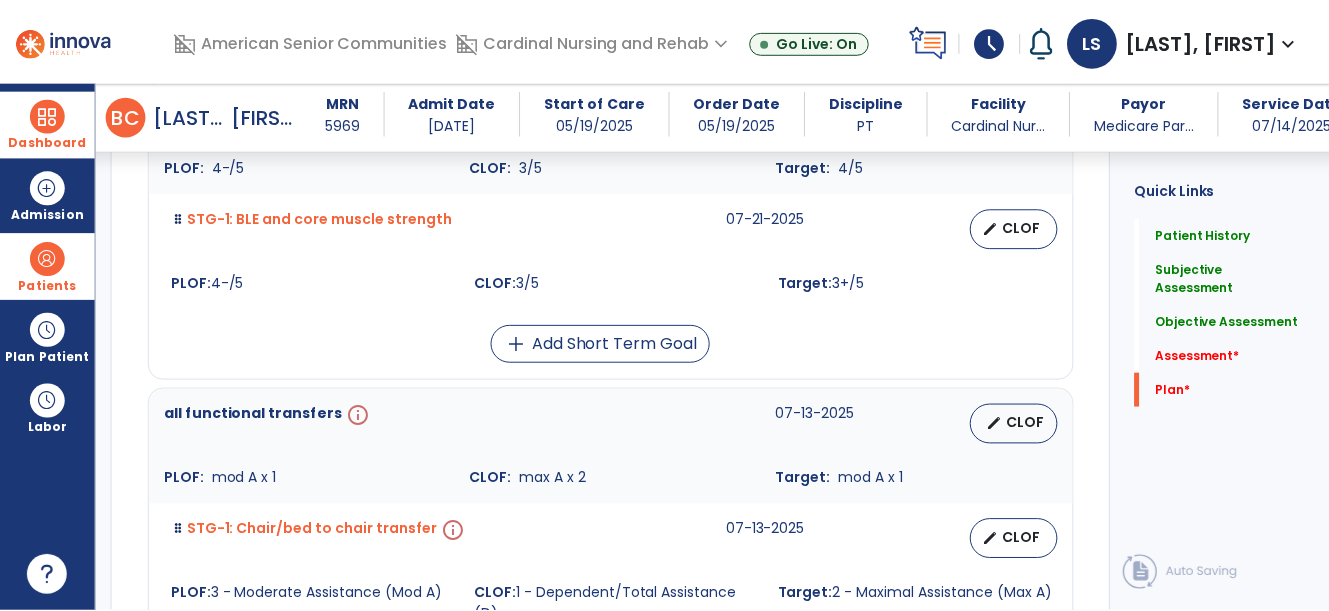 scroll, scrollTop: 4100, scrollLeft: 0, axis: vertical 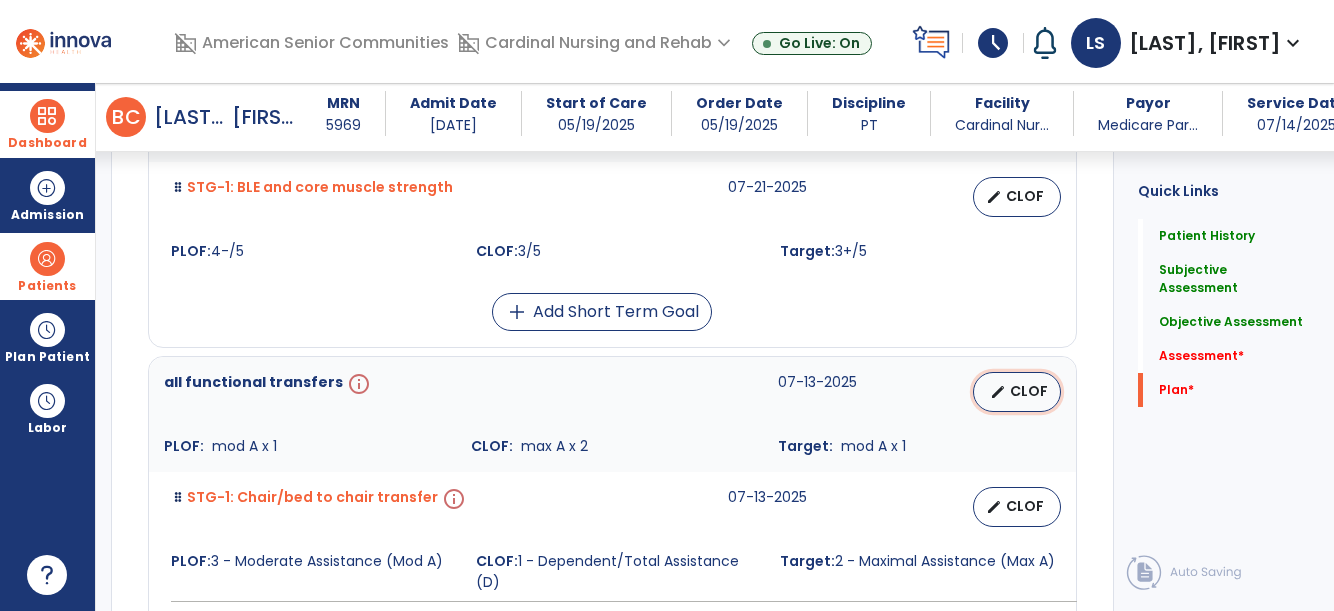 click on "CLOF" at bounding box center (1029, 391) 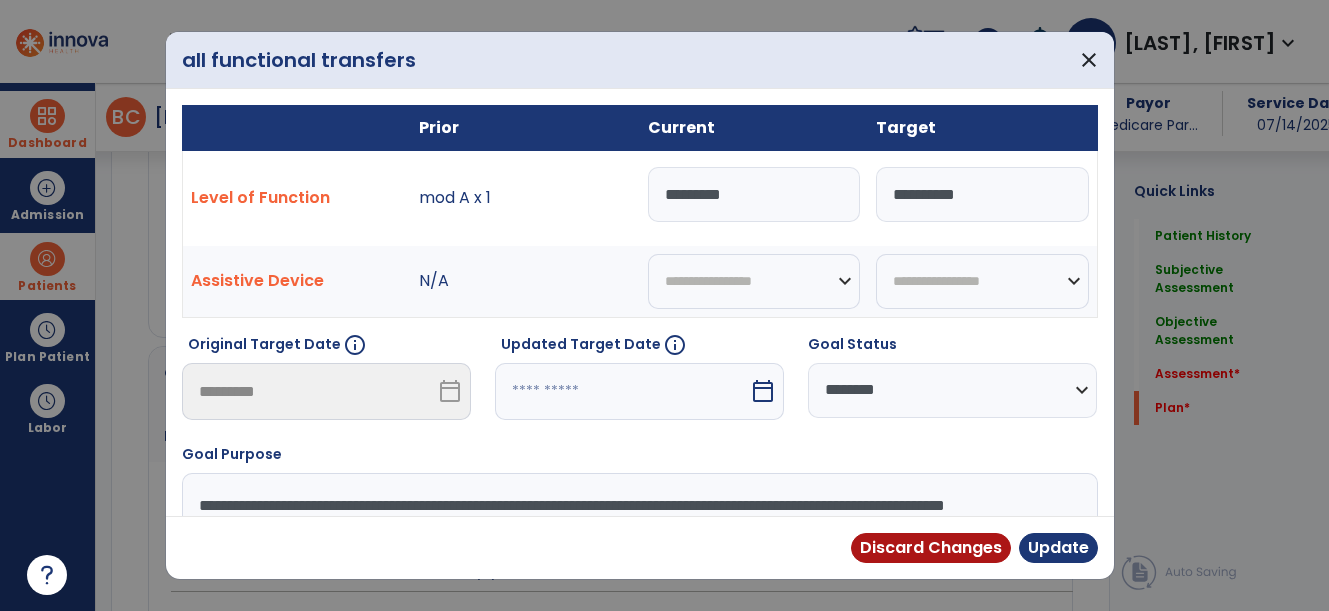 scroll, scrollTop: 4100, scrollLeft: 0, axis: vertical 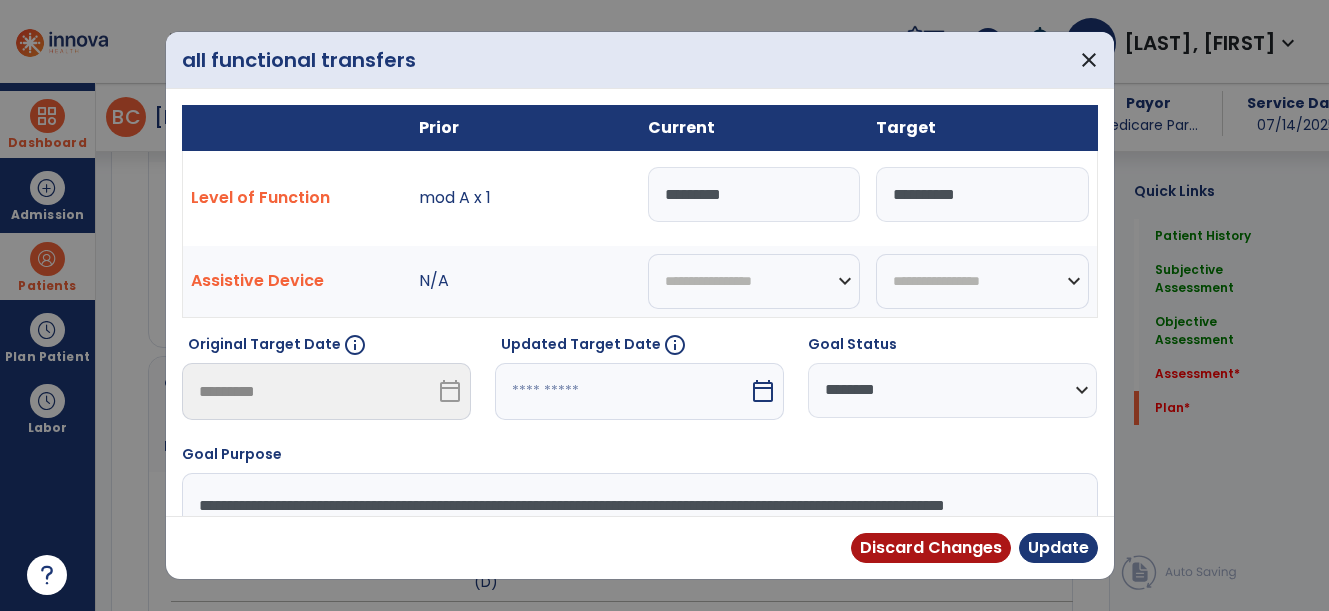 drag, startPoint x: 761, startPoint y: 193, endPoint x: 650, endPoint y: 192, distance: 111.0045 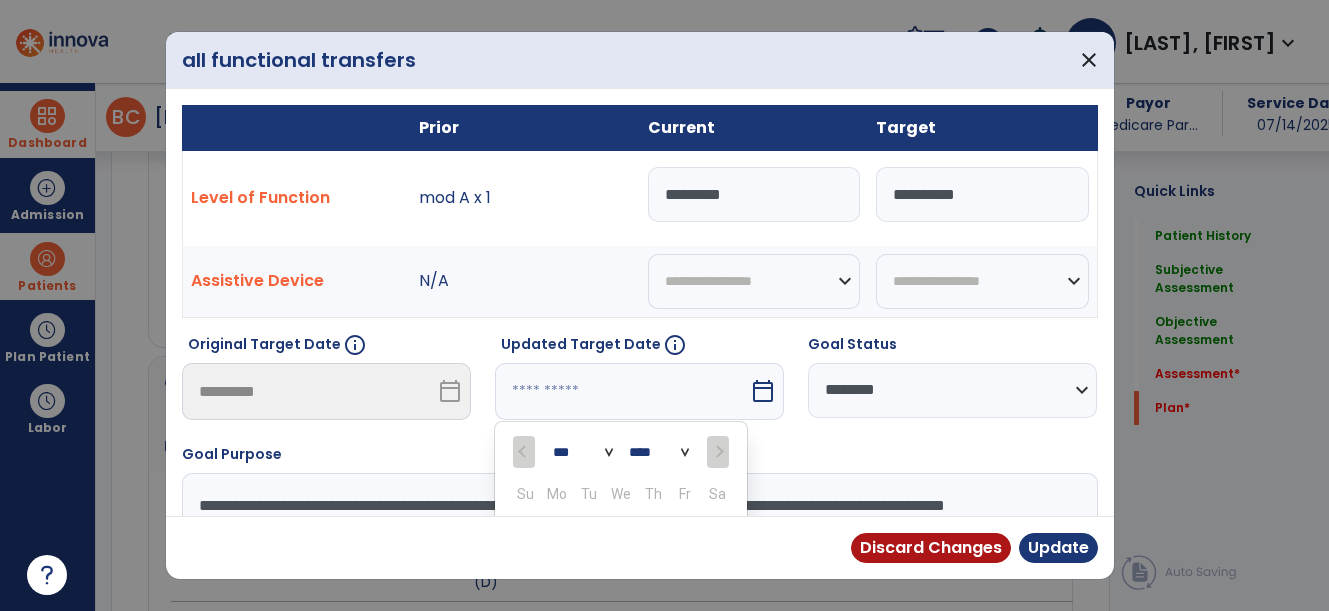 scroll, scrollTop: 200, scrollLeft: 0, axis: vertical 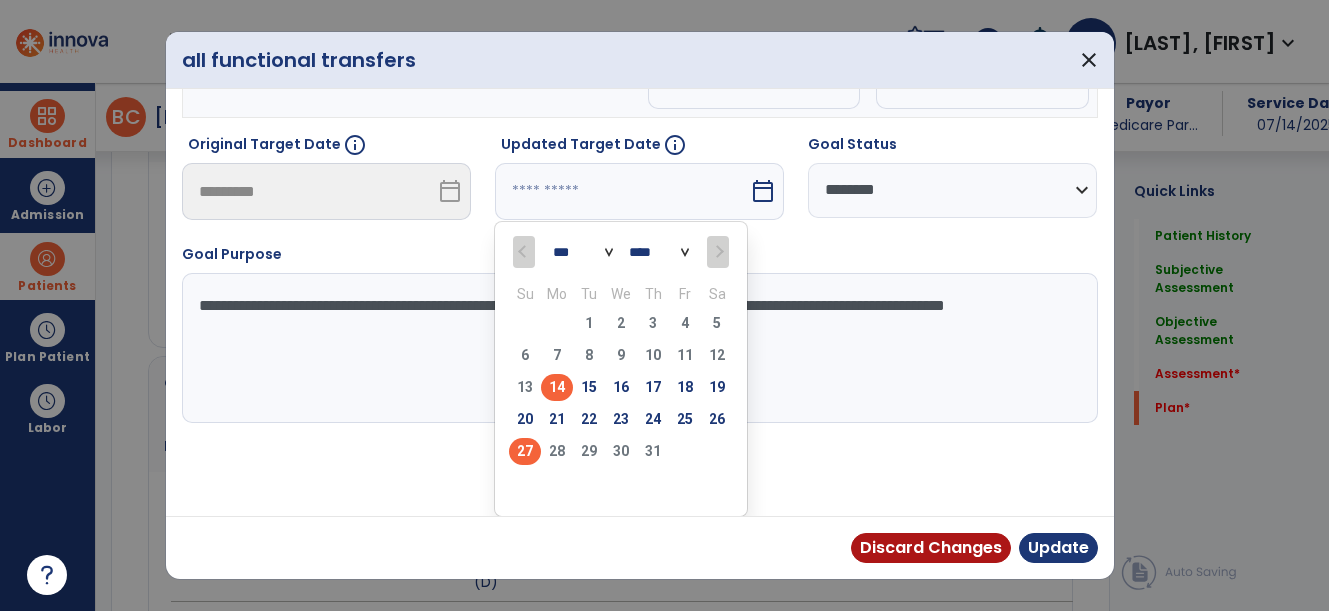 click on "27" at bounding box center [525, 451] 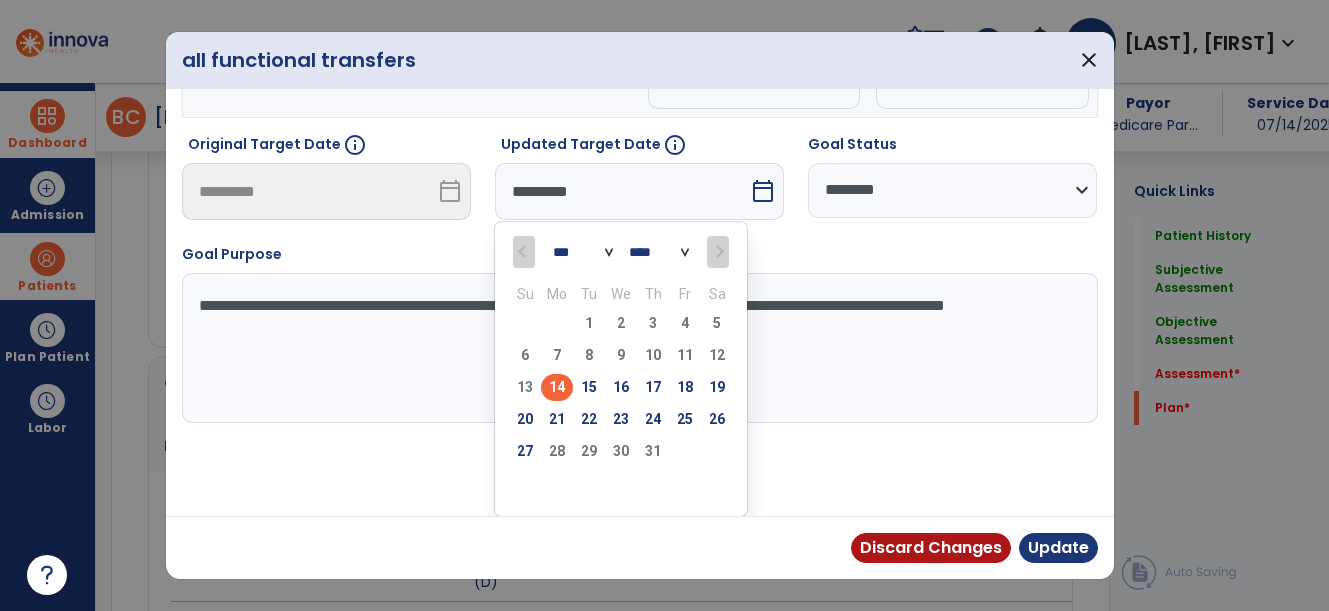 scroll, scrollTop: 122, scrollLeft: 0, axis: vertical 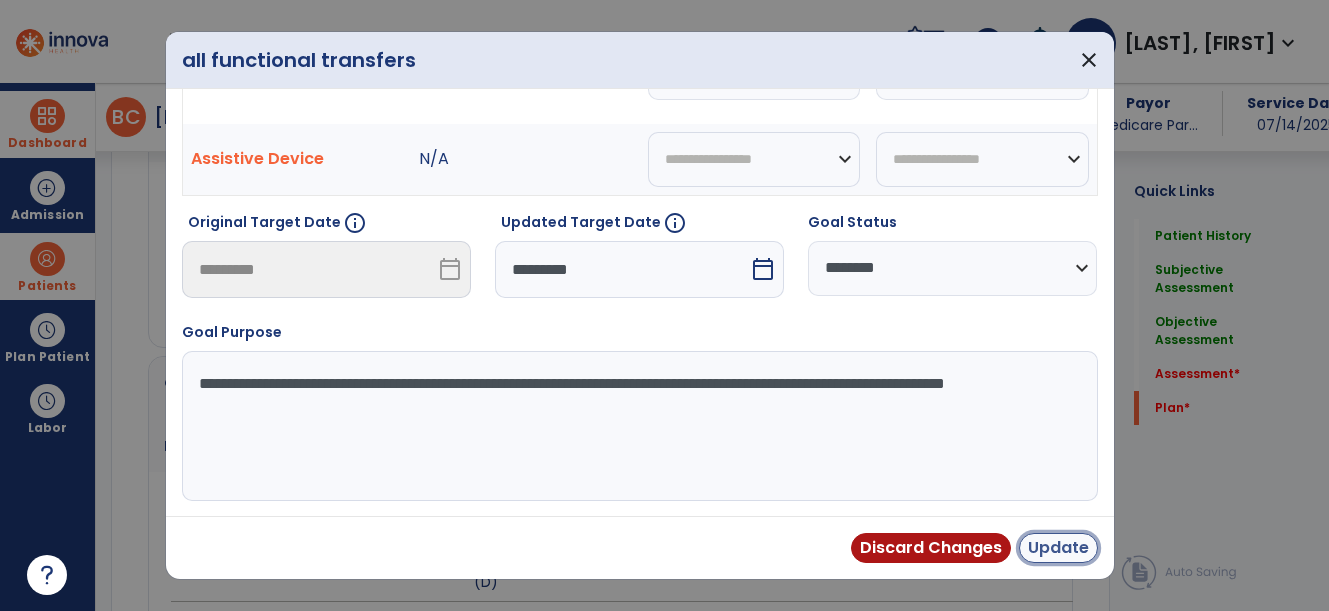 click on "Update" at bounding box center [1058, 548] 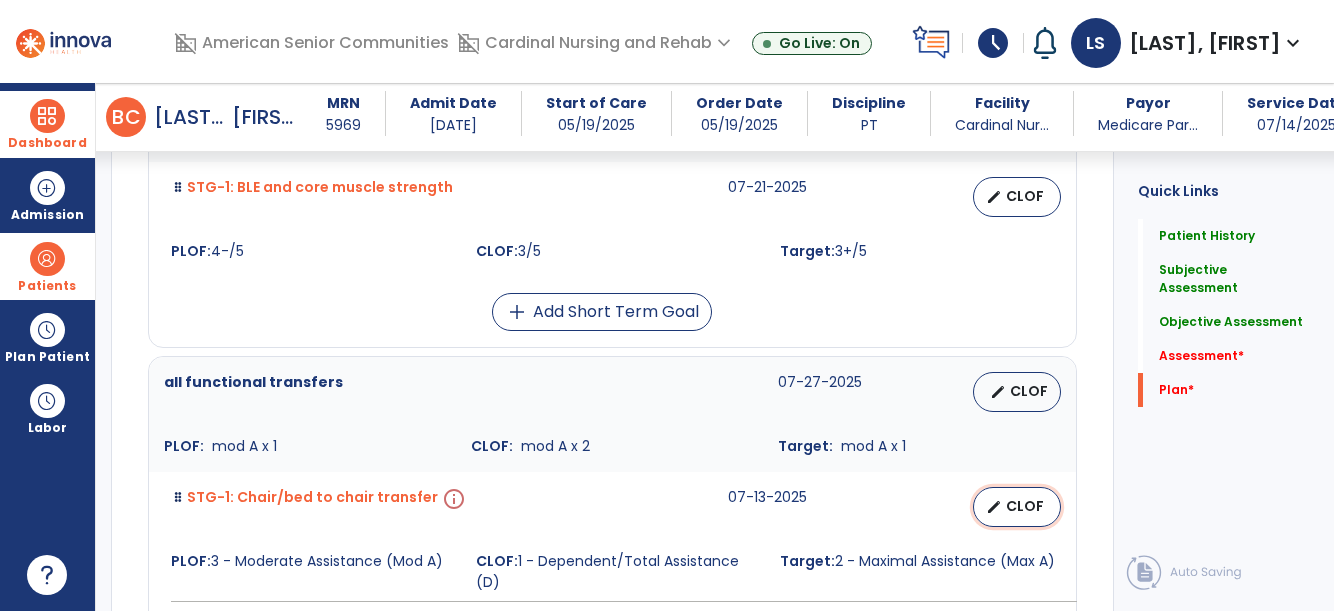 click on "CLOF" at bounding box center [1025, 506] 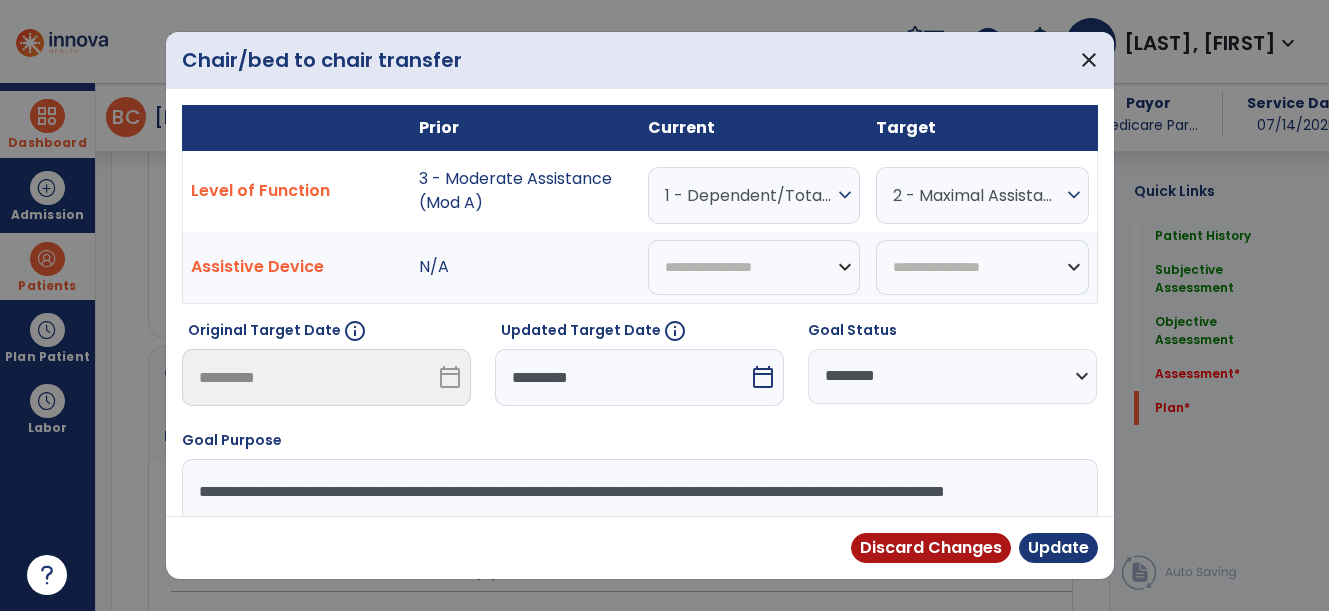 scroll, scrollTop: 4100, scrollLeft: 0, axis: vertical 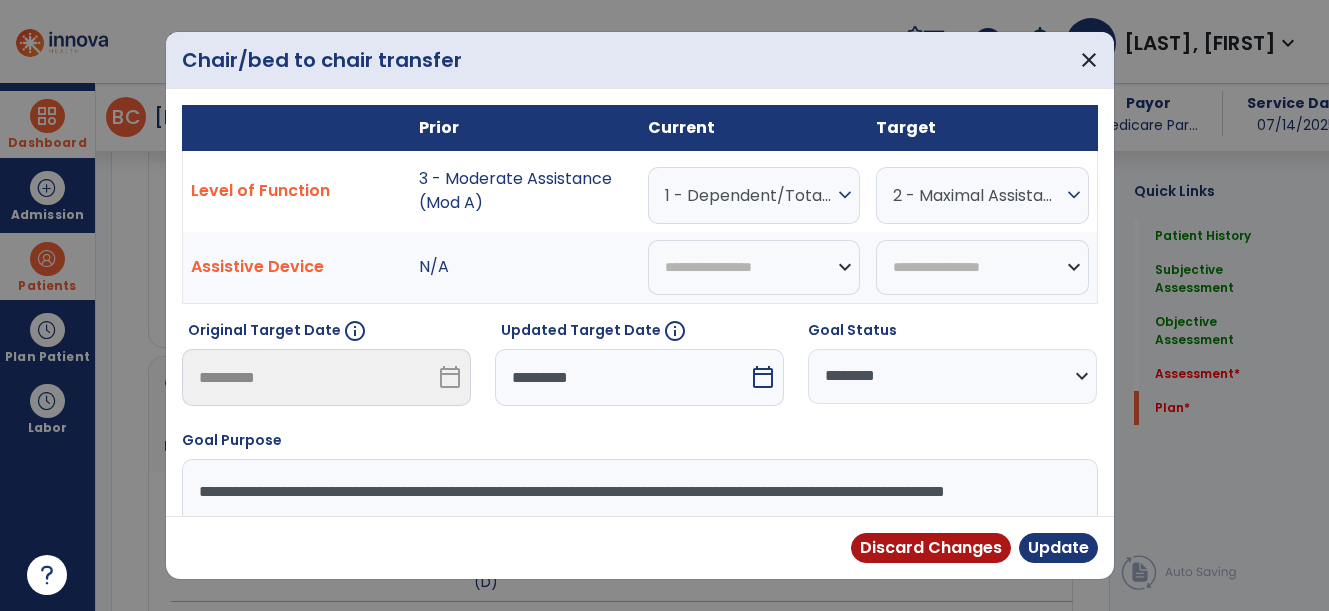 click on "calendar_today" at bounding box center (765, 377) 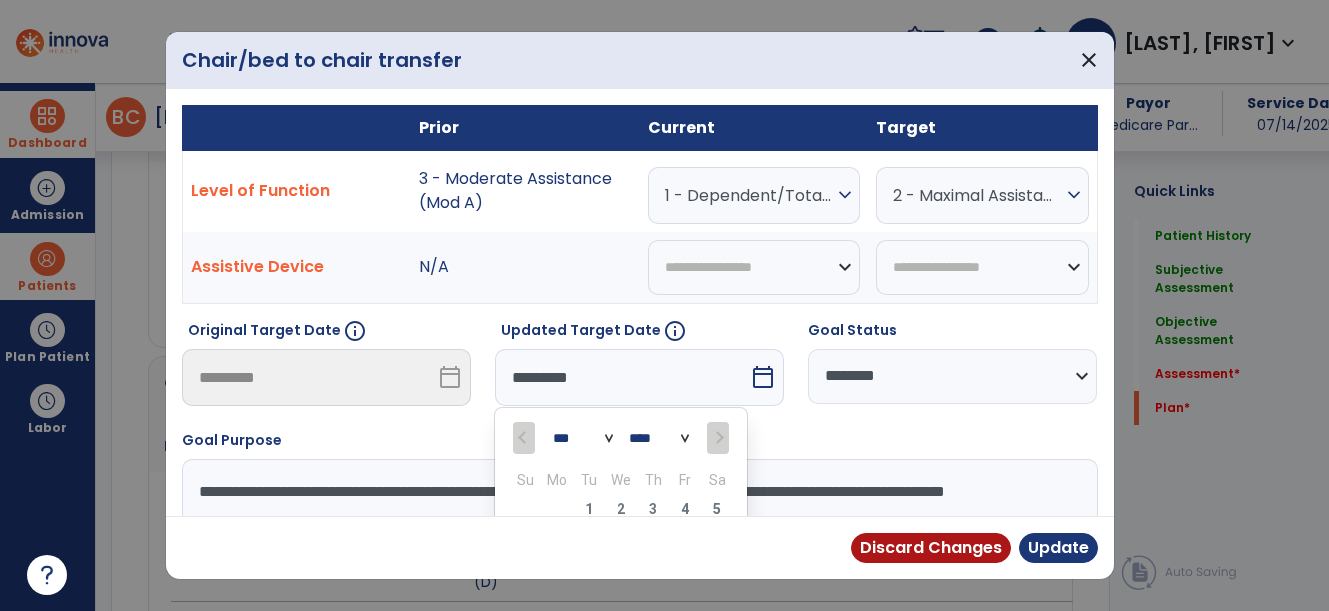 scroll, scrollTop: 186, scrollLeft: 0, axis: vertical 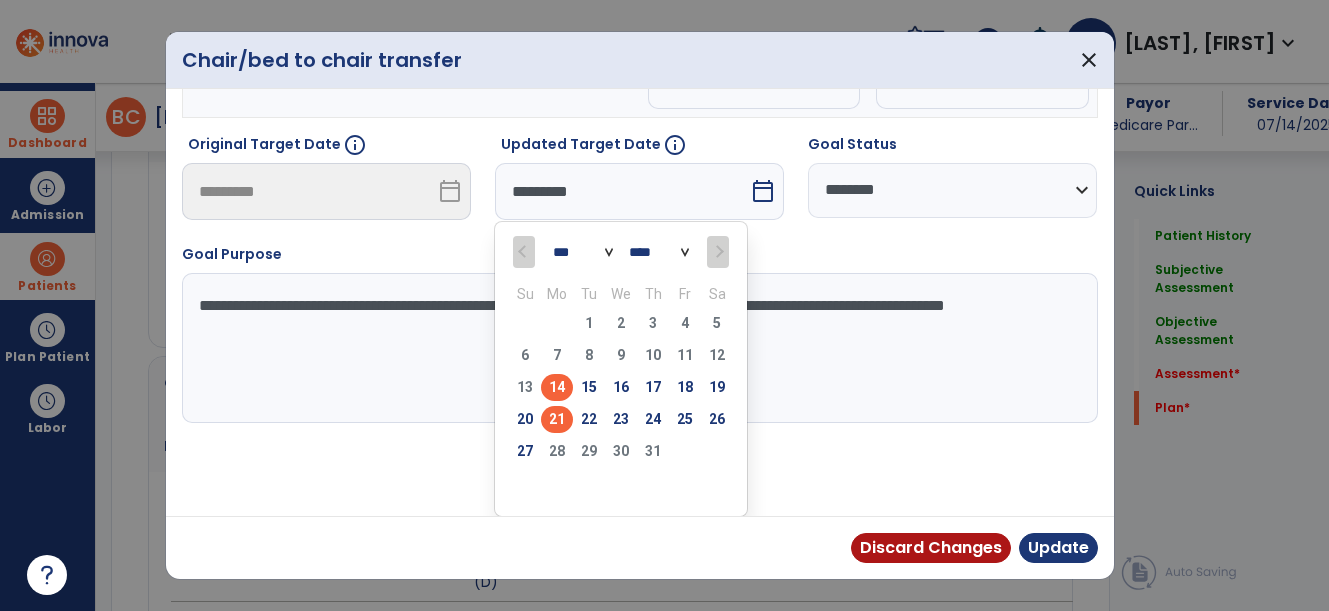 click on "21" at bounding box center [557, 419] 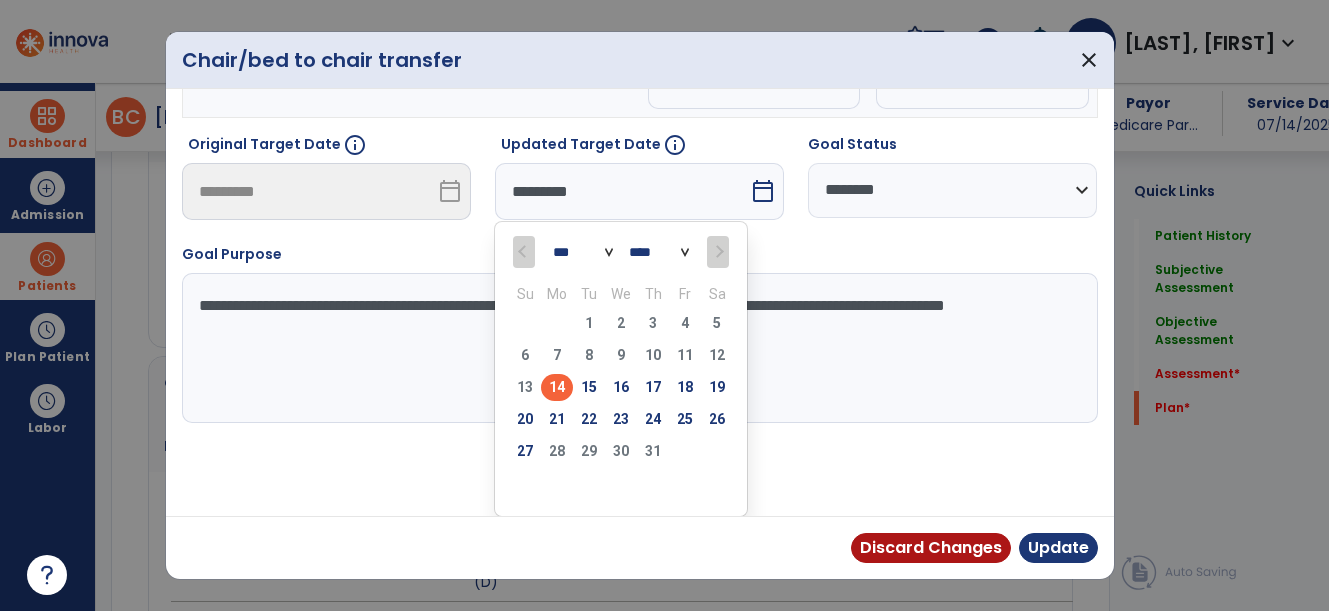 scroll, scrollTop: 108, scrollLeft: 0, axis: vertical 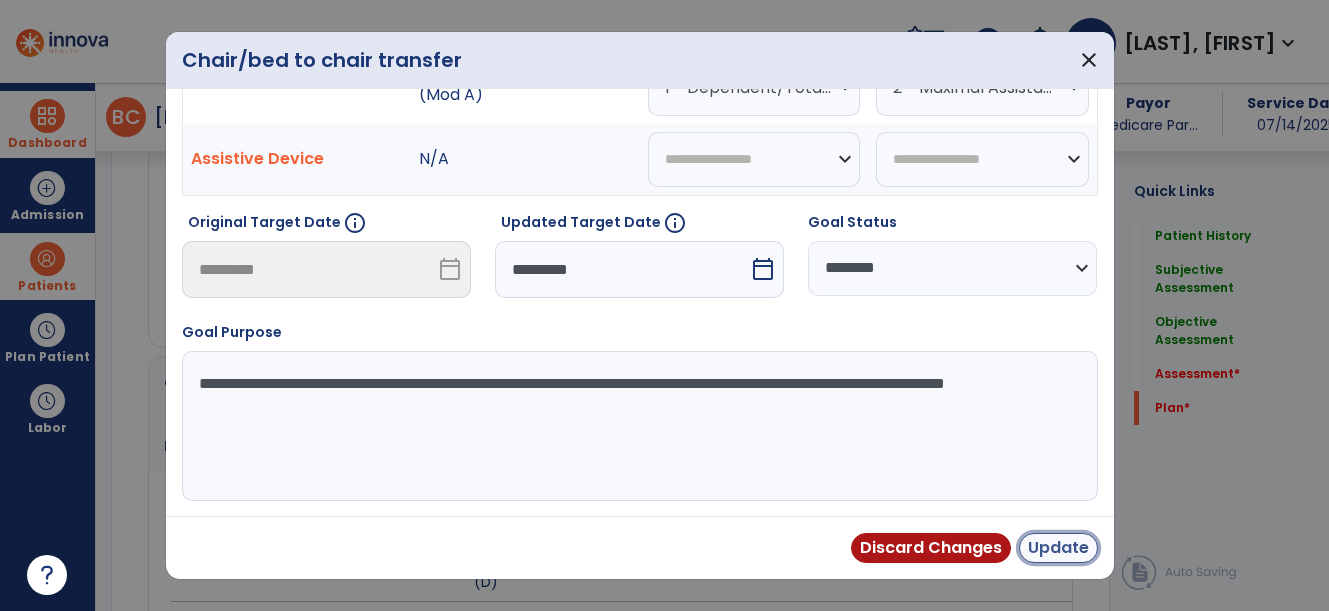click on "Update" at bounding box center [1058, 548] 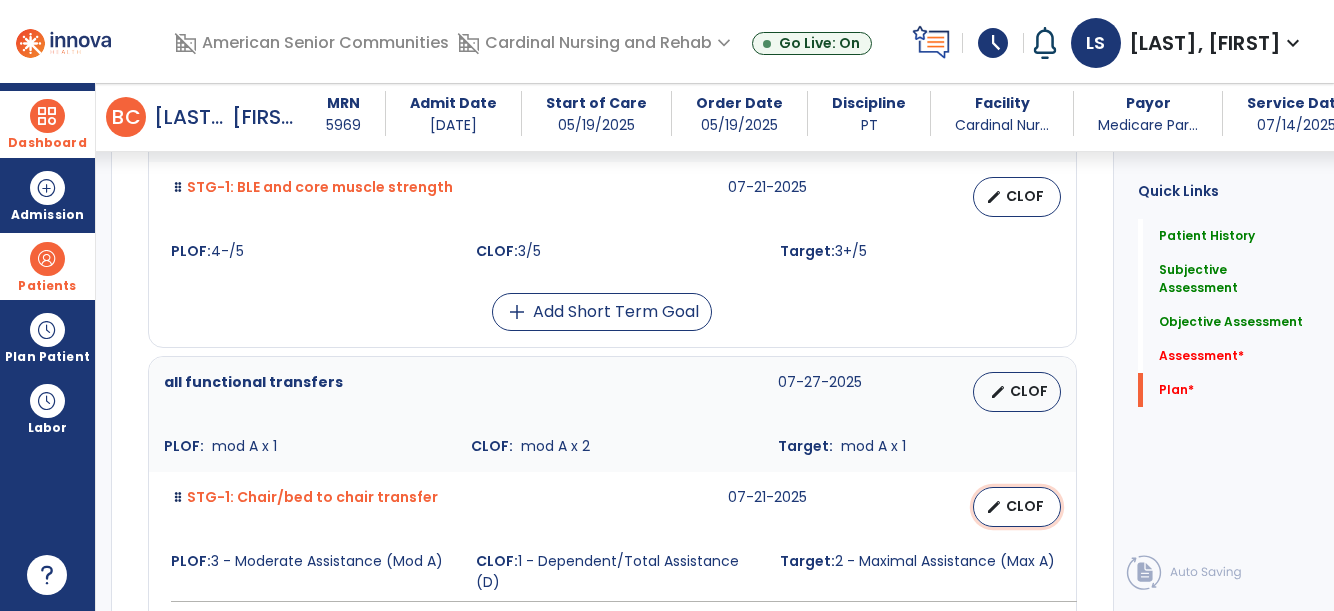 click on "CLOF" at bounding box center (1025, 506) 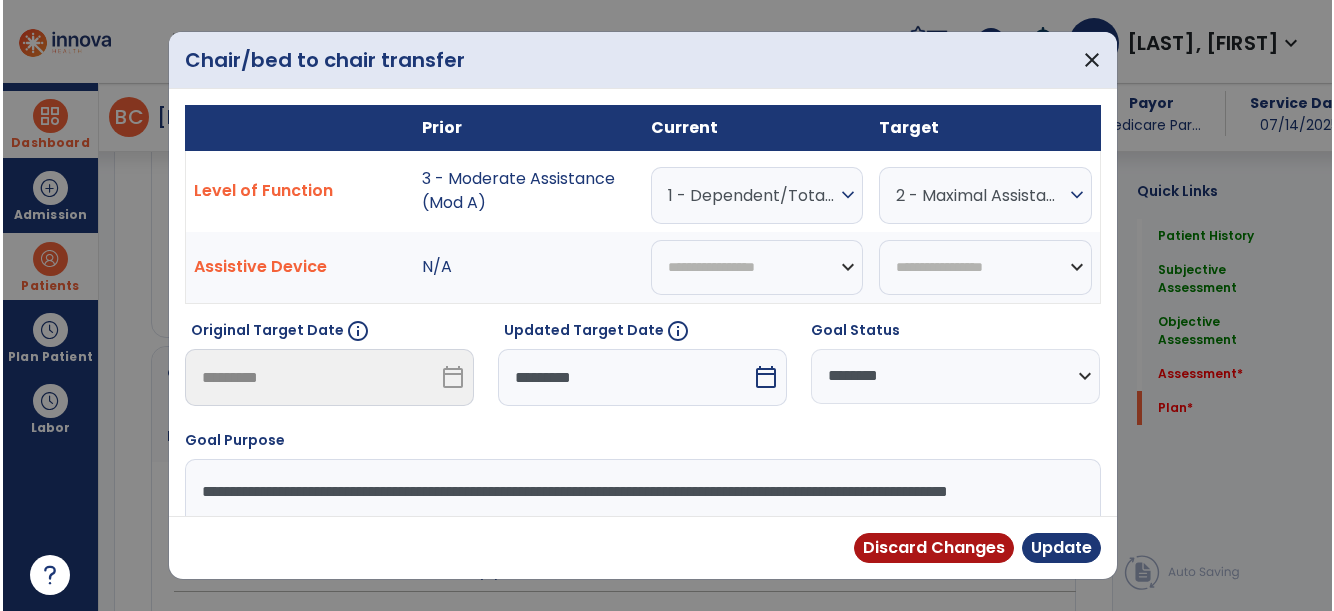 scroll, scrollTop: 4100, scrollLeft: 0, axis: vertical 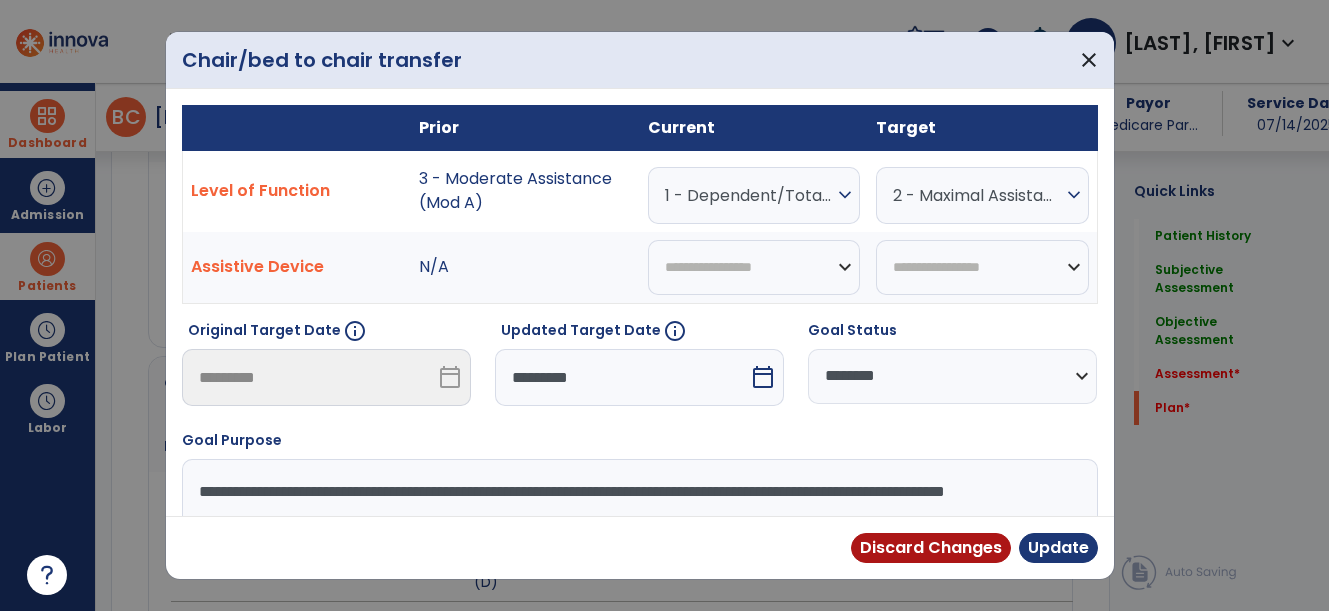 click on "expand_more" at bounding box center [845, 195] 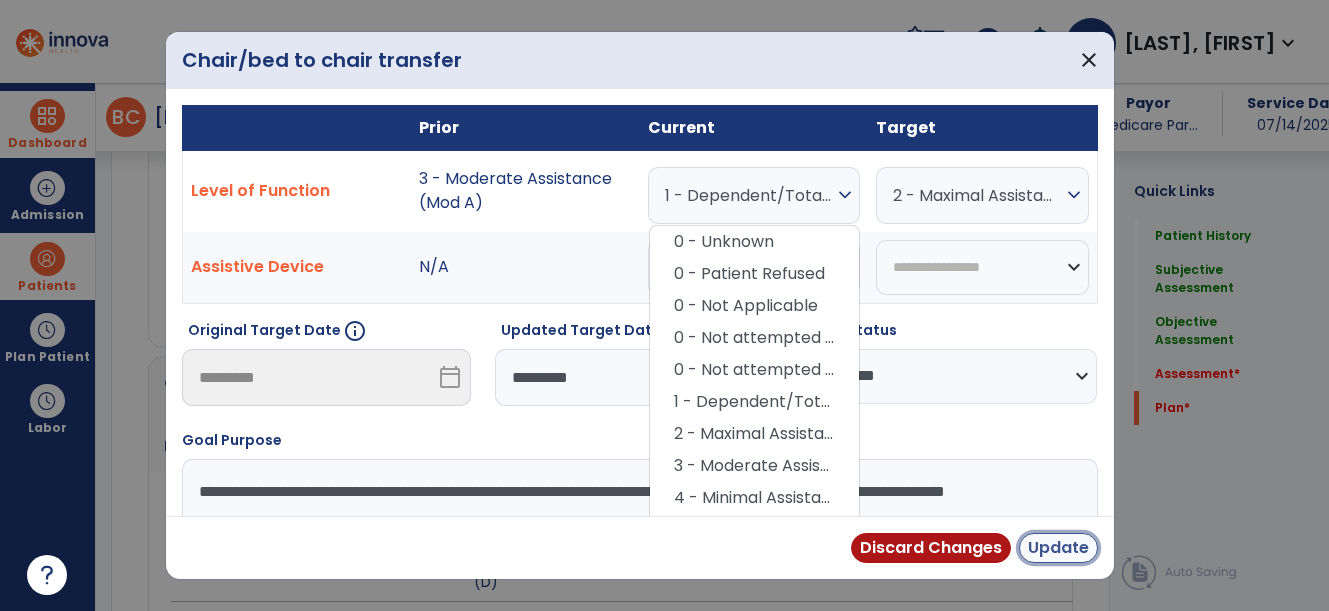 click on "Update" at bounding box center [1058, 548] 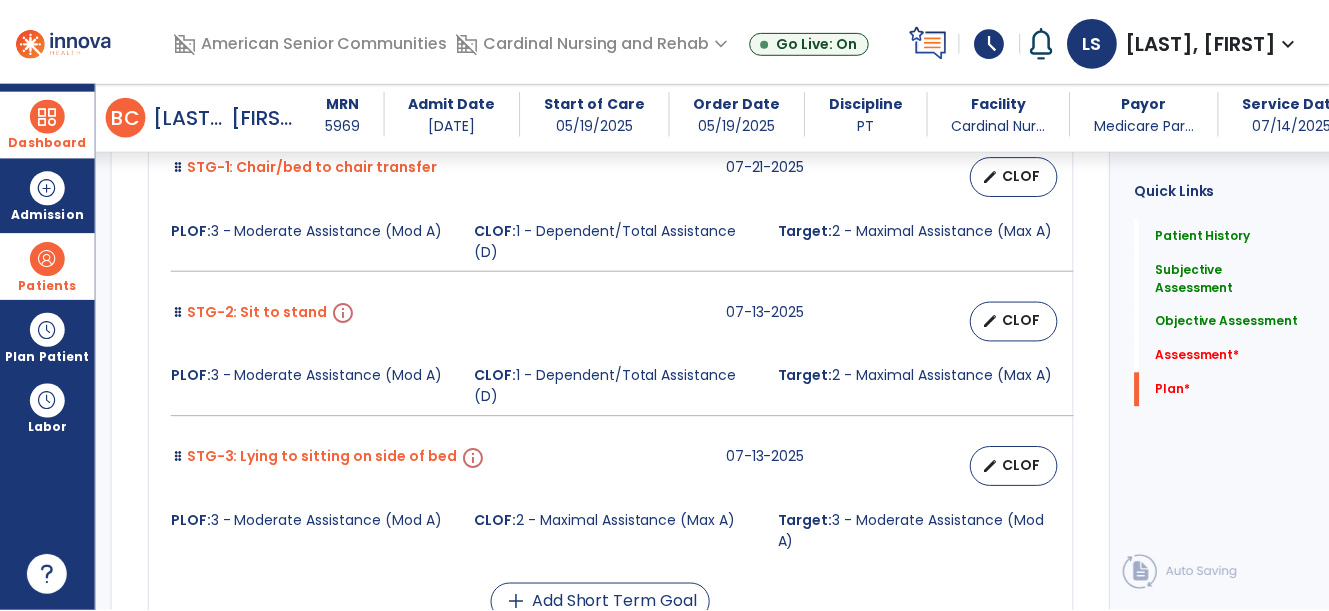 scroll, scrollTop: 4400, scrollLeft: 0, axis: vertical 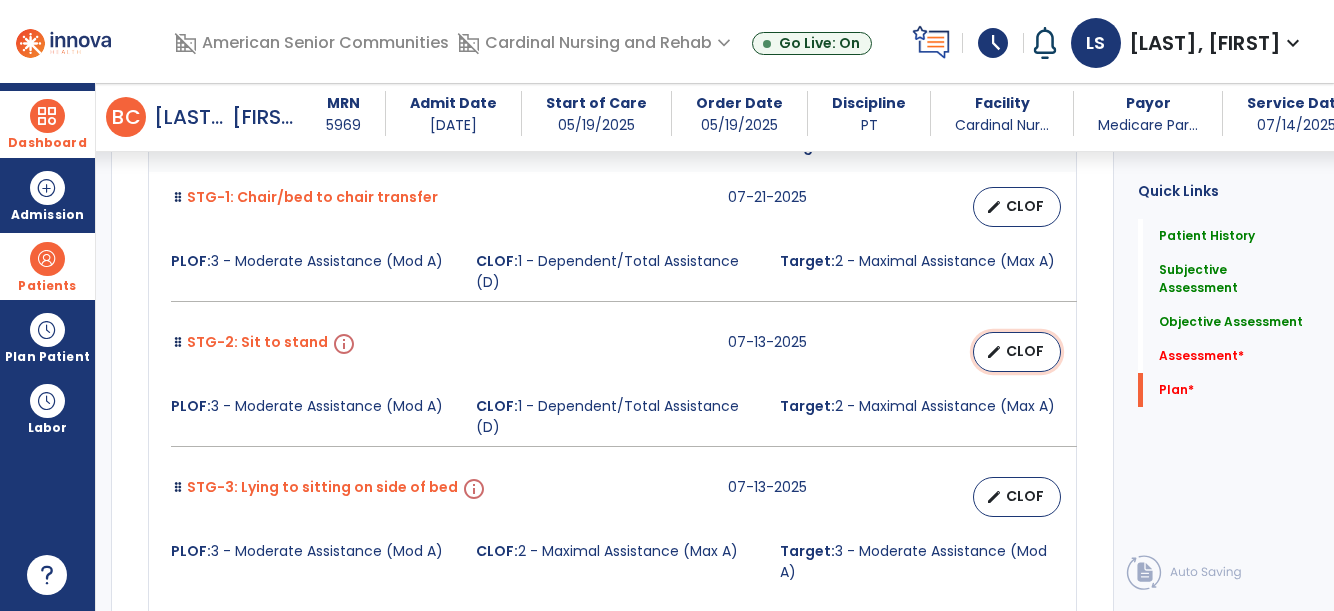 click on "edit   CLOF" at bounding box center (1017, 352) 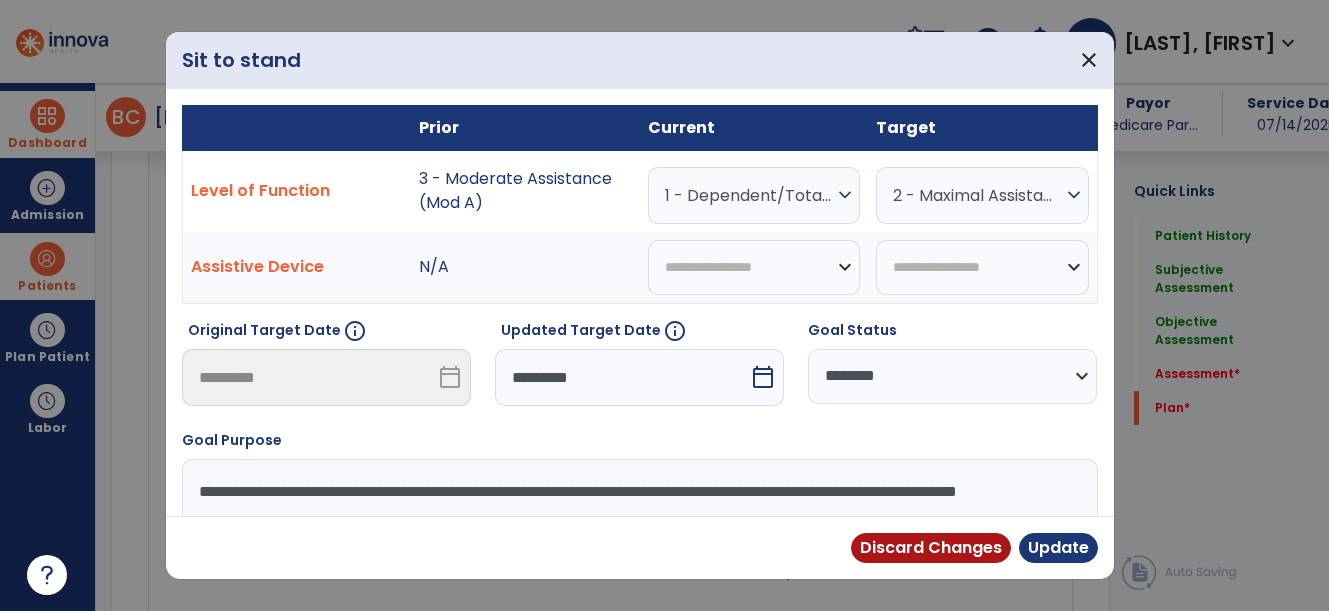 scroll, scrollTop: 4400, scrollLeft: 0, axis: vertical 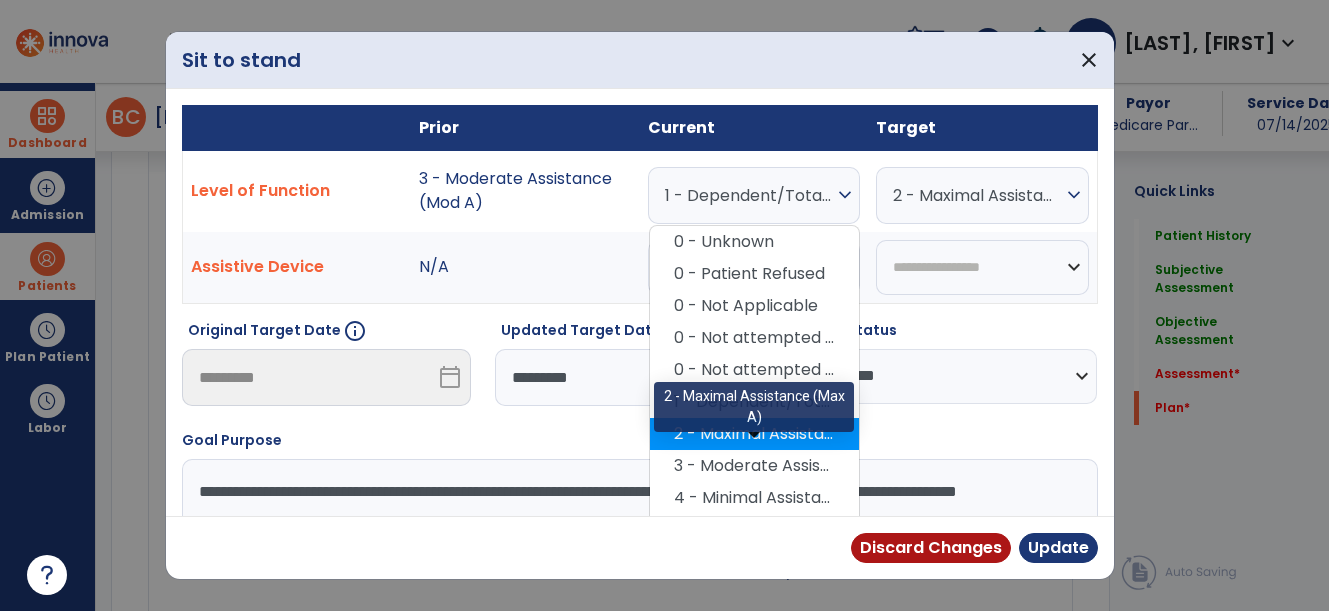 click on "2 - Maximal Assistance (Max A)" at bounding box center [754, 434] 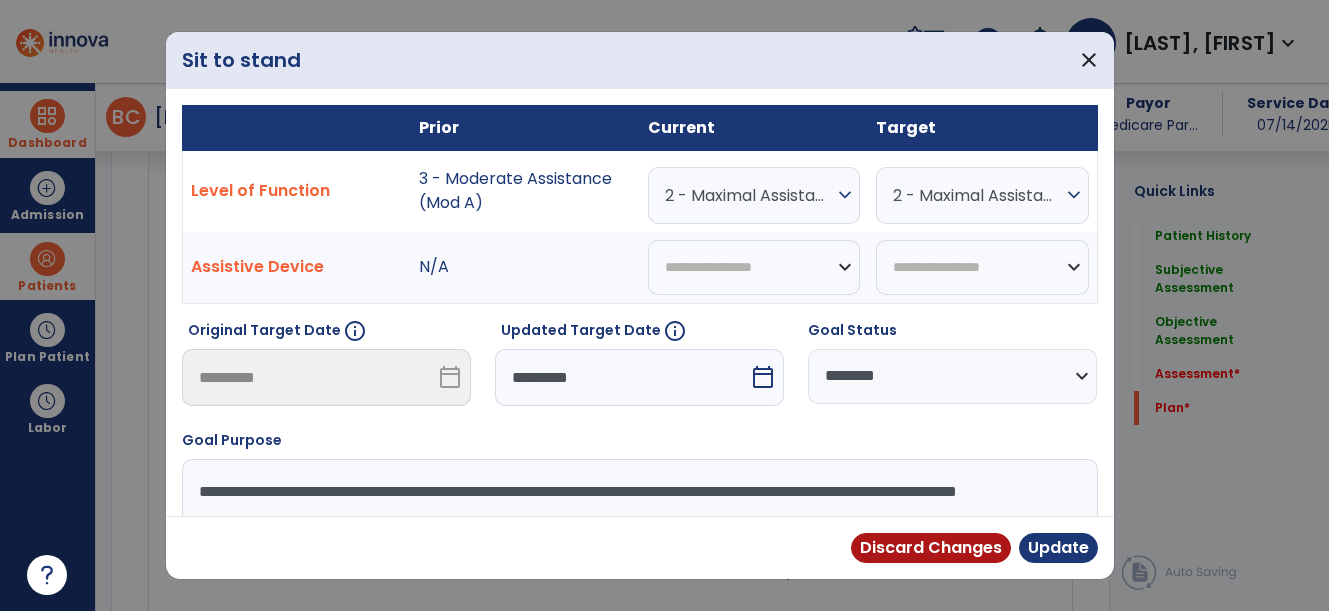 click on "2 - Maximal Assistance (Max A)" at bounding box center (977, 195) 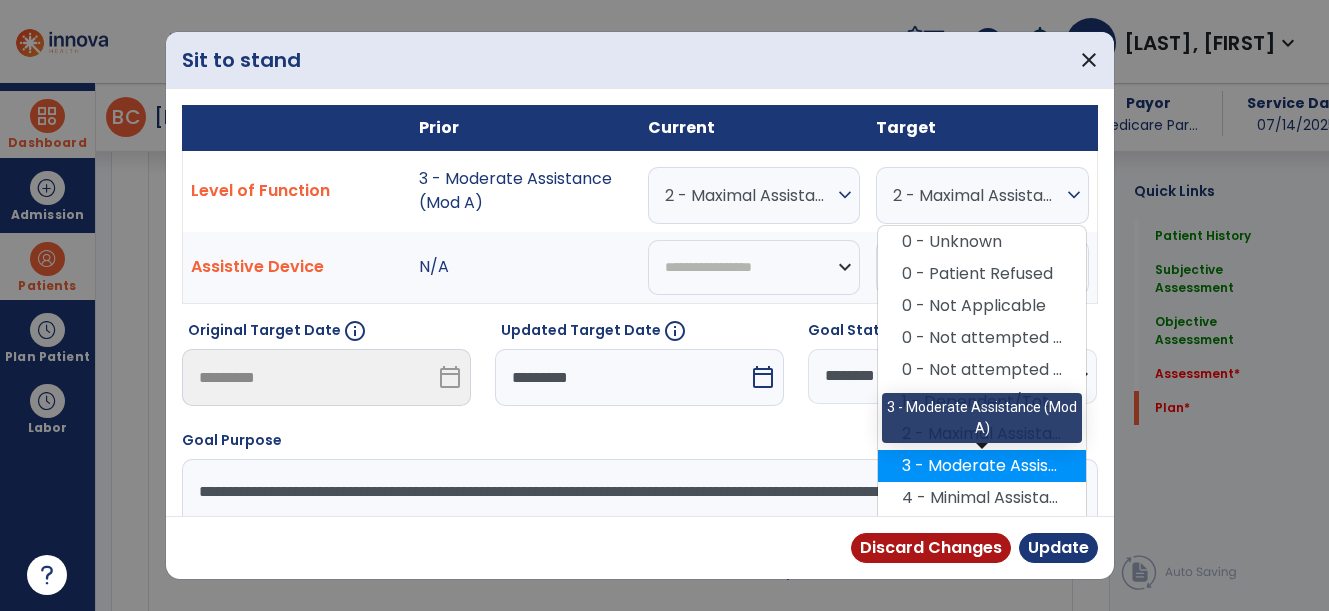 click on "3 - Moderate Assistance (Mod A)" at bounding box center (982, 466) 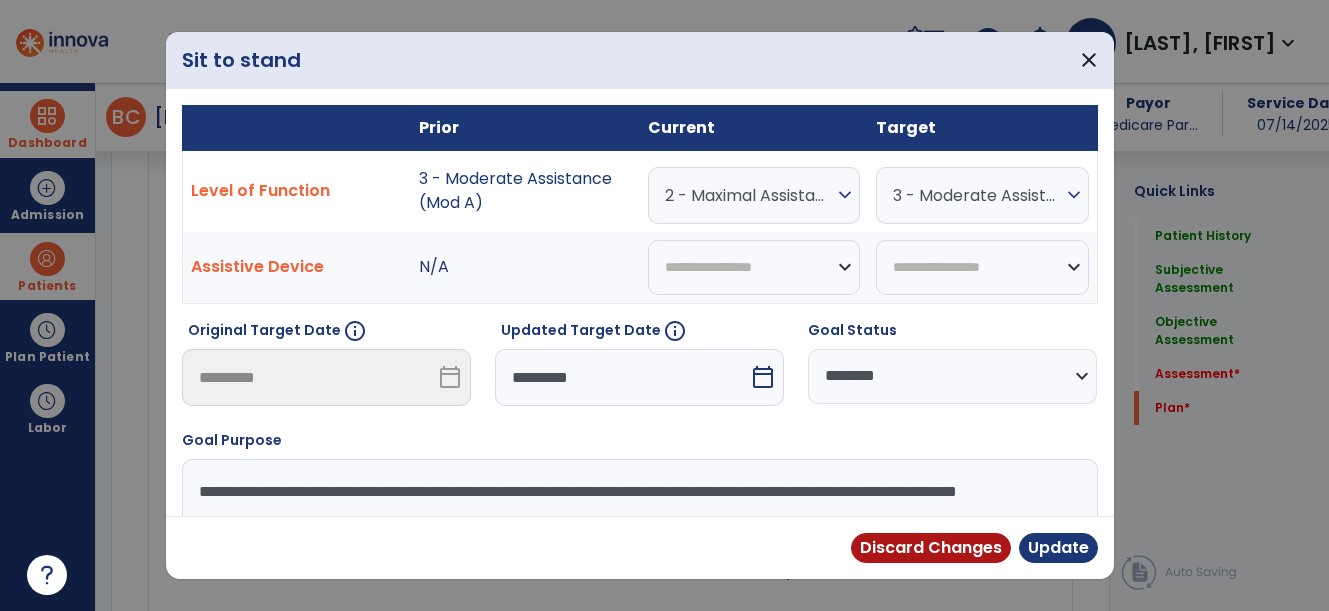 click on "calendar_today" at bounding box center [763, 377] 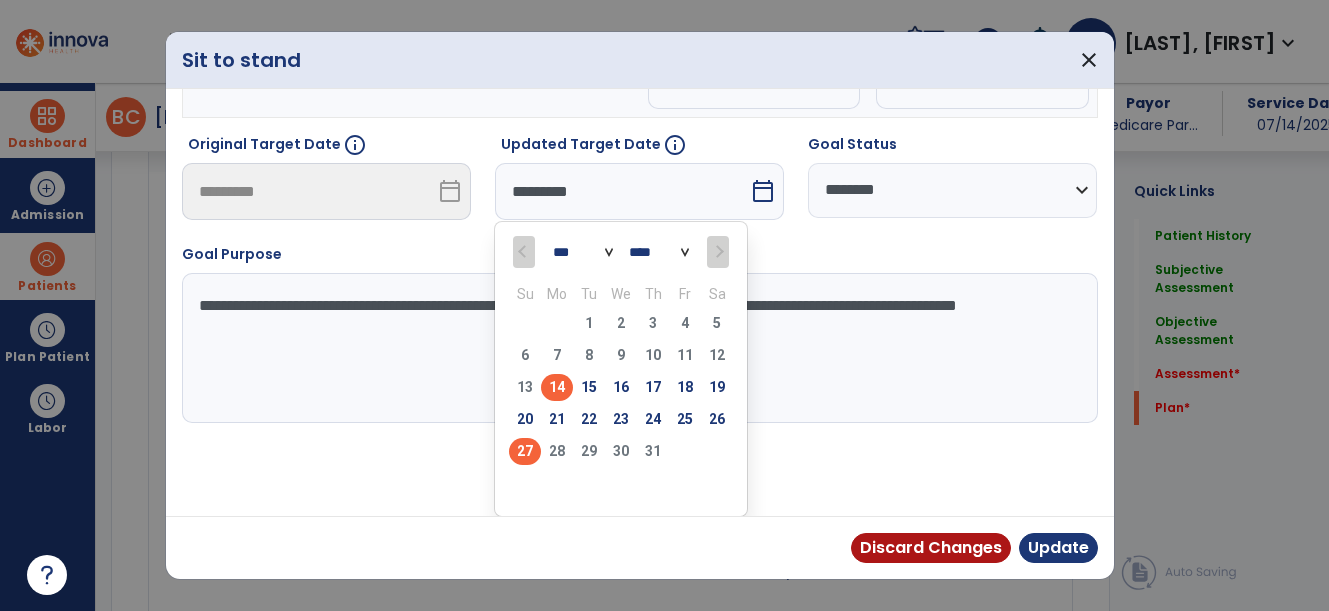 click on "27" at bounding box center [525, 451] 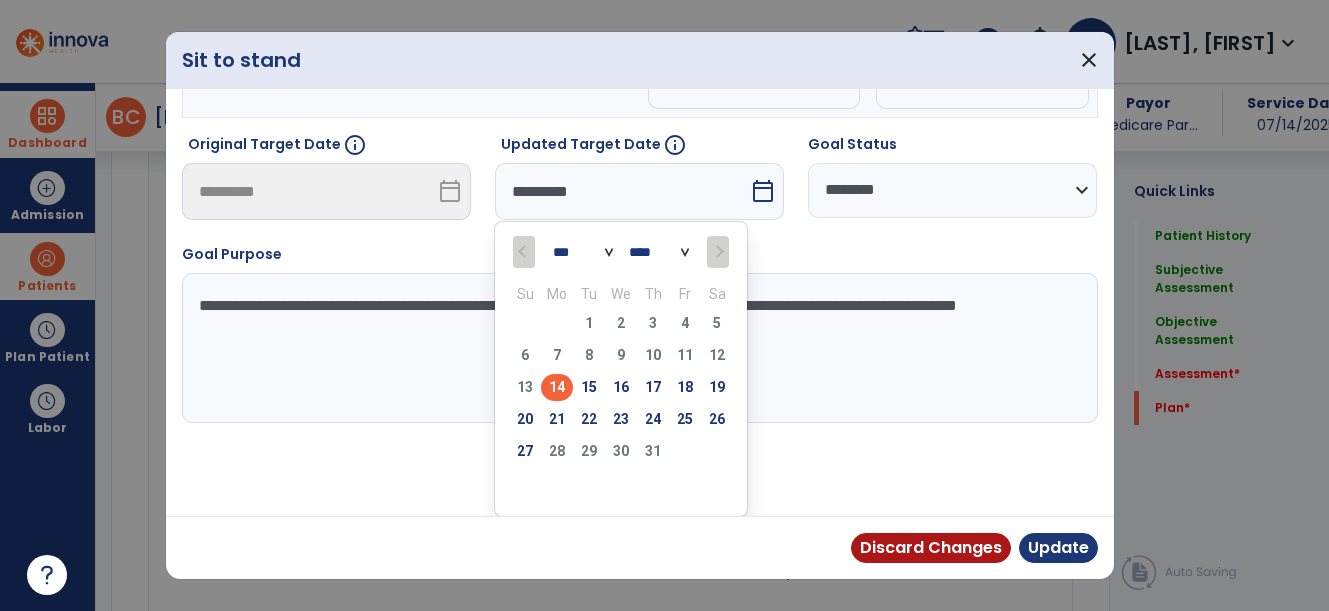 scroll, scrollTop: 108, scrollLeft: 0, axis: vertical 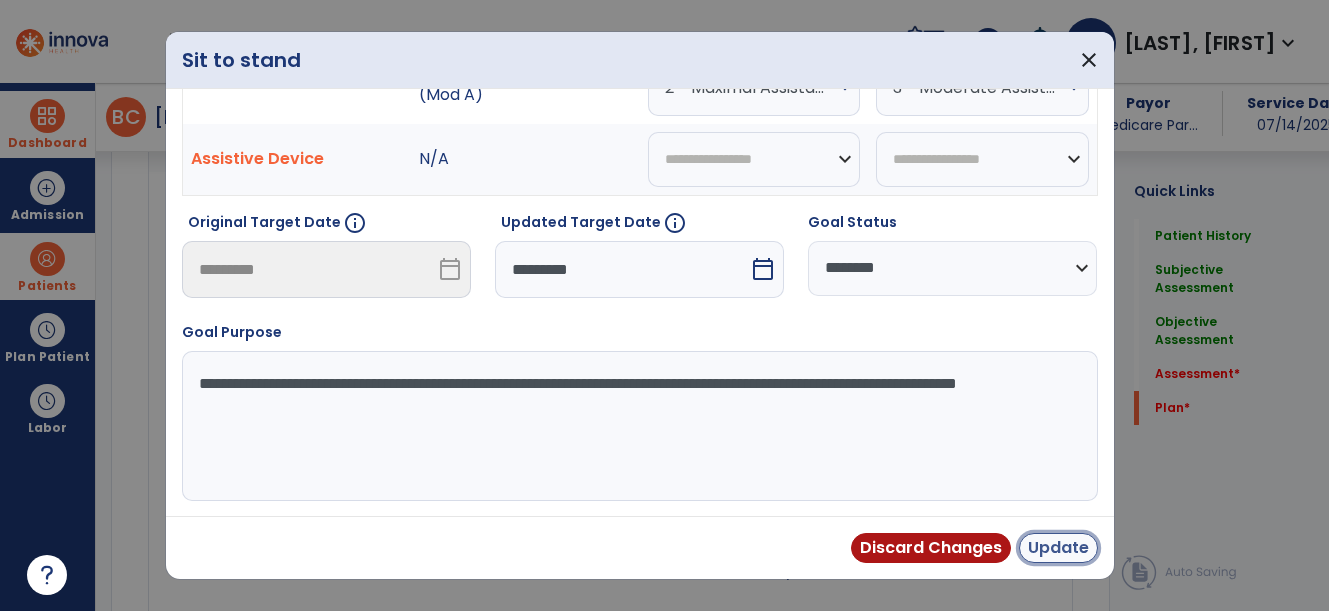 click on "Update" at bounding box center (1058, 548) 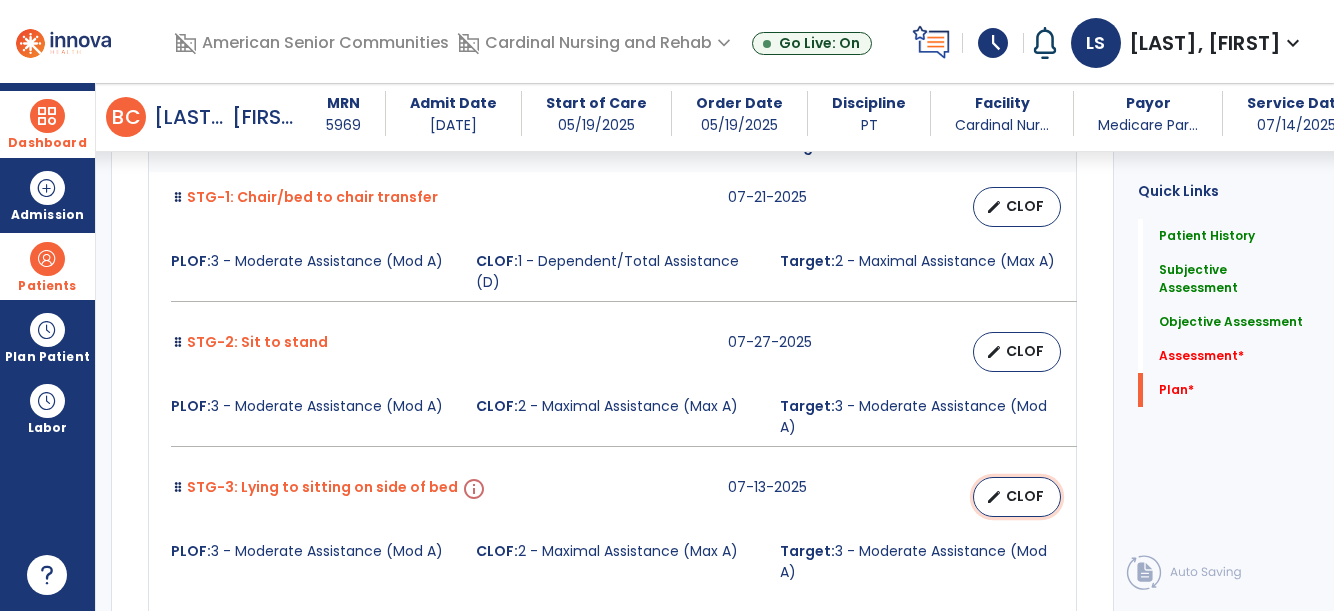 click on "CLOF" at bounding box center (1025, 496) 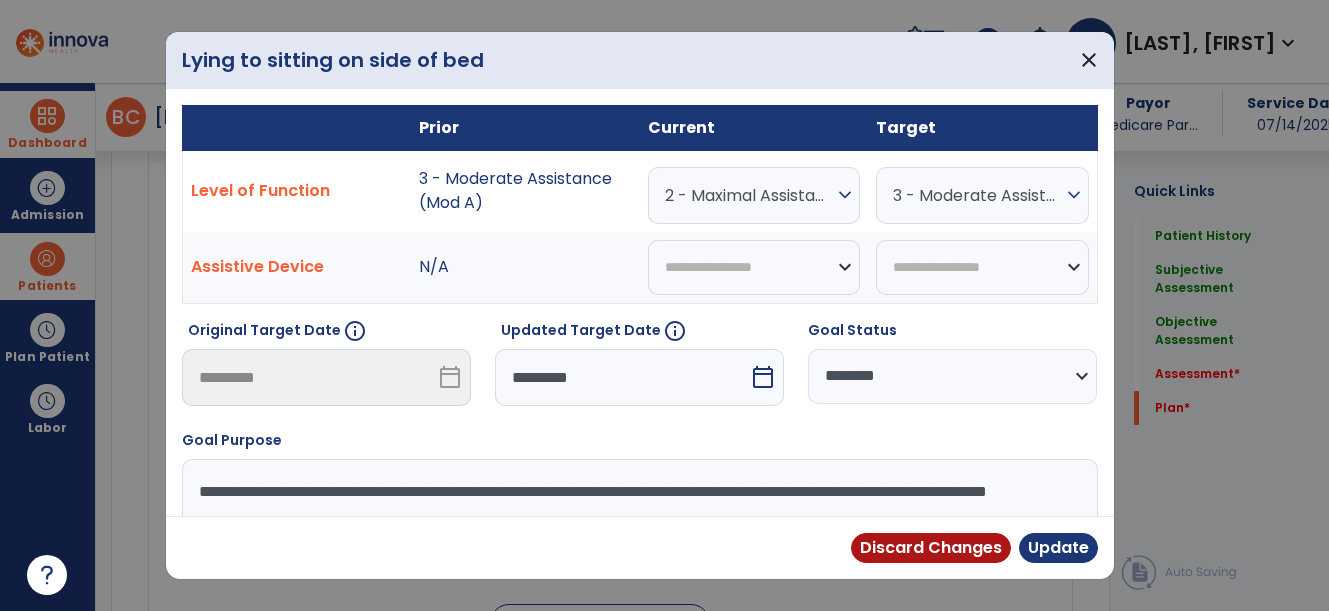 scroll, scrollTop: 4400, scrollLeft: 0, axis: vertical 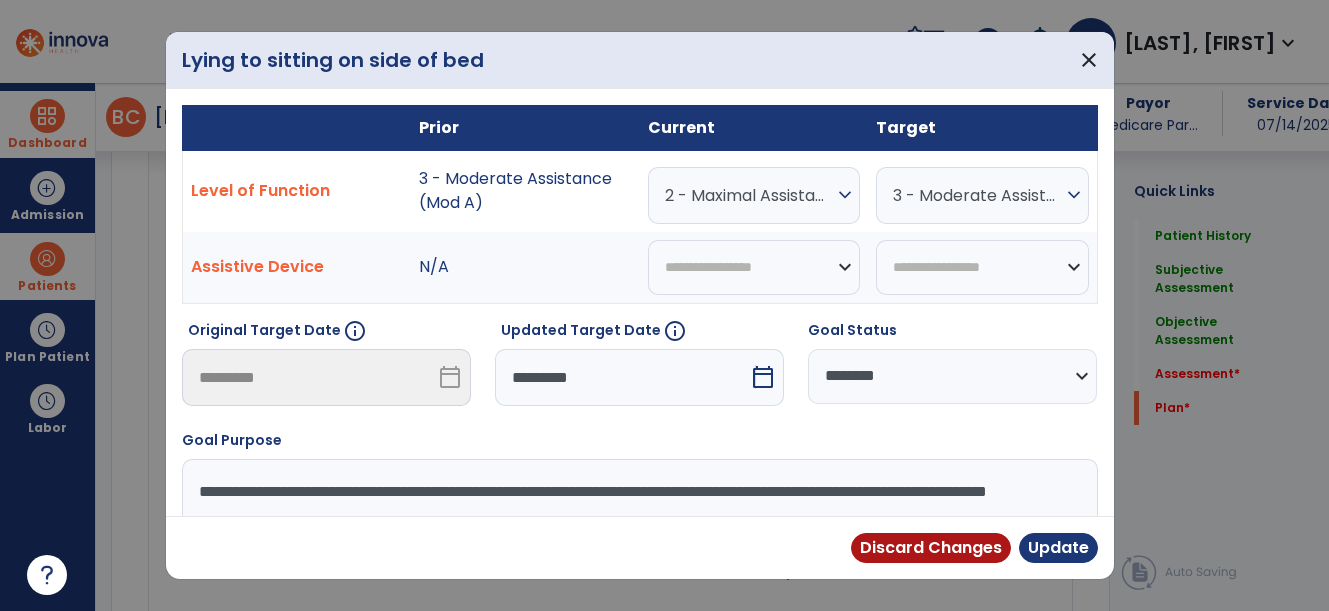 click on "calendar_today" at bounding box center (763, 377) 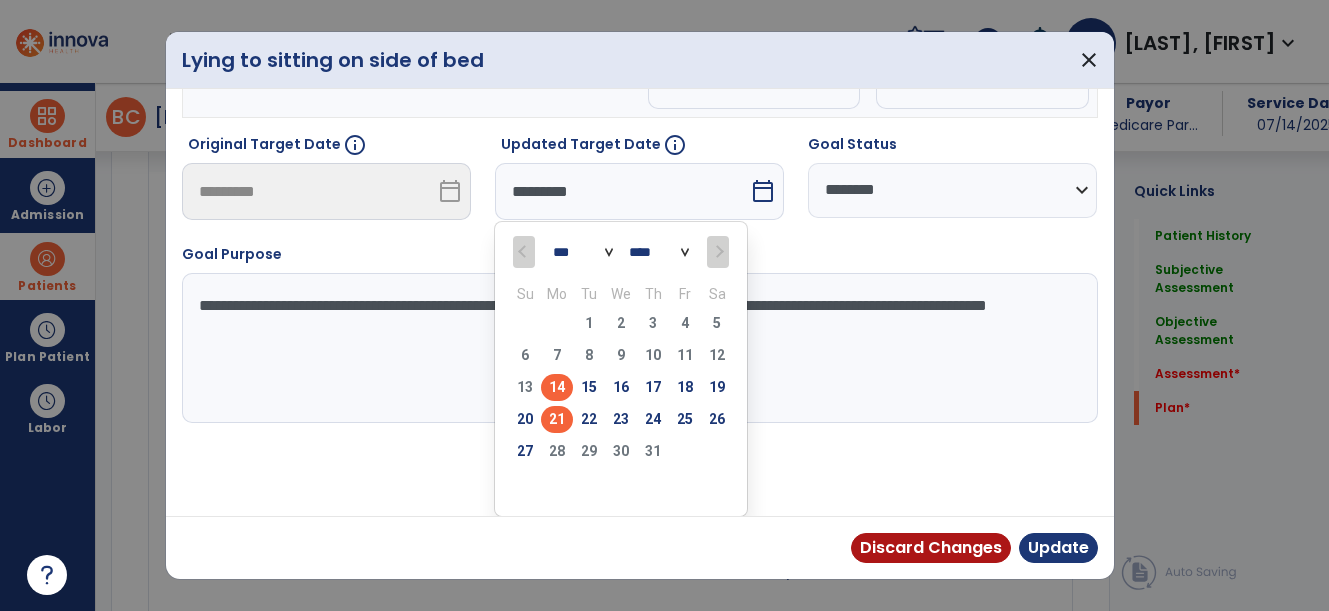 click on "21" at bounding box center (557, 419) 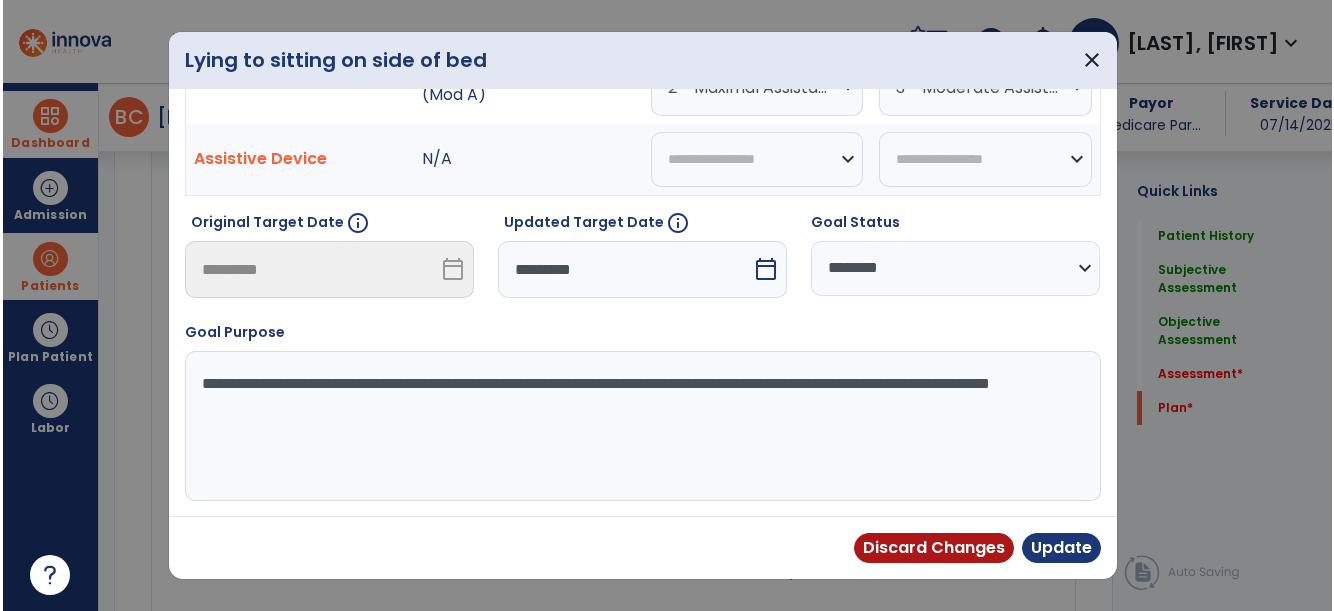 scroll, scrollTop: 108, scrollLeft: 0, axis: vertical 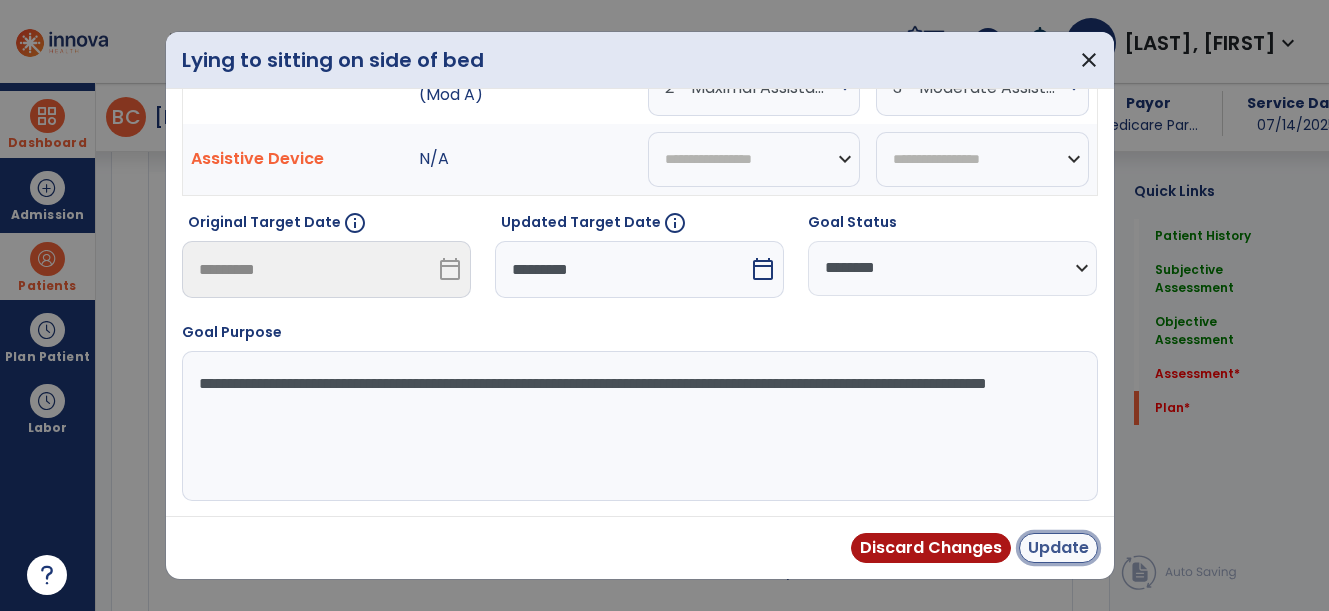 click on "Update" at bounding box center (1058, 548) 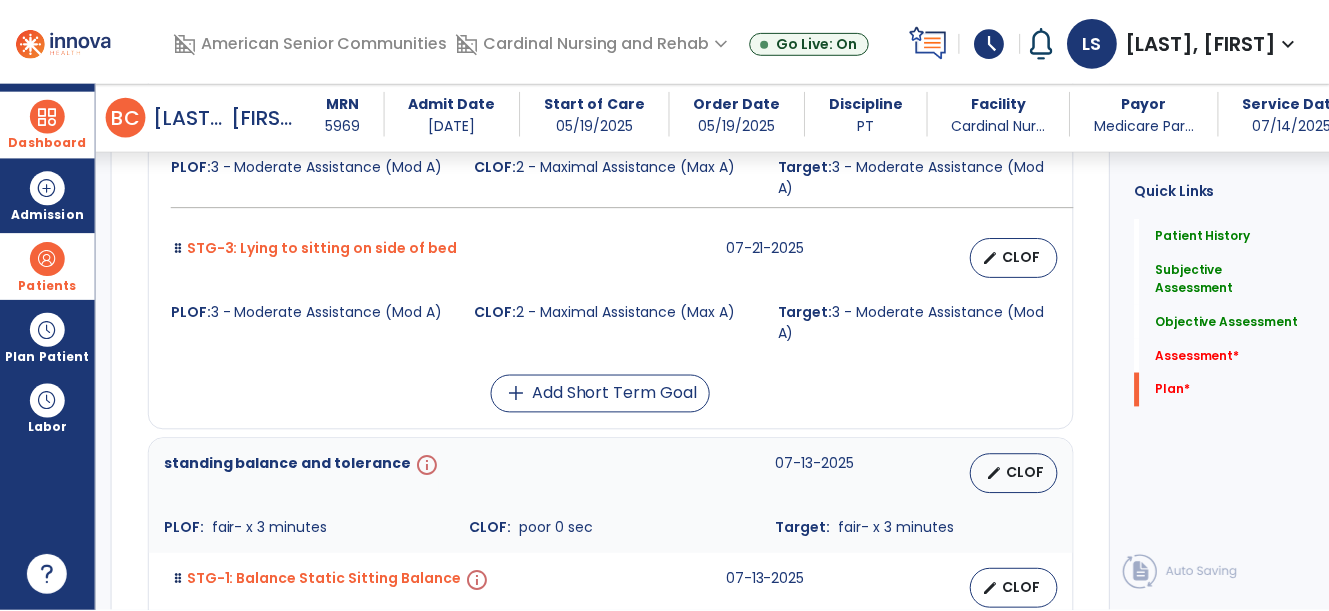 scroll, scrollTop: 4700, scrollLeft: 0, axis: vertical 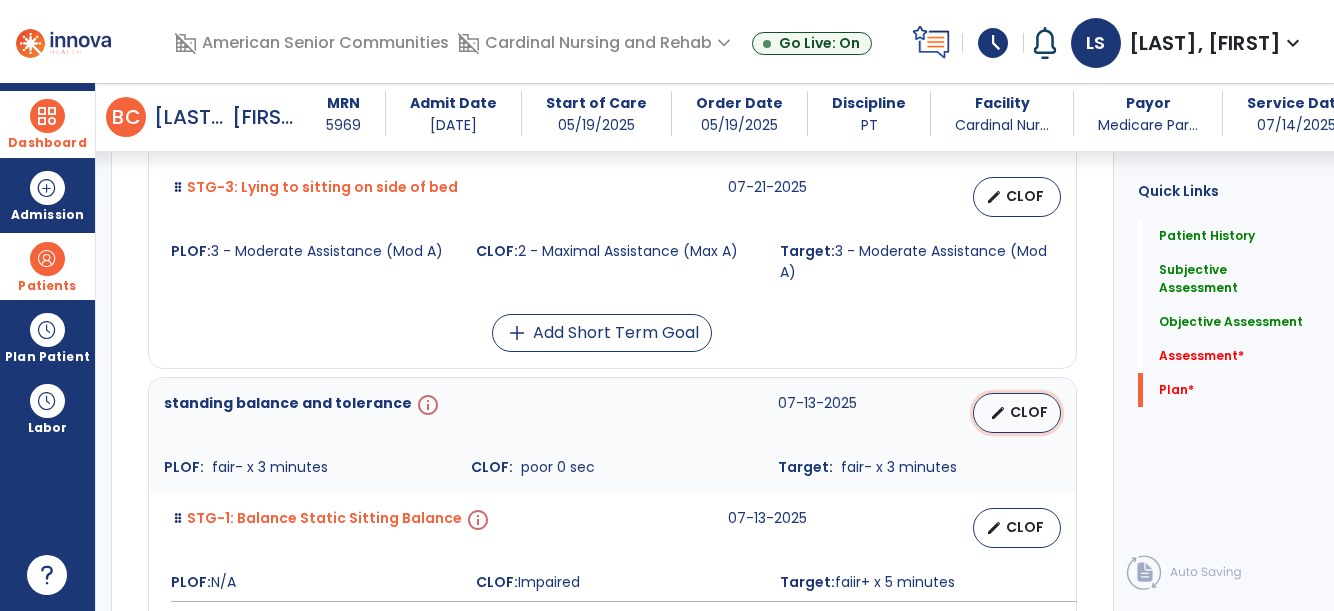 click on "CLOF" at bounding box center [1029, 412] 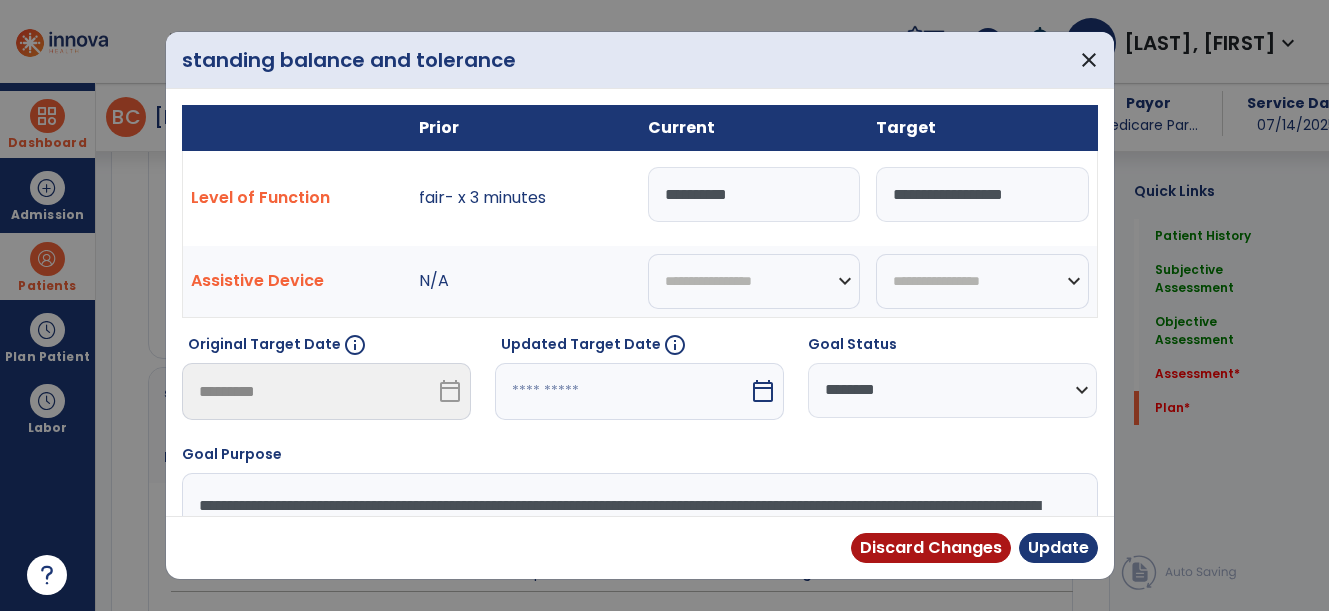 scroll, scrollTop: 4700, scrollLeft: 0, axis: vertical 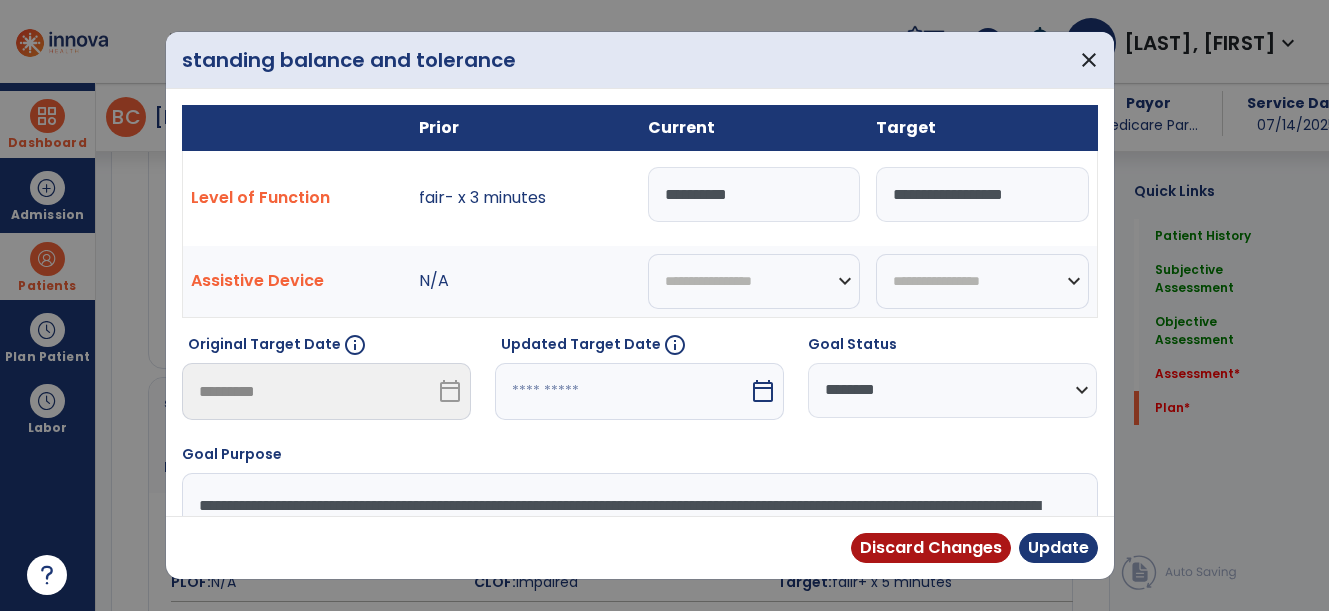 drag, startPoint x: 783, startPoint y: 205, endPoint x: 580, endPoint y: 194, distance: 203.2978 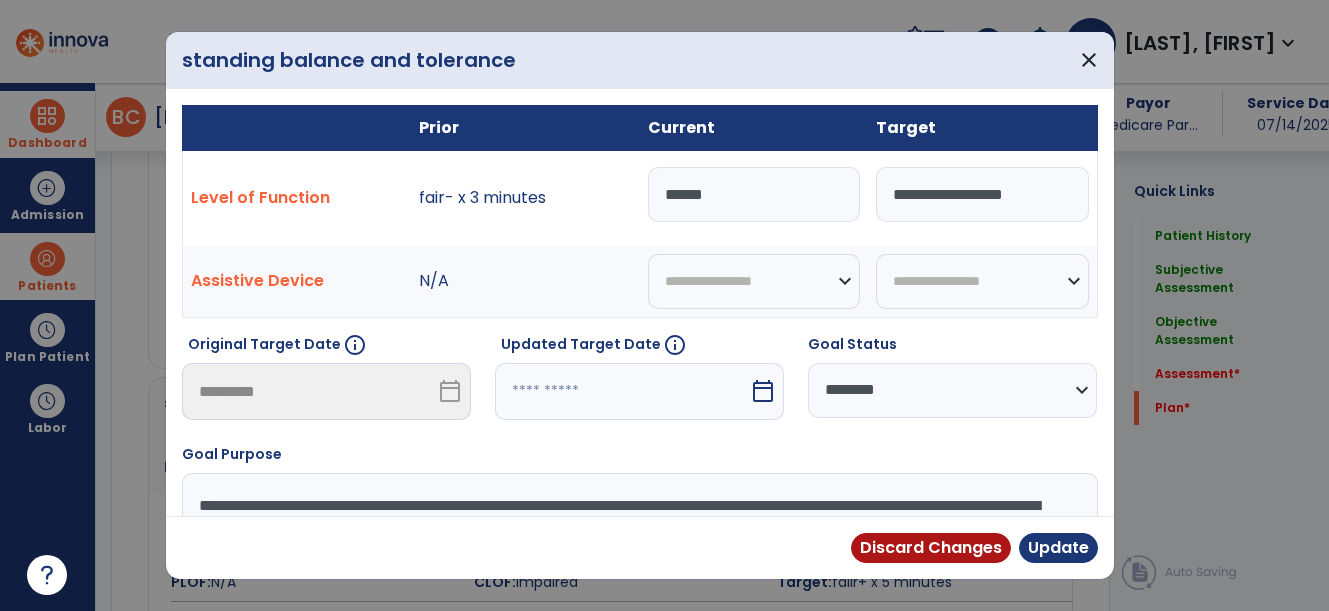 click on "*****" at bounding box center (754, 194) 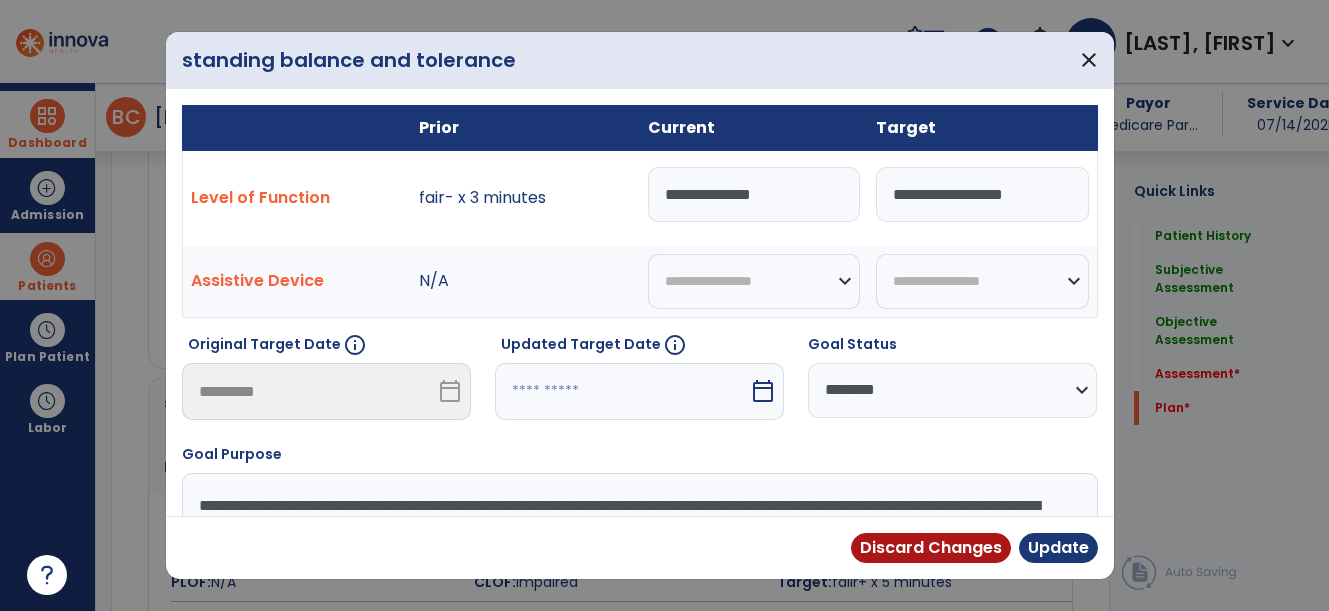 type on "**********" 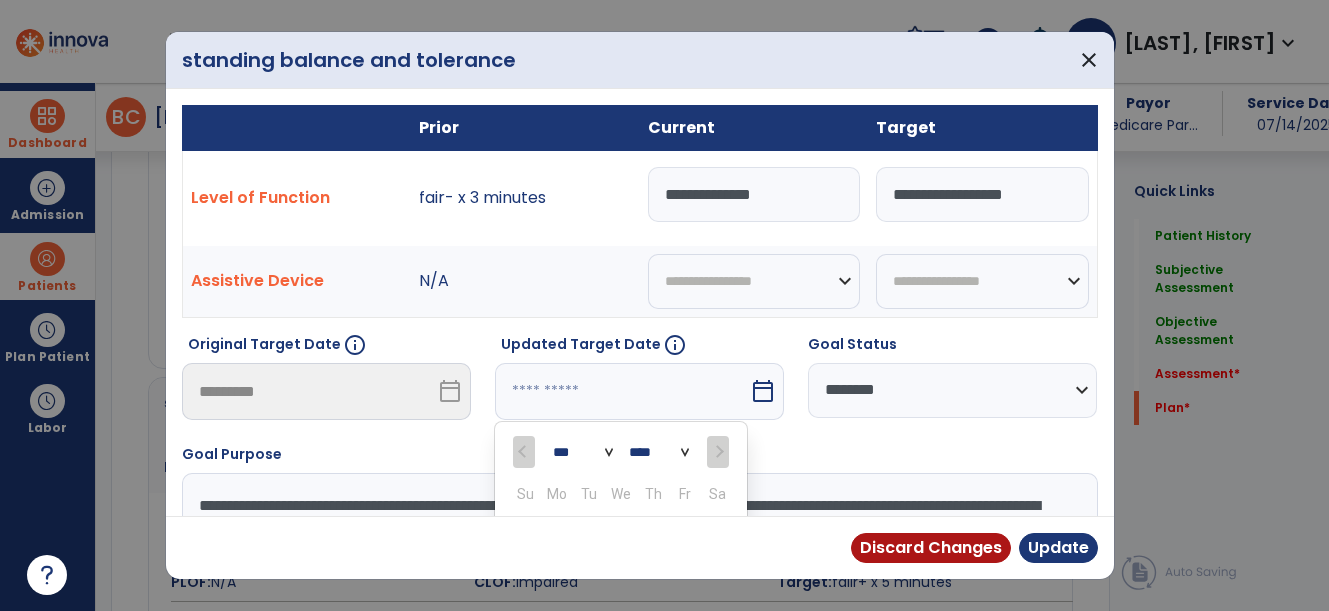scroll, scrollTop: 200, scrollLeft: 0, axis: vertical 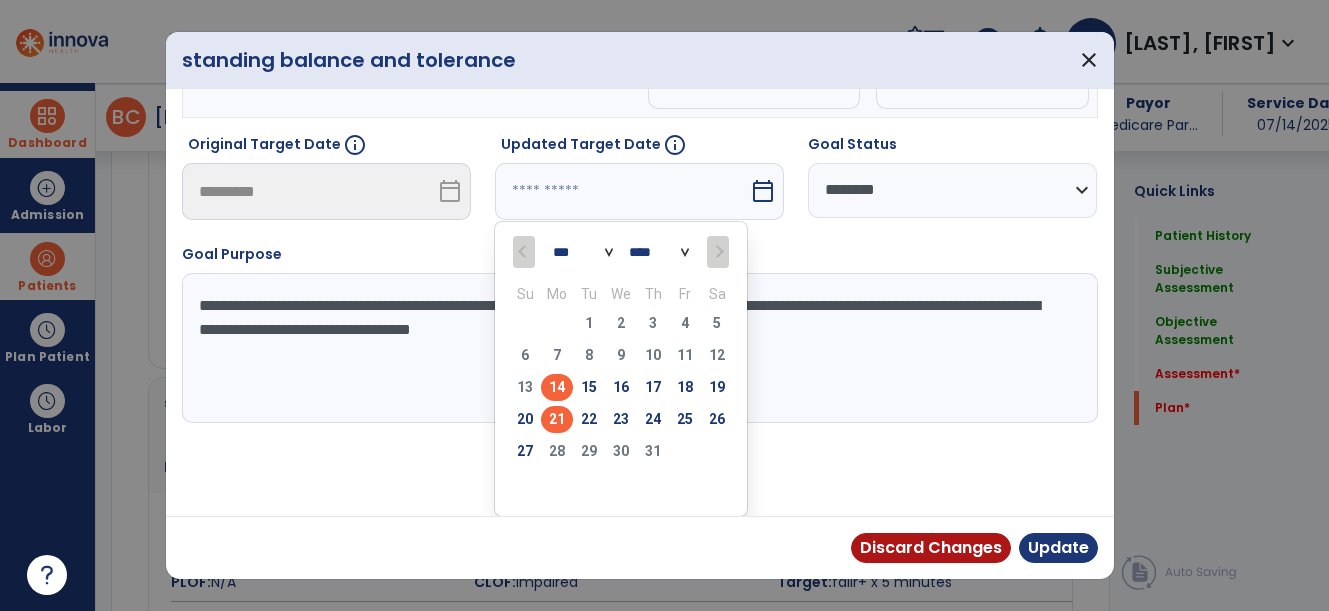 click on "21" at bounding box center (557, 419) 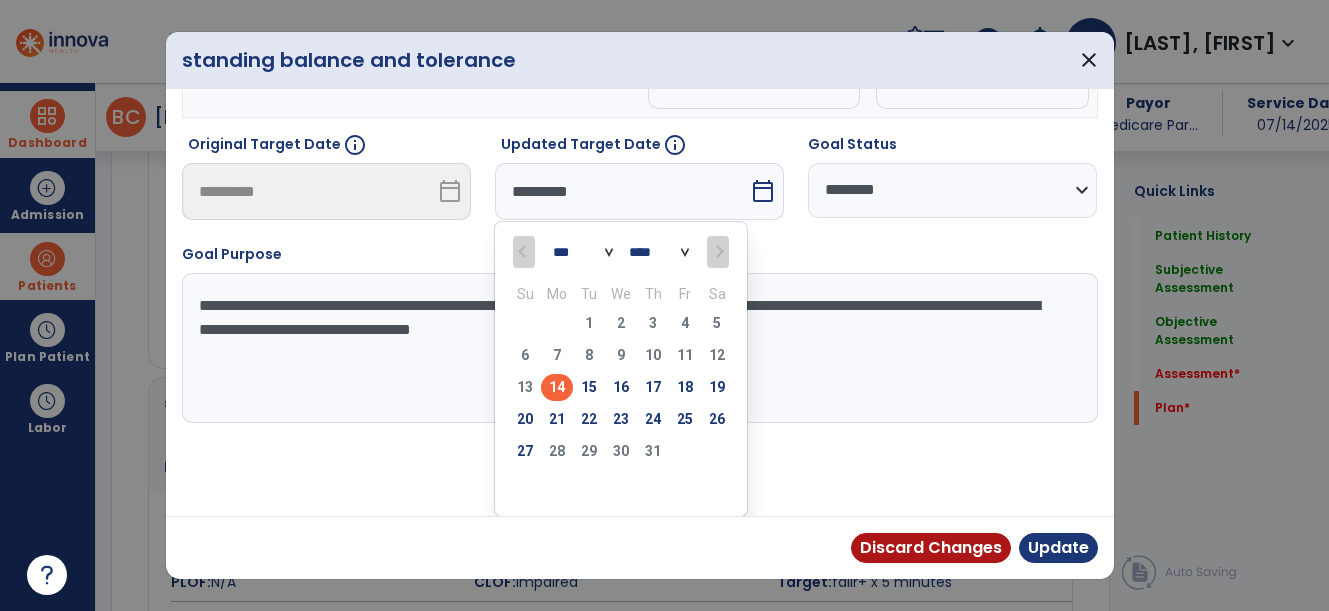 scroll, scrollTop: 122, scrollLeft: 0, axis: vertical 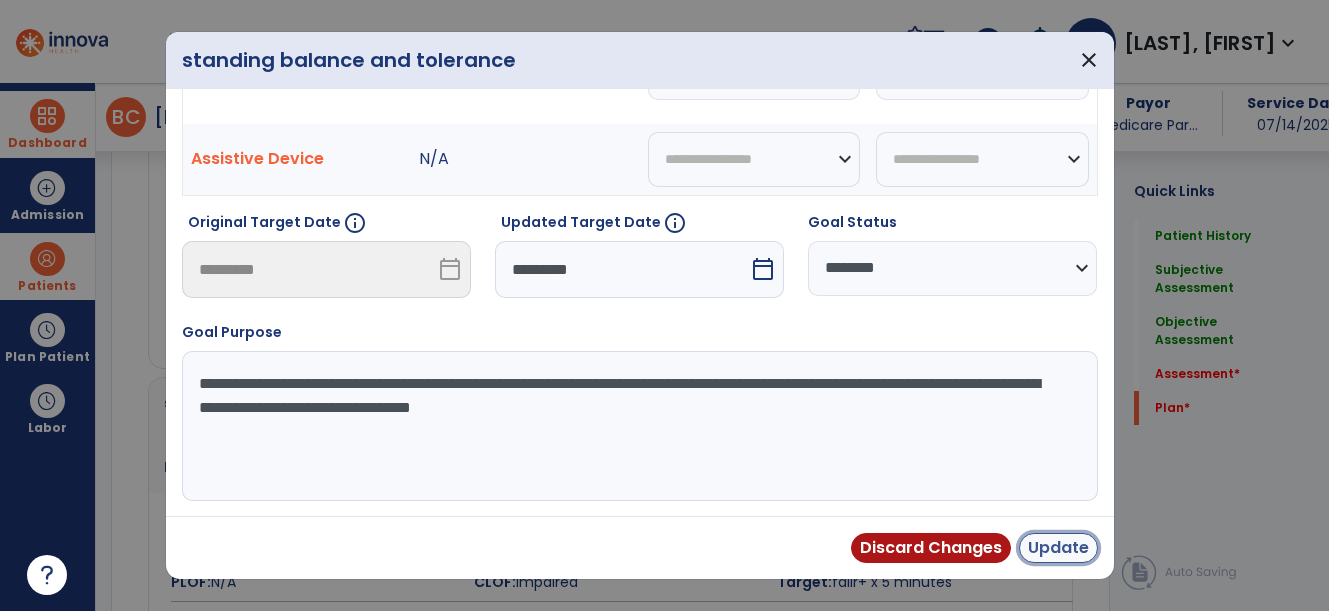 click on "Update" at bounding box center [1058, 548] 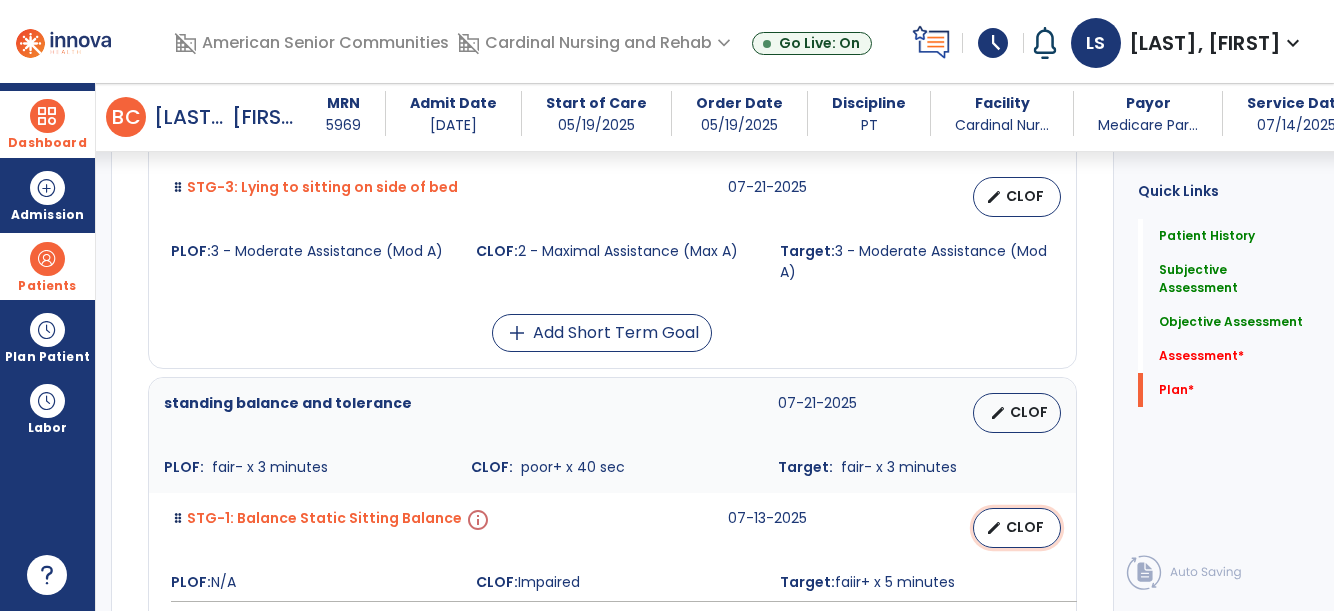click on "CLOF" at bounding box center (1025, 527) 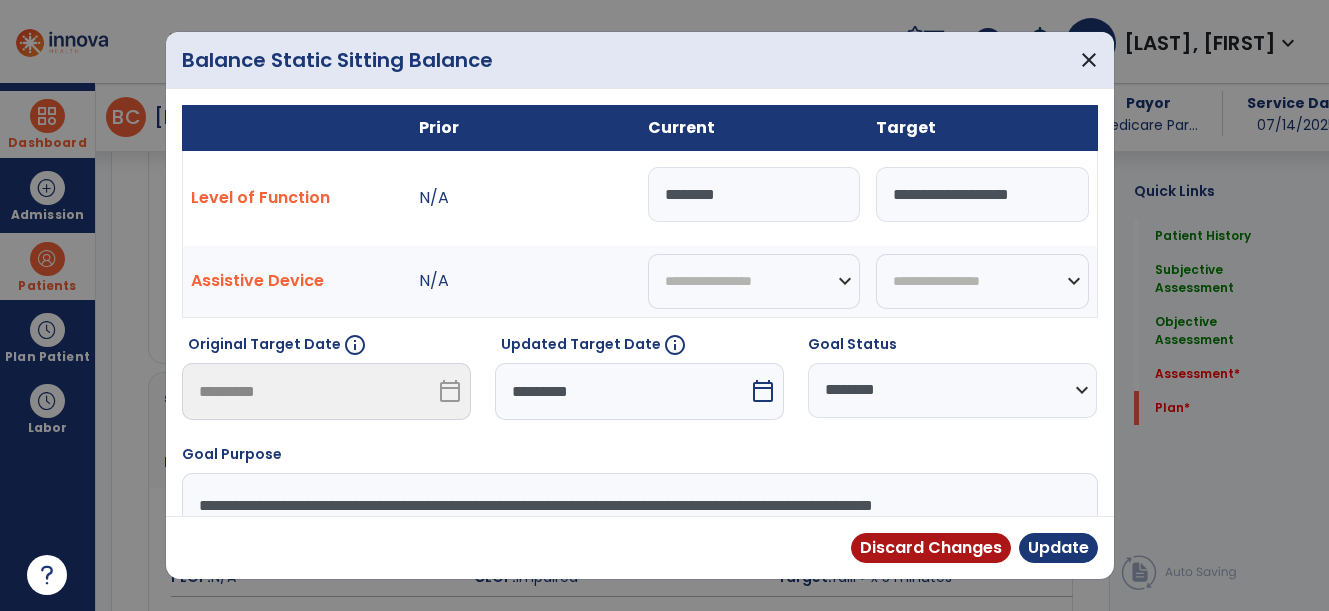 scroll, scrollTop: 4700, scrollLeft: 0, axis: vertical 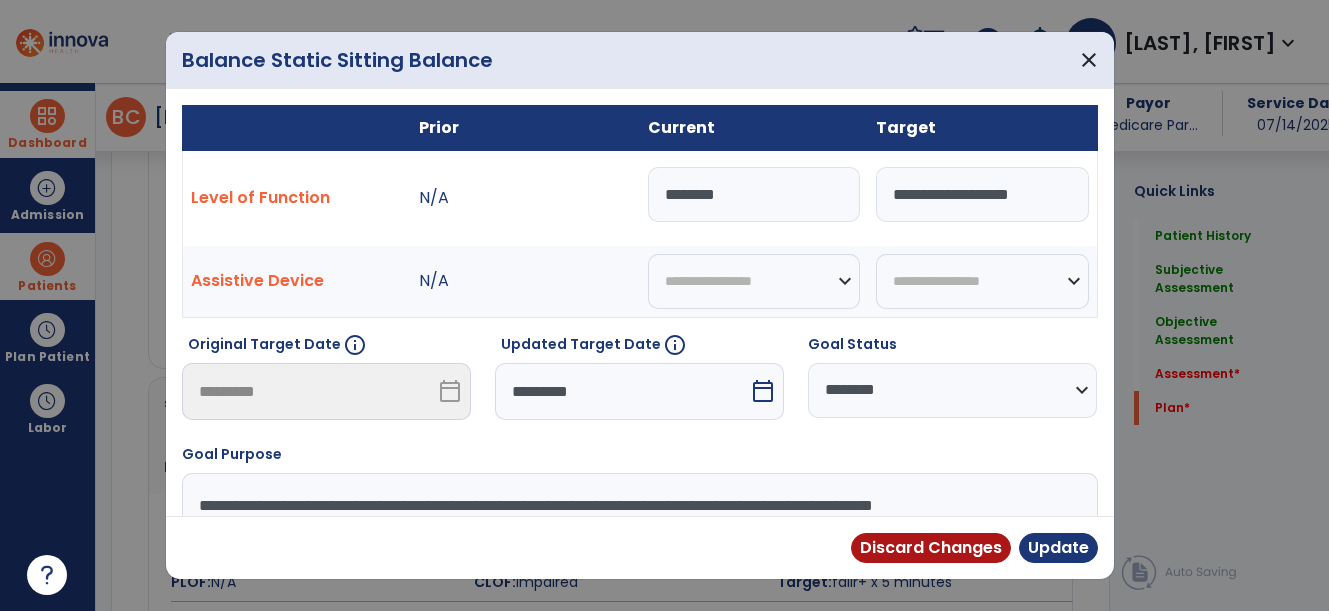 drag, startPoint x: 770, startPoint y: 194, endPoint x: 561, endPoint y: 187, distance: 209.11719 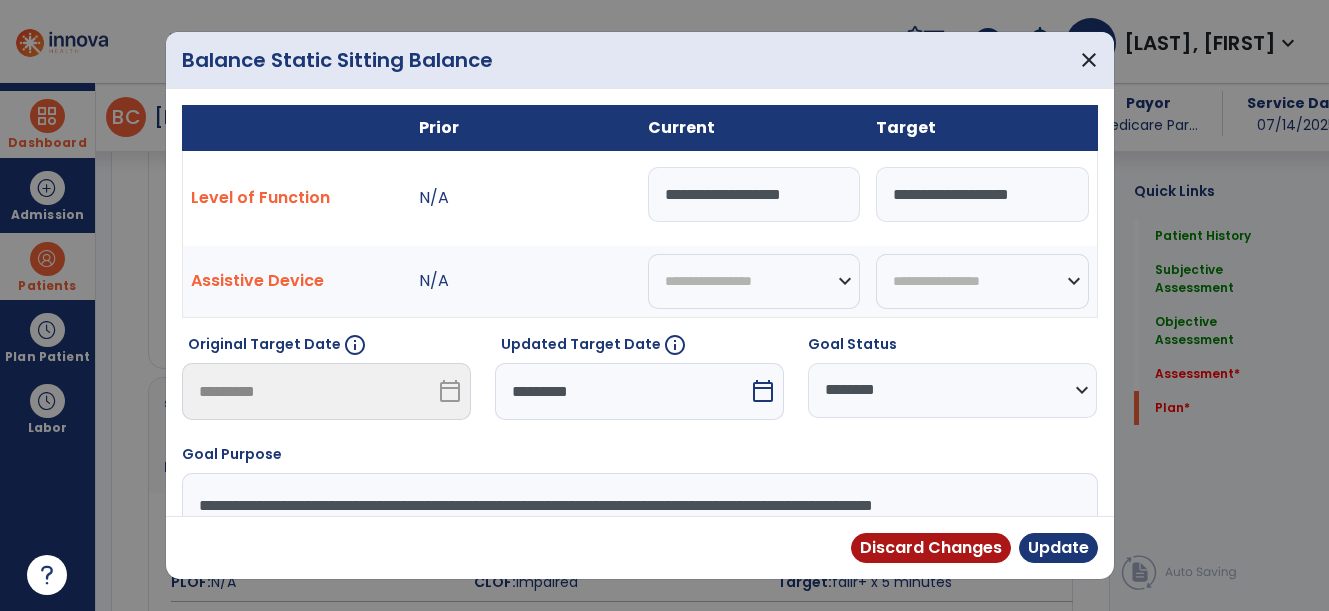 click on "**********" at bounding box center (754, 194) 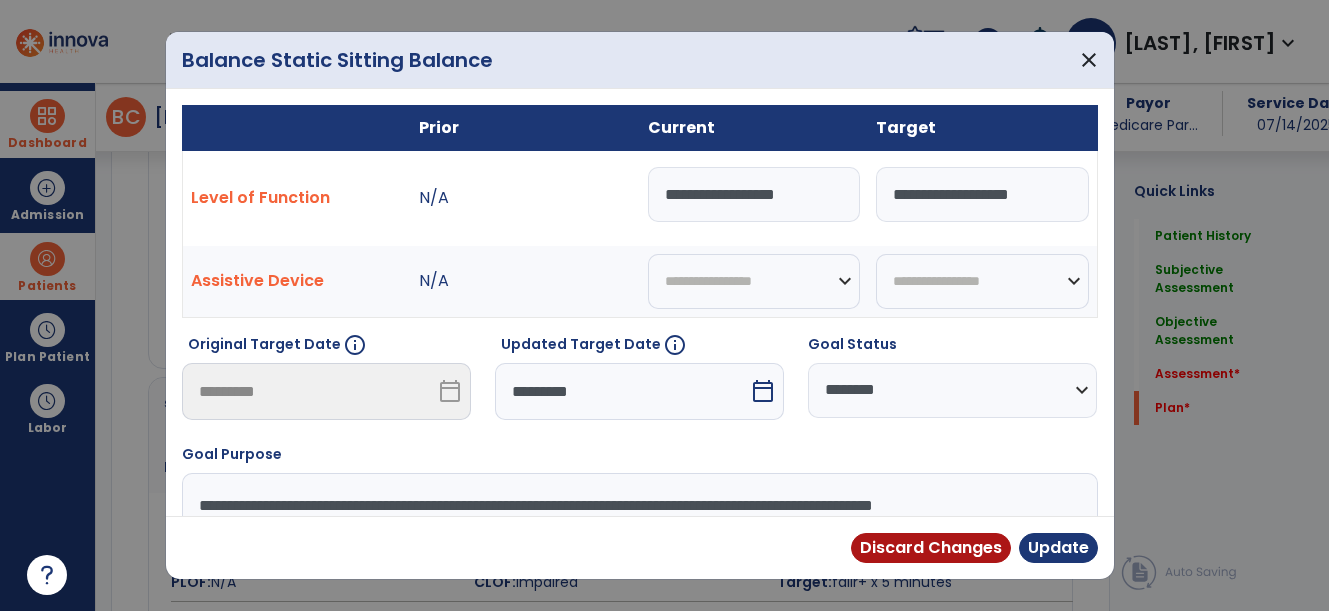 type on "**********" 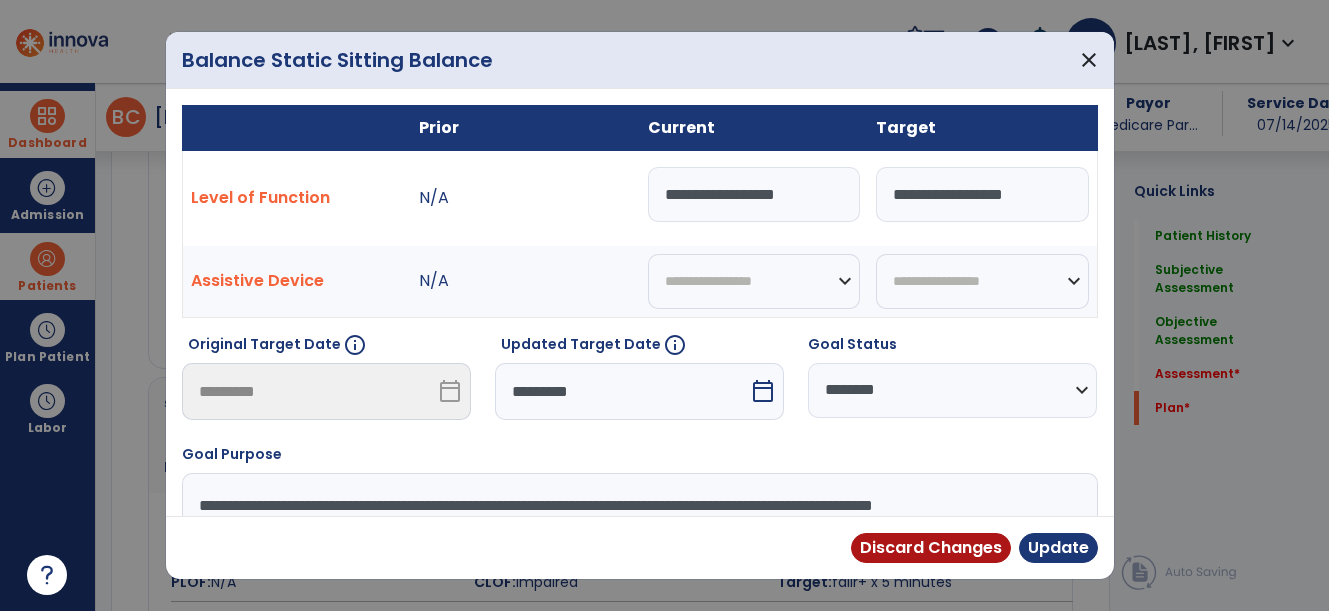 type on "**********" 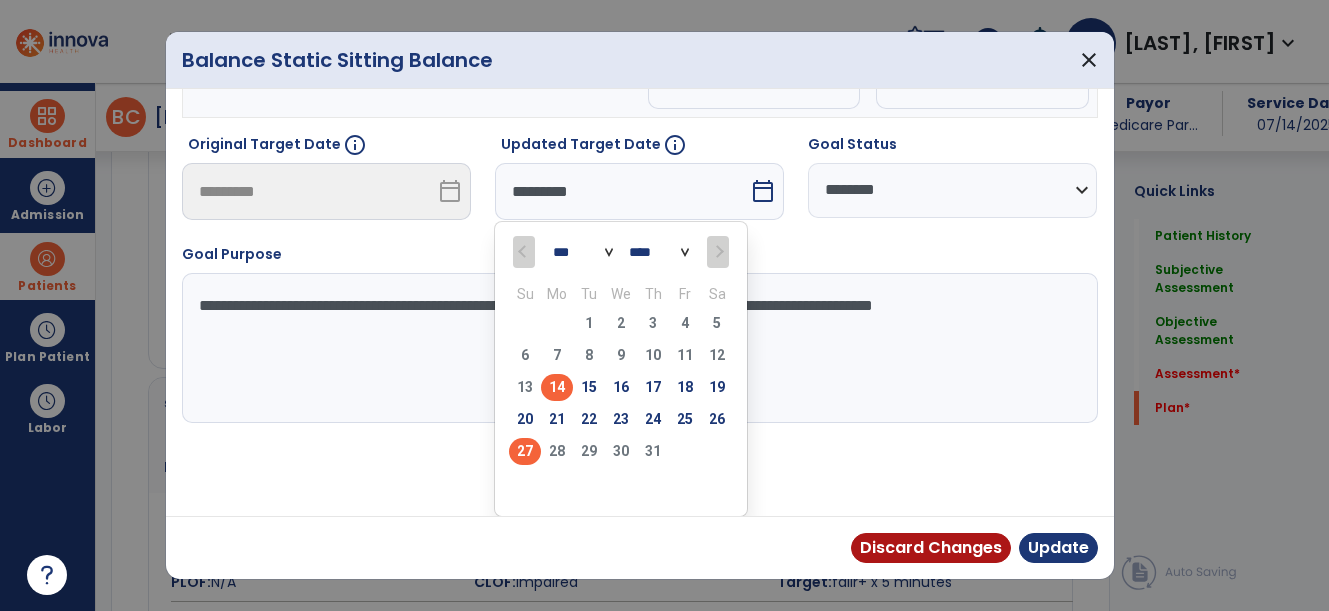 click on "27" at bounding box center [525, 451] 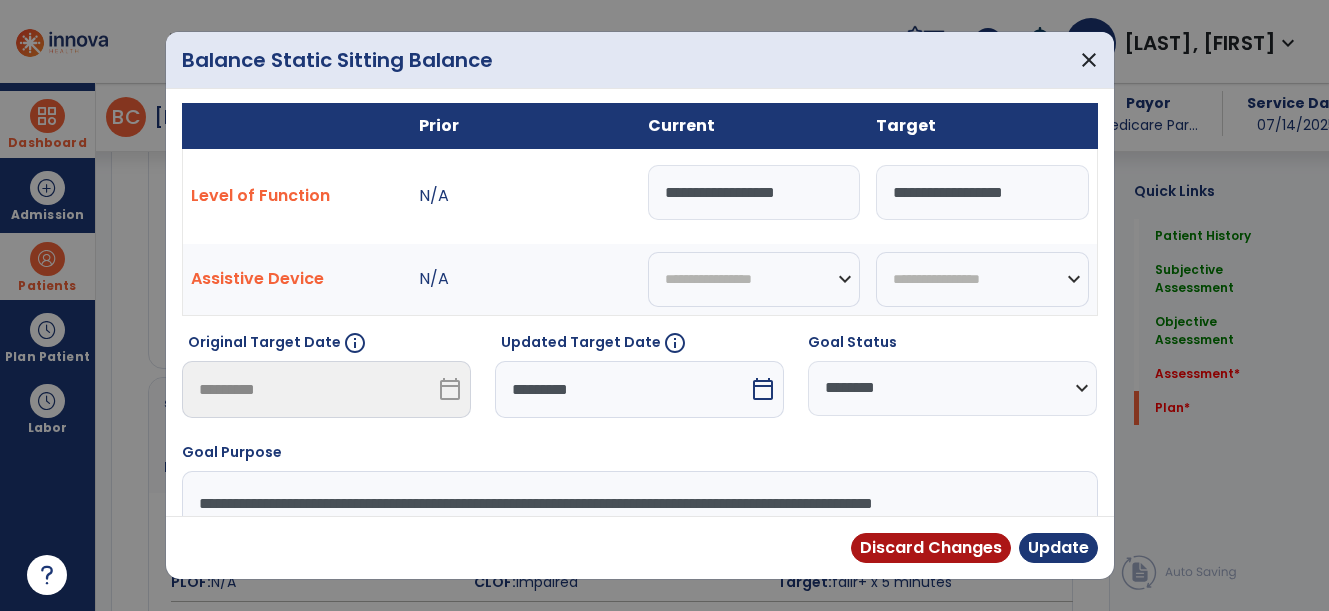 scroll, scrollTop: 0, scrollLeft: 0, axis: both 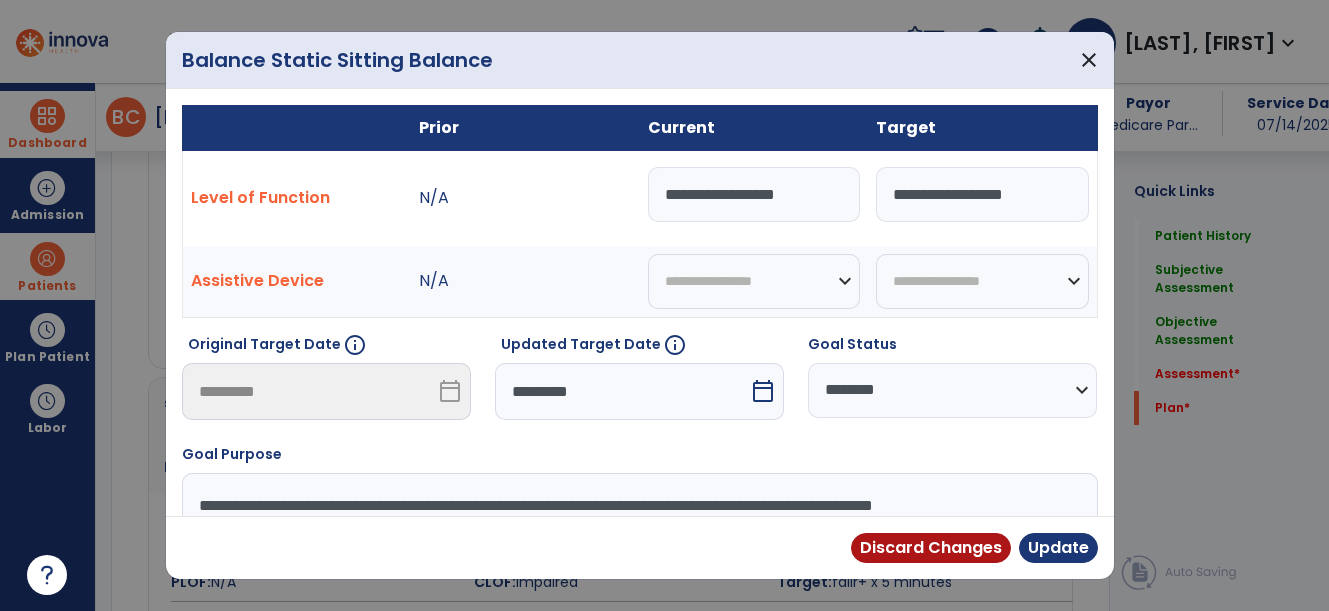 click on "calendar_today" at bounding box center (765, 391) 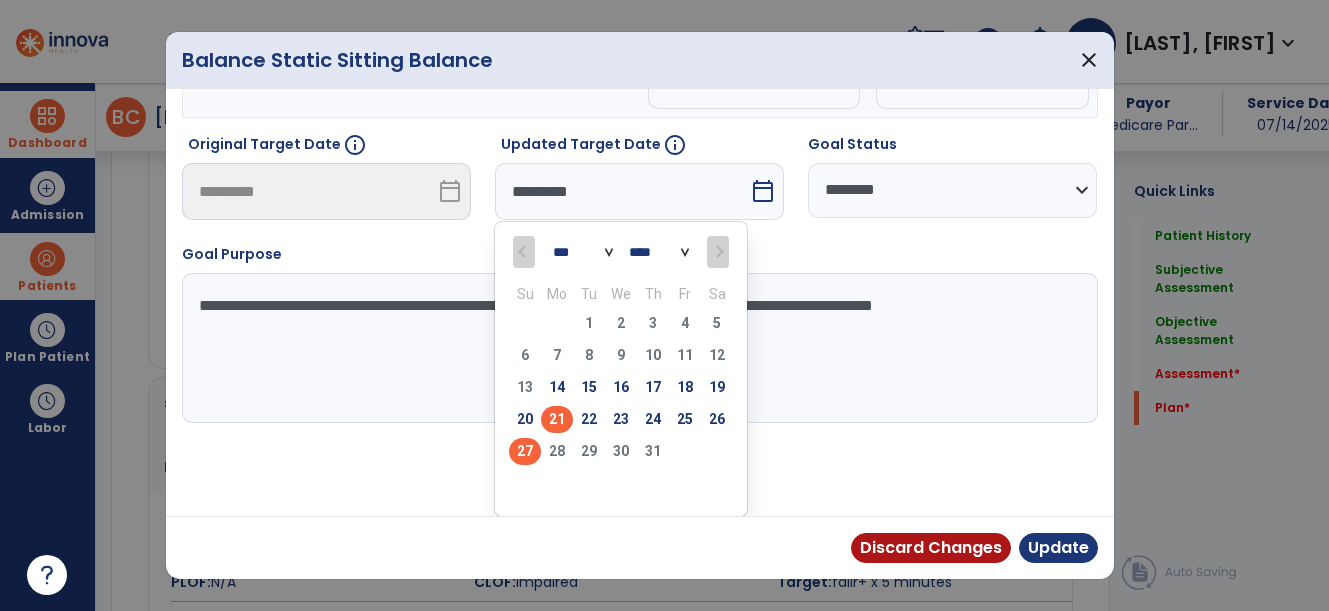 click on "21" at bounding box center (557, 419) 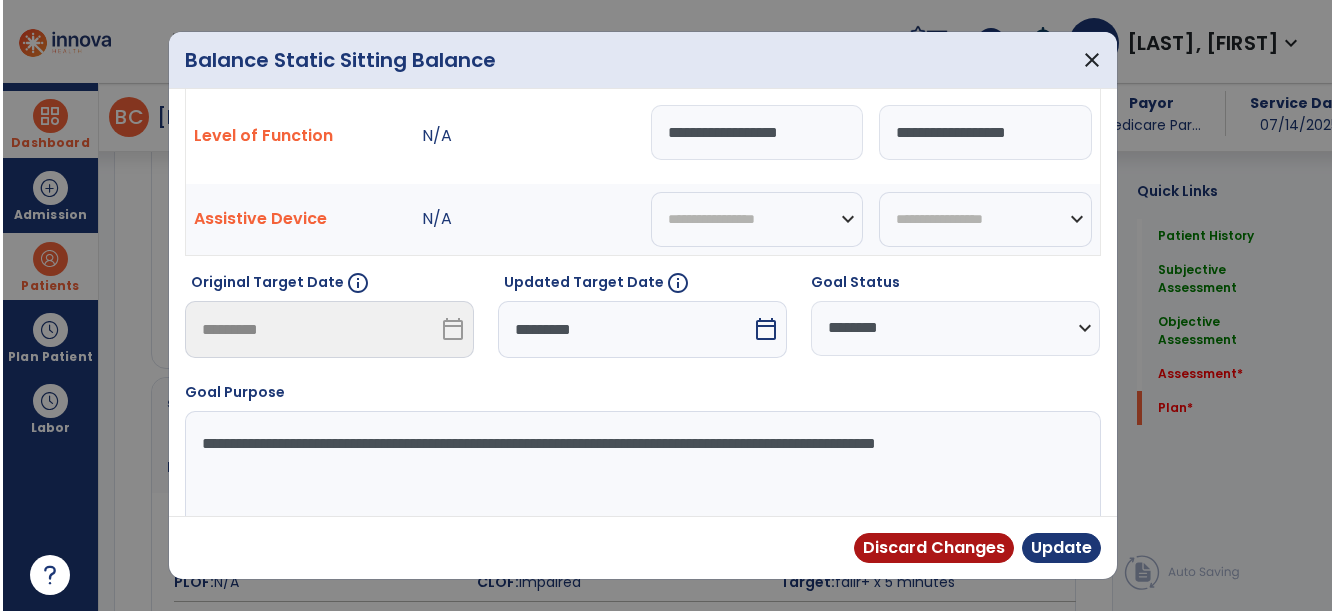 scroll, scrollTop: 0, scrollLeft: 0, axis: both 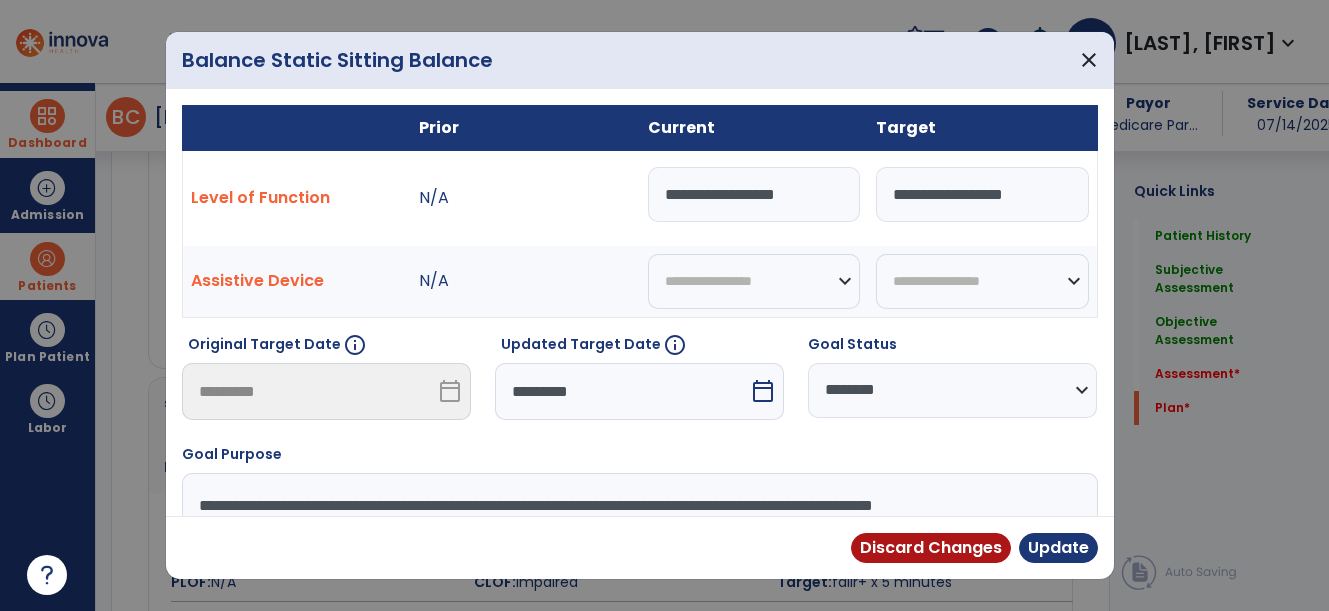 click on "**********" at bounding box center (754, 194) 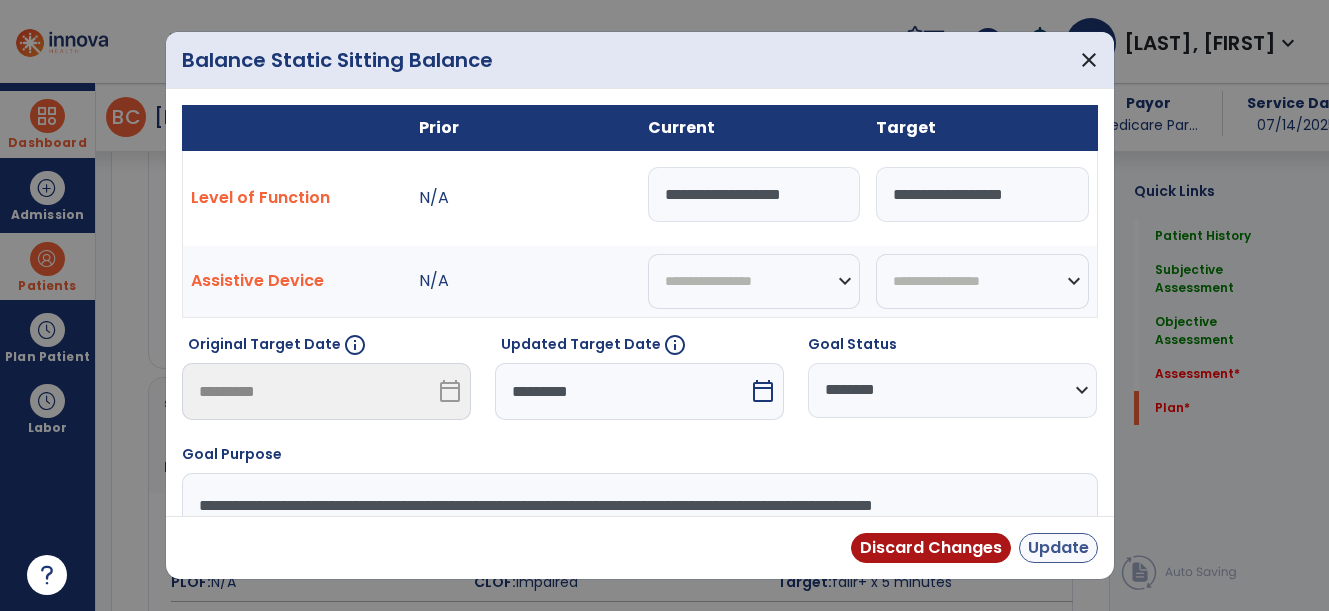 type on "**********" 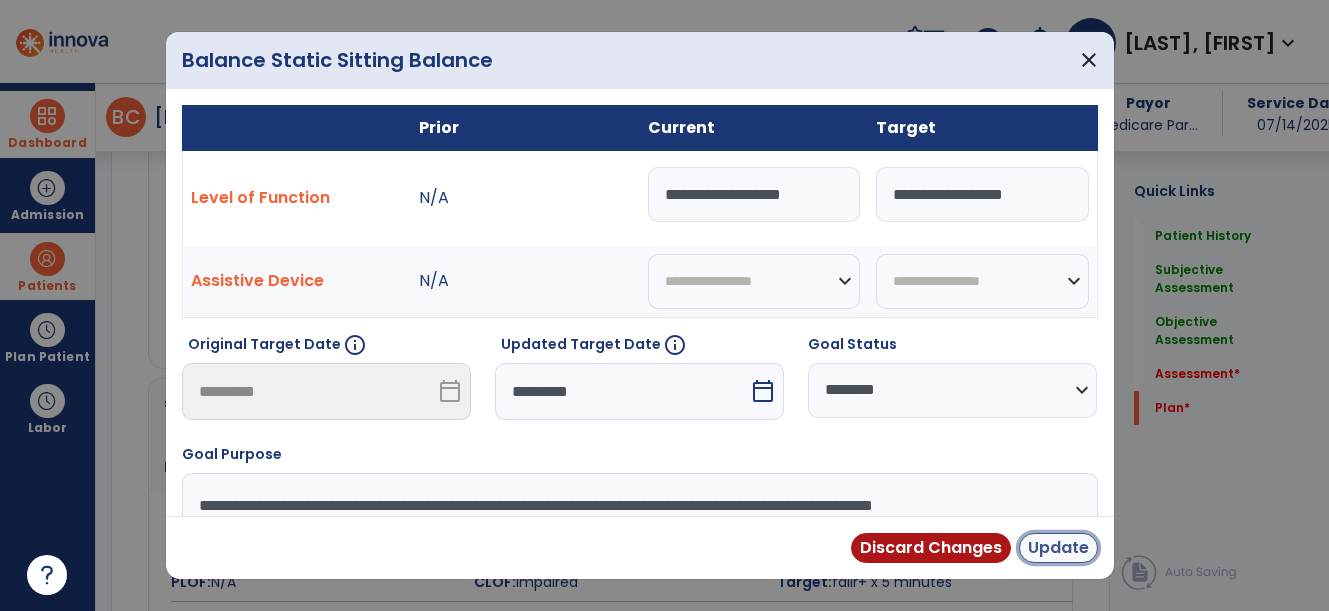 click on "Update" at bounding box center [1058, 548] 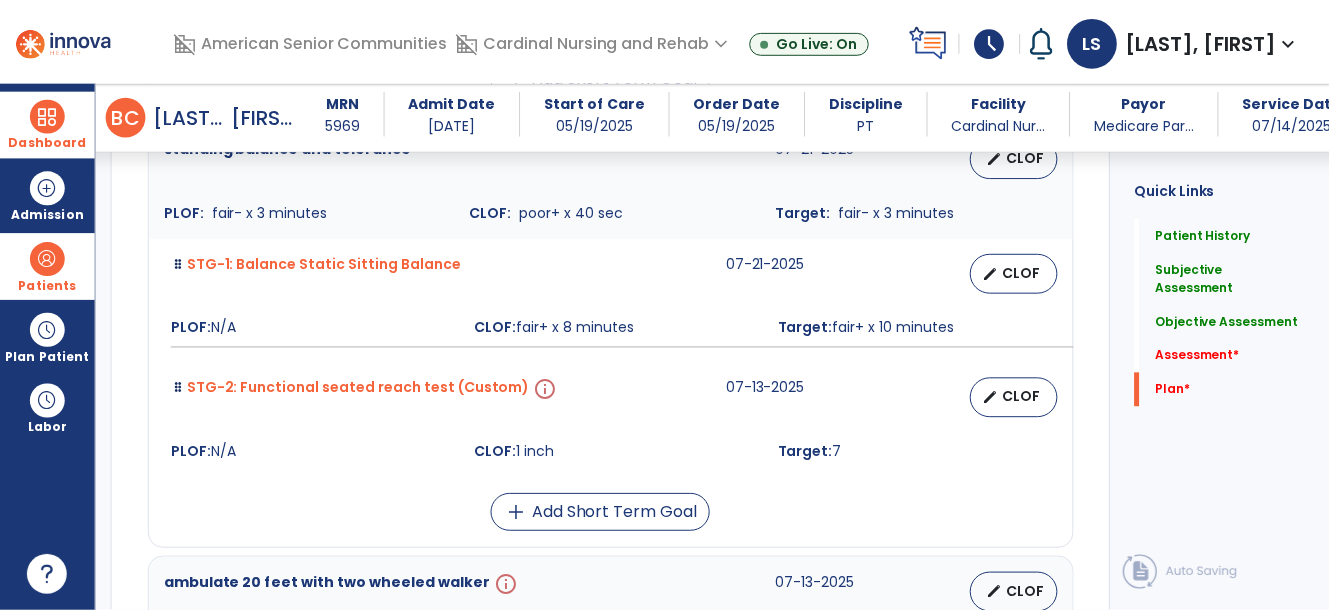 scroll, scrollTop: 5000, scrollLeft: 0, axis: vertical 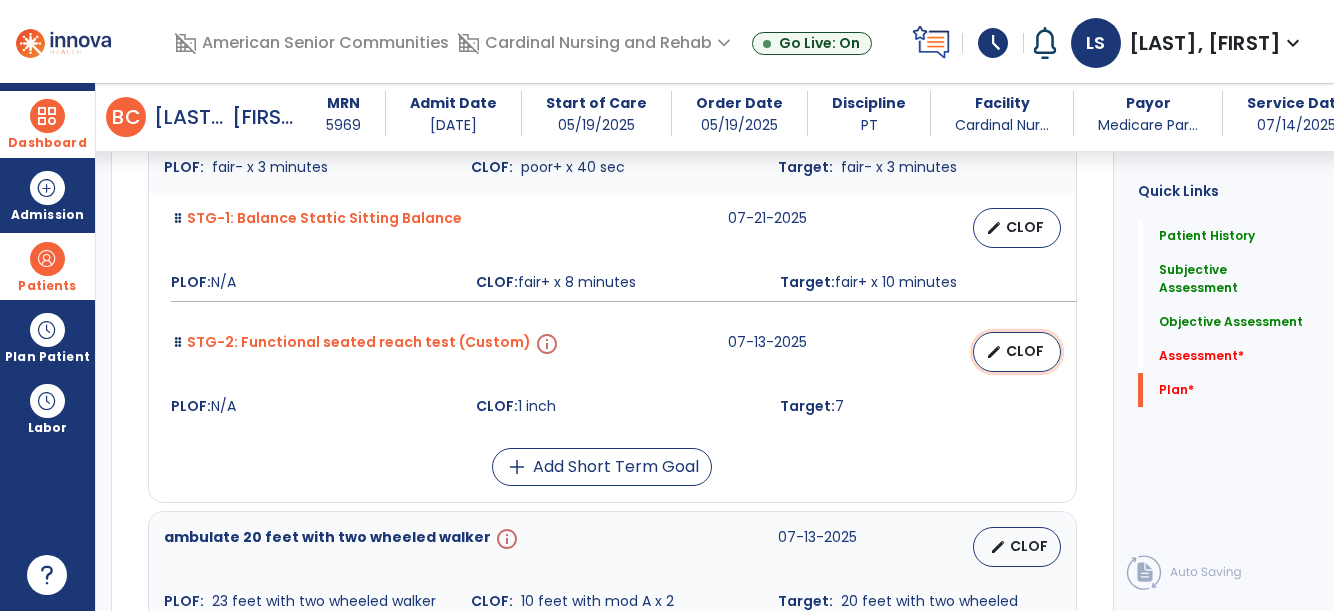 click on "edit   CLOF" at bounding box center [1017, 352] 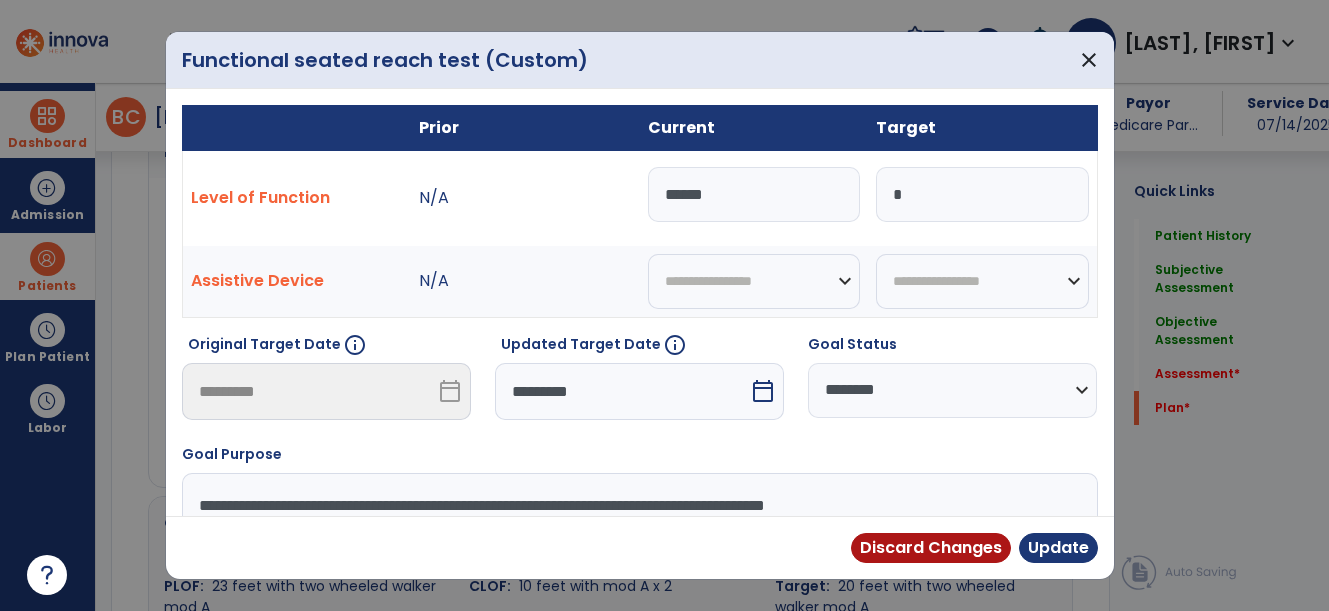 scroll, scrollTop: 5000, scrollLeft: 0, axis: vertical 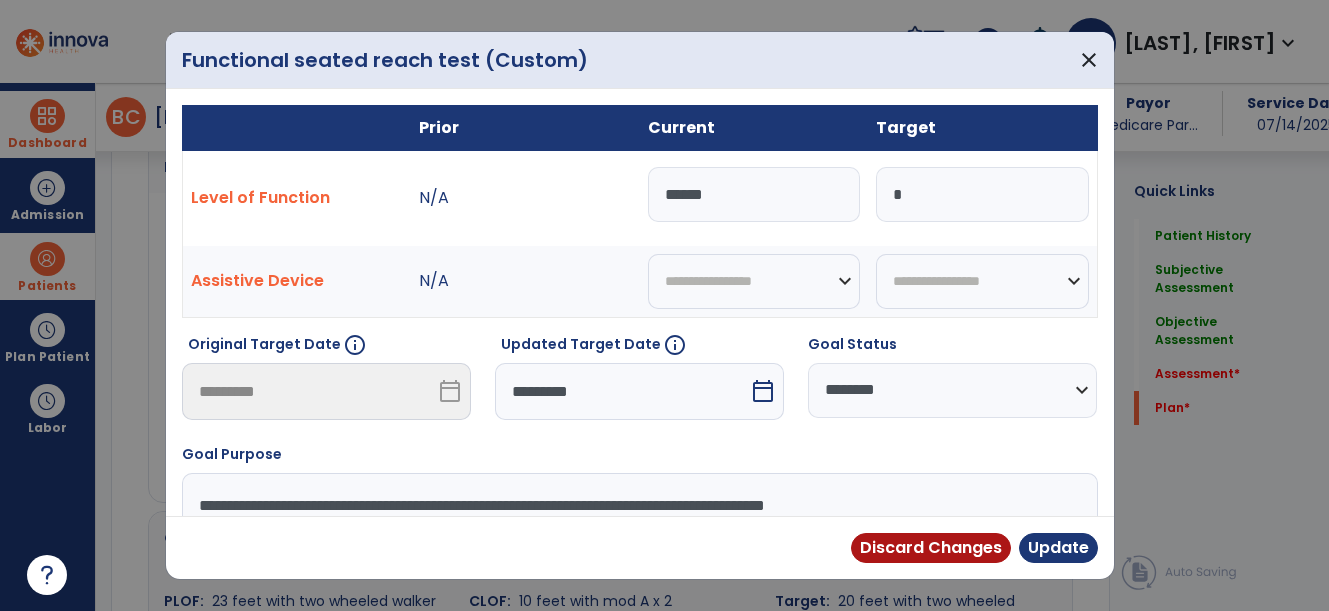 drag, startPoint x: 782, startPoint y: 206, endPoint x: 549, endPoint y: 212, distance: 233.07724 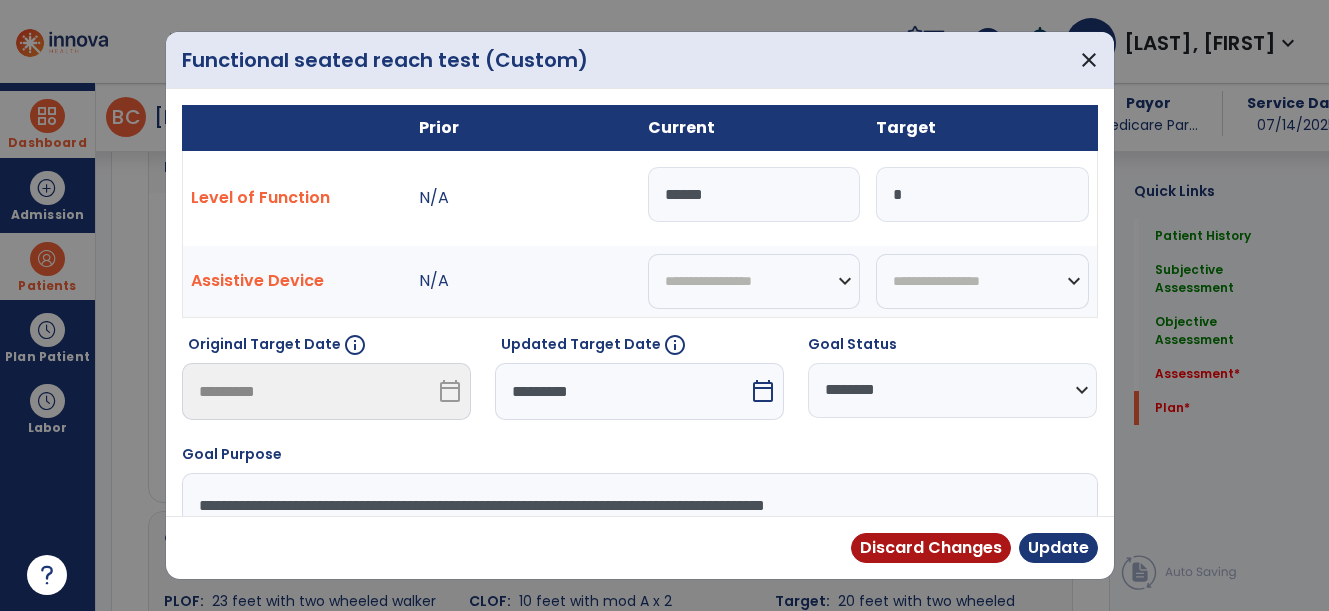 type on "*" 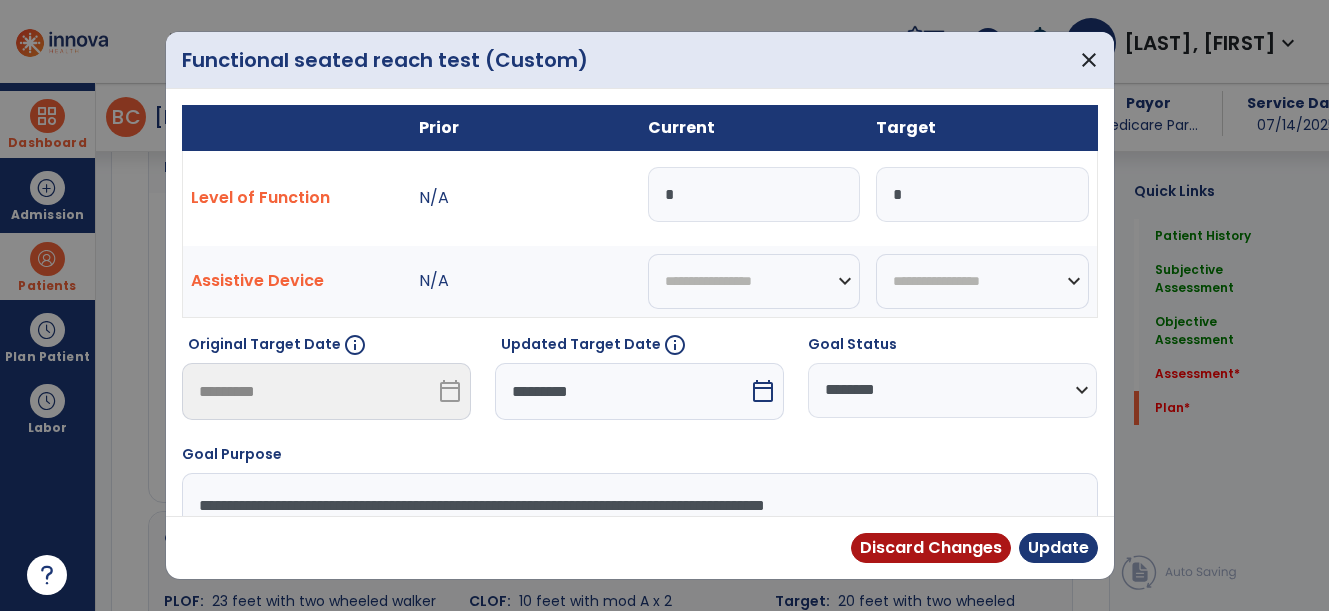 type on "*" 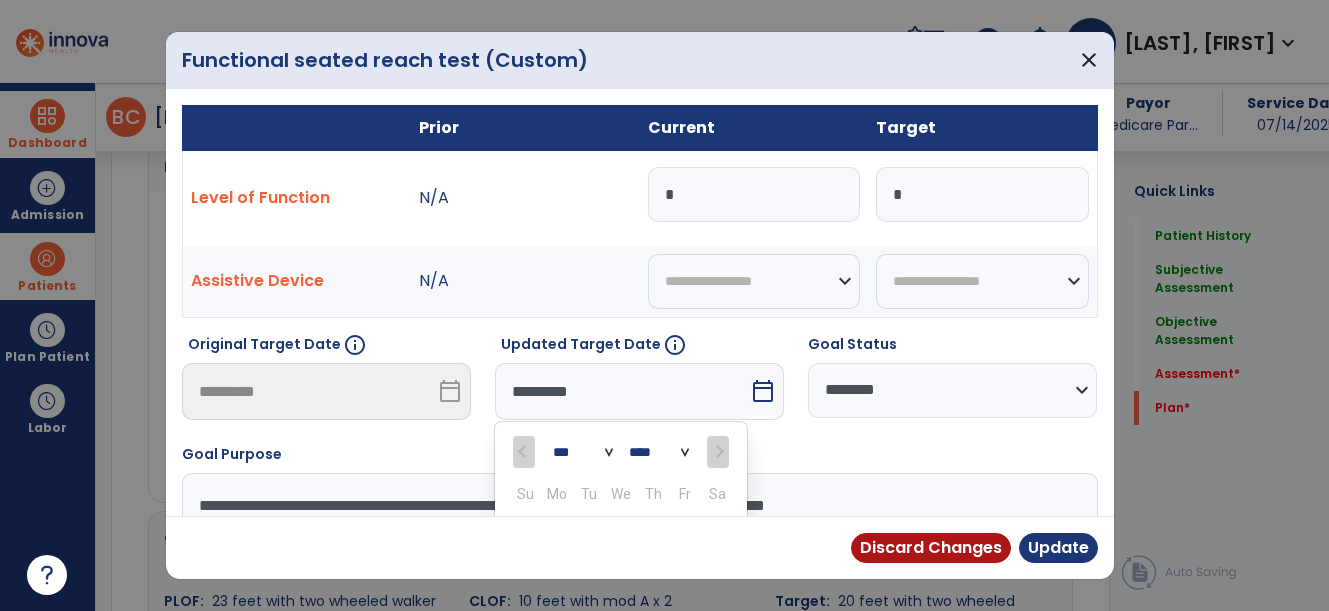 scroll, scrollTop: 200, scrollLeft: 0, axis: vertical 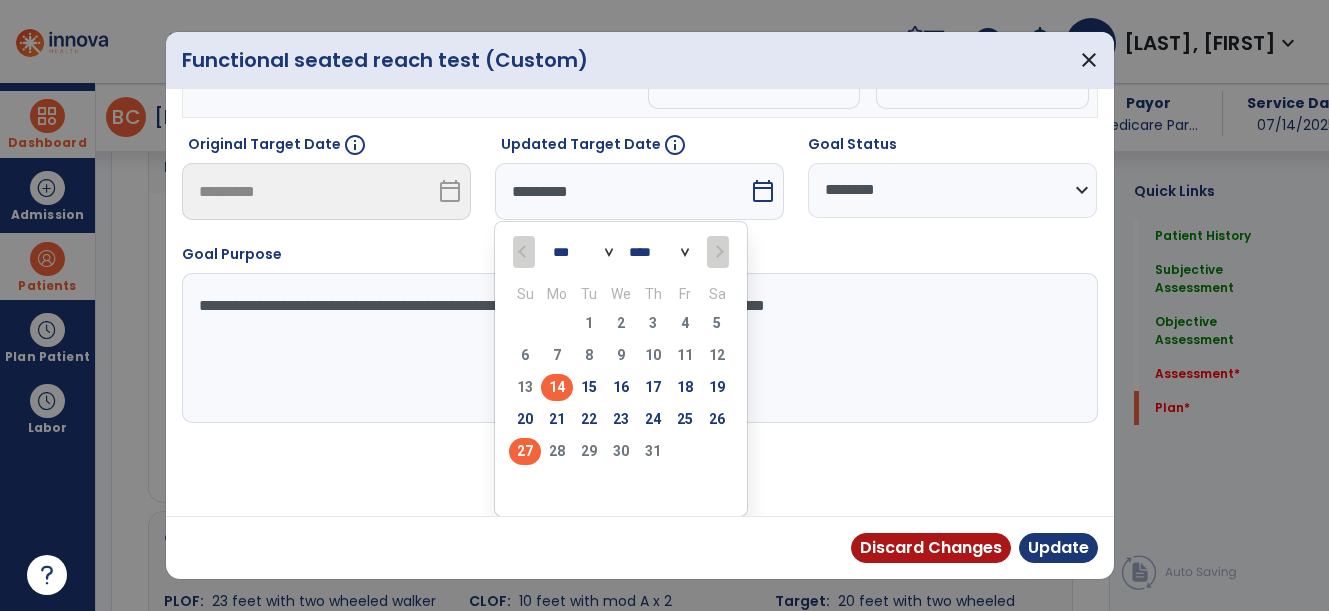 click on "27" at bounding box center [525, 451] 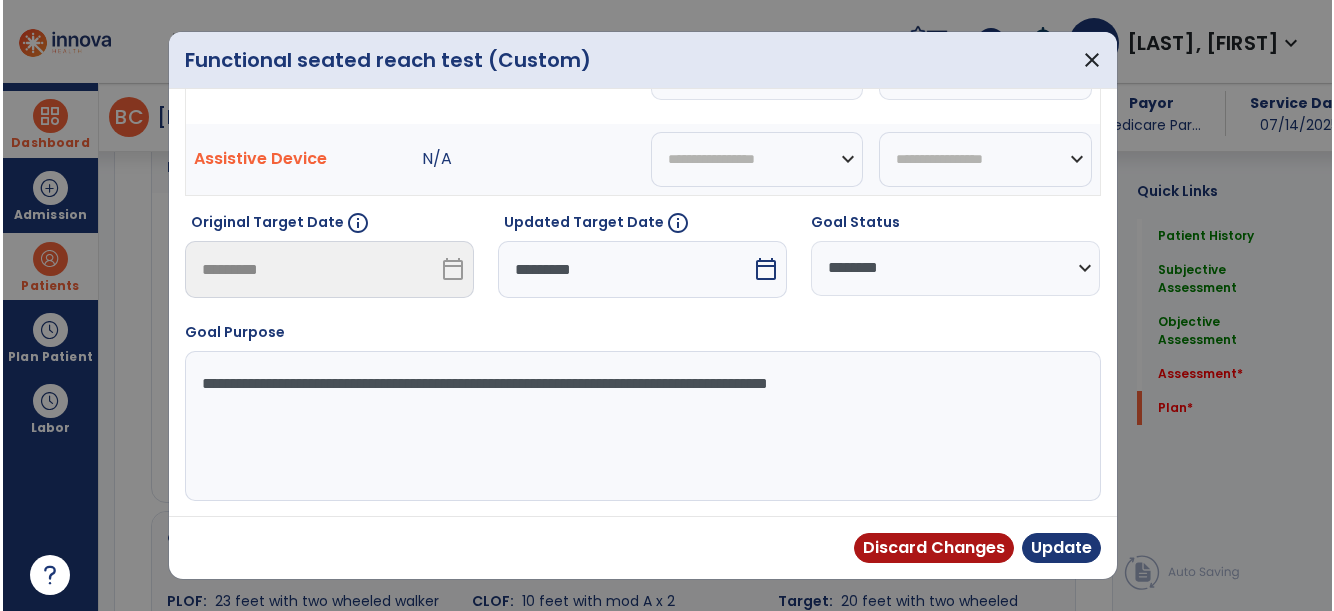 scroll, scrollTop: 122, scrollLeft: 0, axis: vertical 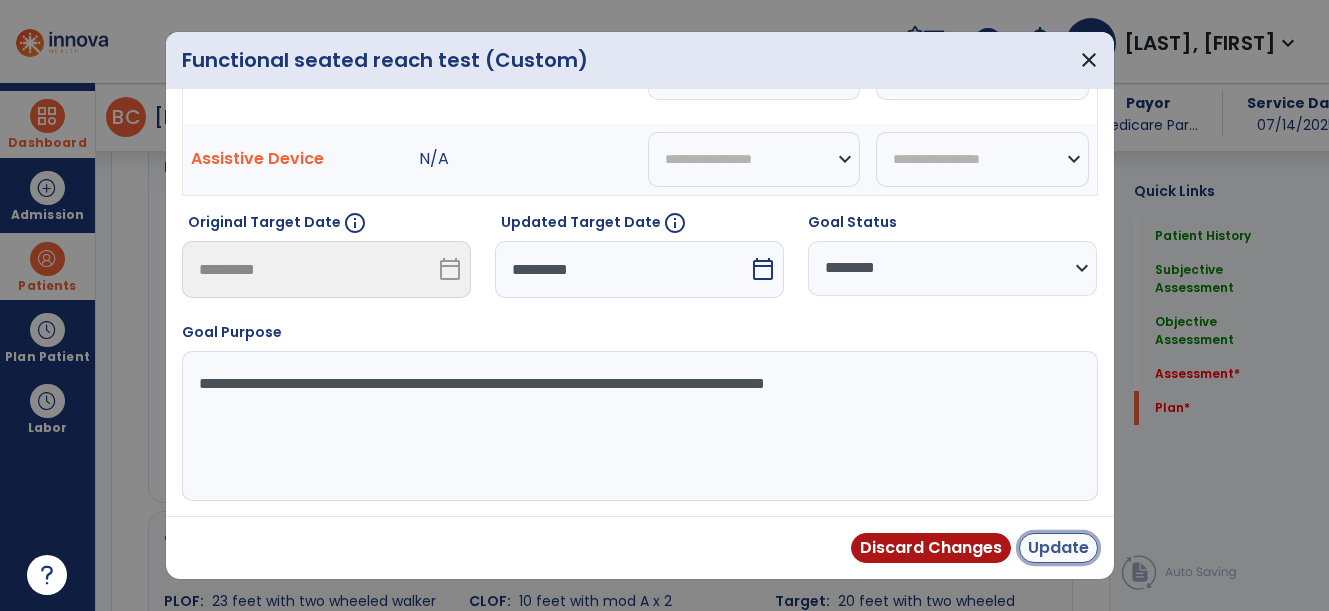click on "Update" at bounding box center [1058, 548] 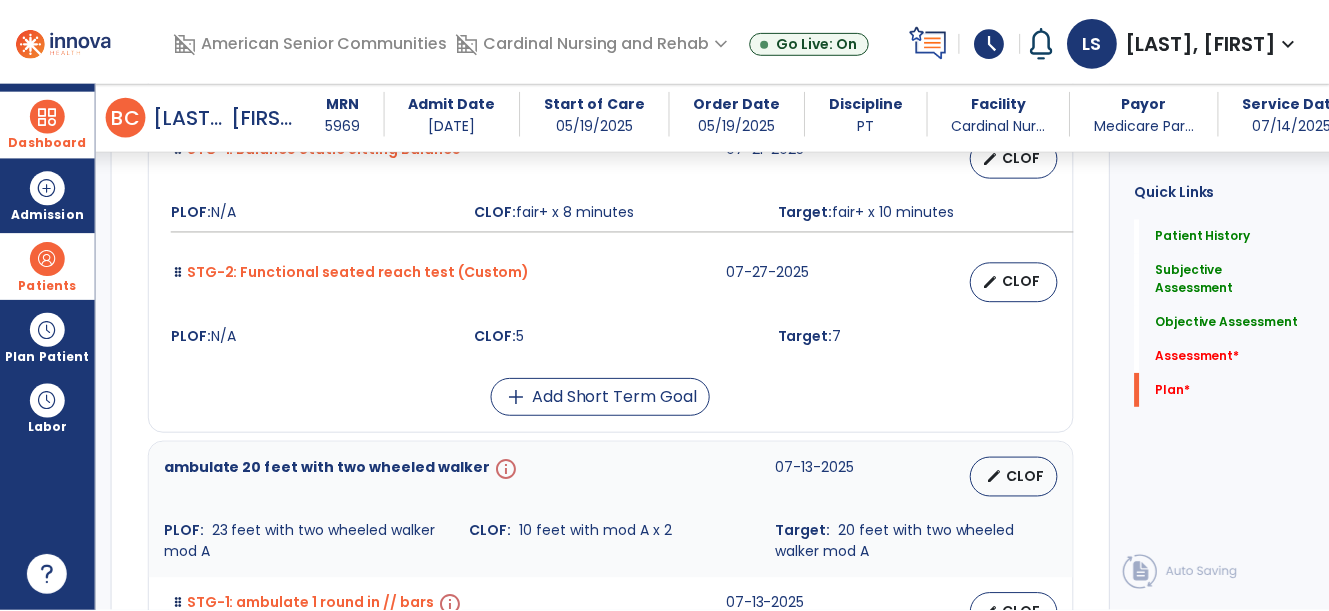 scroll, scrollTop: 5200, scrollLeft: 0, axis: vertical 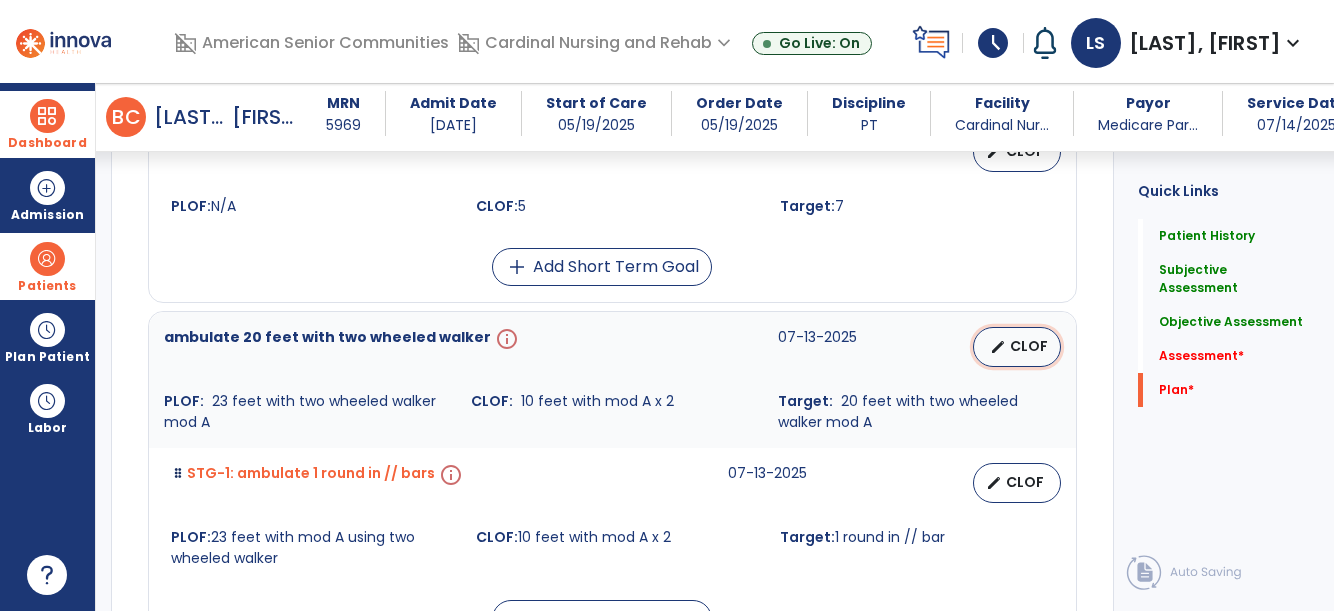 click on "edit   CLOF" at bounding box center (1017, 347) 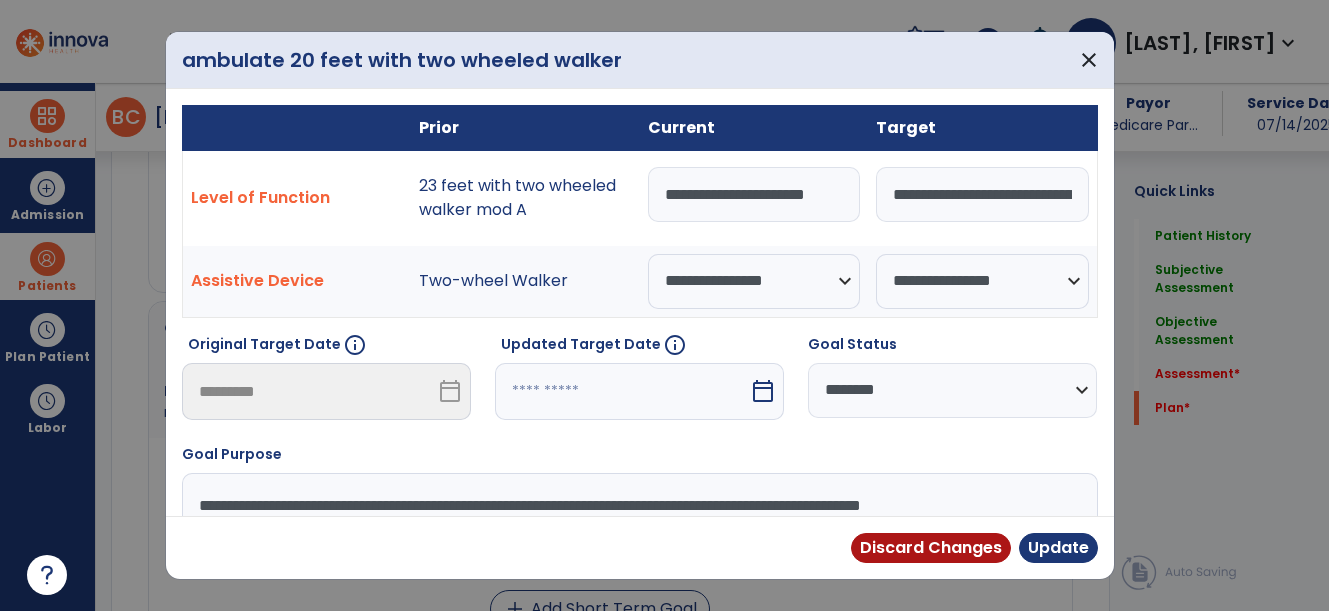 scroll, scrollTop: 5200, scrollLeft: 0, axis: vertical 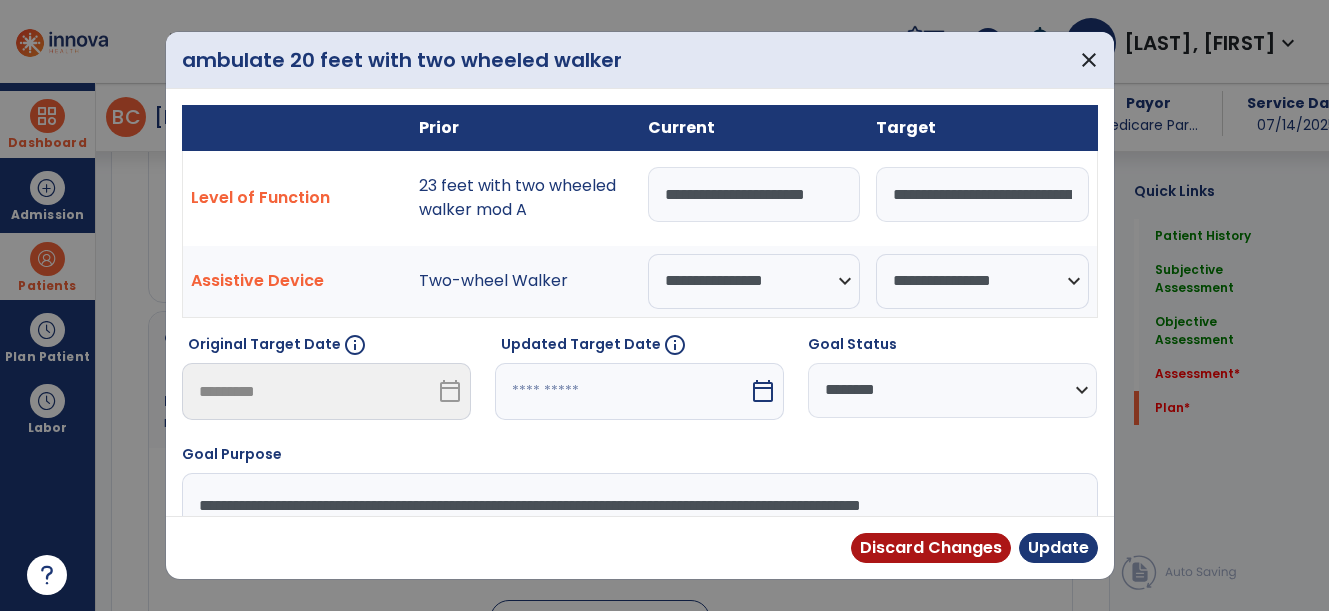 click on "**********" at bounding box center [754, 194] 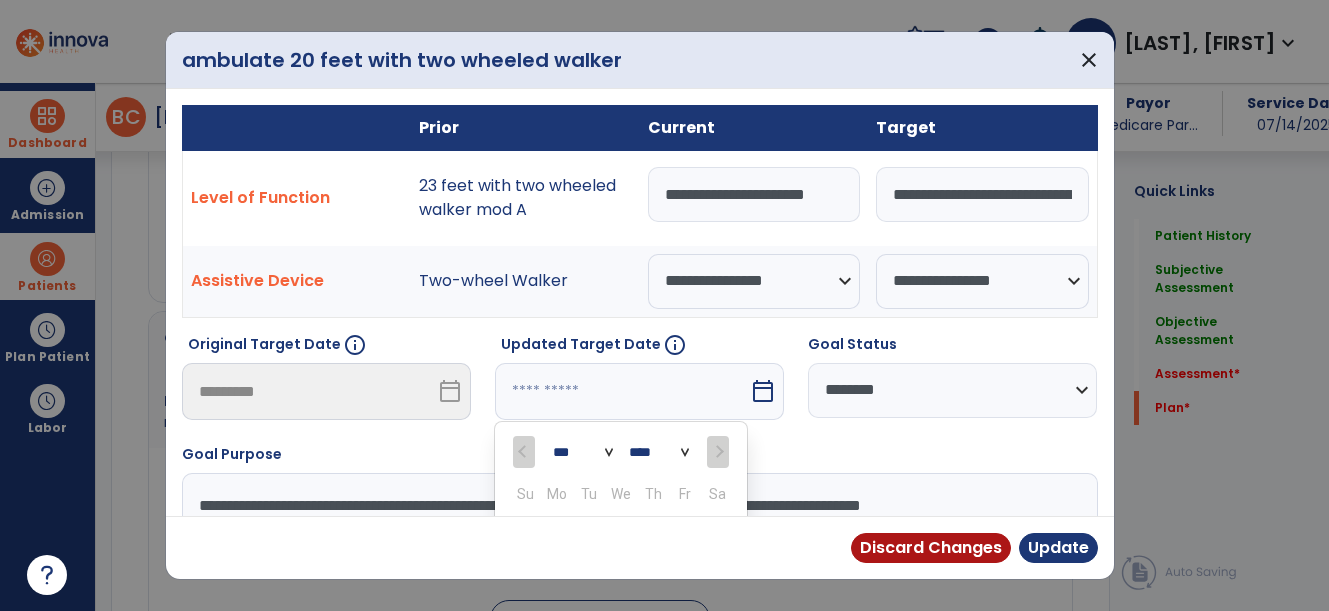 scroll, scrollTop: 200, scrollLeft: 0, axis: vertical 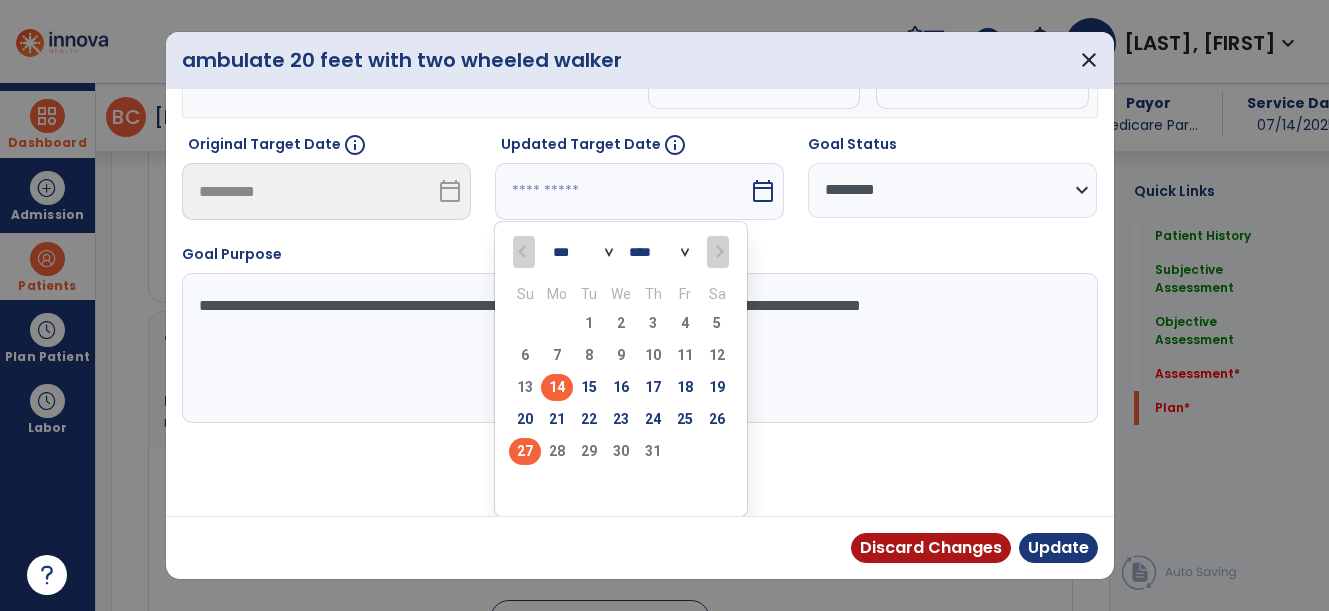 click on "27" at bounding box center (525, 451) 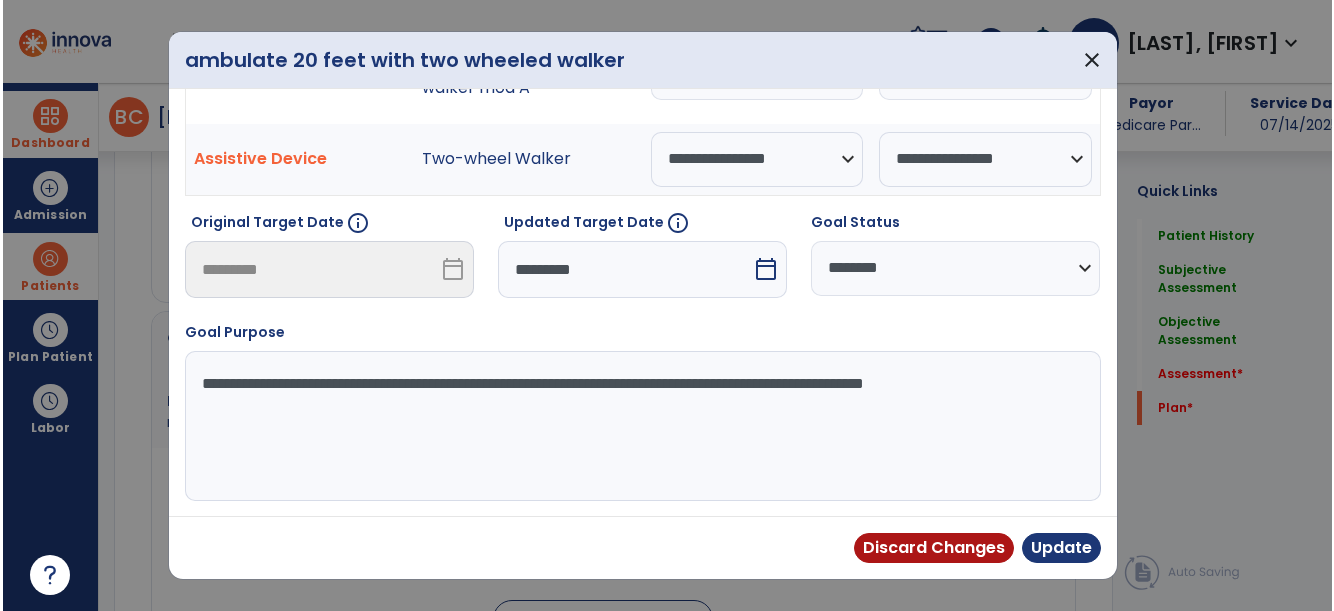 scroll, scrollTop: 122, scrollLeft: 0, axis: vertical 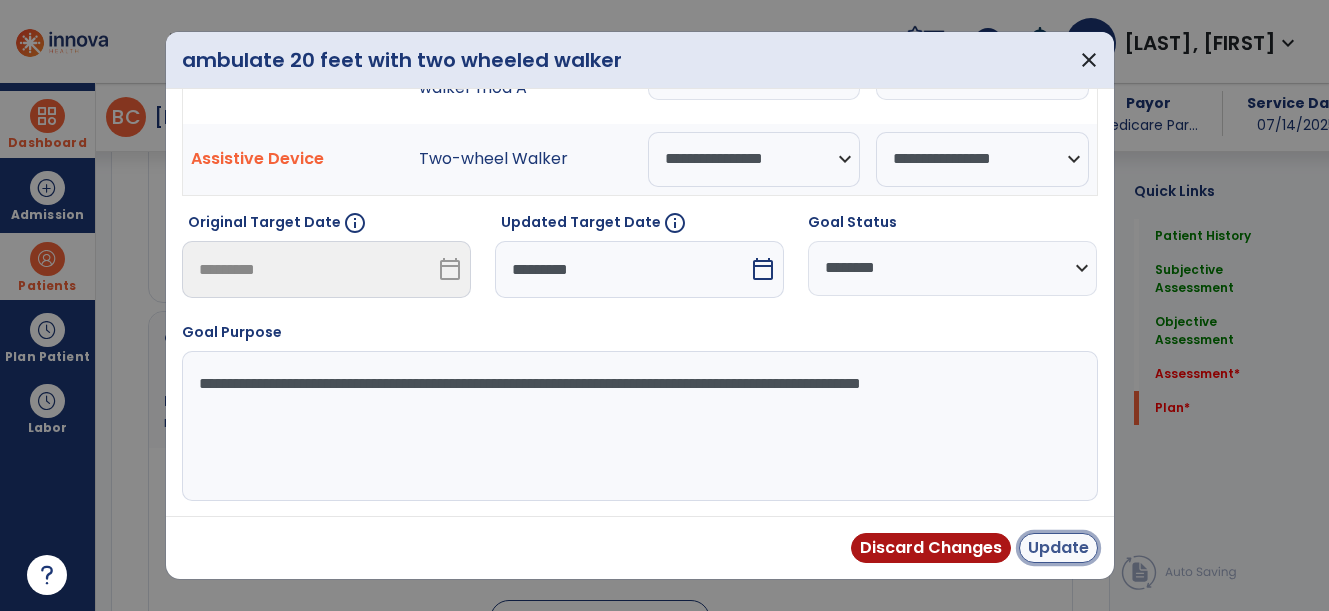 click on "Update" at bounding box center [1058, 548] 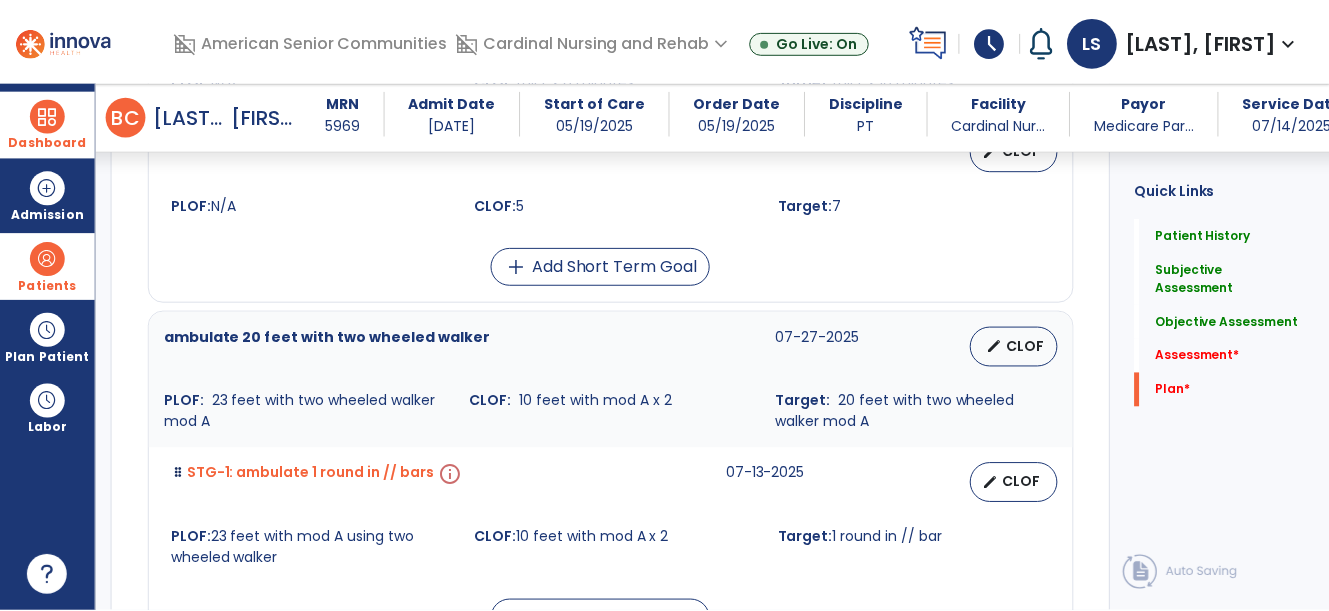 scroll, scrollTop: 5300, scrollLeft: 0, axis: vertical 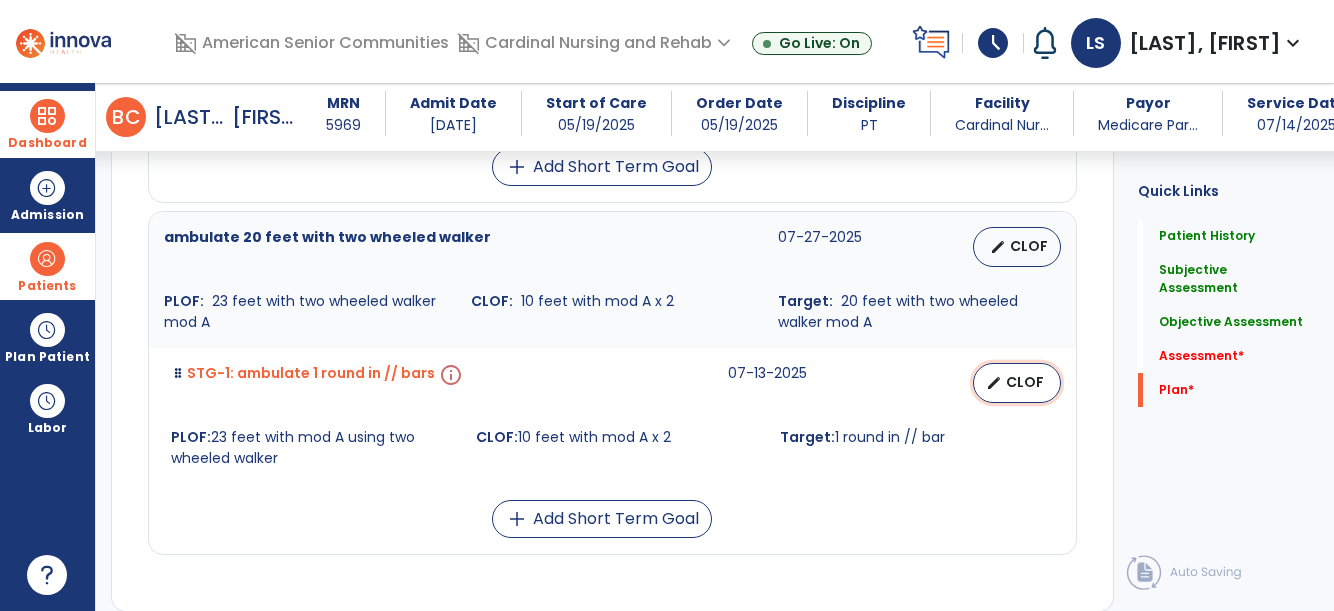 click on "edit   CLOF" at bounding box center [1017, 383] 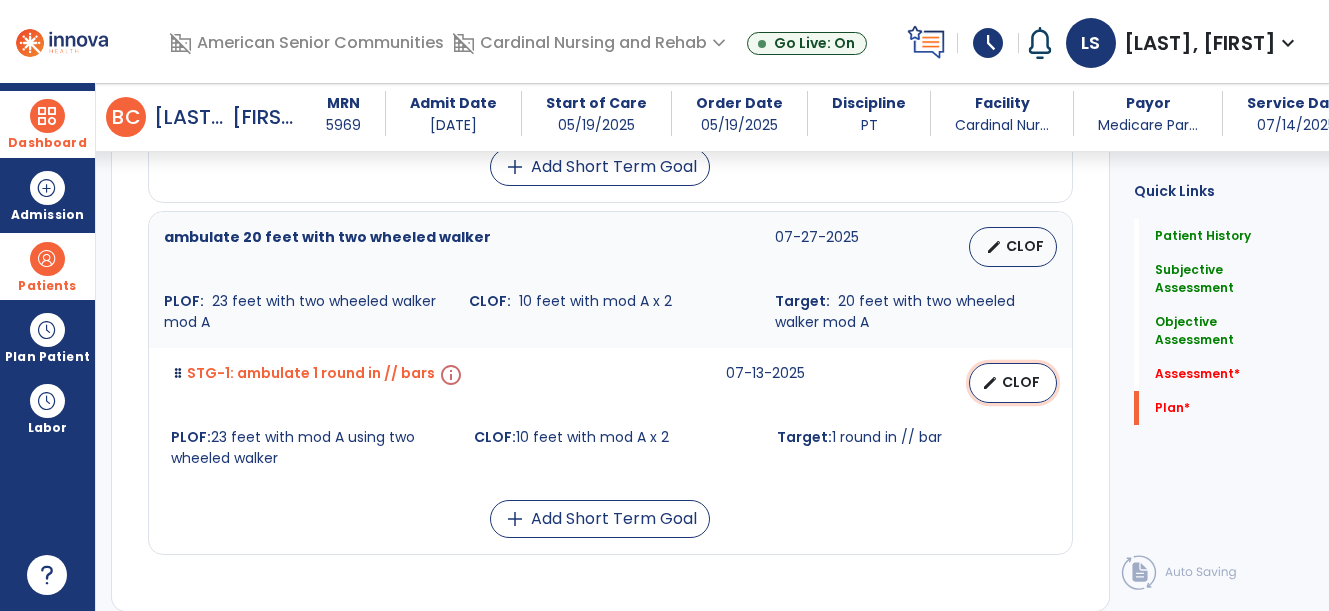 select on "**********" 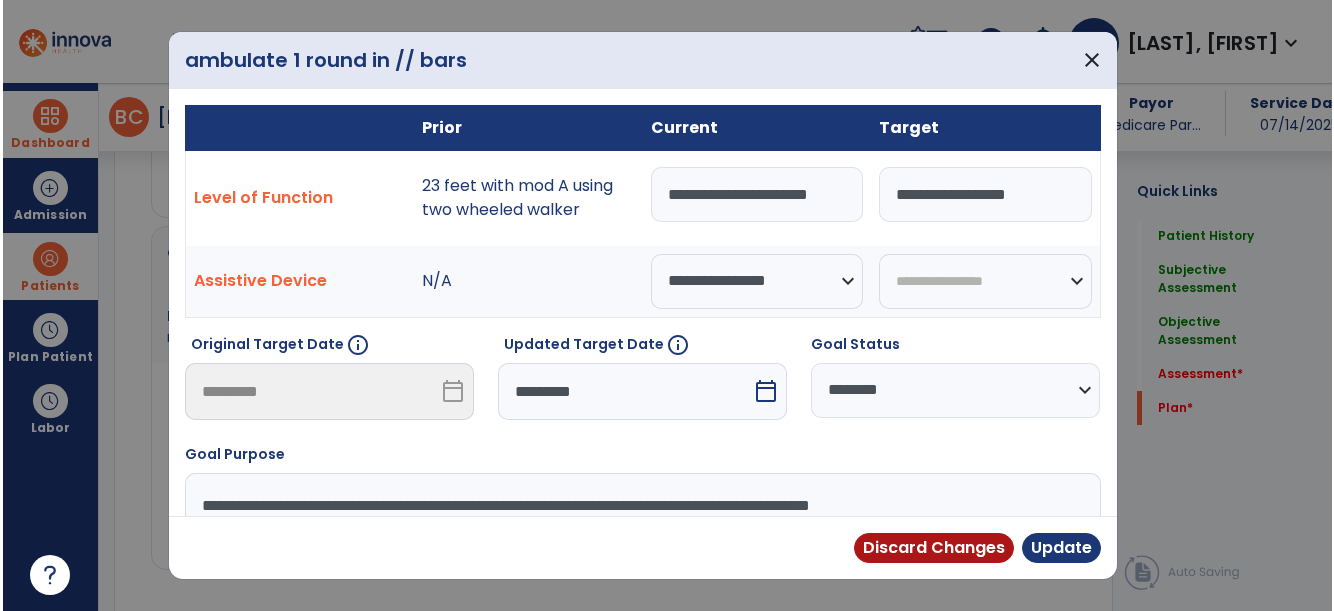 scroll, scrollTop: 5300, scrollLeft: 0, axis: vertical 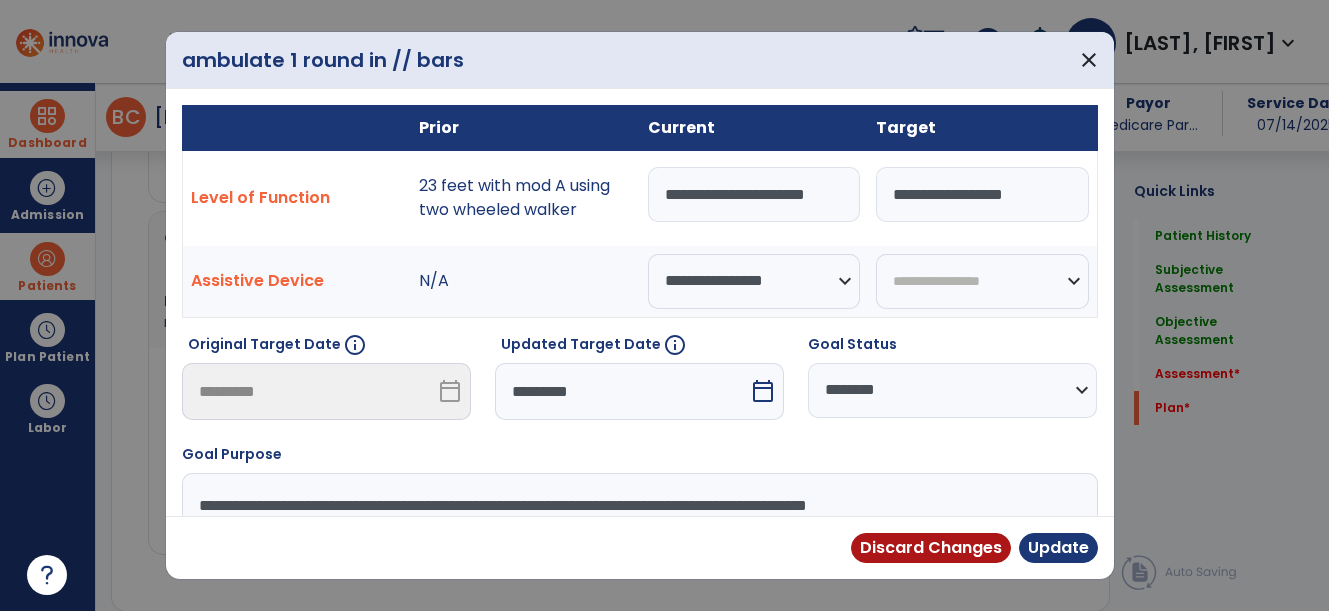 click on "**********" at bounding box center (952, 390) 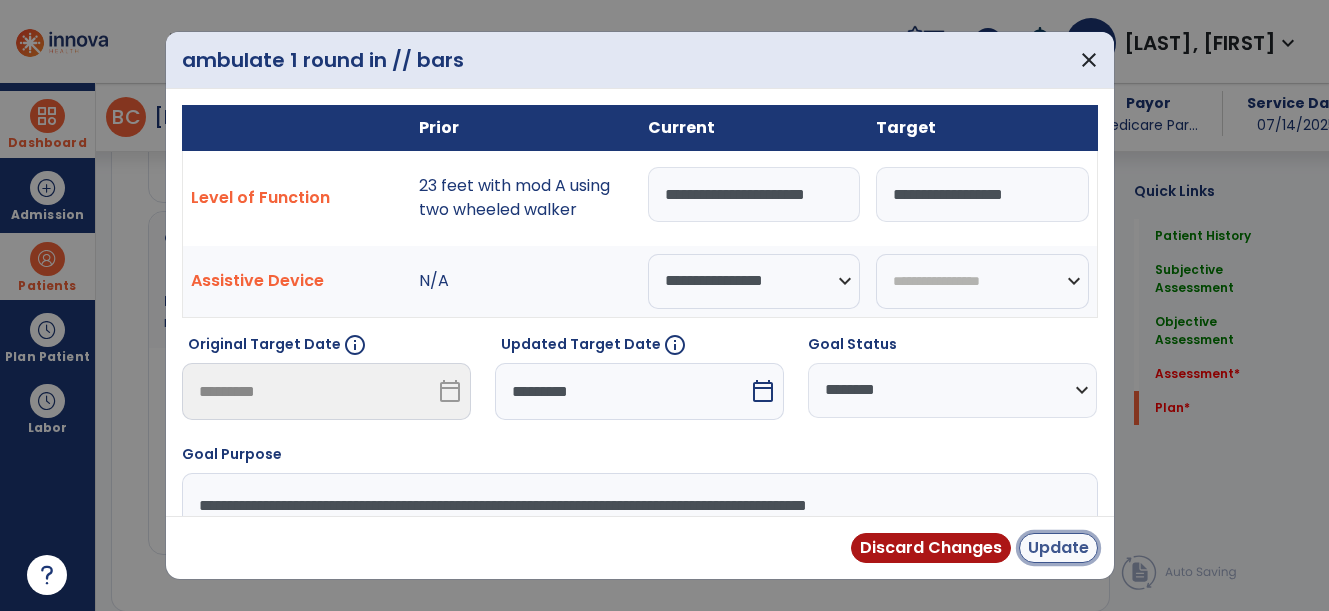 click on "Update" at bounding box center (1058, 548) 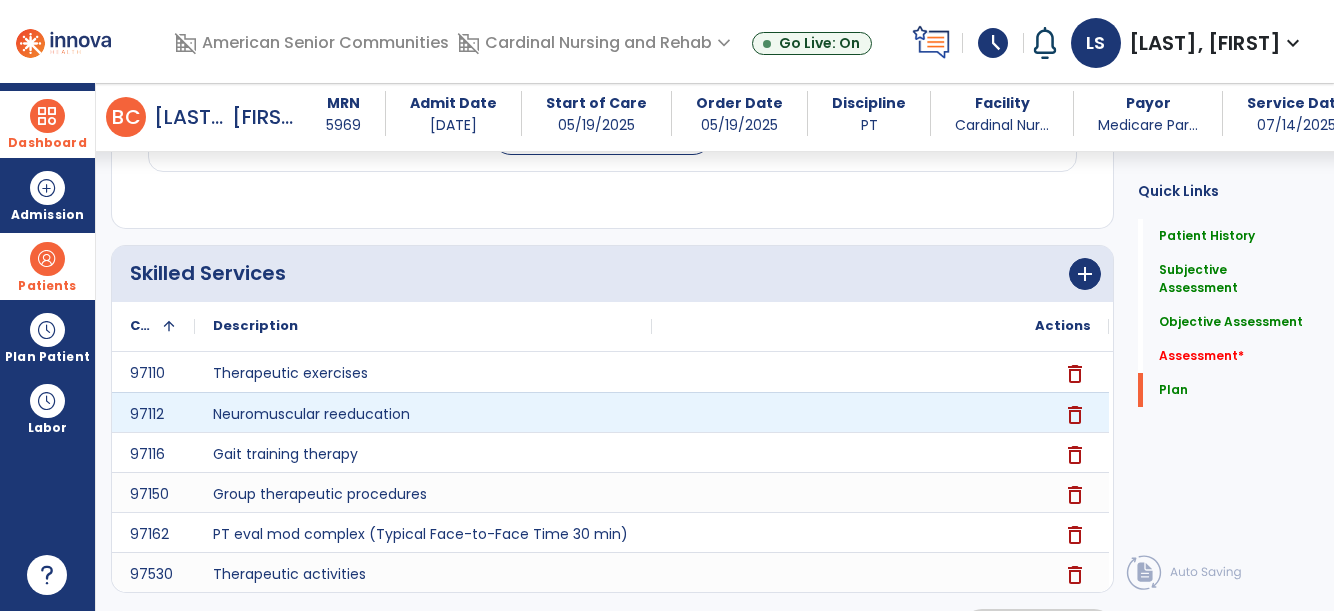 scroll, scrollTop: 5738, scrollLeft: 0, axis: vertical 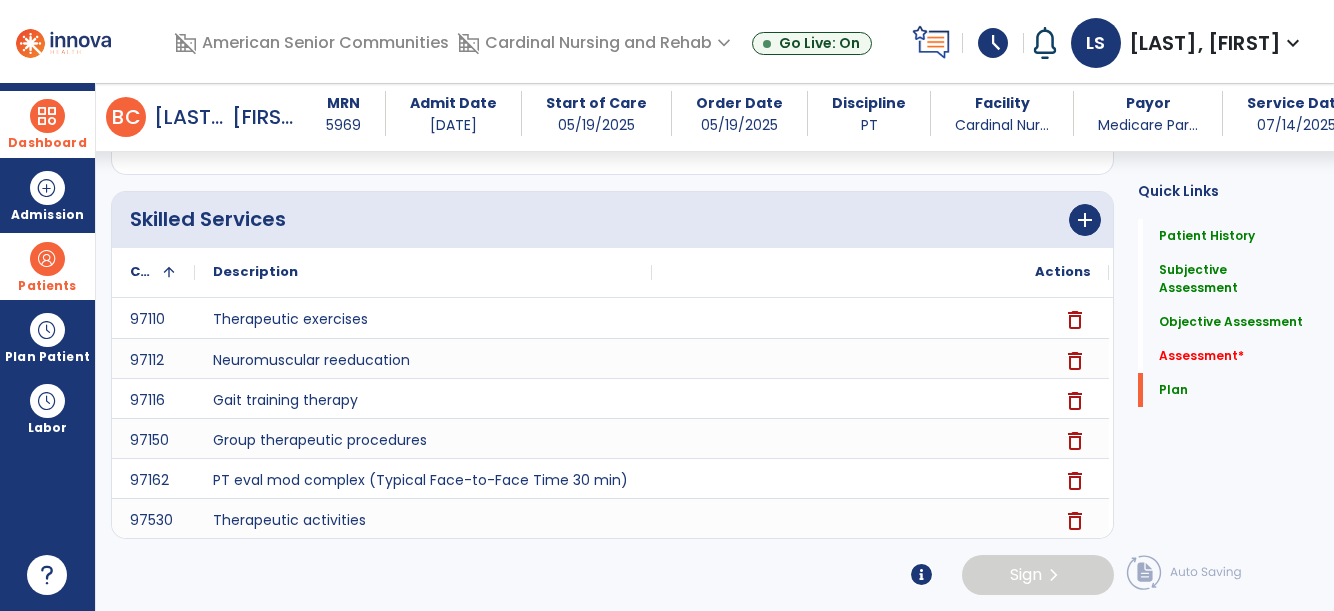 click on "Dashboard  dashboard  Therapist Dashboard Admission Patients  format_list_bulleted  Patient List  space_dashboard  Patient Board  insert_chart  PDPM Board Plan Patient  event_note  Planner  content_paste_go  Scheduler  content_paste_go  Whiteboard Labor  content_paste_go  Timecards" at bounding box center [48, 347] 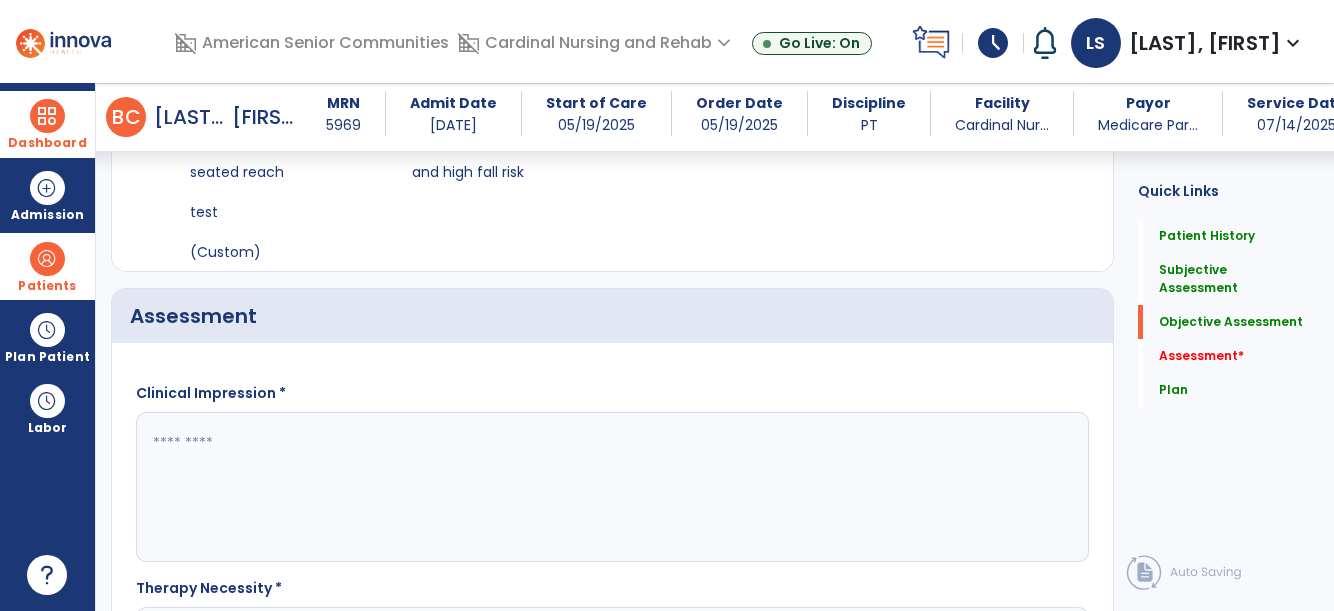 scroll, scrollTop: 2138, scrollLeft: 0, axis: vertical 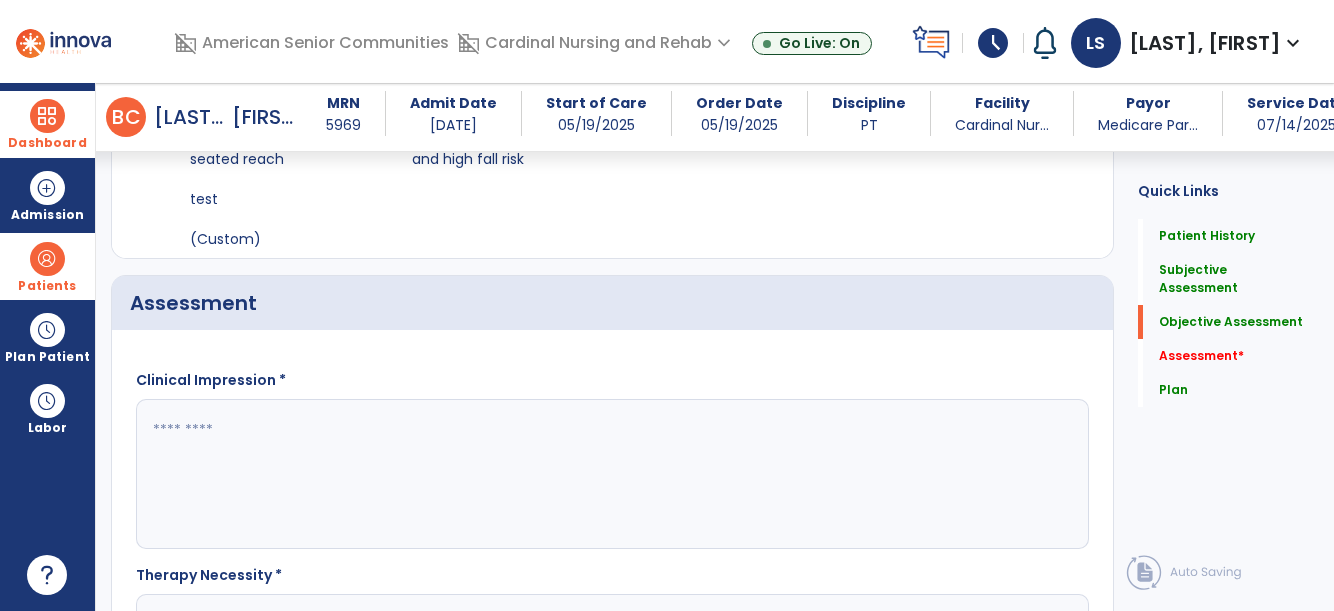 click 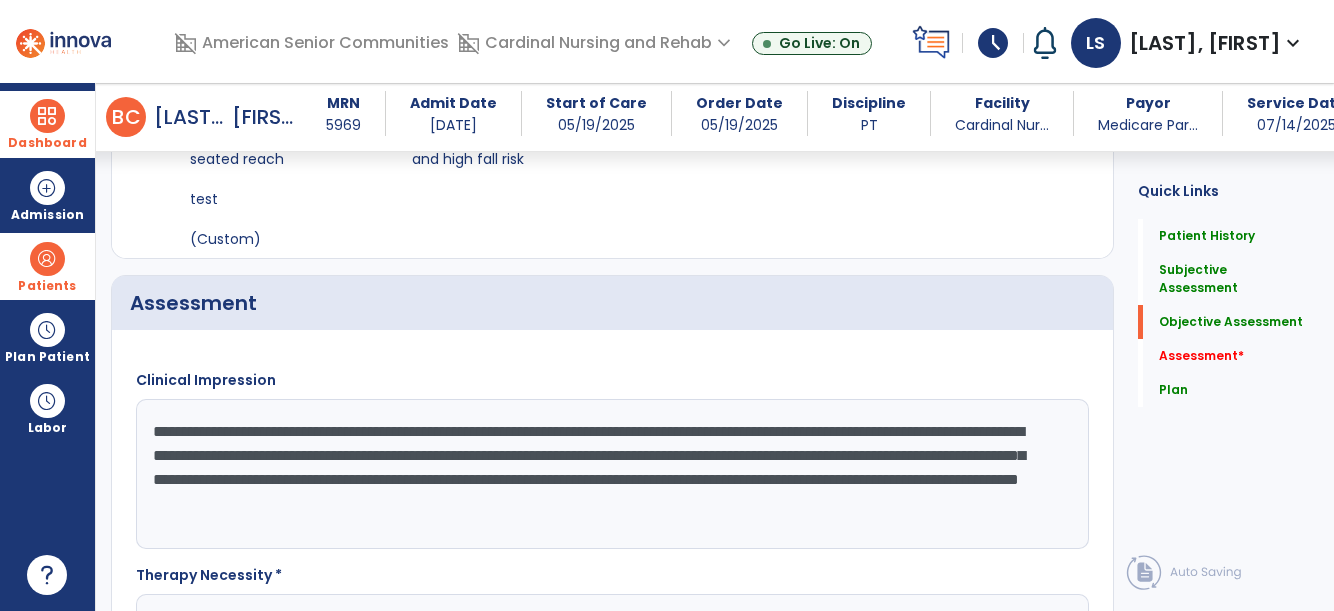 click on "**********" 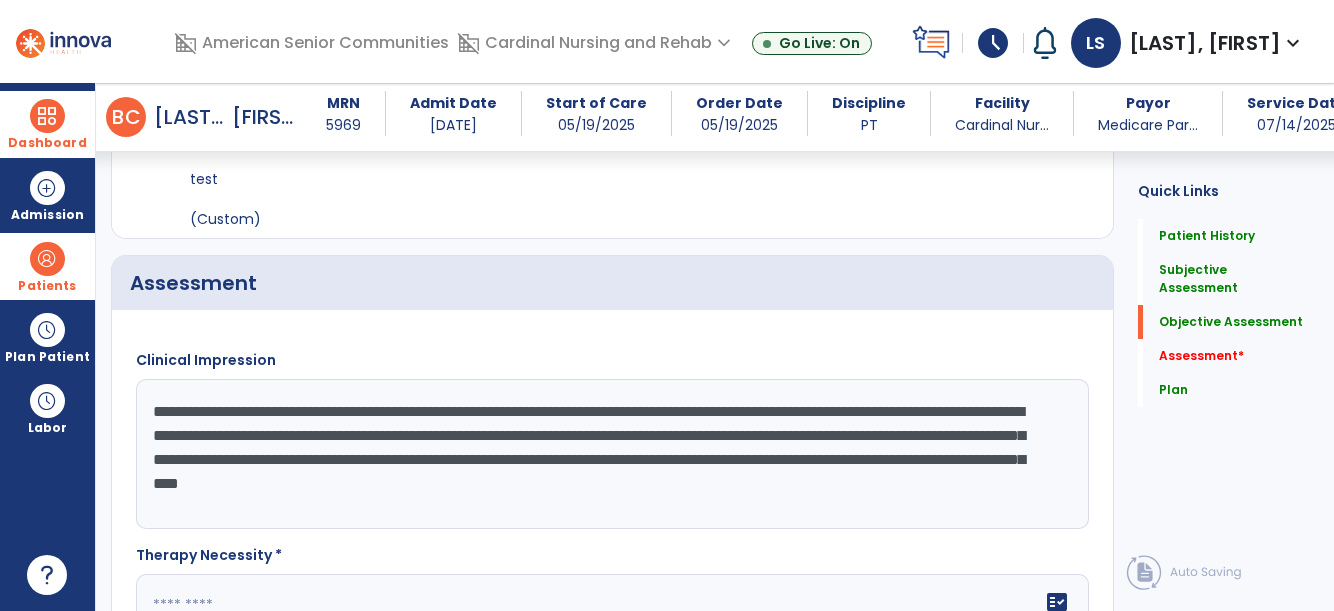 scroll, scrollTop: 2238, scrollLeft: 0, axis: vertical 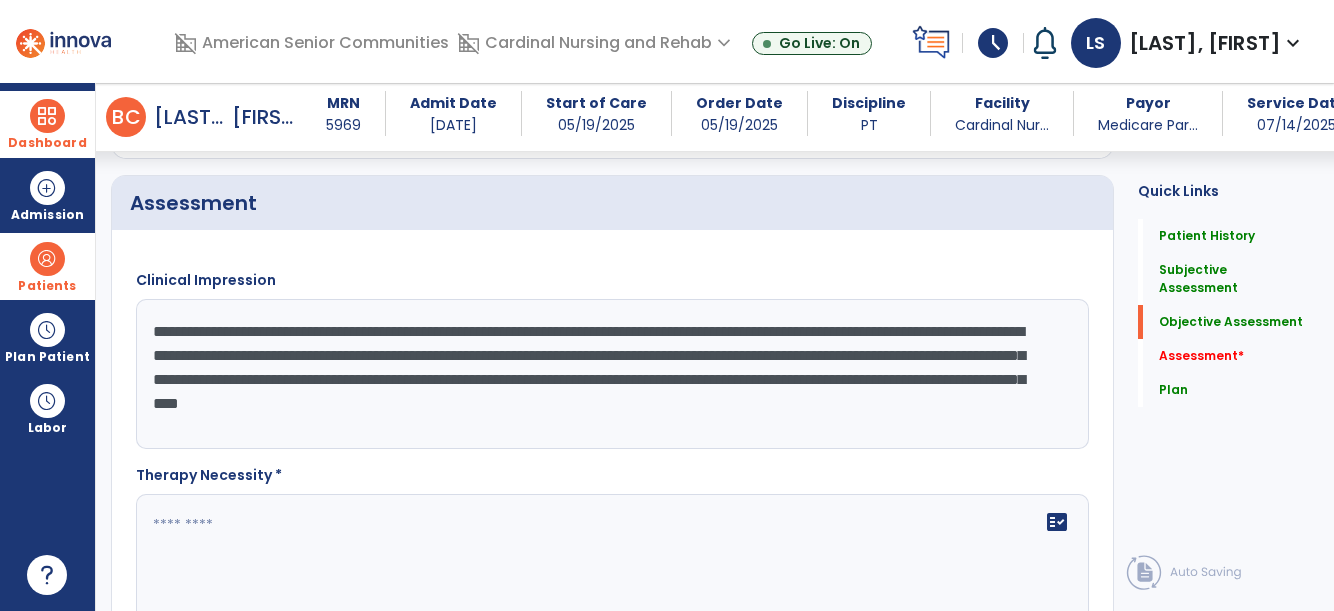 type on "**********" 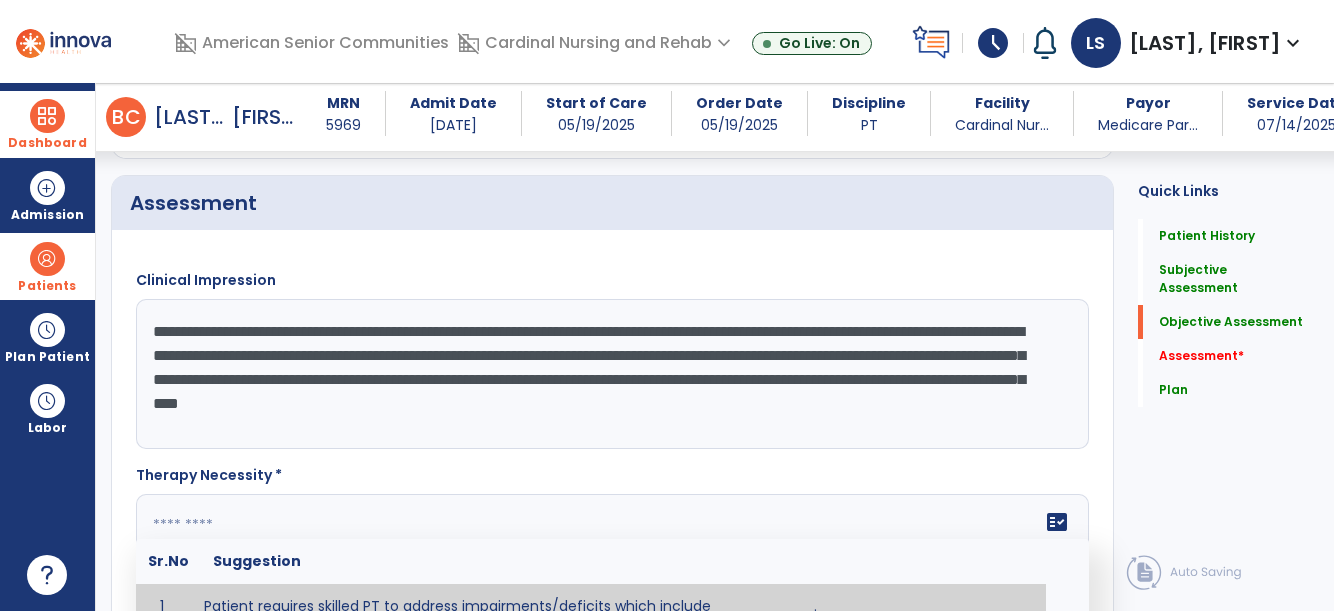 click on "fact_check  Sr.No Suggestion 1 Patient requires skilled PT to address impairments/deficits which include ___________. 2 Patient requires skilled PT to address impairments/deficits which include ___________ related to the patient's recent inpatient hospital stay and diagnosis of _____________." 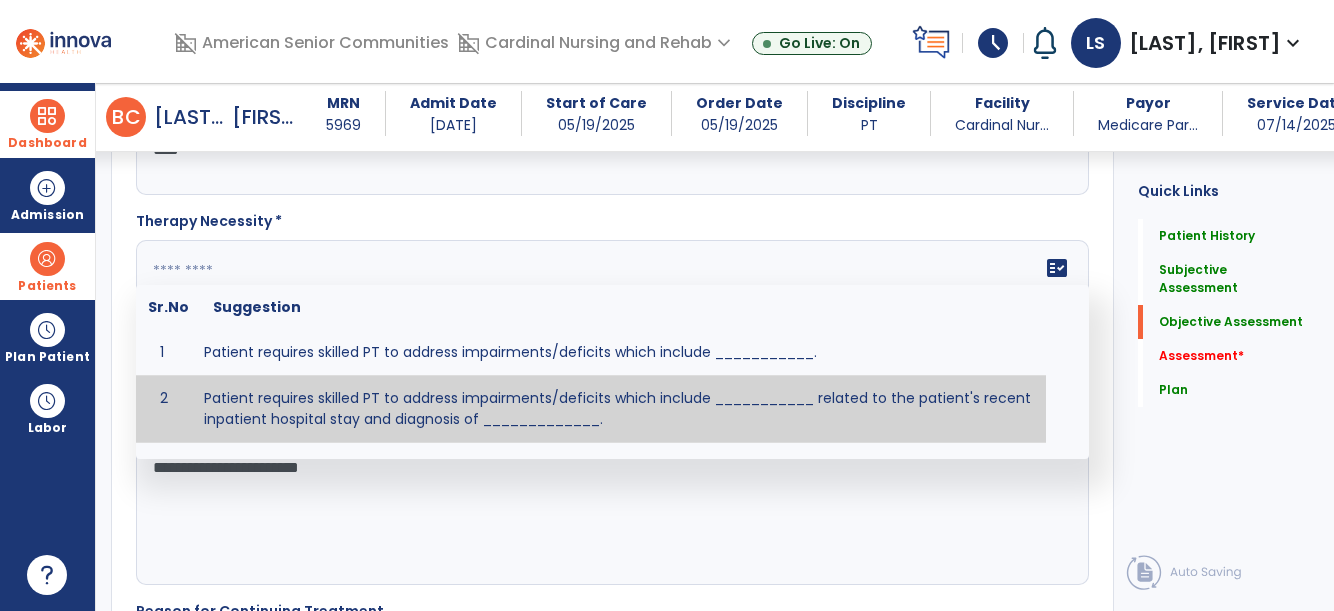 scroll, scrollTop: 2538, scrollLeft: 0, axis: vertical 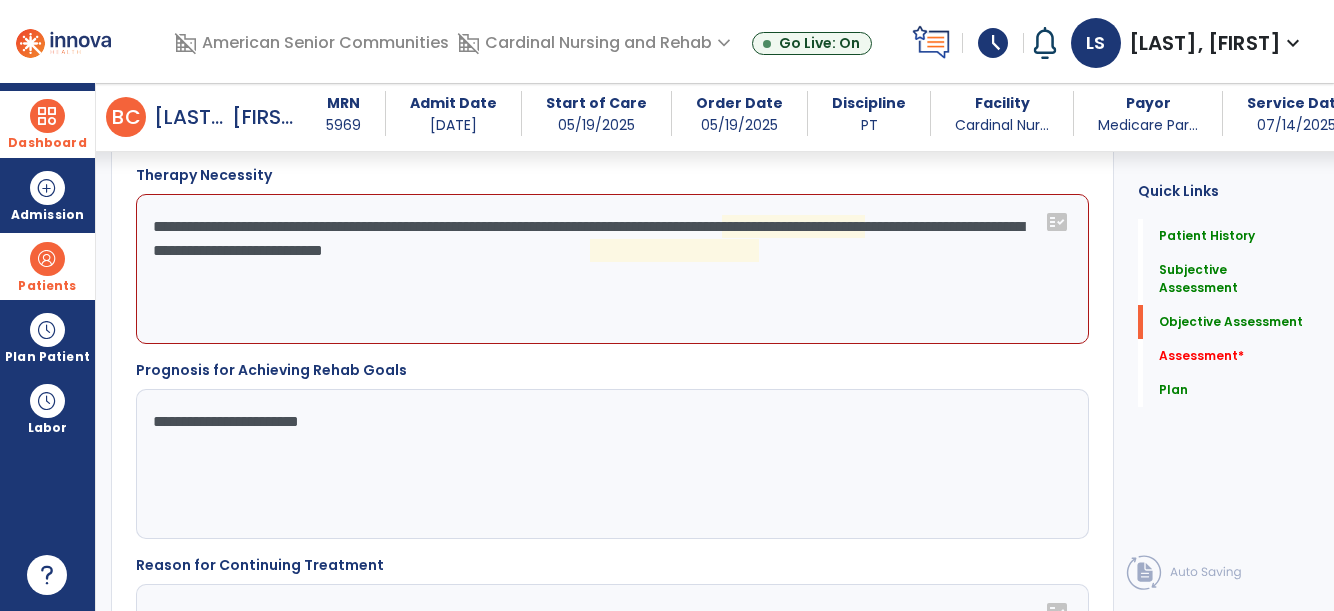 click on "**********" 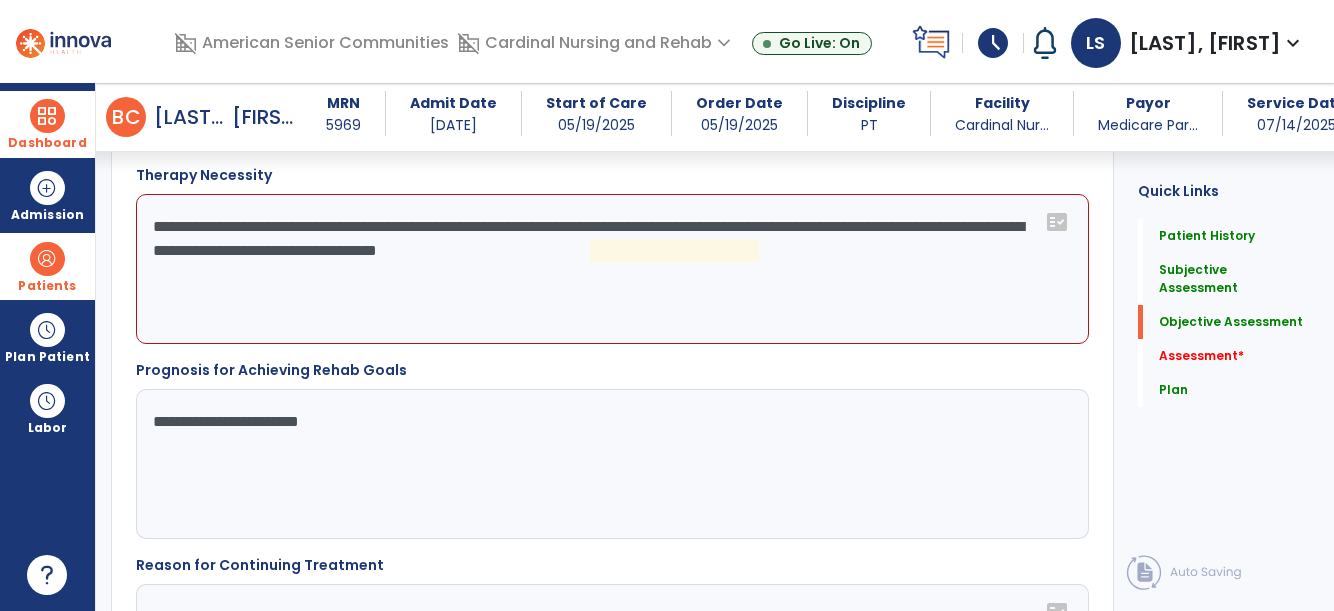 click on "**********" 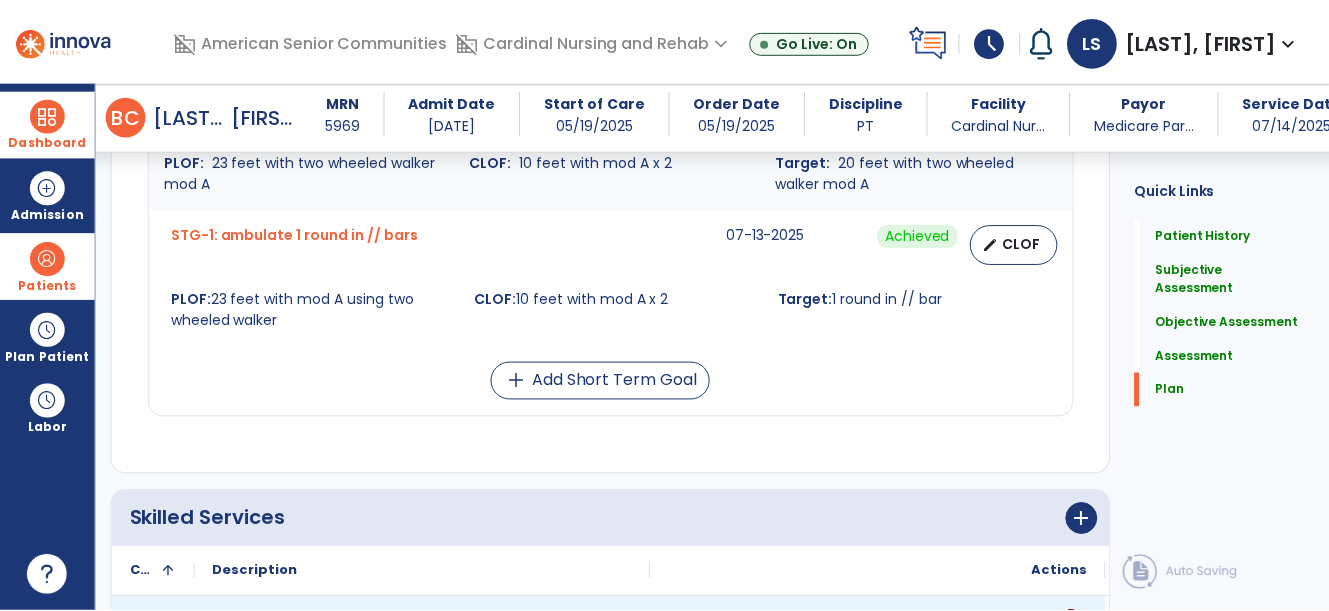 scroll, scrollTop: 5740, scrollLeft: 0, axis: vertical 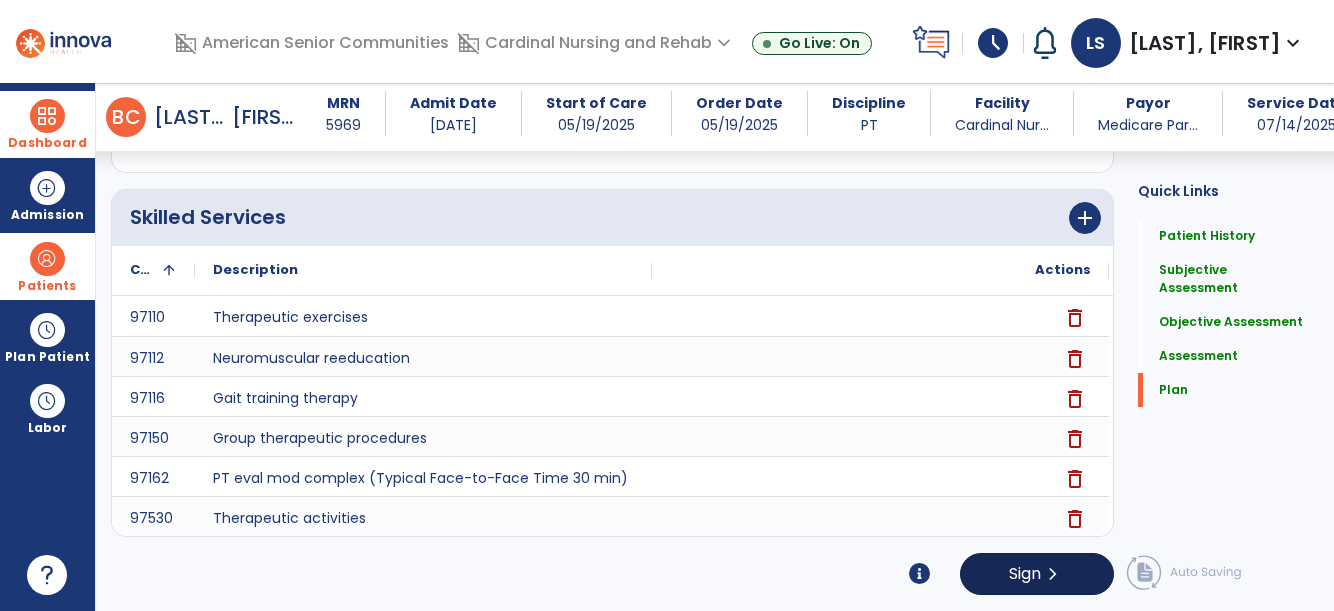 type on "**********" 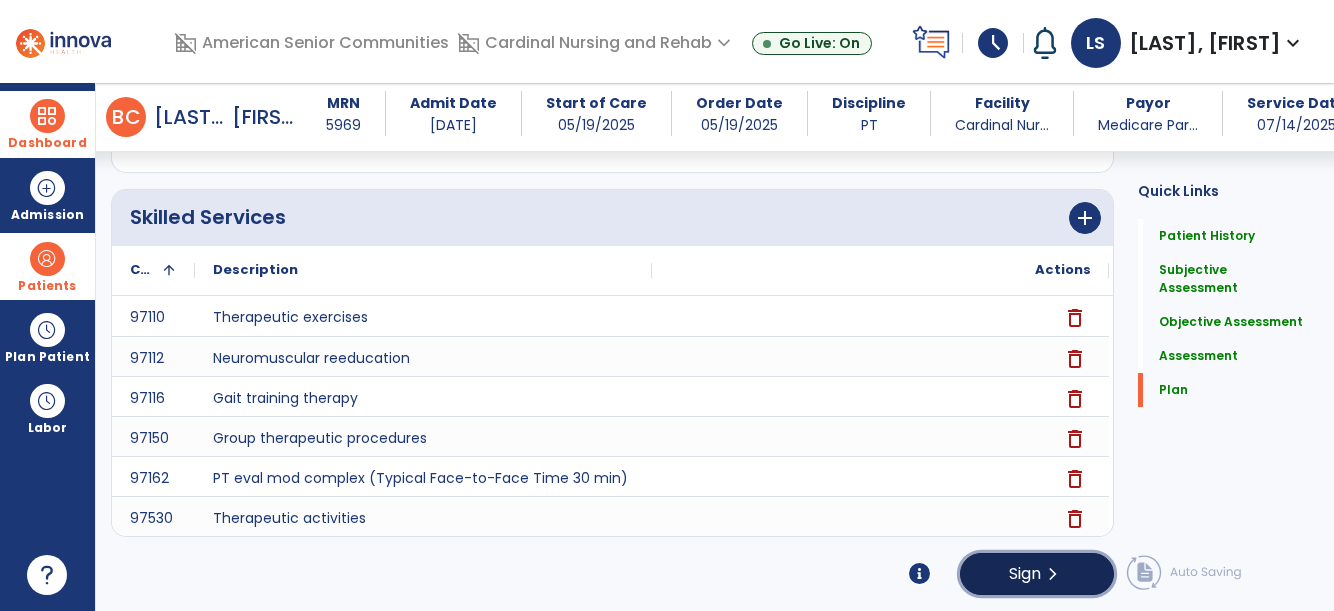 click on "chevron_right" 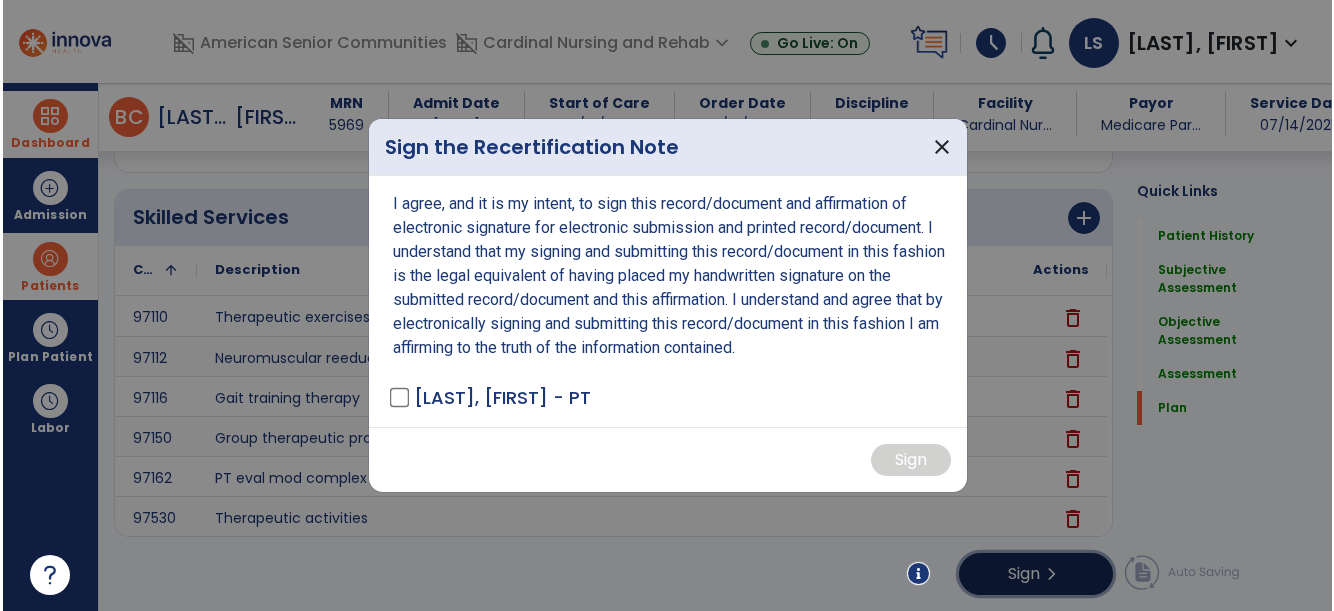 scroll, scrollTop: 5740, scrollLeft: 0, axis: vertical 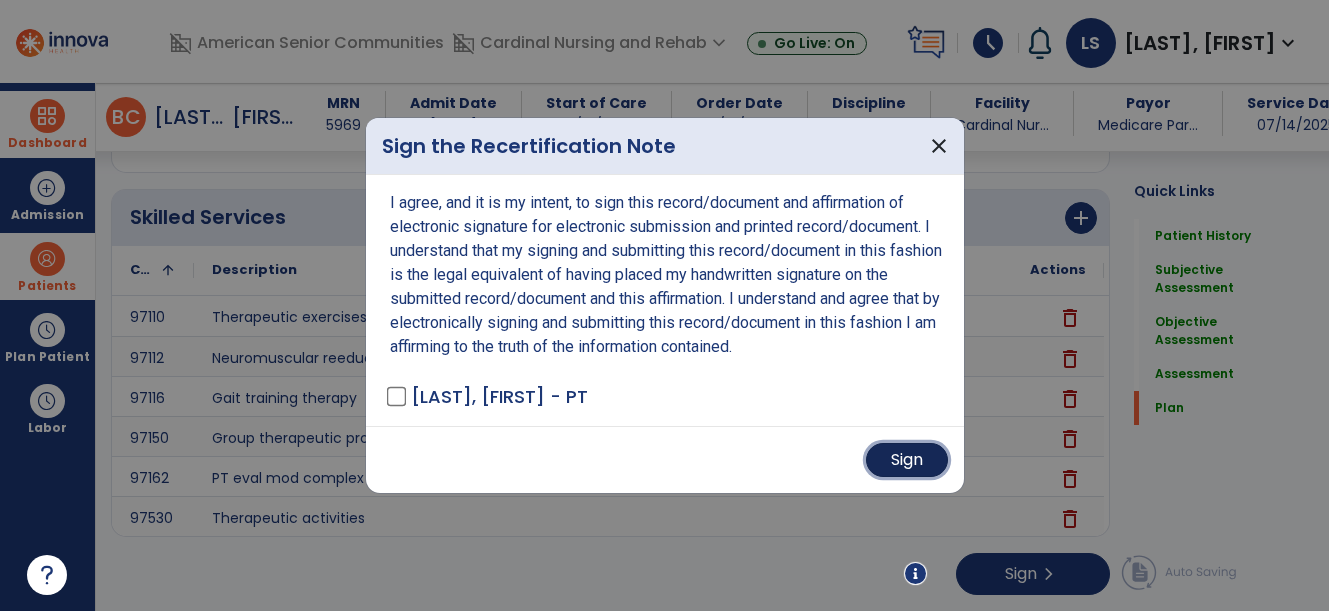 click on "Sign" at bounding box center [907, 460] 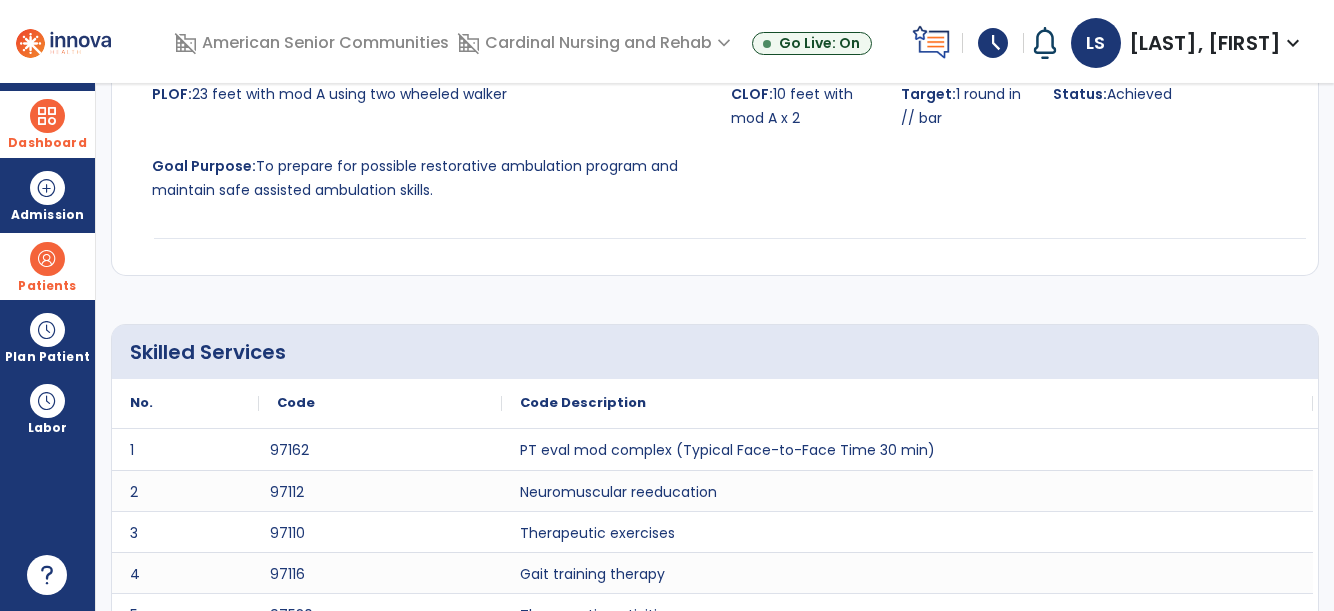 scroll, scrollTop: 0, scrollLeft: 0, axis: both 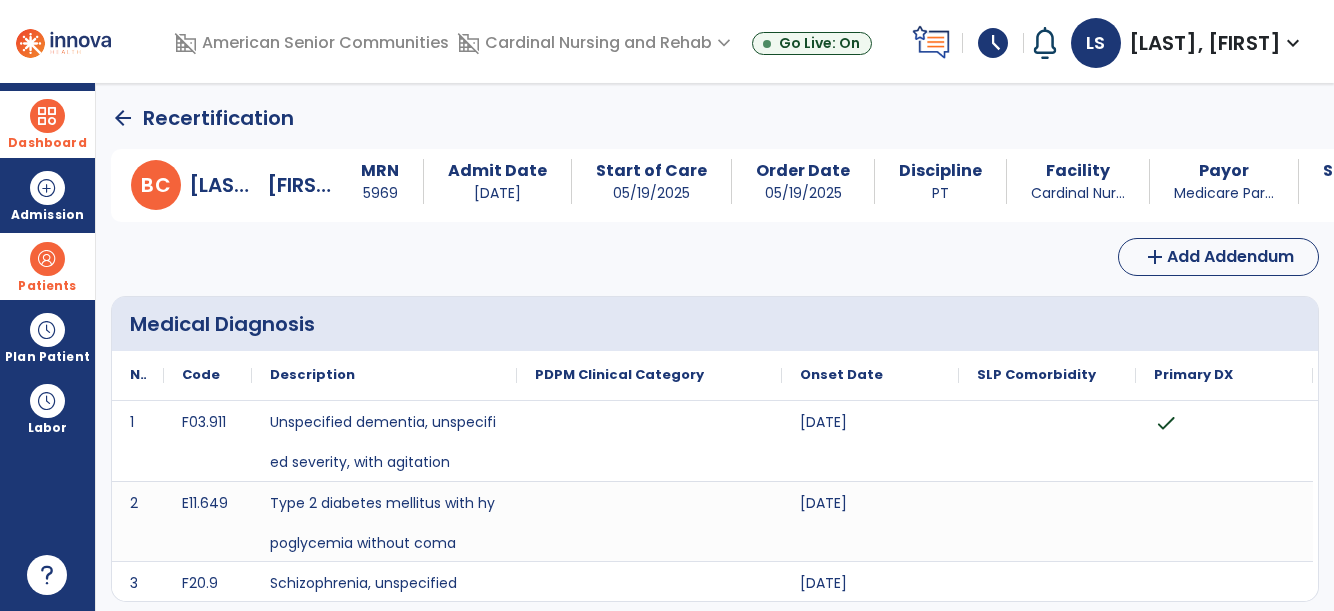click at bounding box center (47, 259) 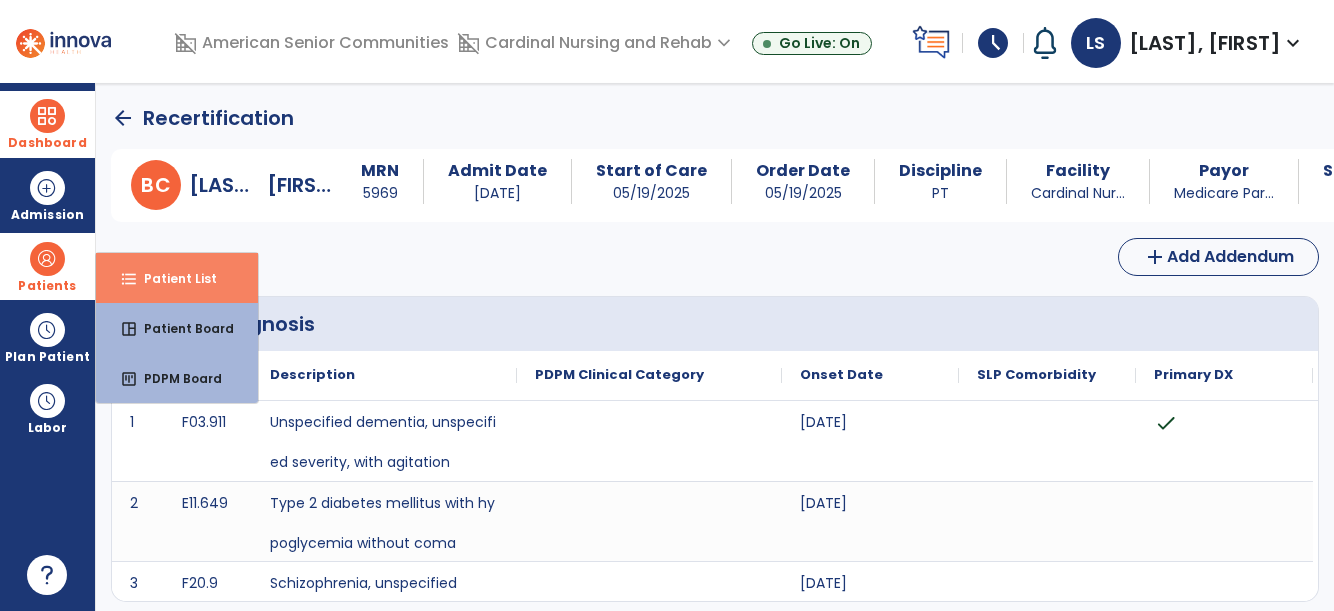 click on "Patient List" at bounding box center [172, 278] 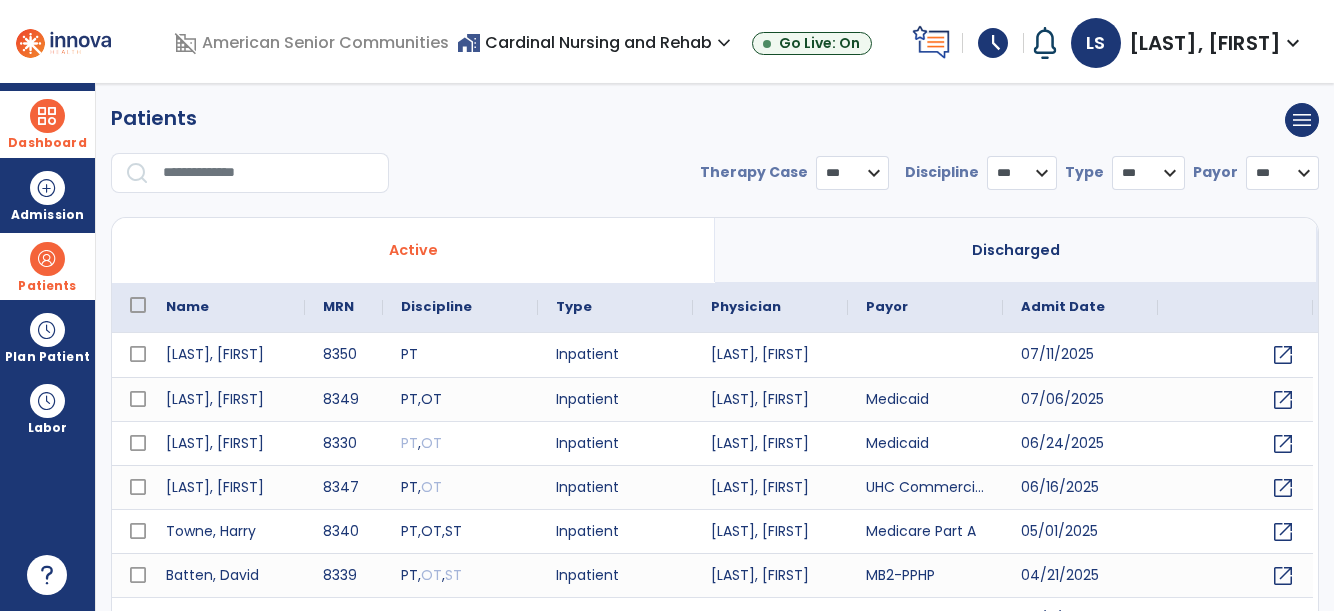 select on "***" 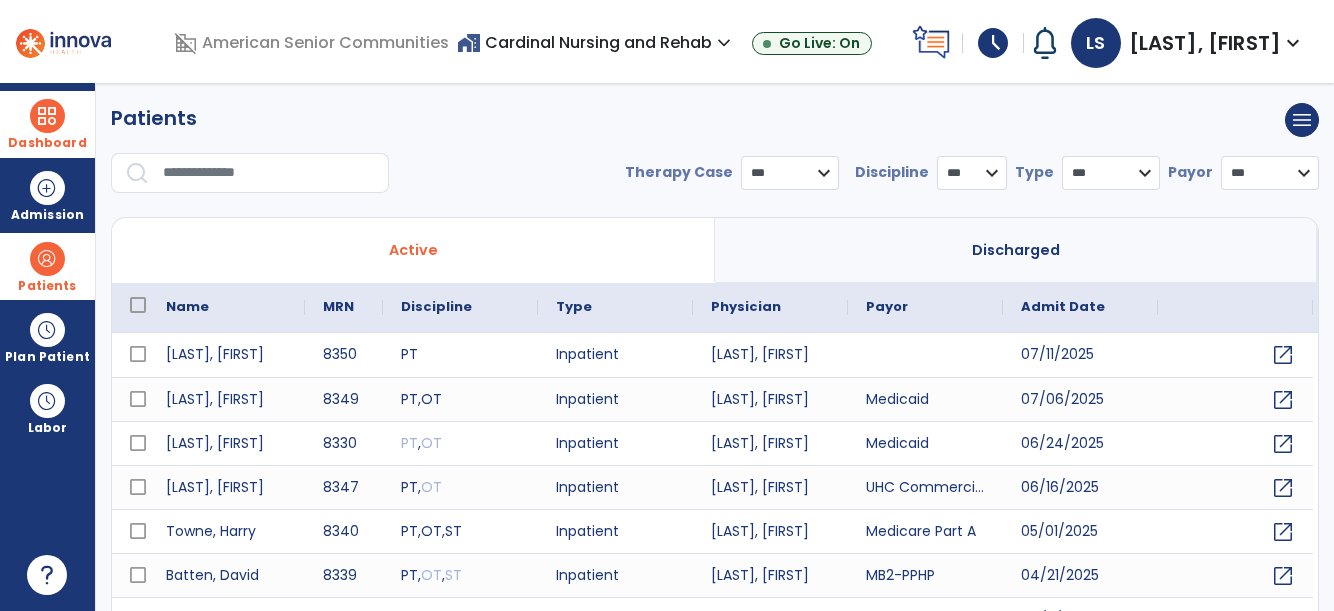 click at bounding box center [269, 173] 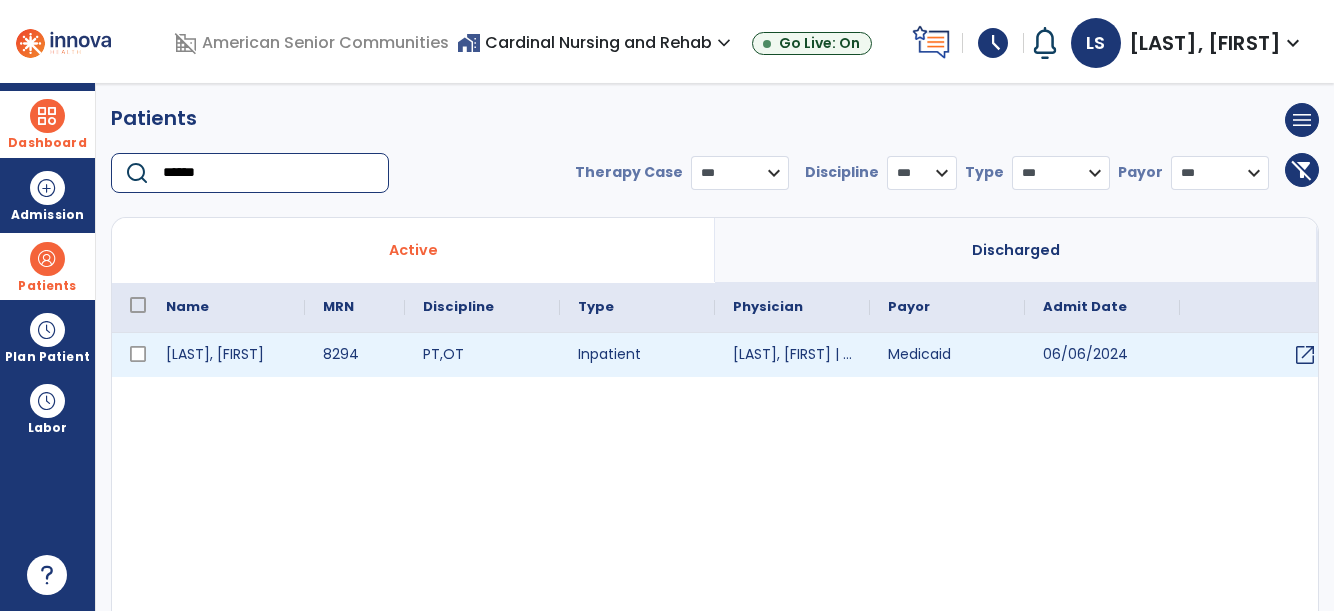 type on "******" 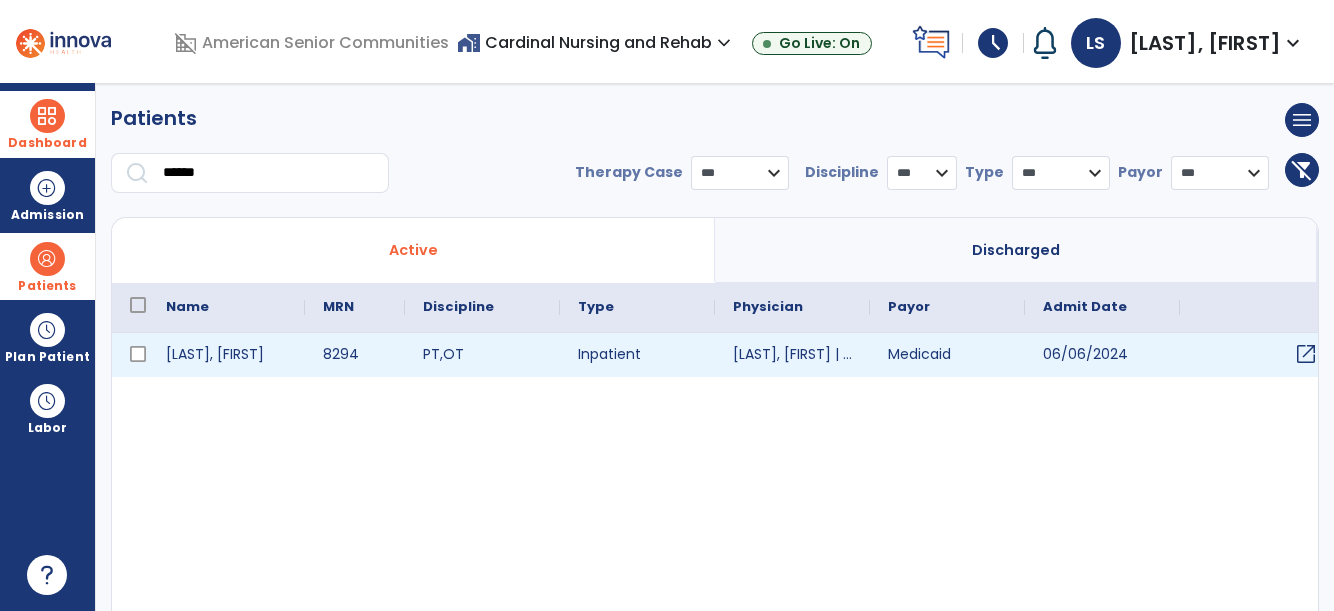 click on "open_in_new" at bounding box center (1306, 354) 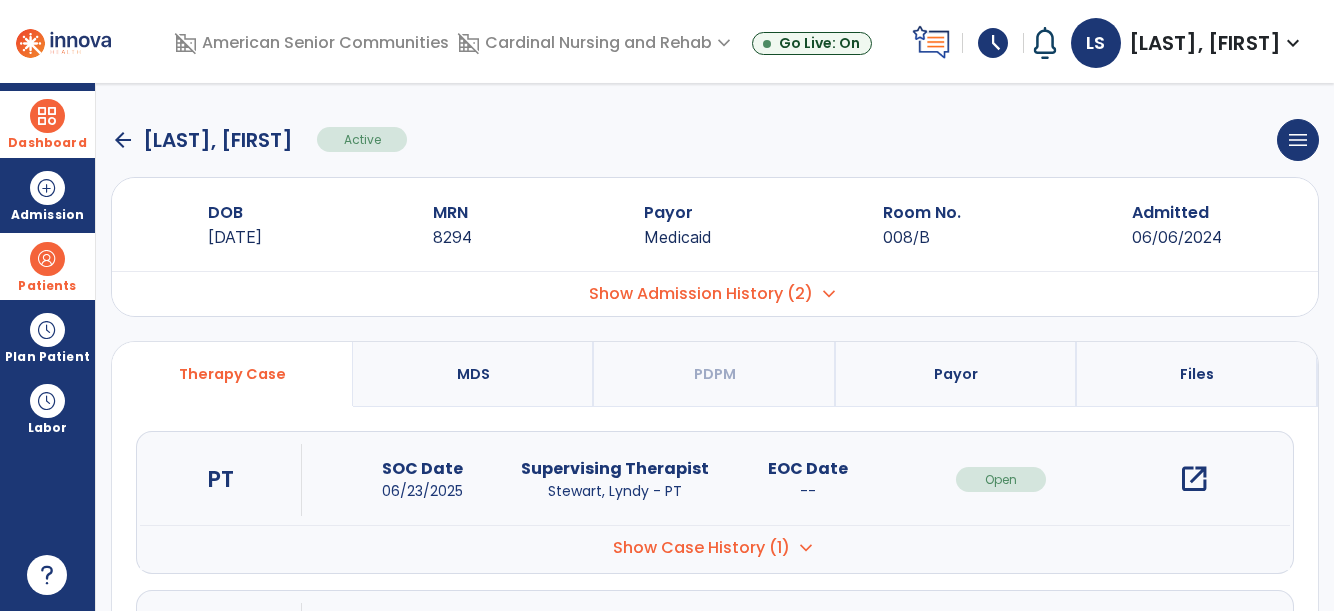 click on "open_in_new" at bounding box center (1194, 479) 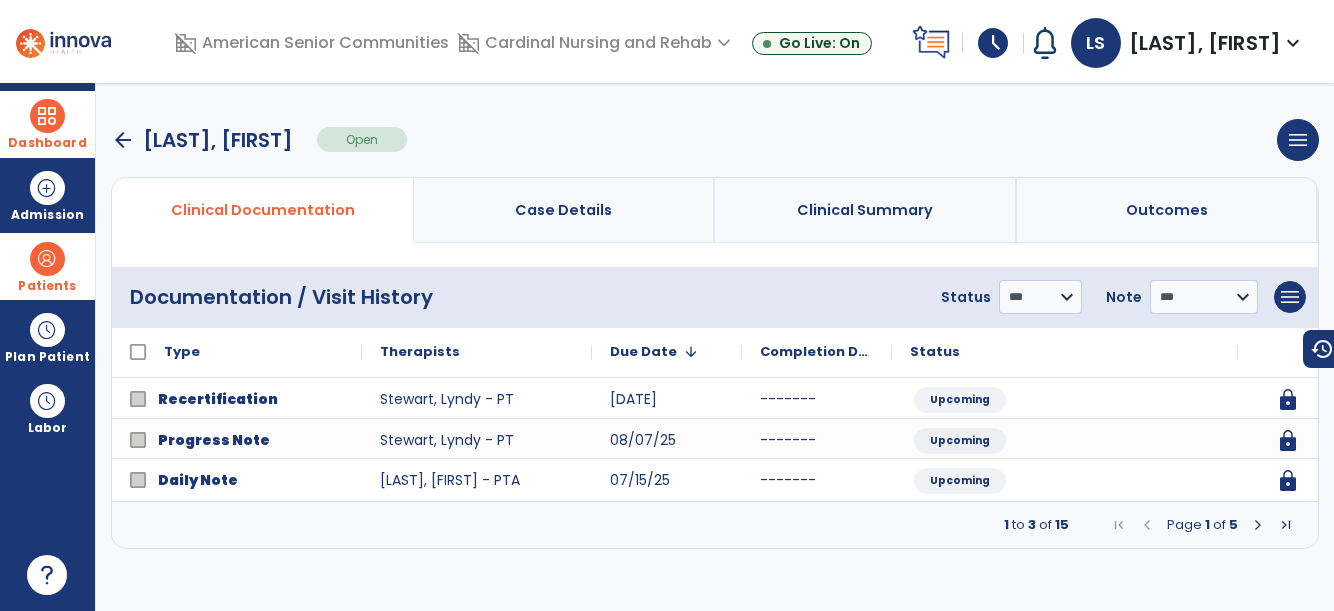 click at bounding box center (1258, 525) 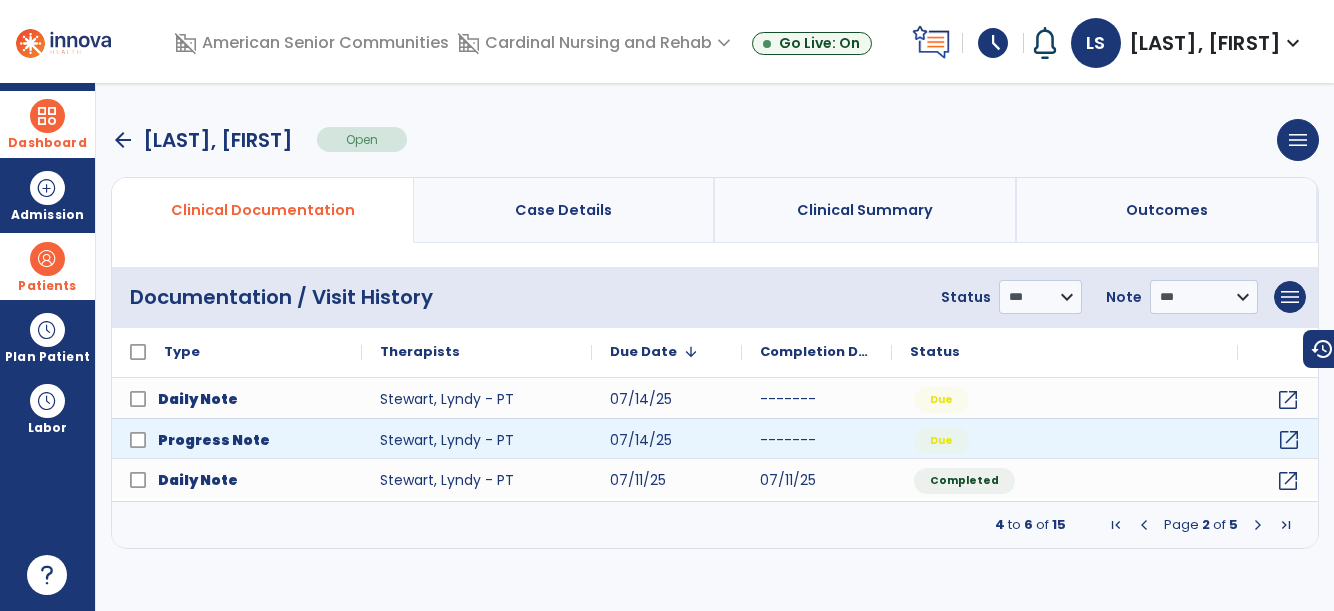 click on "open_in_new" 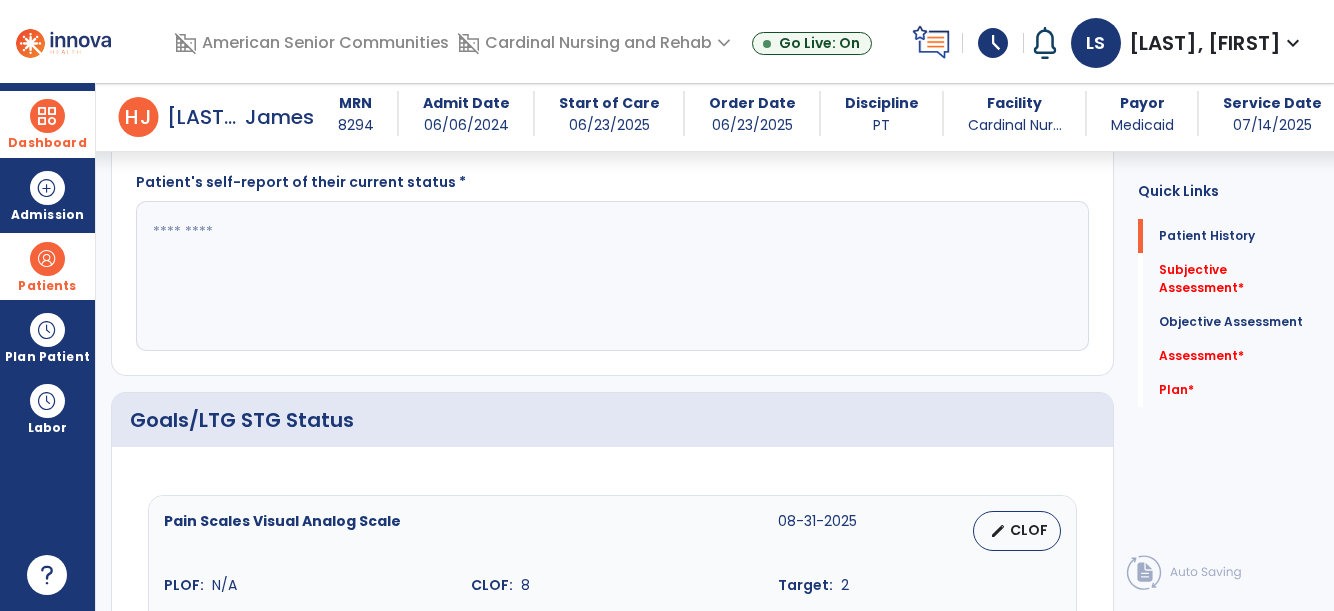 scroll, scrollTop: 0, scrollLeft: 0, axis: both 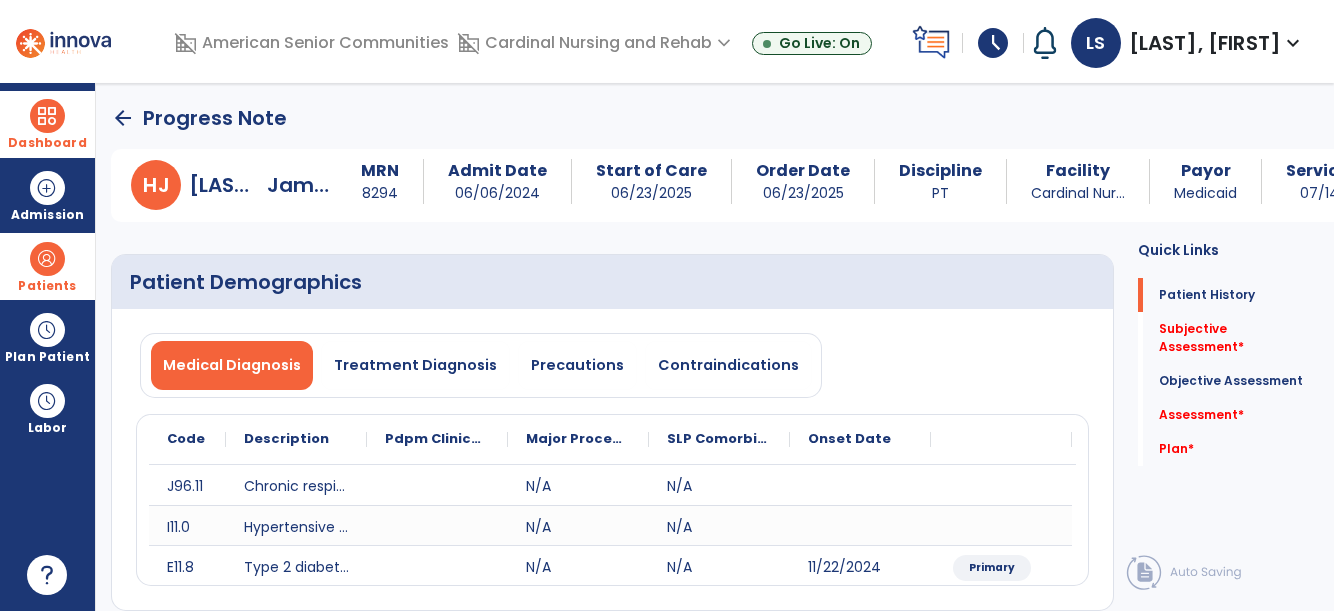 click on "Patient History   Patient History" 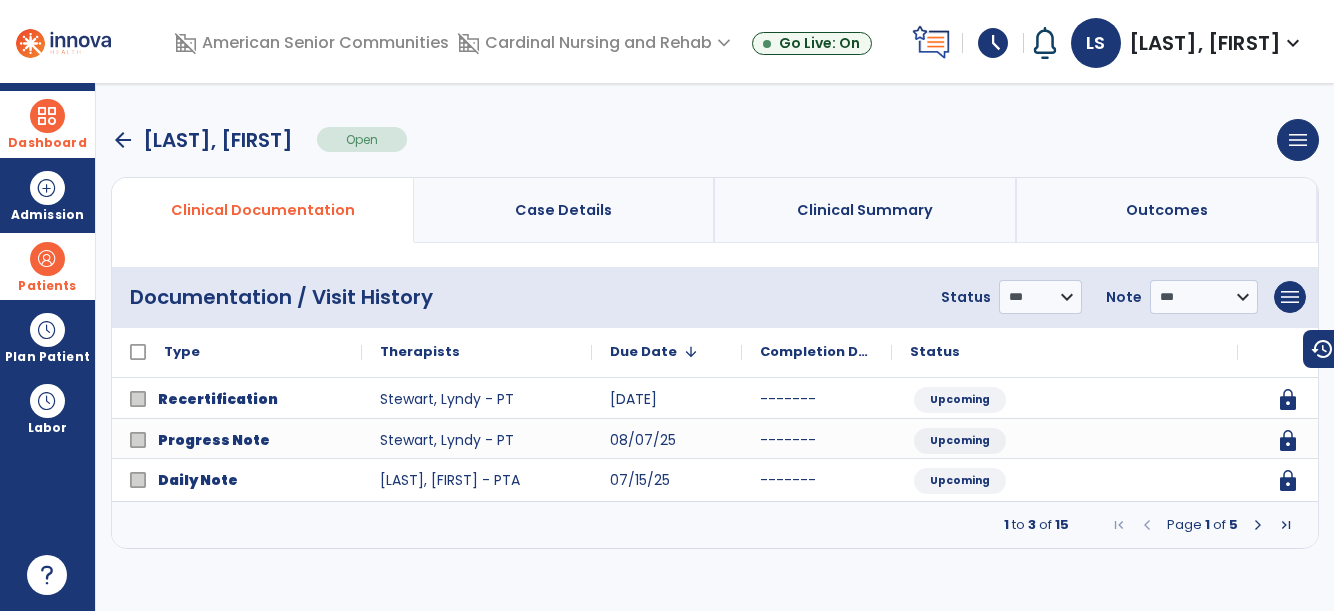 click on "arrow_back" at bounding box center (123, 140) 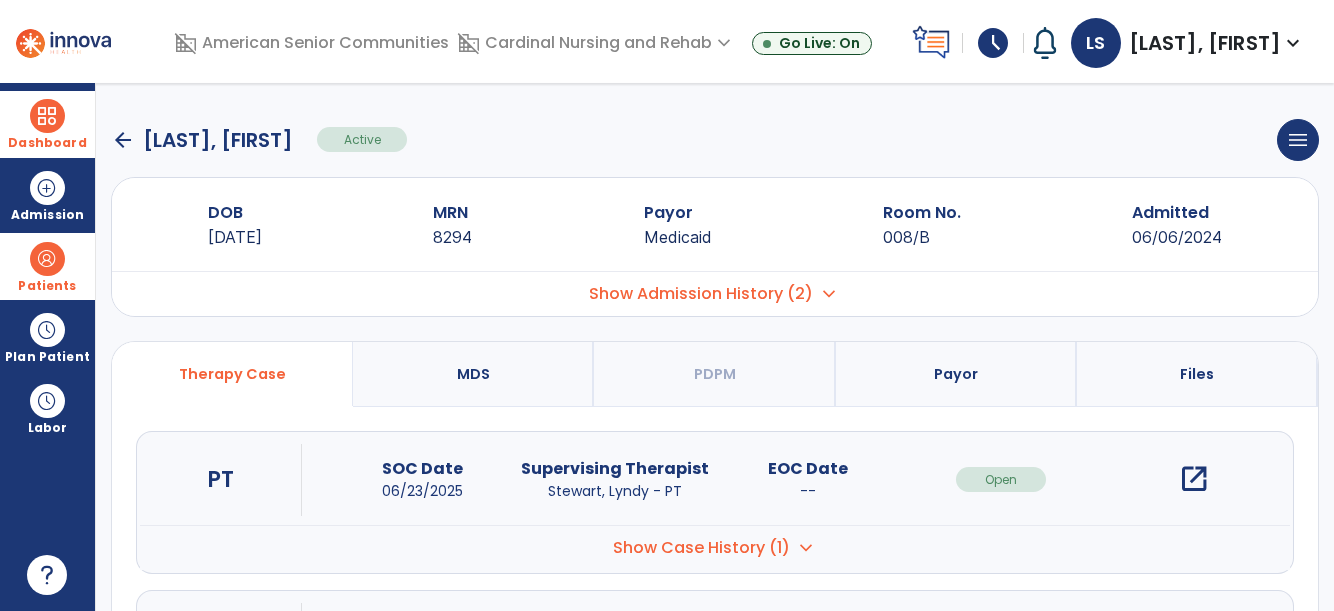 click on "arrow_back" 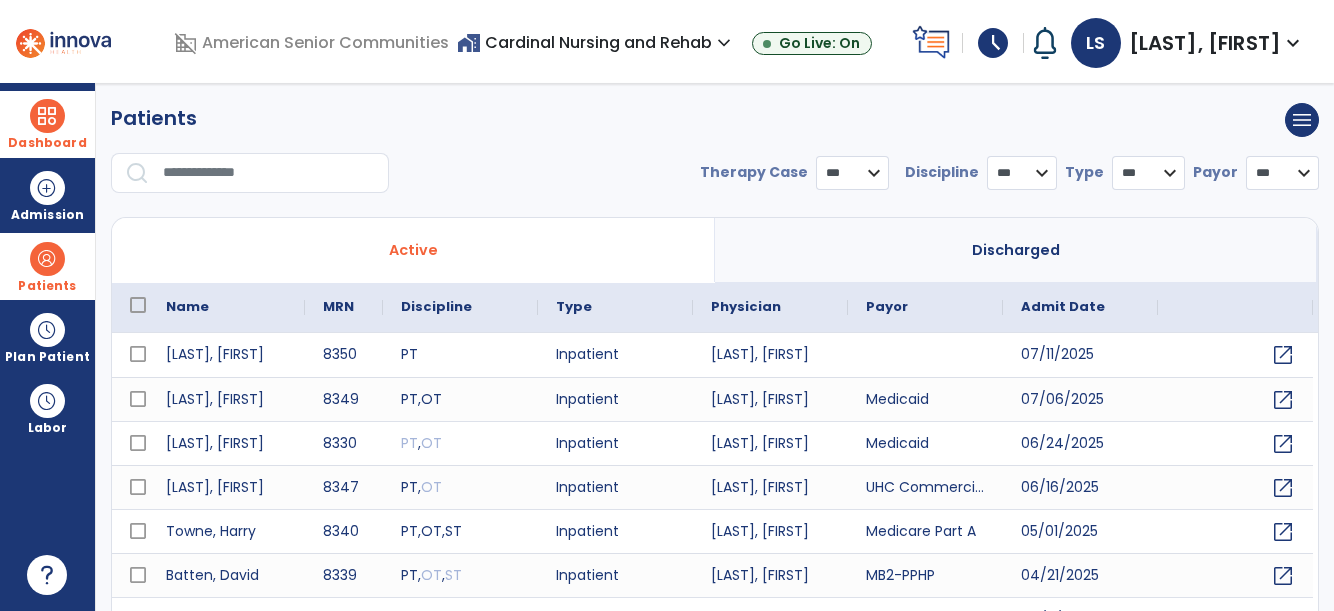 select on "***" 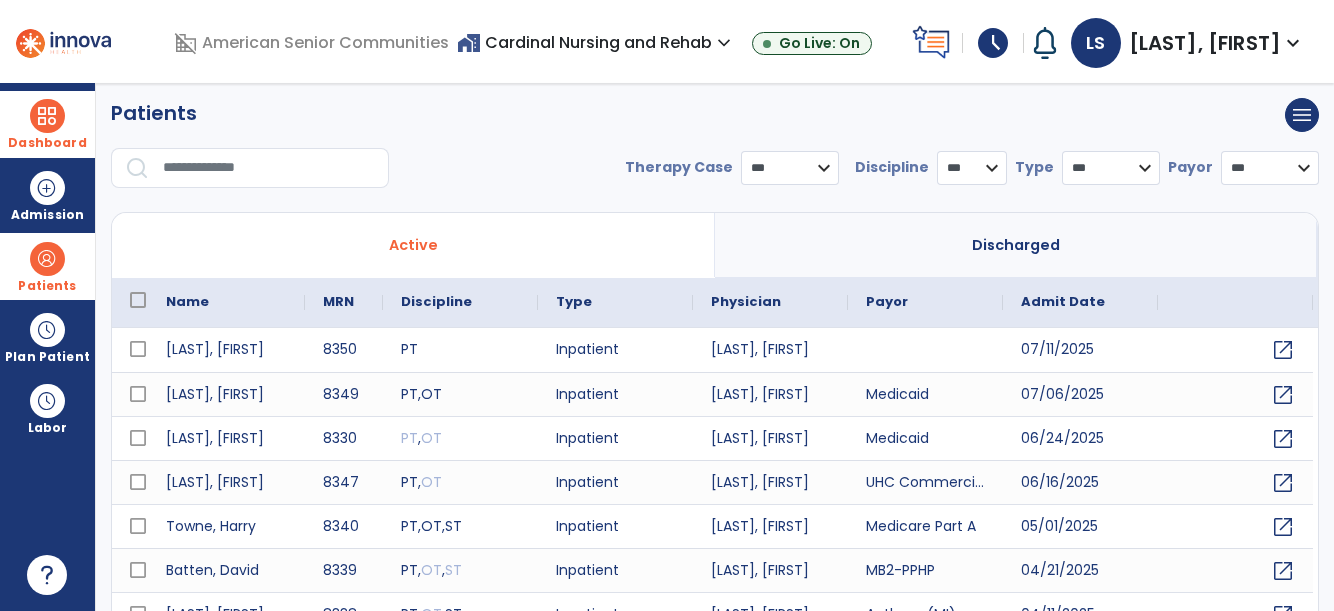 scroll, scrollTop: 0, scrollLeft: 0, axis: both 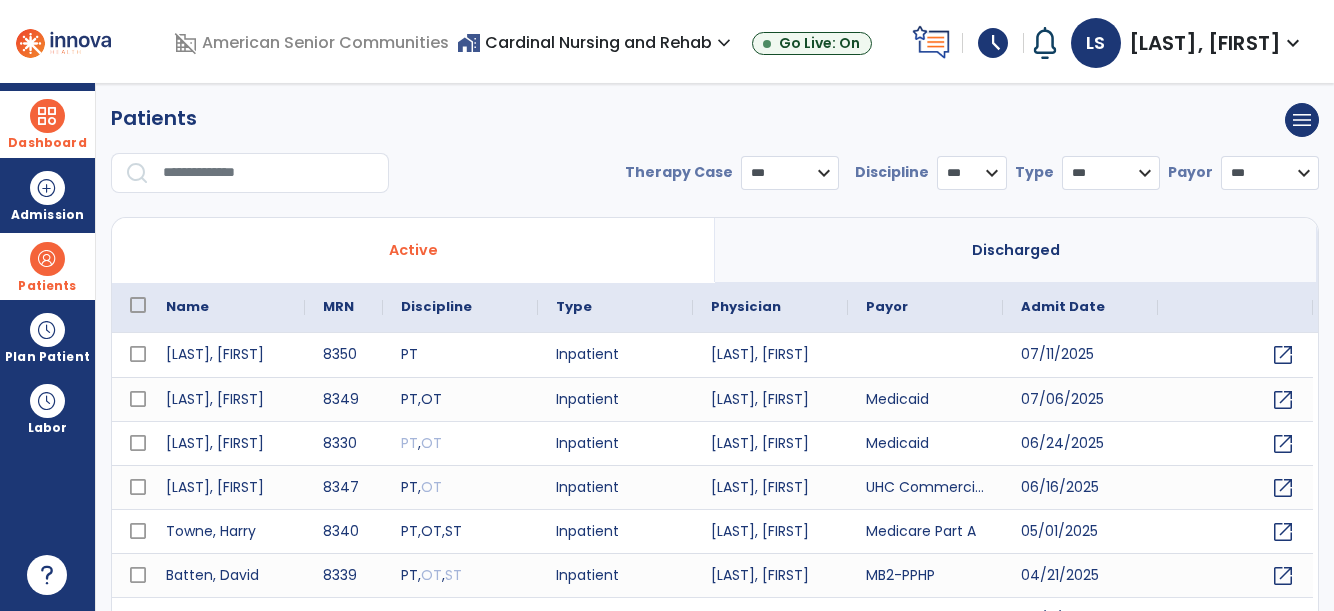 click at bounding box center (47, 116) 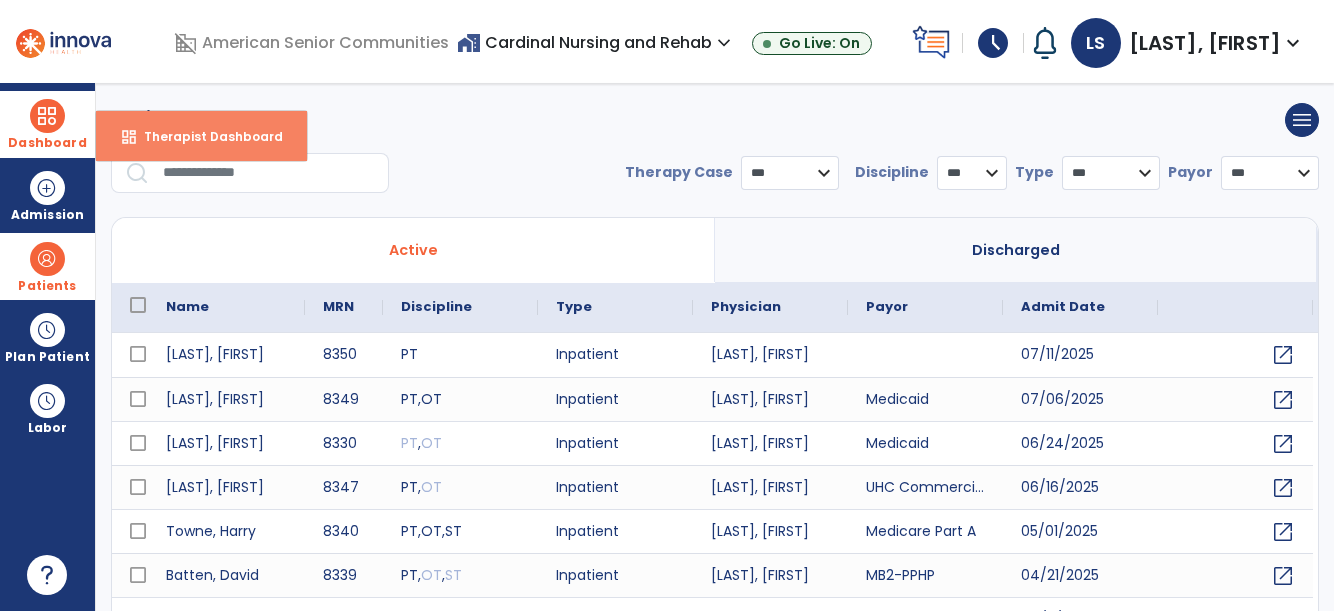 click on "dashboard  Therapist Dashboard" at bounding box center [201, 136] 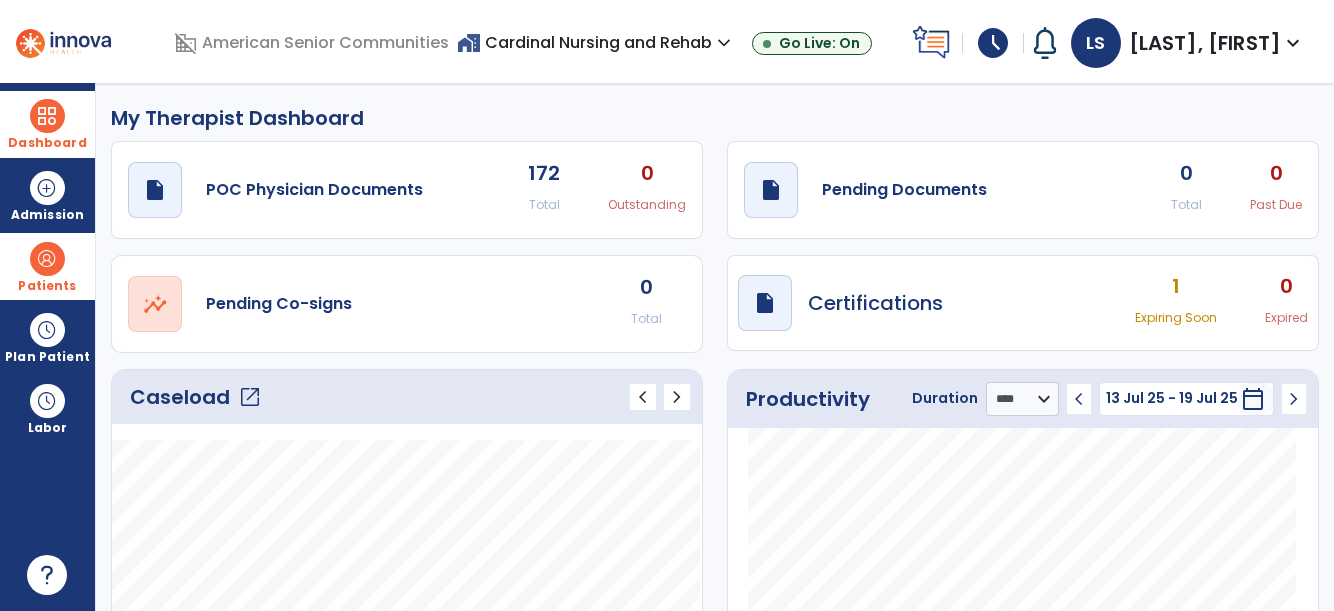 click on "open_in_new" 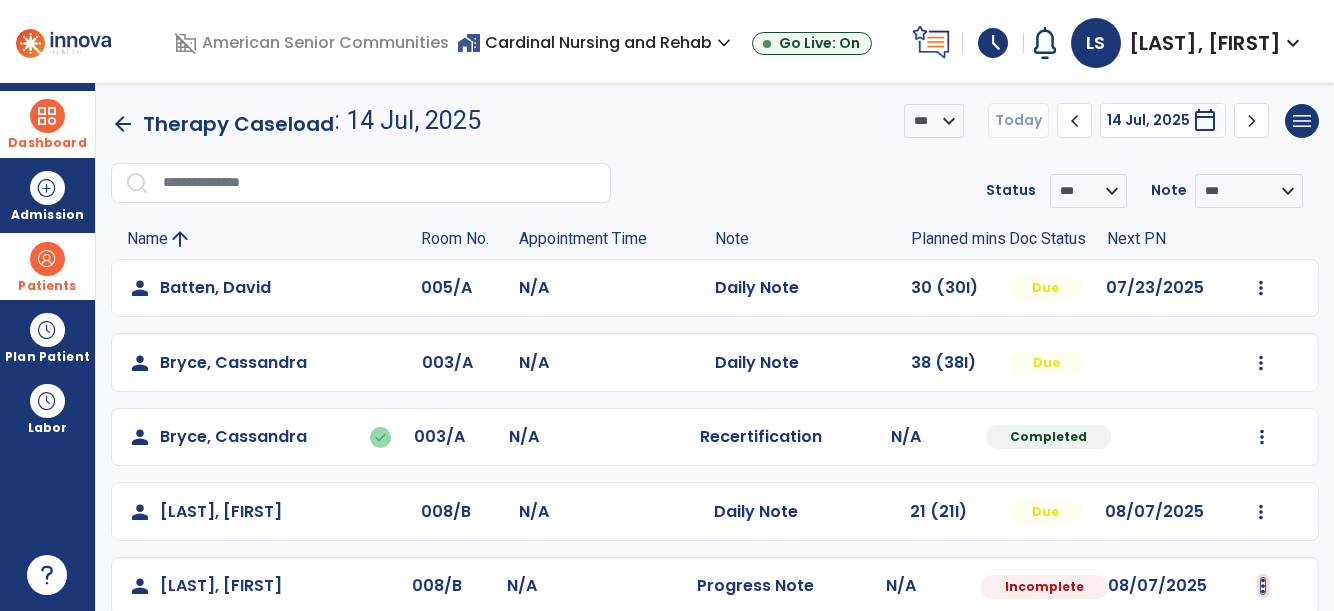click at bounding box center (1261, 288) 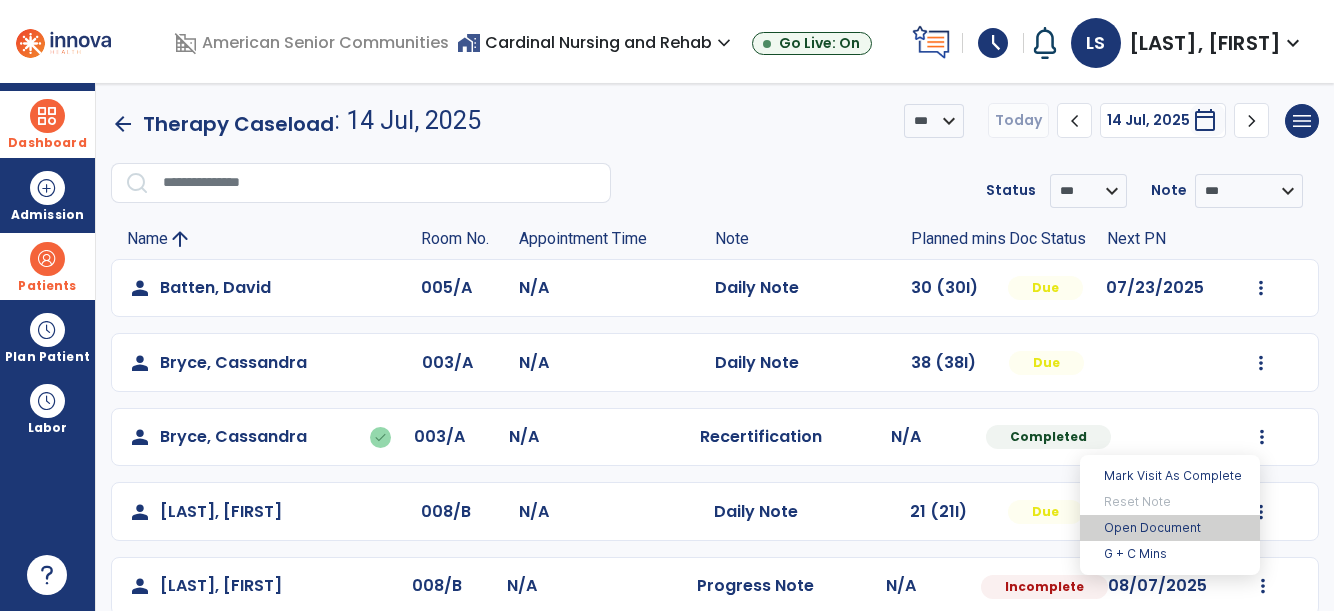 click on "Open Document" at bounding box center (1170, 528) 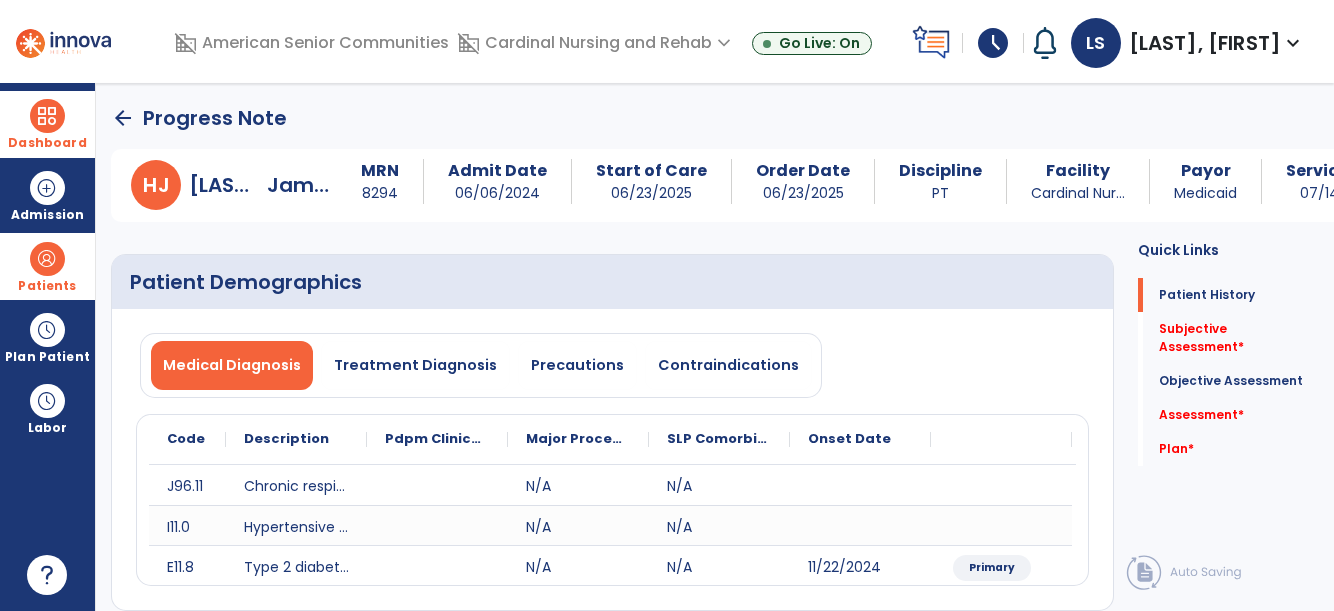 drag, startPoint x: 1138, startPoint y: 295, endPoint x: 1139, endPoint y: 308, distance: 13.038404 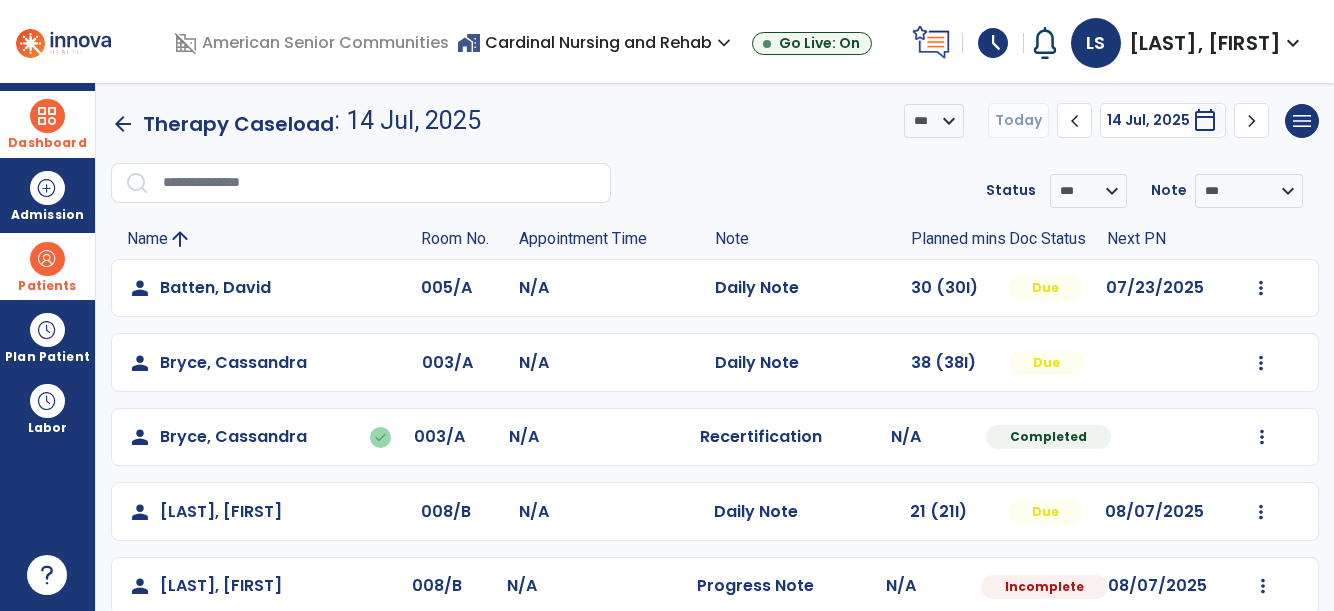 click 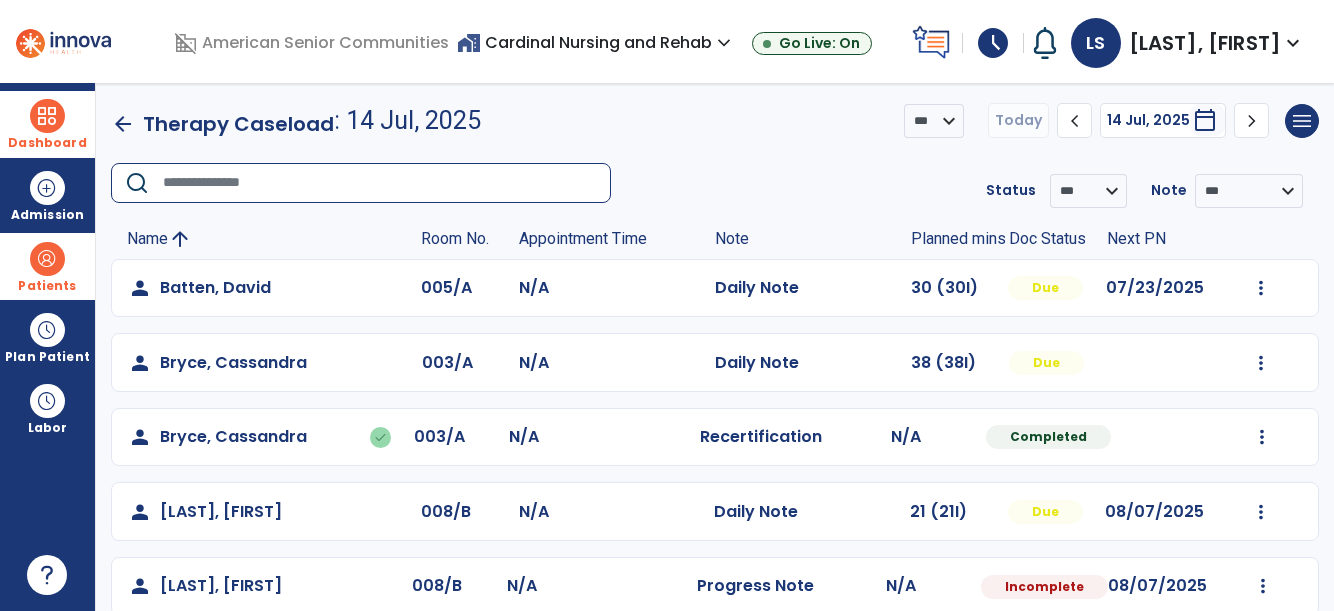 click 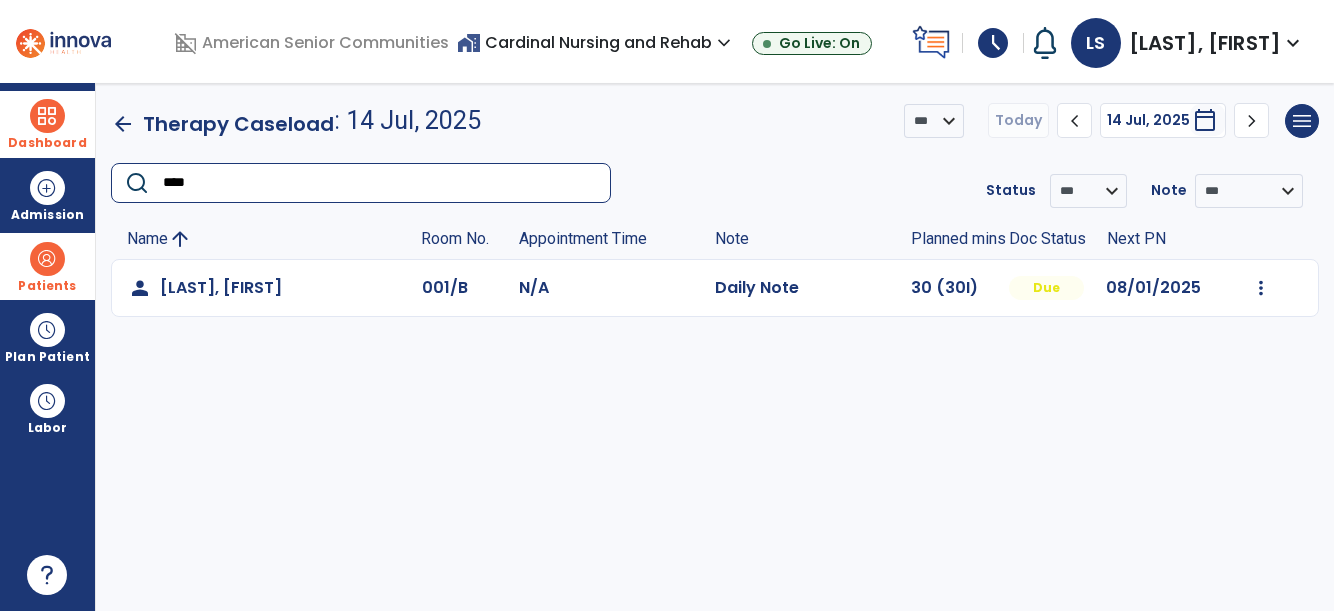 type on "****" 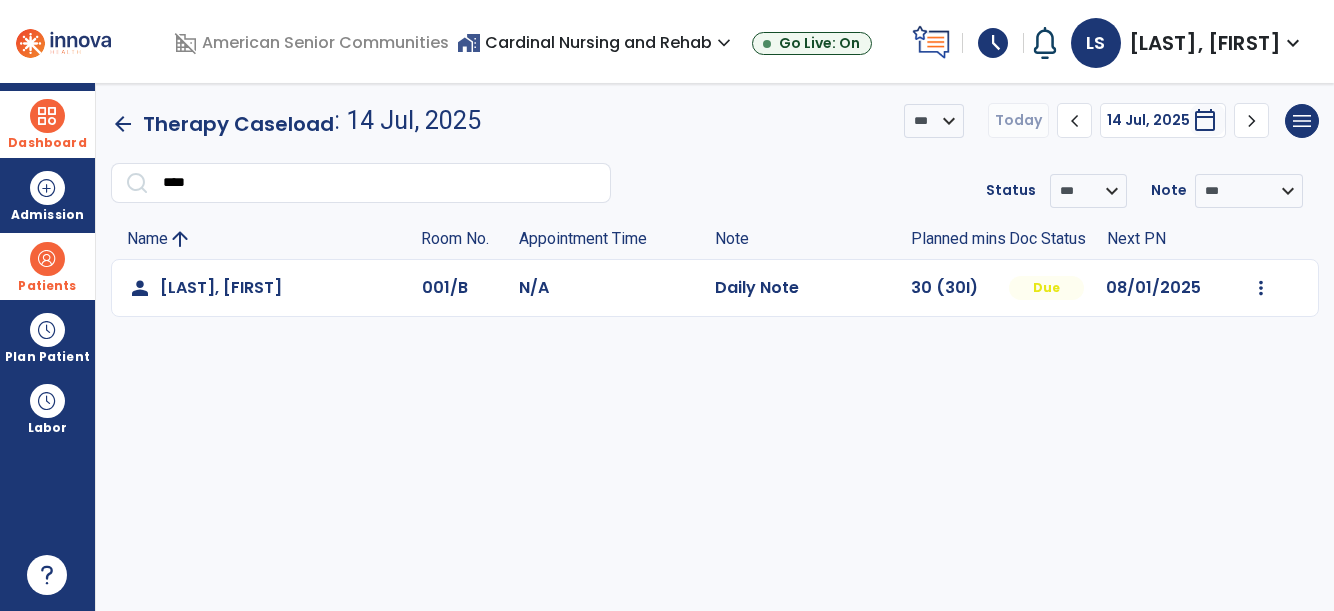 click on "Patients" at bounding box center (47, 286) 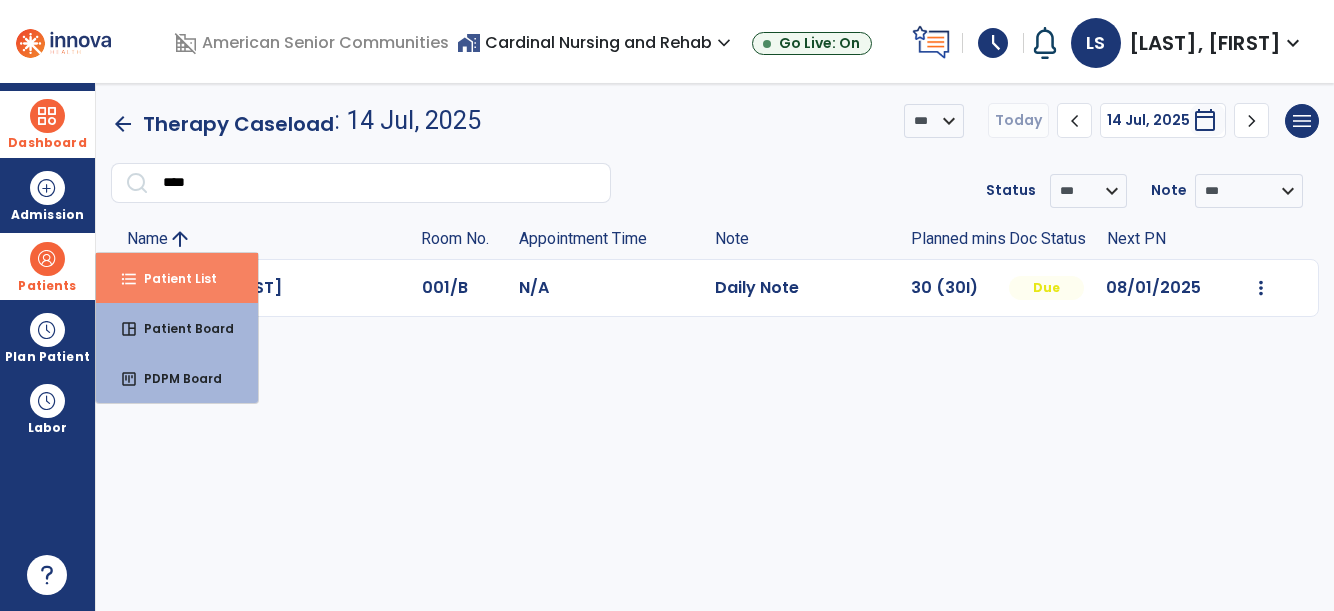 click on "format_list_bulleted" at bounding box center [129, 279] 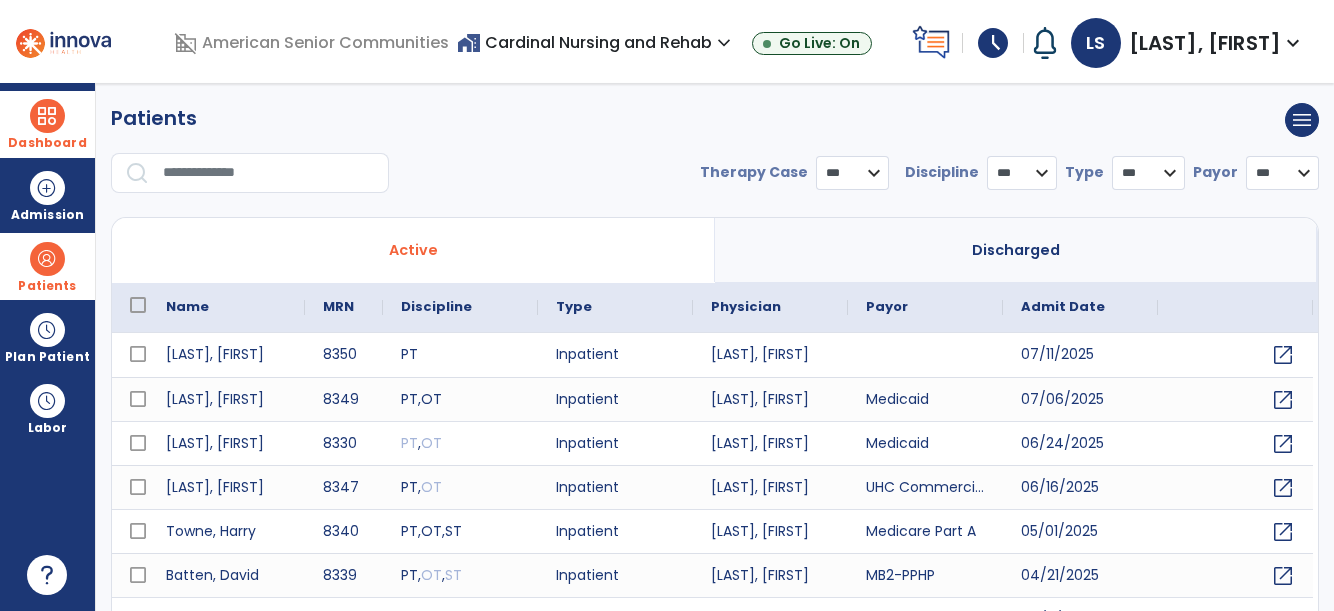 select on "***" 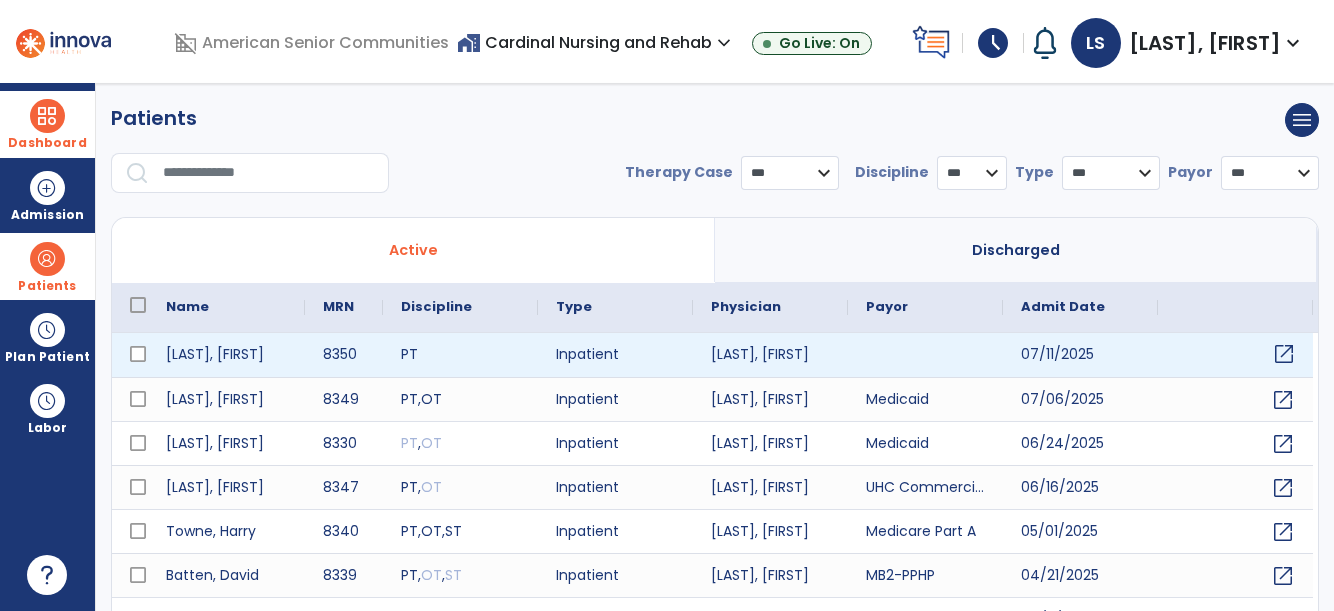 click on "open_in_new" at bounding box center (1284, 354) 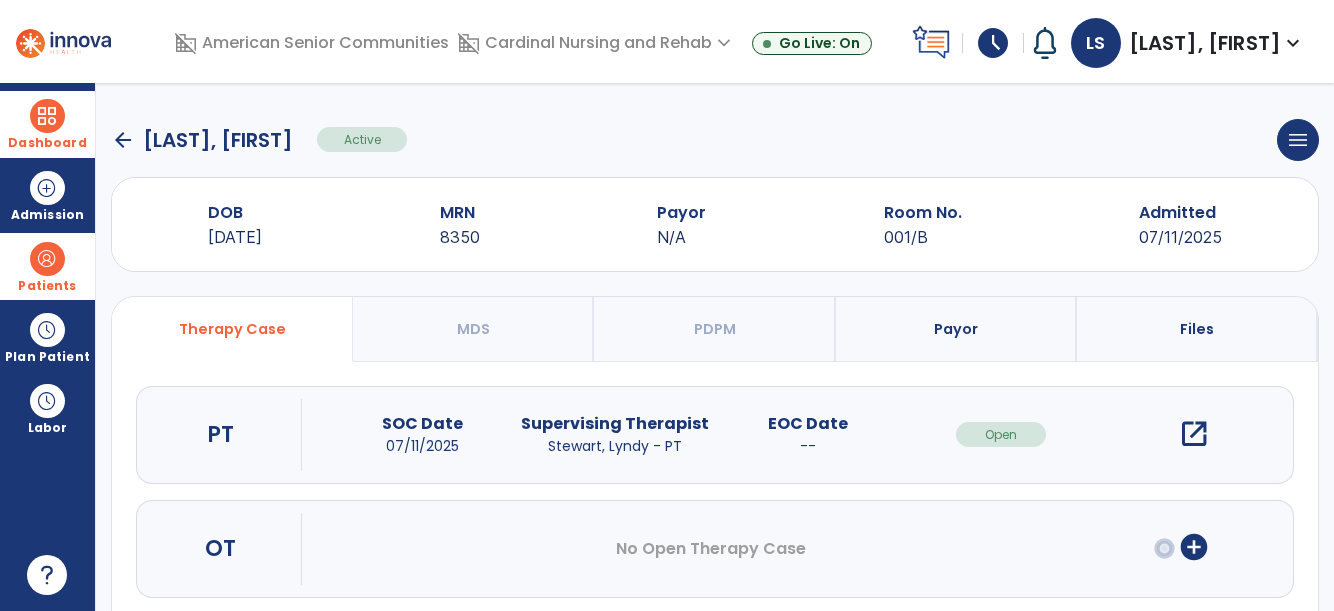 click on "open_in_new" at bounding box center [1194, 434] 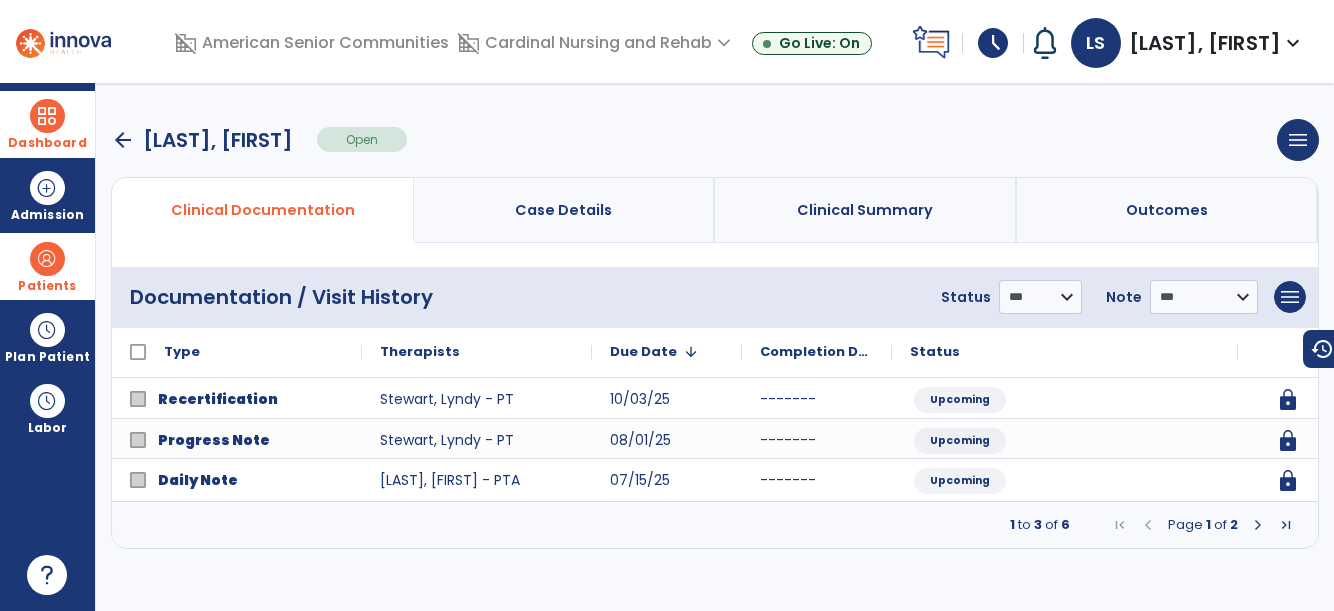 click at bounding box center (1258, 525) 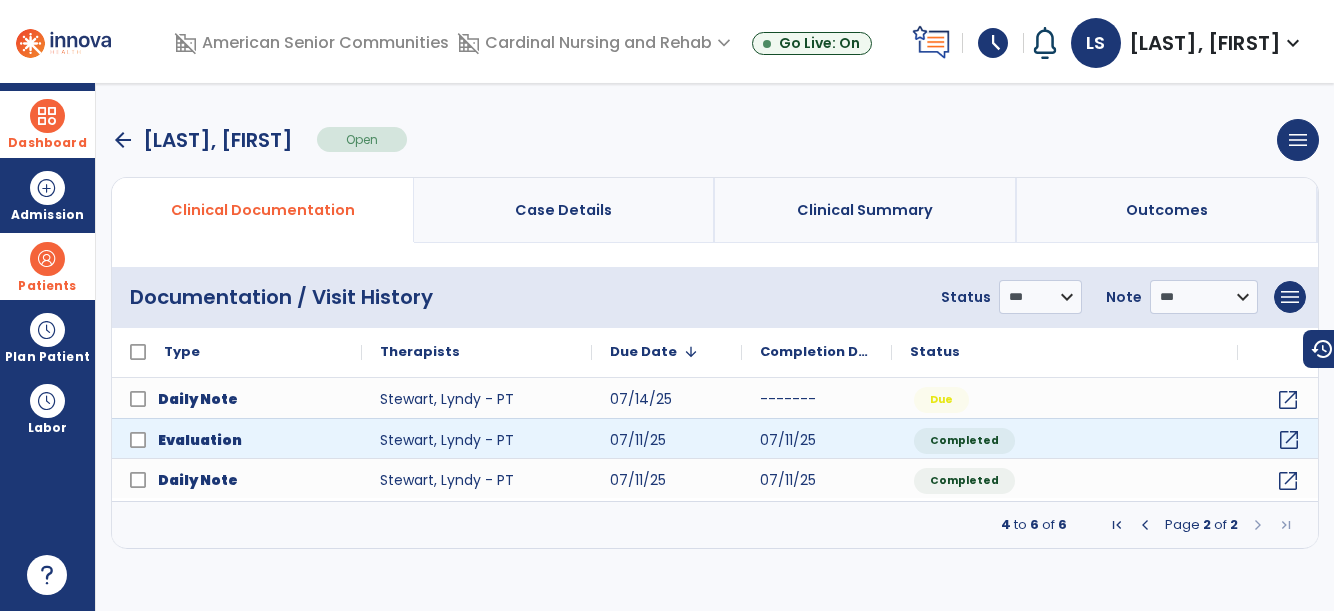 click on "open_in_new" 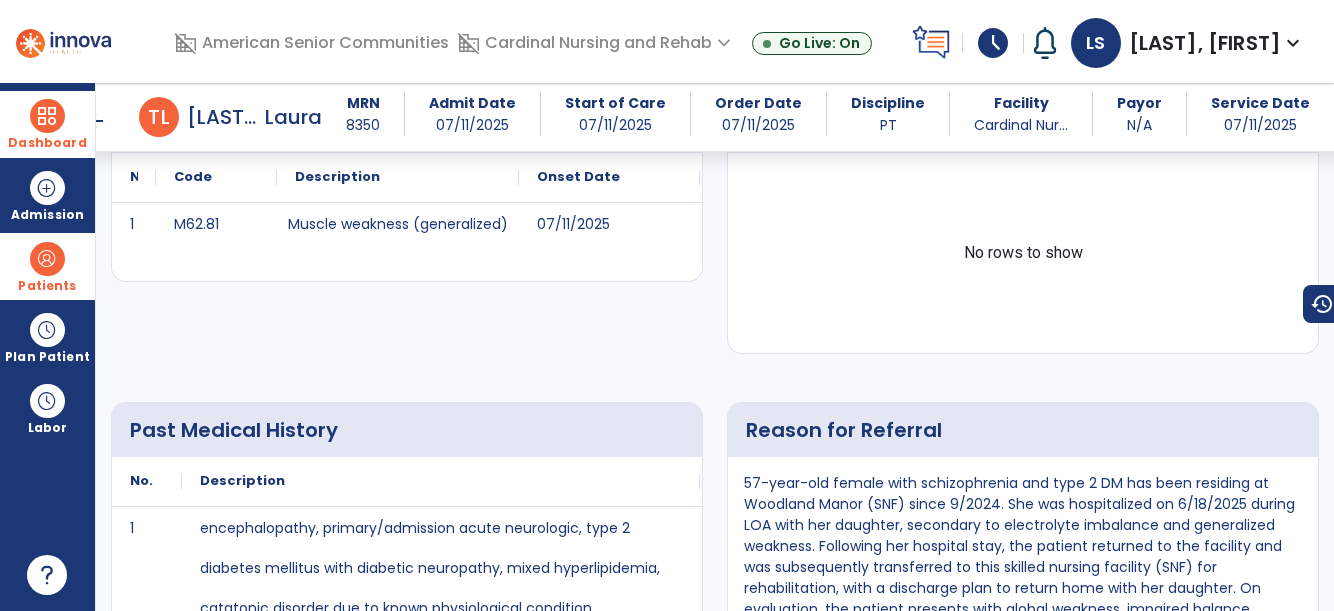 scroll, scrollTop: 808, scrollLeft: 0, axis: vertical 